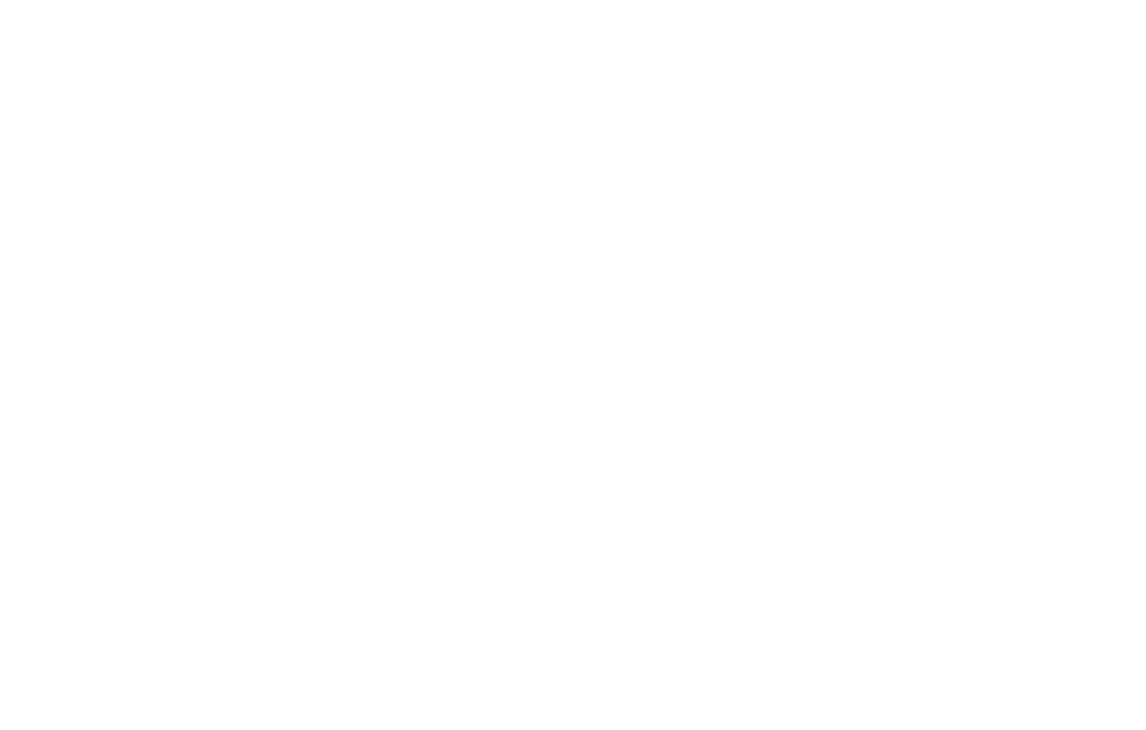 scroll, scrollTop: 0, scrollLeft: 0, axis: both 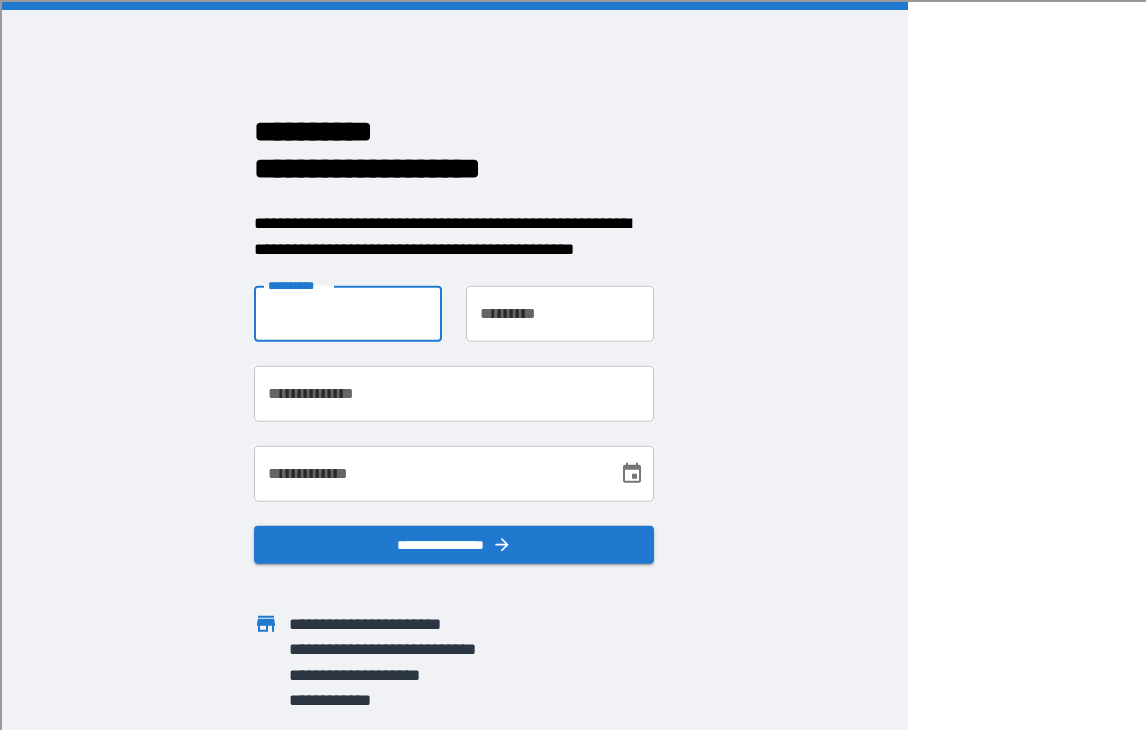click on "**********" at bounding box center (348, 314) 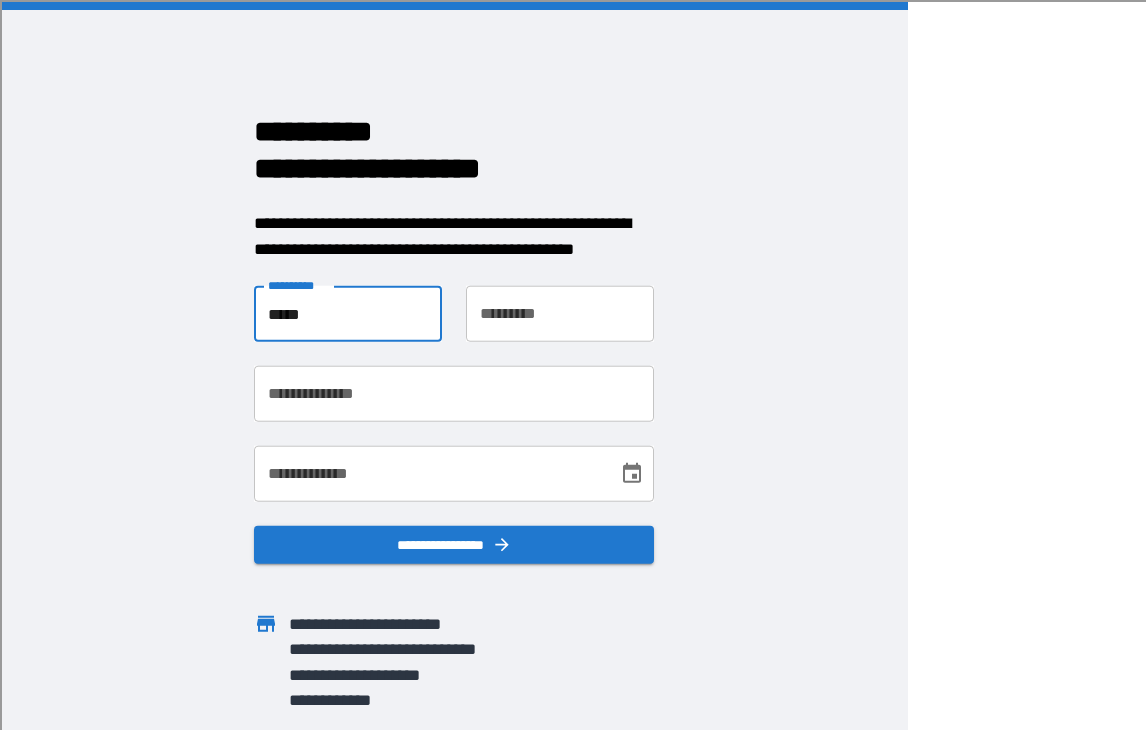type on "*****" 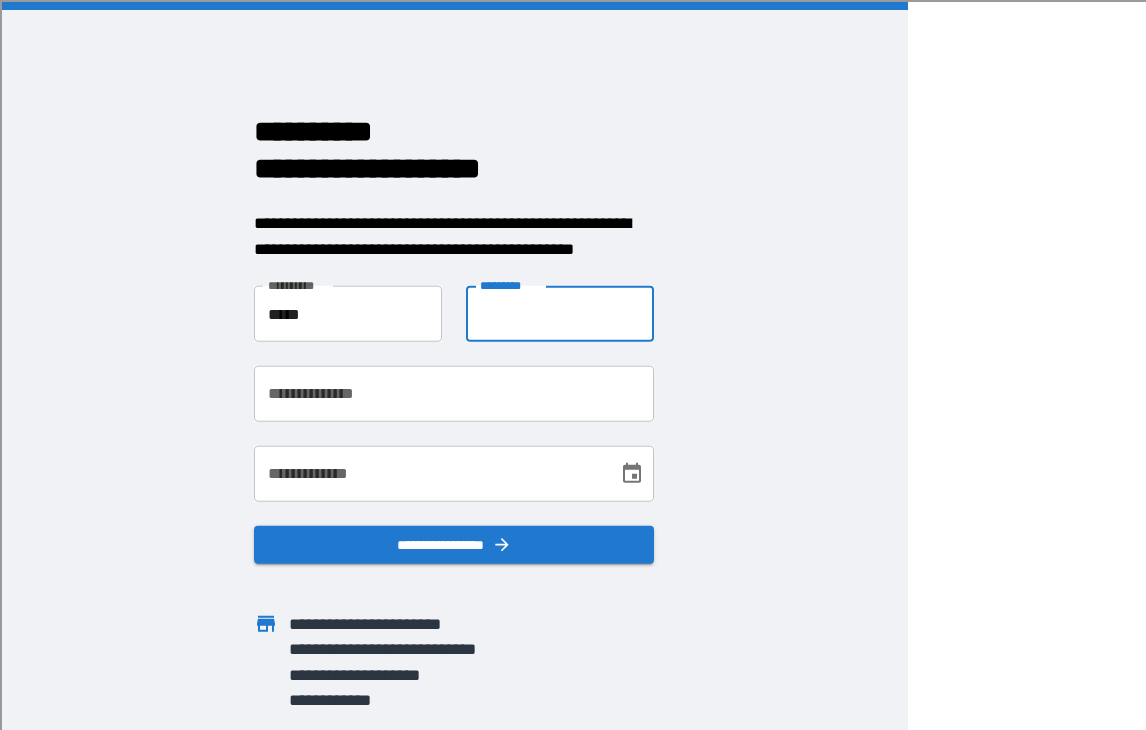 click on "**********" at bounding box center [560, 314] 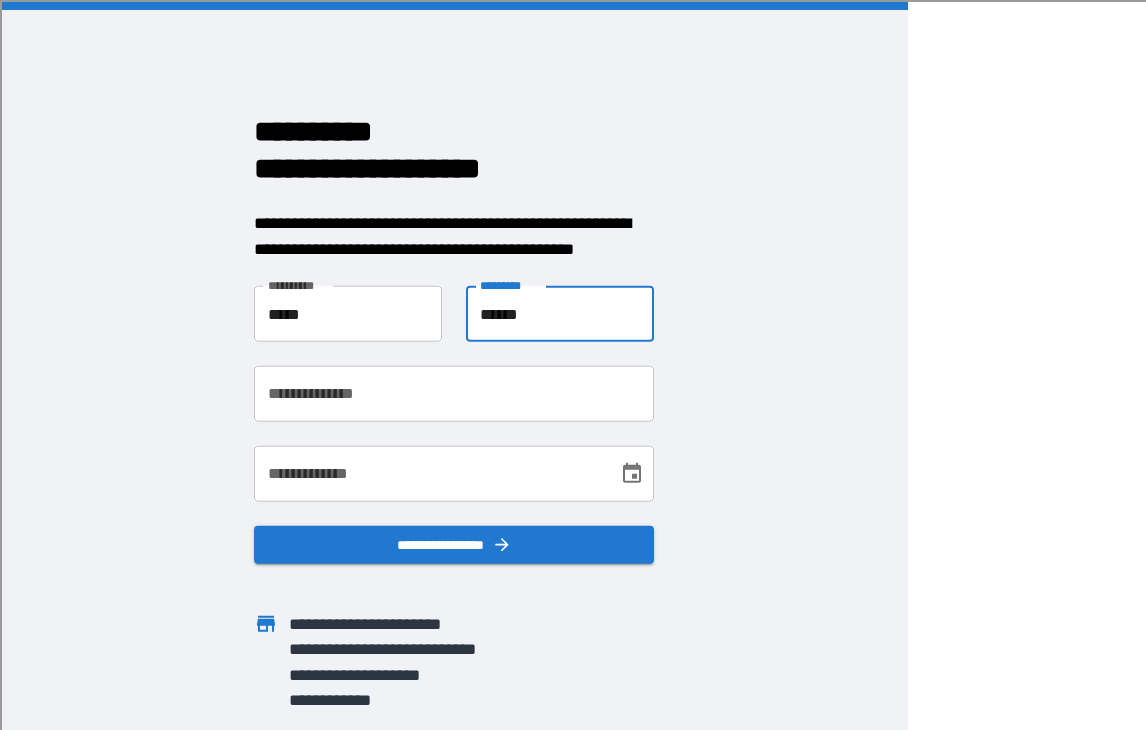 type on "******" 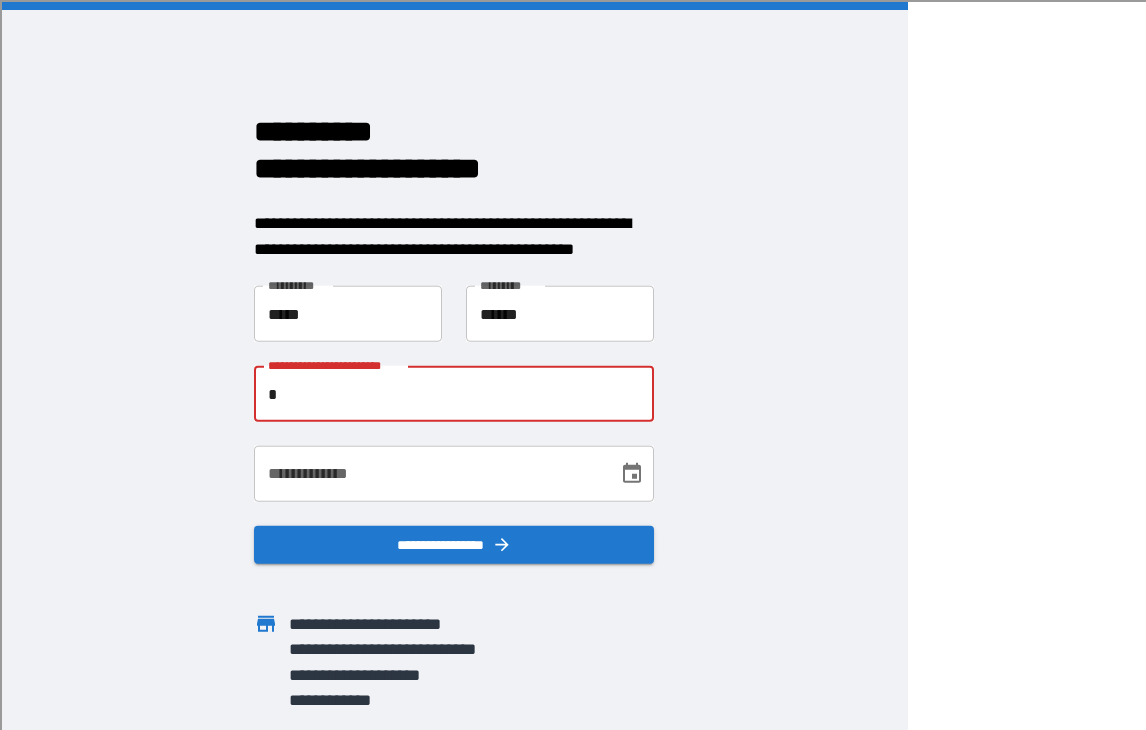 type on "**********" 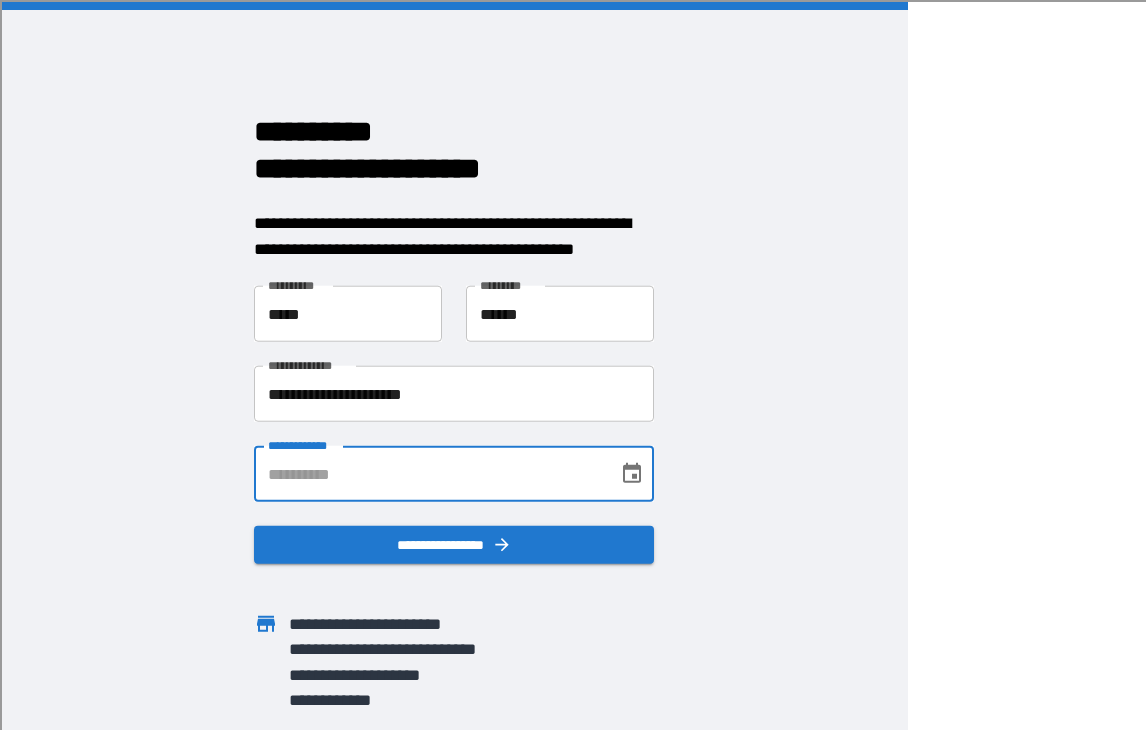 click on "**********" at bounding box center (429, 474) 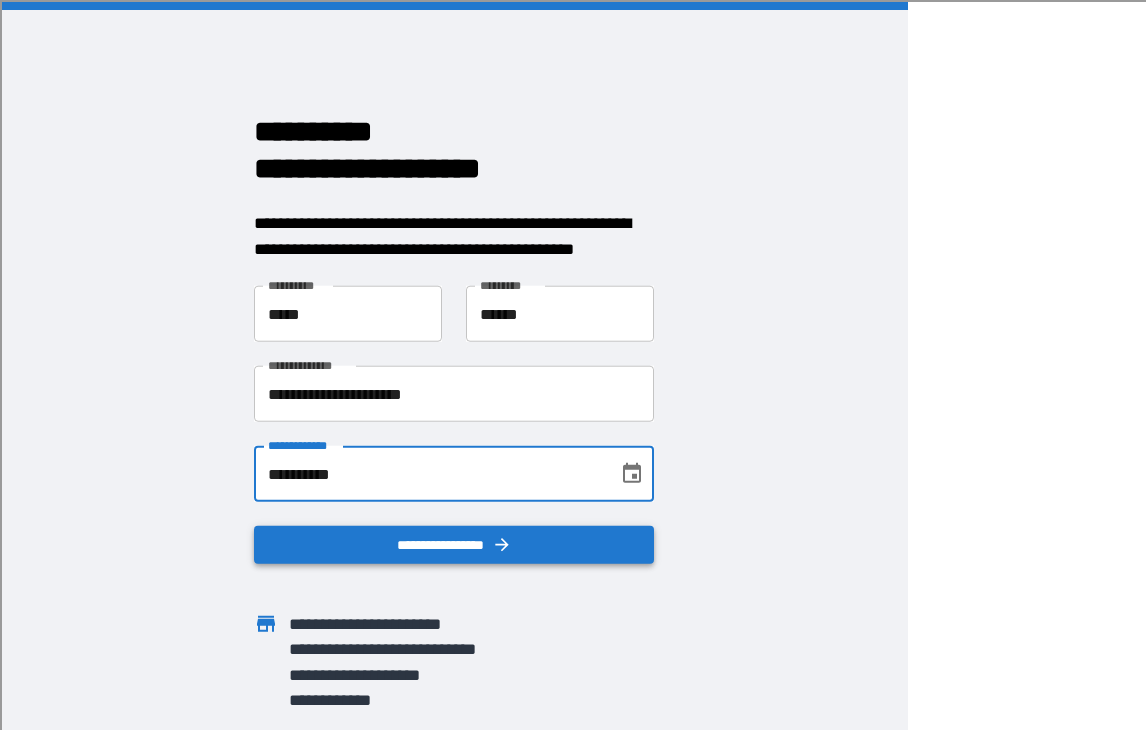 type on "**********" 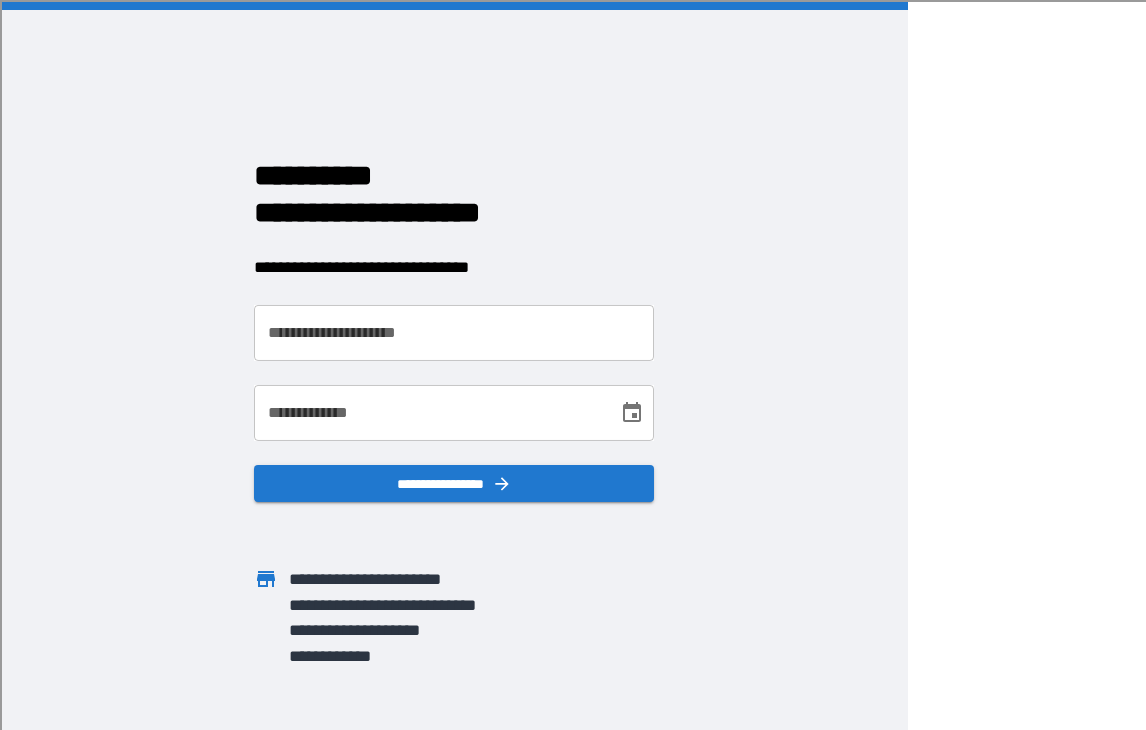 scroll, scrollTop: 0, scrollLeft: 0, axis: both 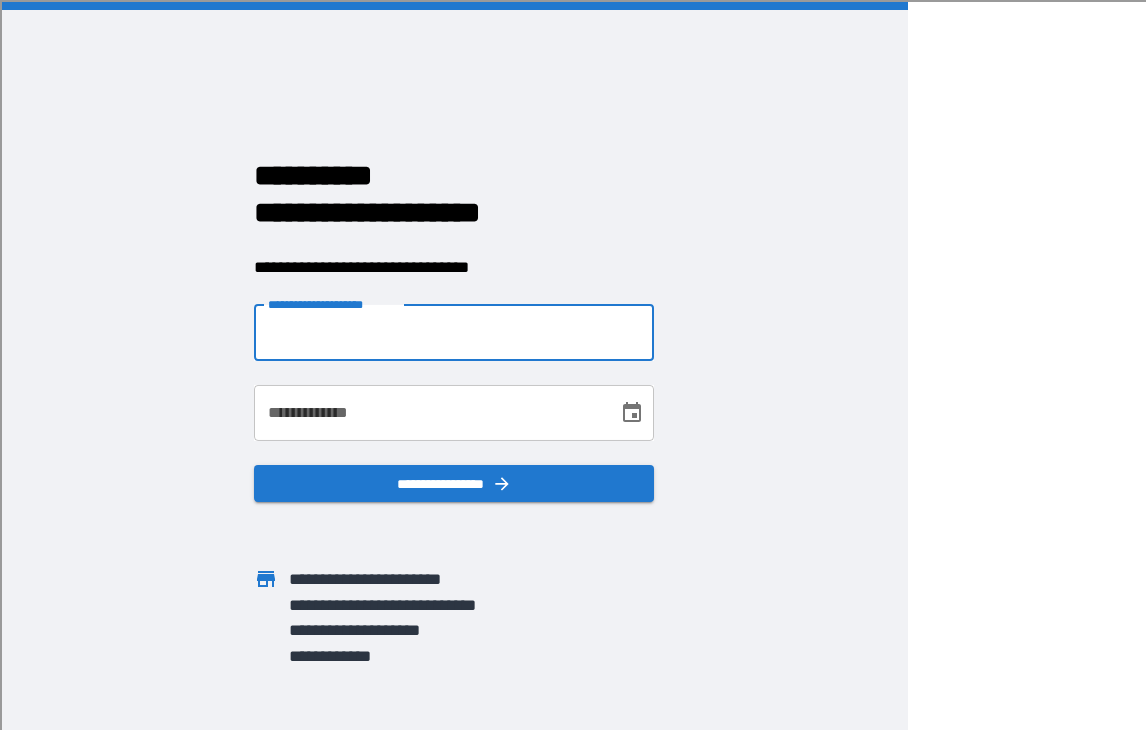 type on "**********" 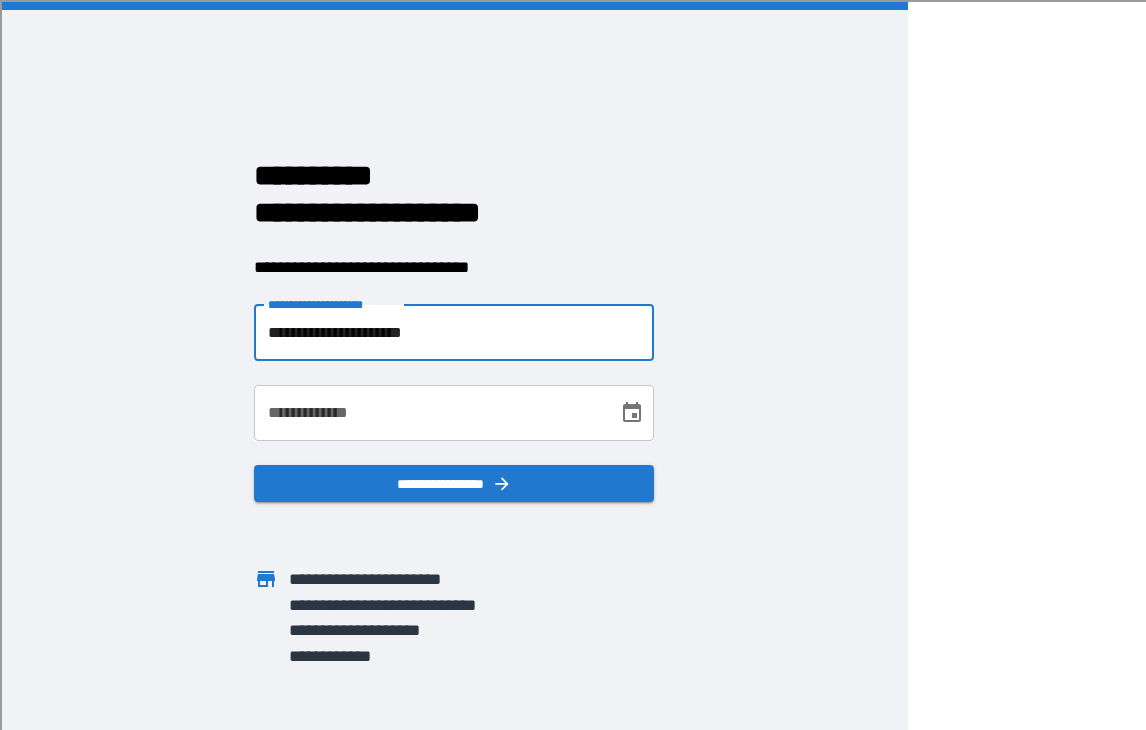 click on "**********" at bounding box center [429, 413] 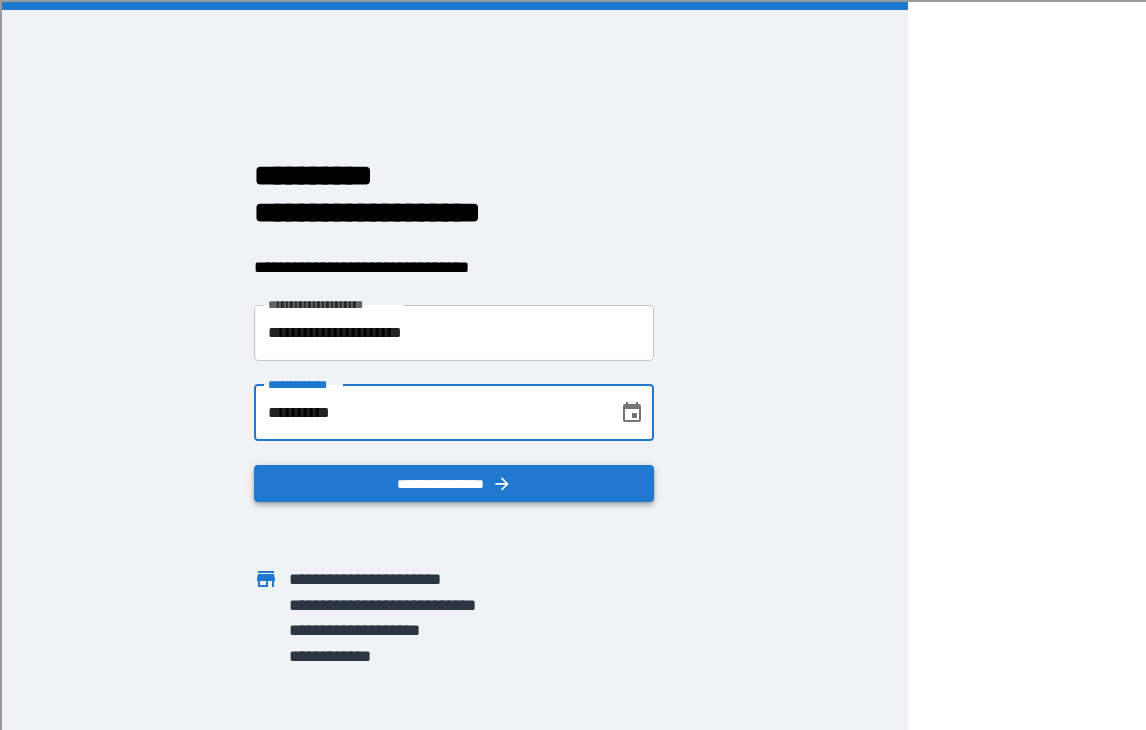 type on "**********" 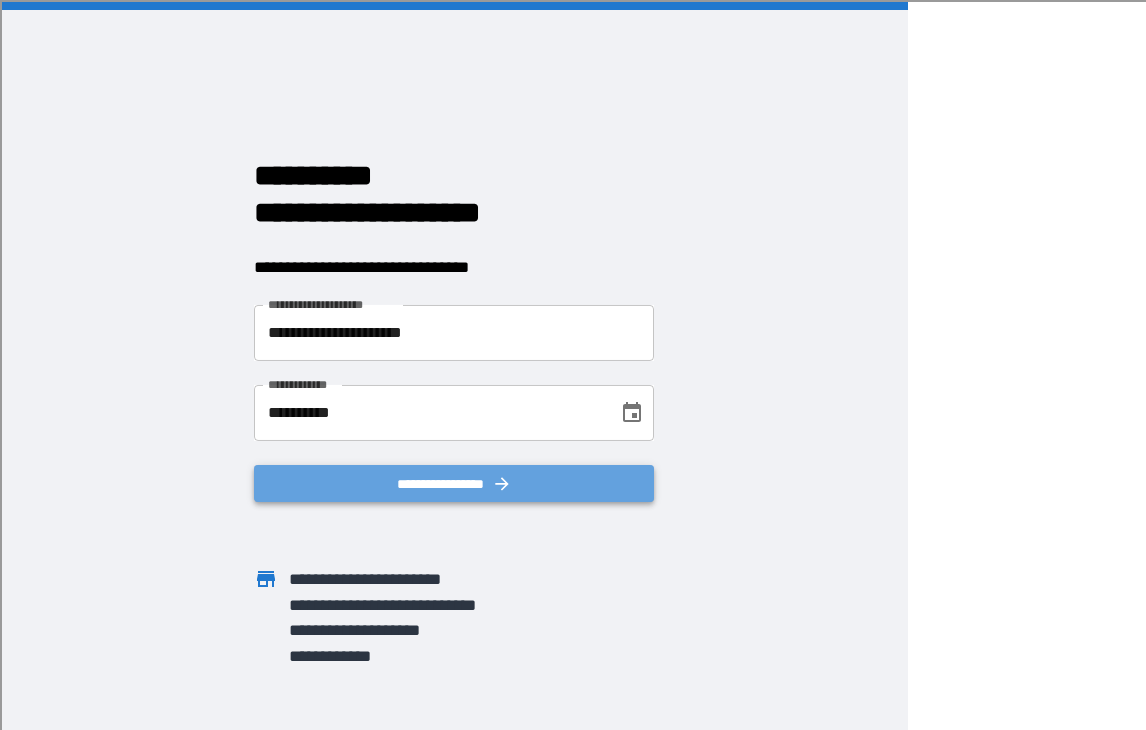 click on "**********" at bounding box center (454, 484) 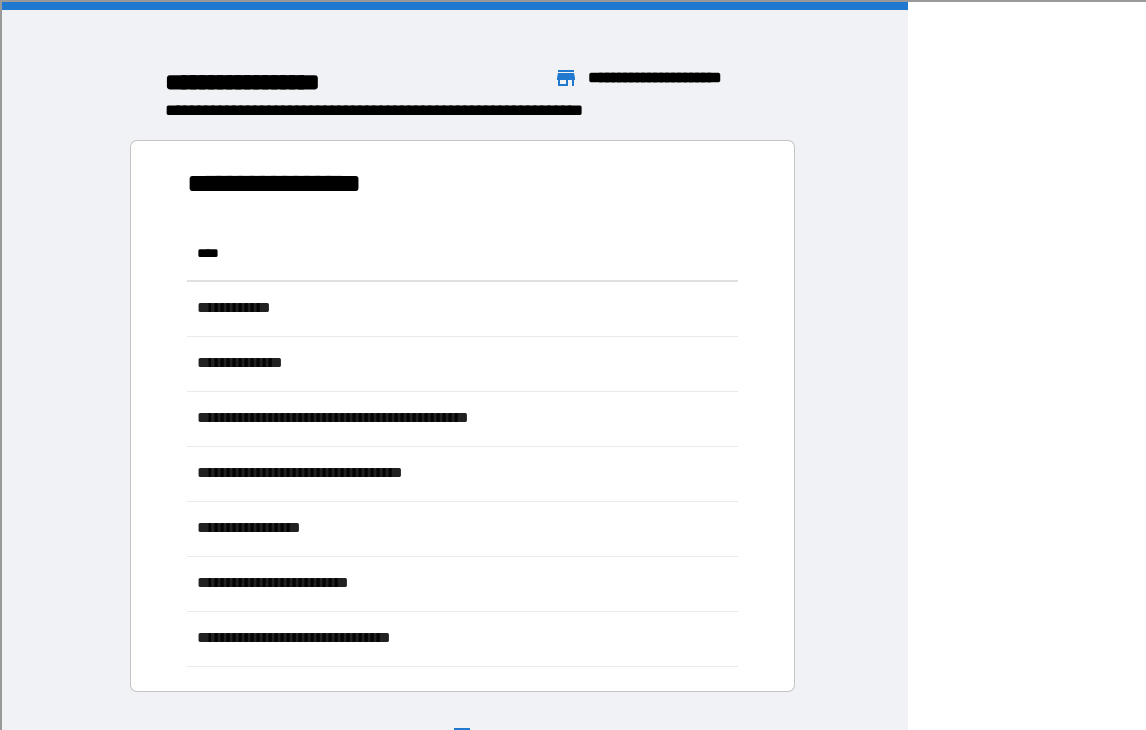 scroll, scrollTop: 1, scrollLeft: 1, axis: both 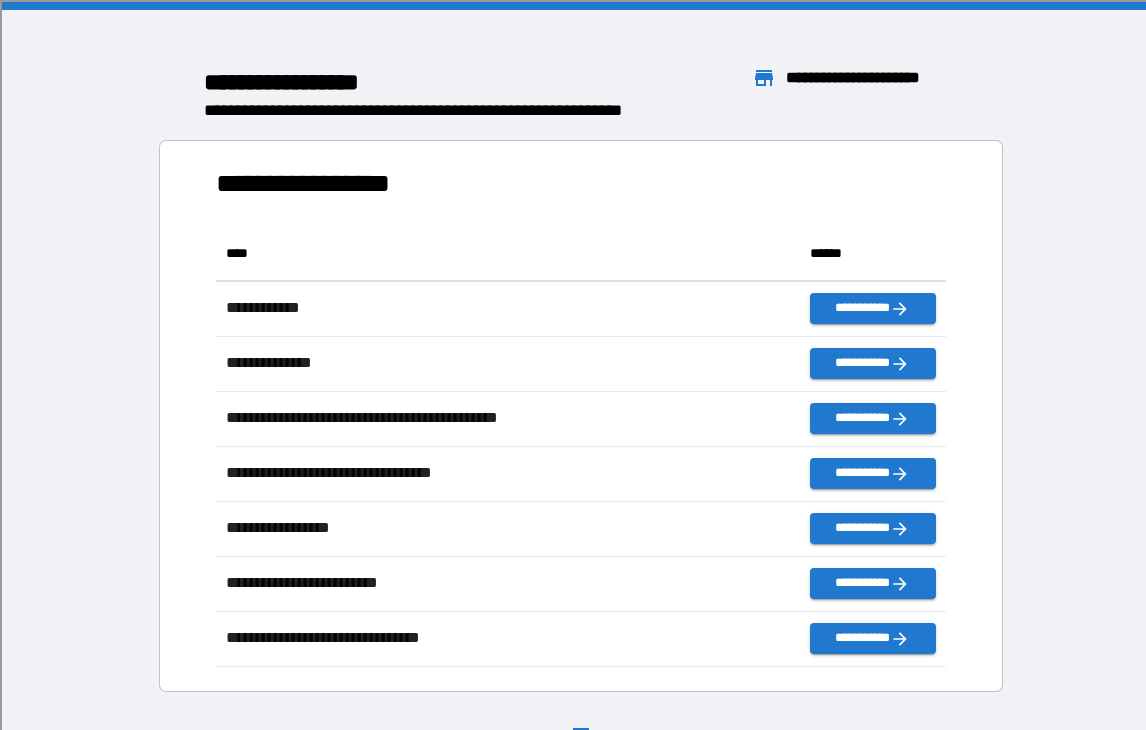 click 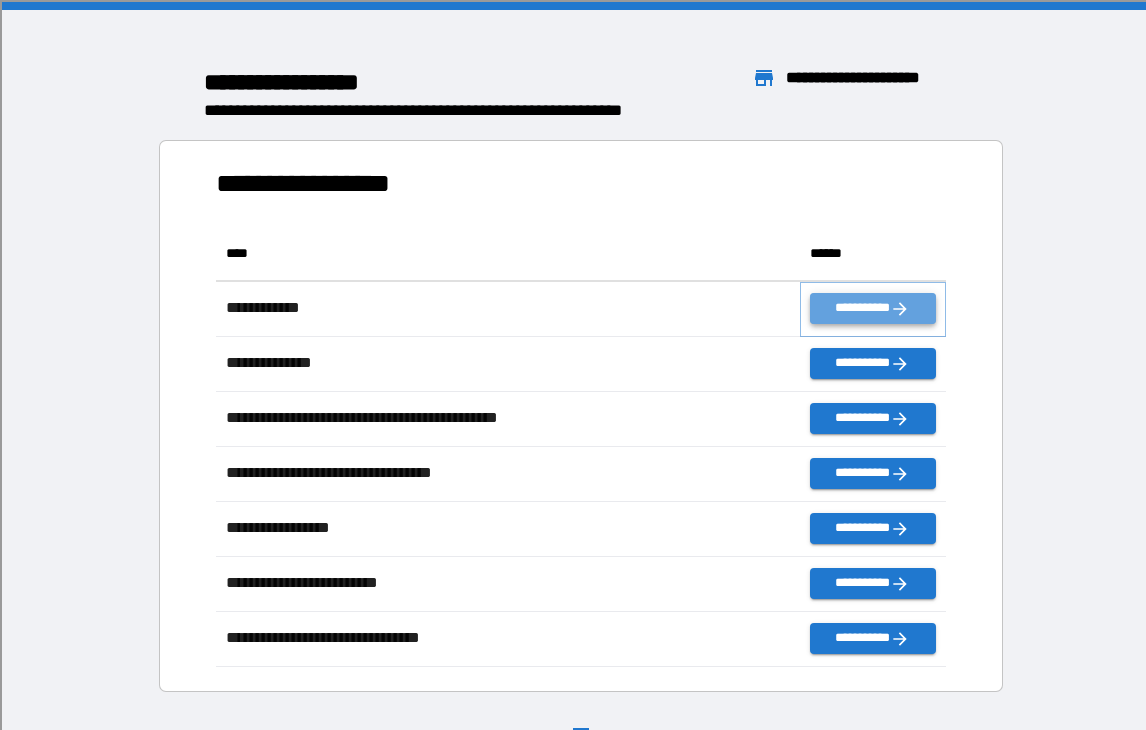 click on "**********" at bounding box center (872, 308) 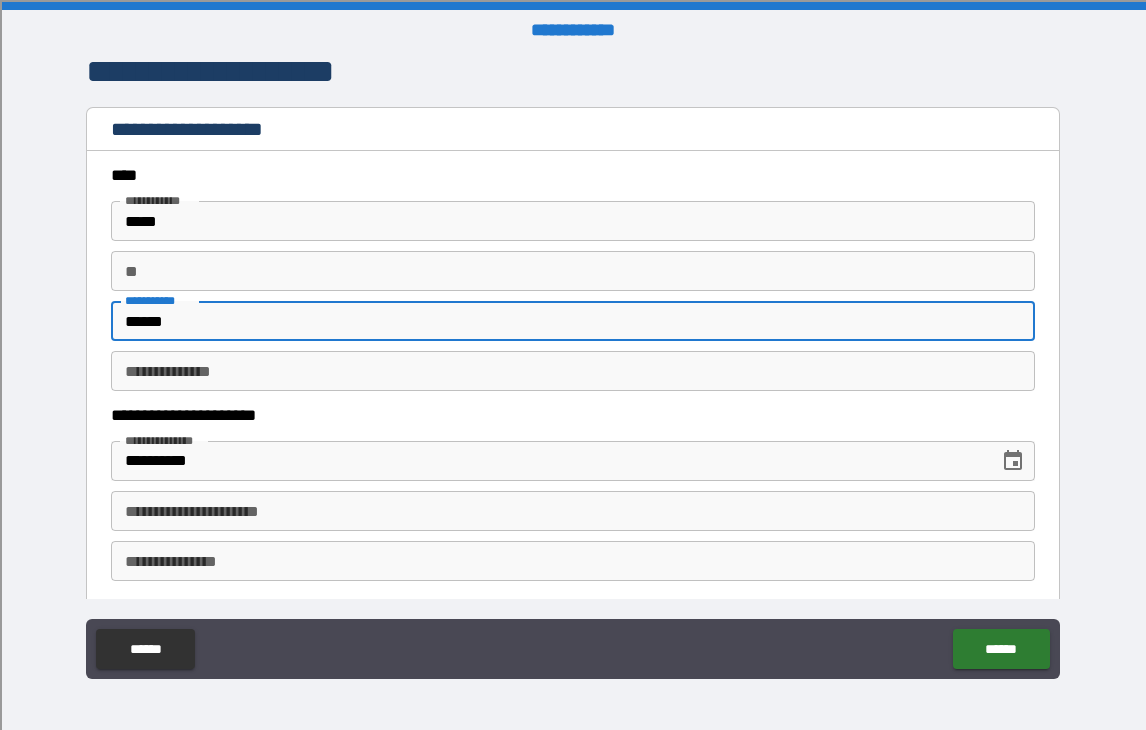 click on "******" at bounding box center [572, 321] 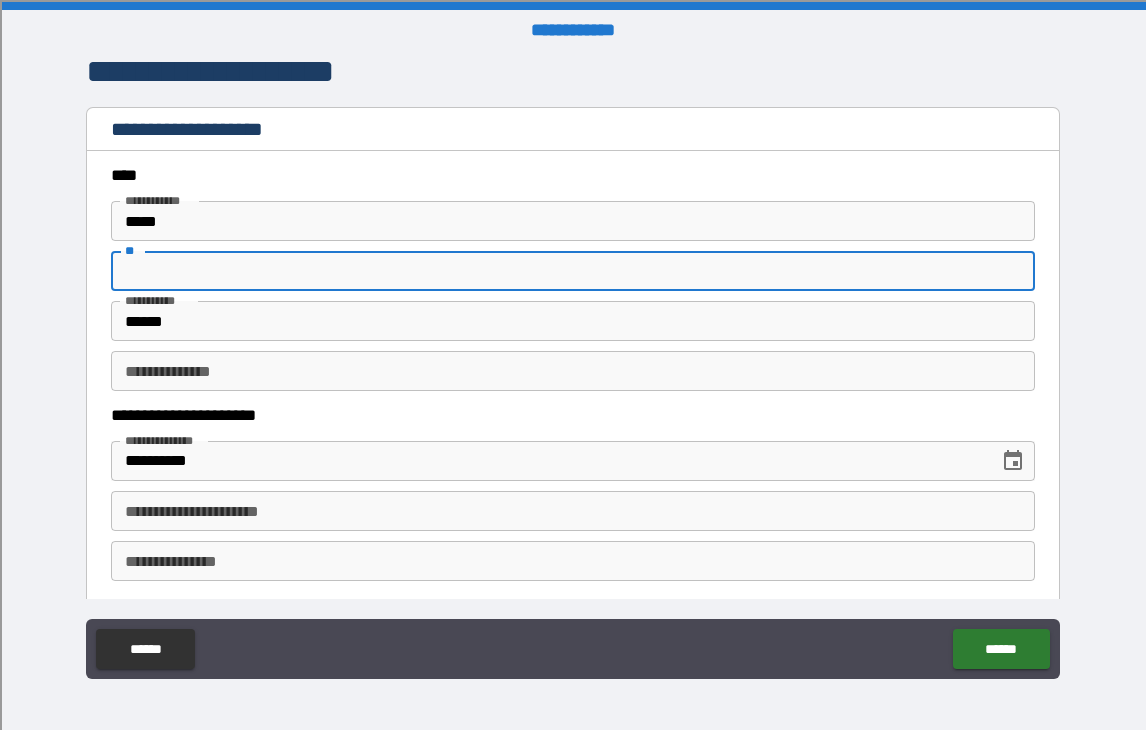 click on "**" at bounding box center (572, 271) 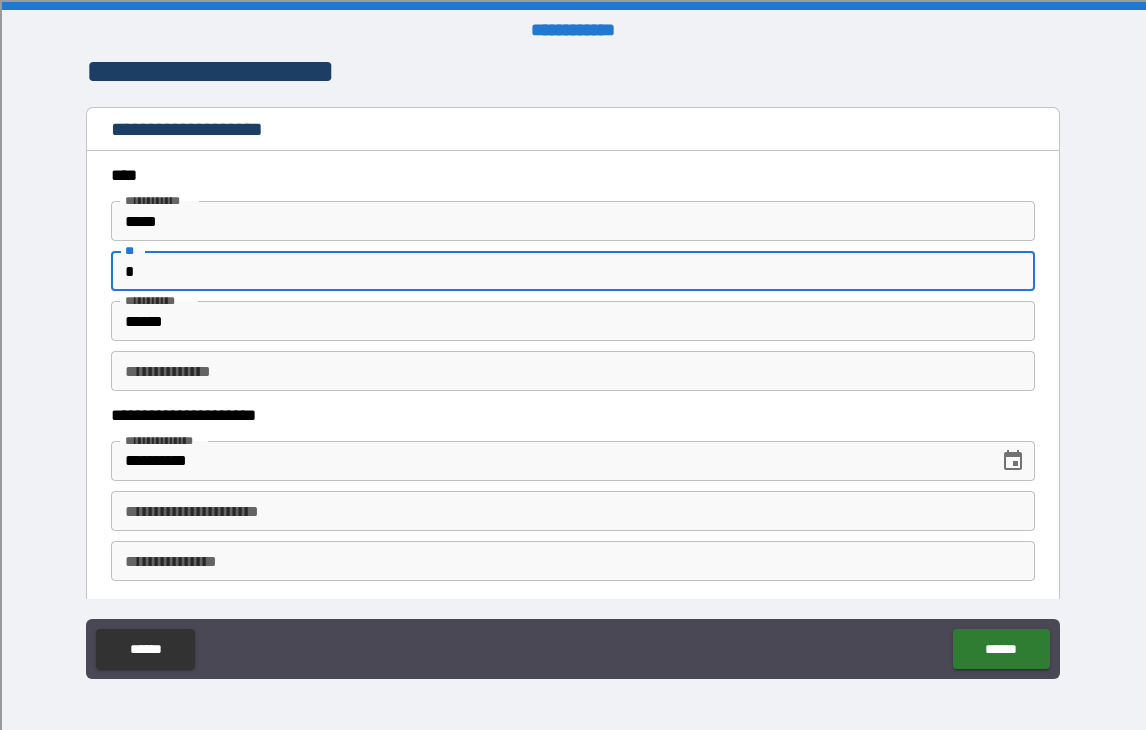 type on "*" 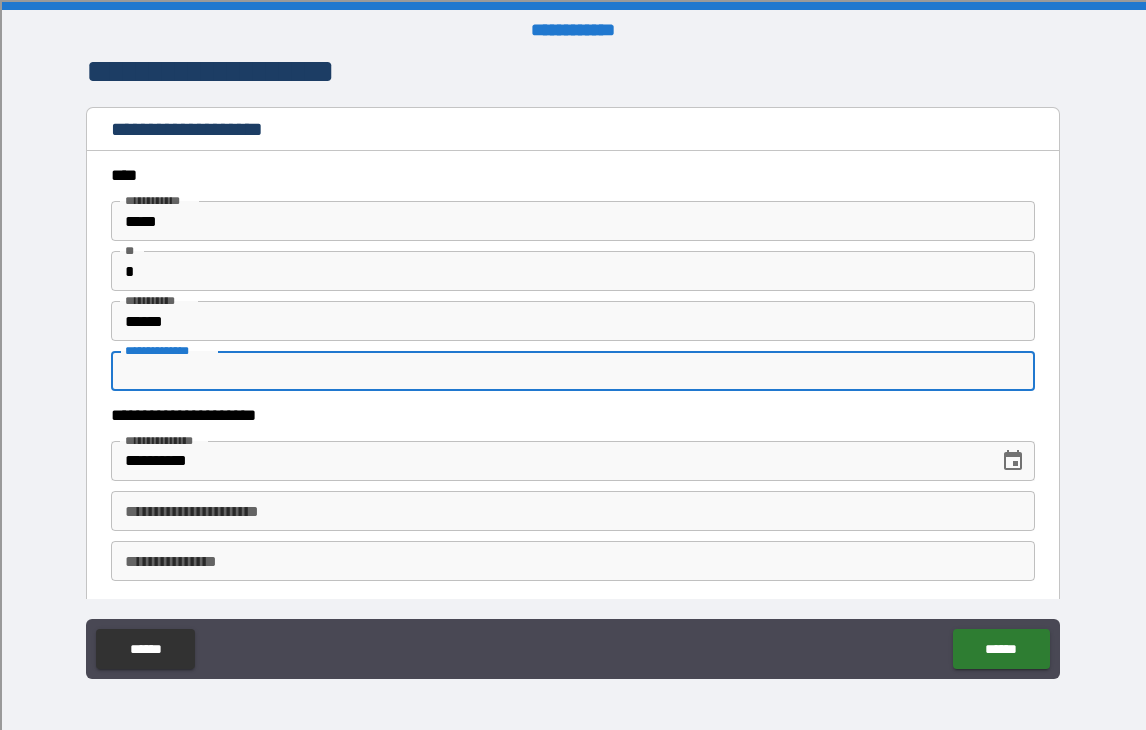 click on "**********" at bounding box center (572, 371) 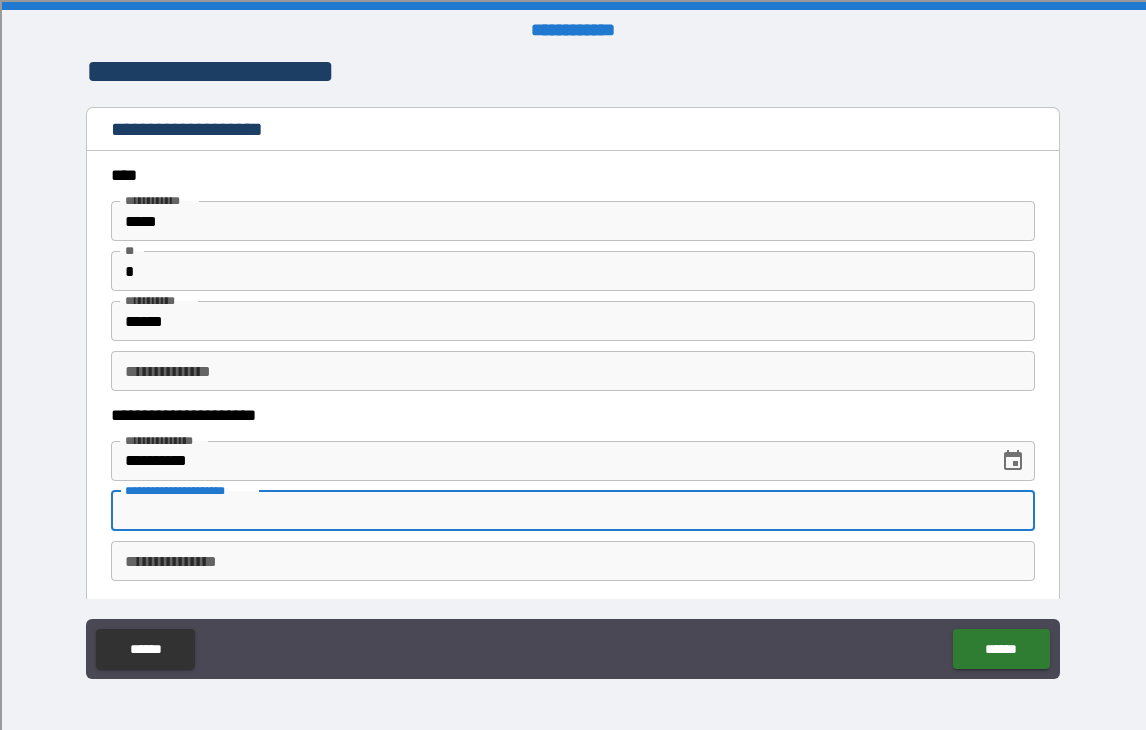 click on "**********" at bounding box center (572, 511) 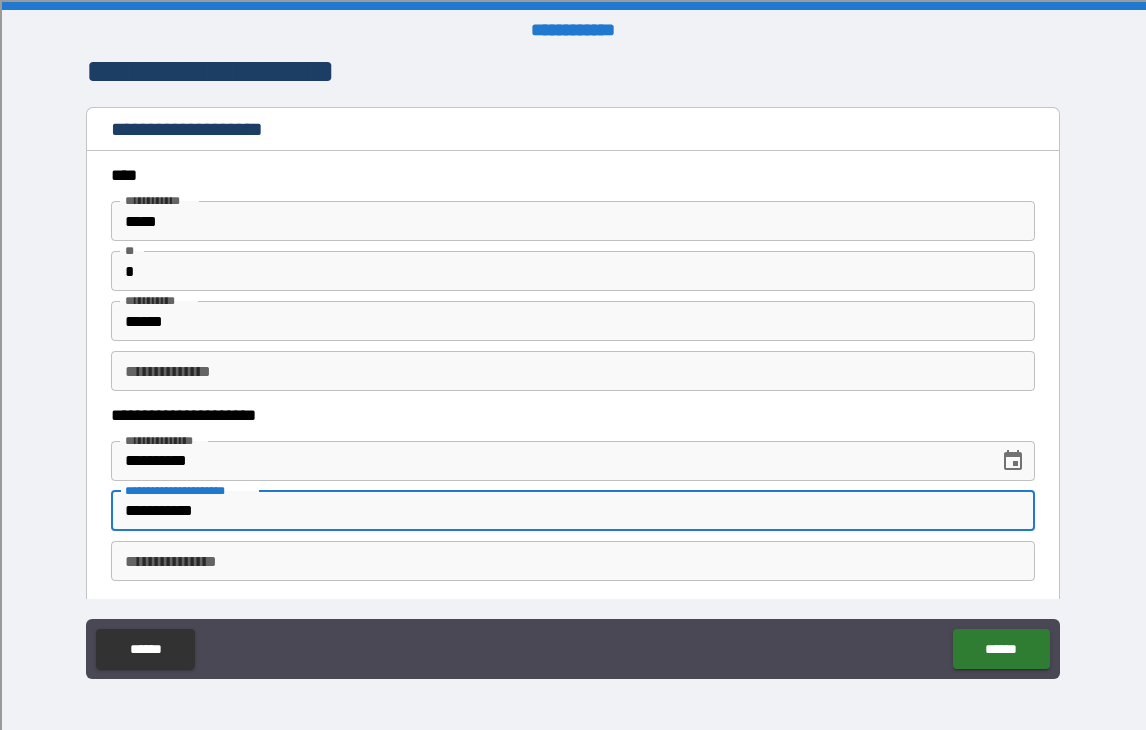 type on "**********" 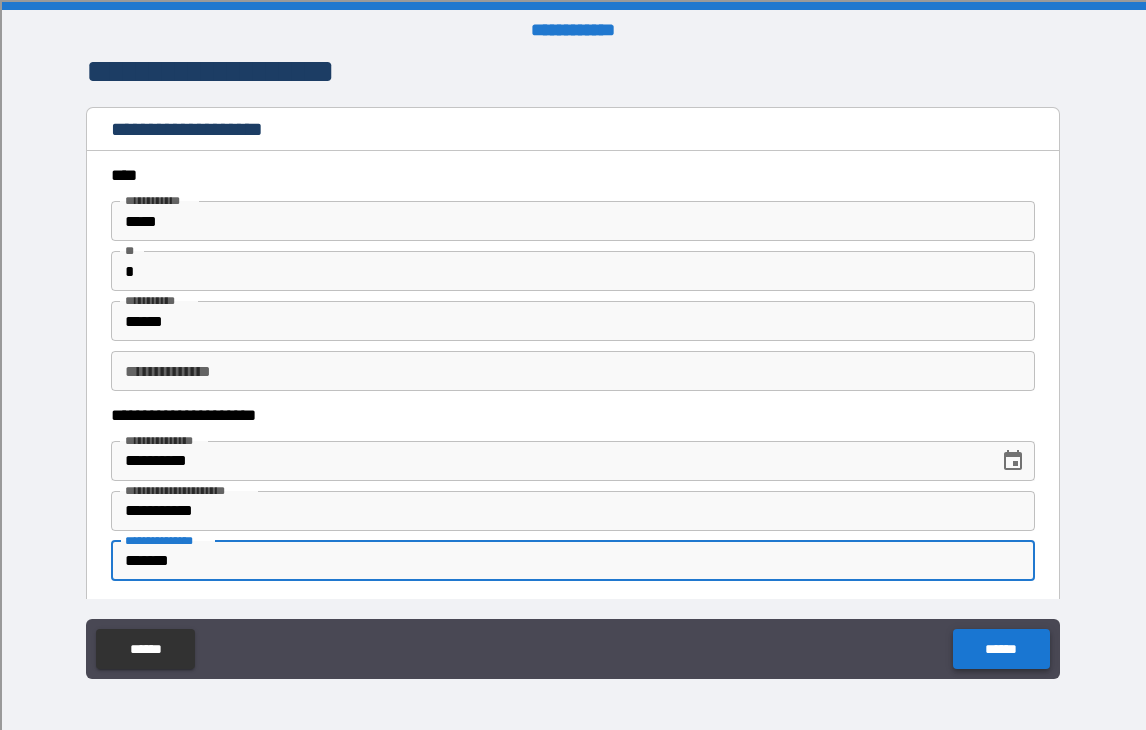 type on "*******" 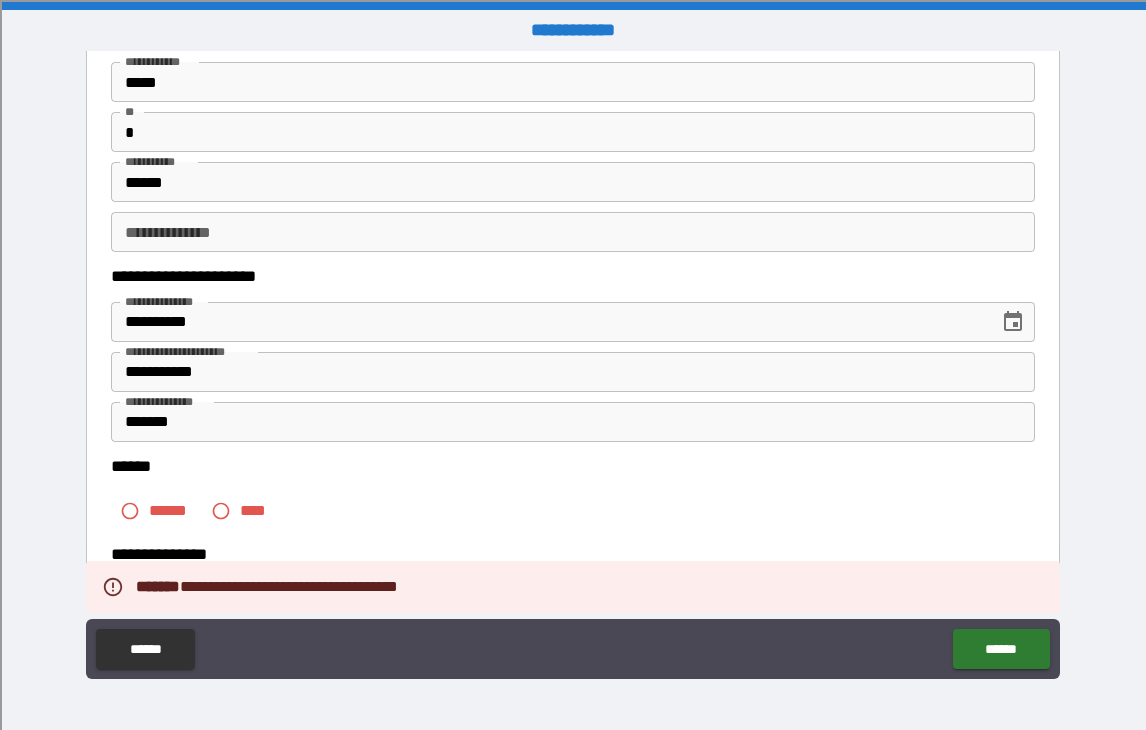 scroll, scrollTop: 313, scrollLeft: 0, axis: vertical 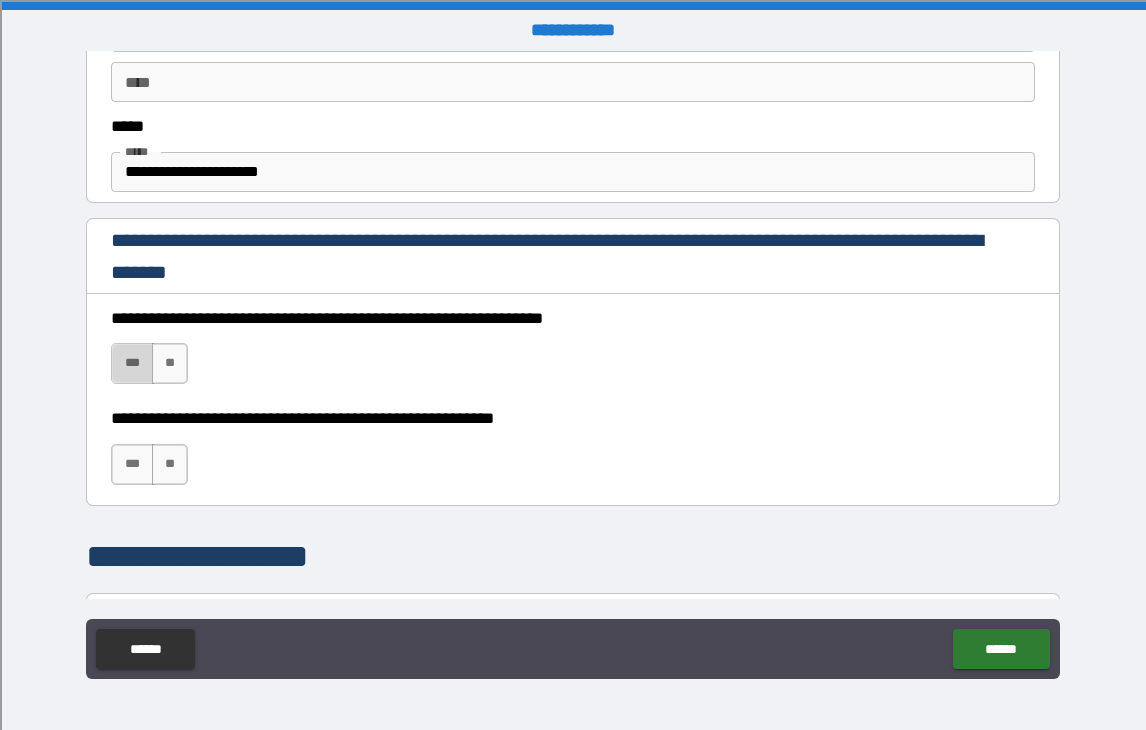 click on "***" at bounding box center [132, 363] 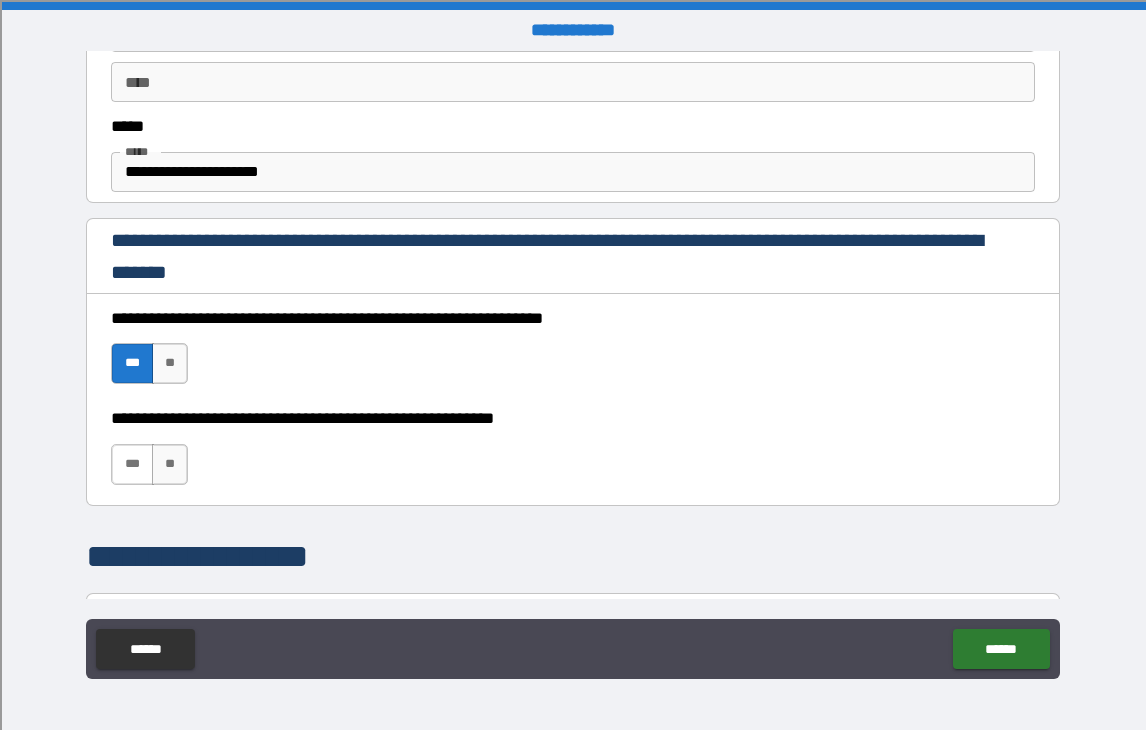 click on "***" at bounding box center [132, 464] 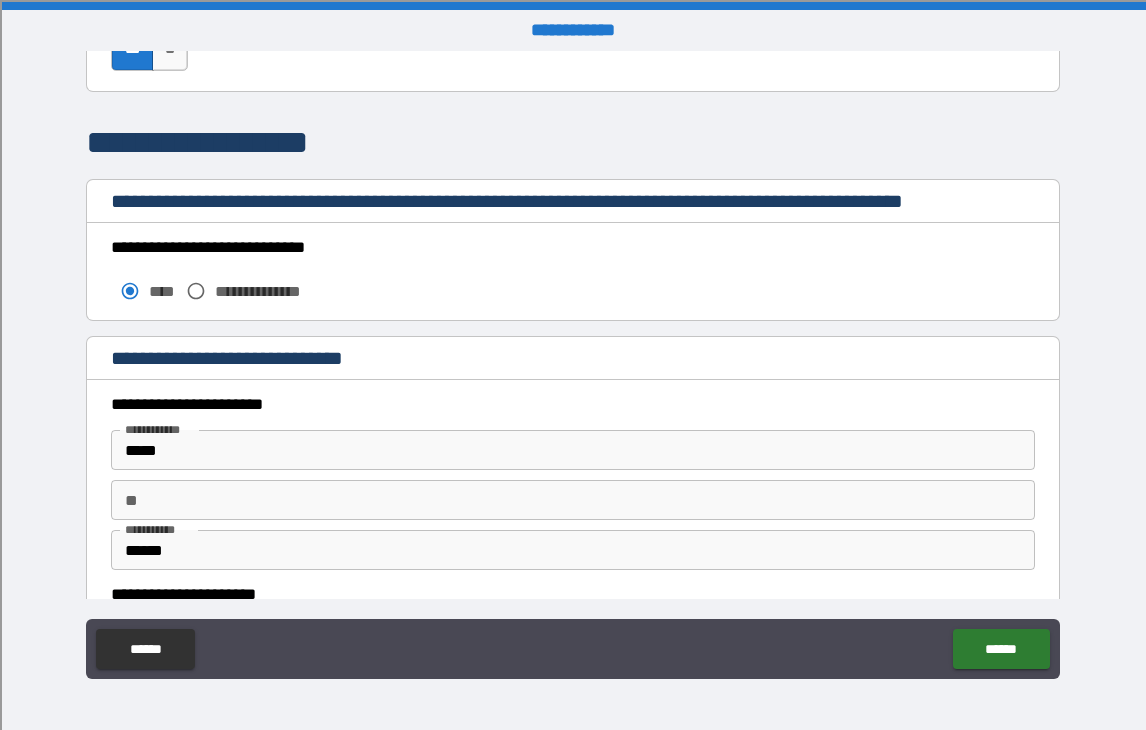 scroll, scrollTop: 1654, scrollLeft: 0, axis: vertical 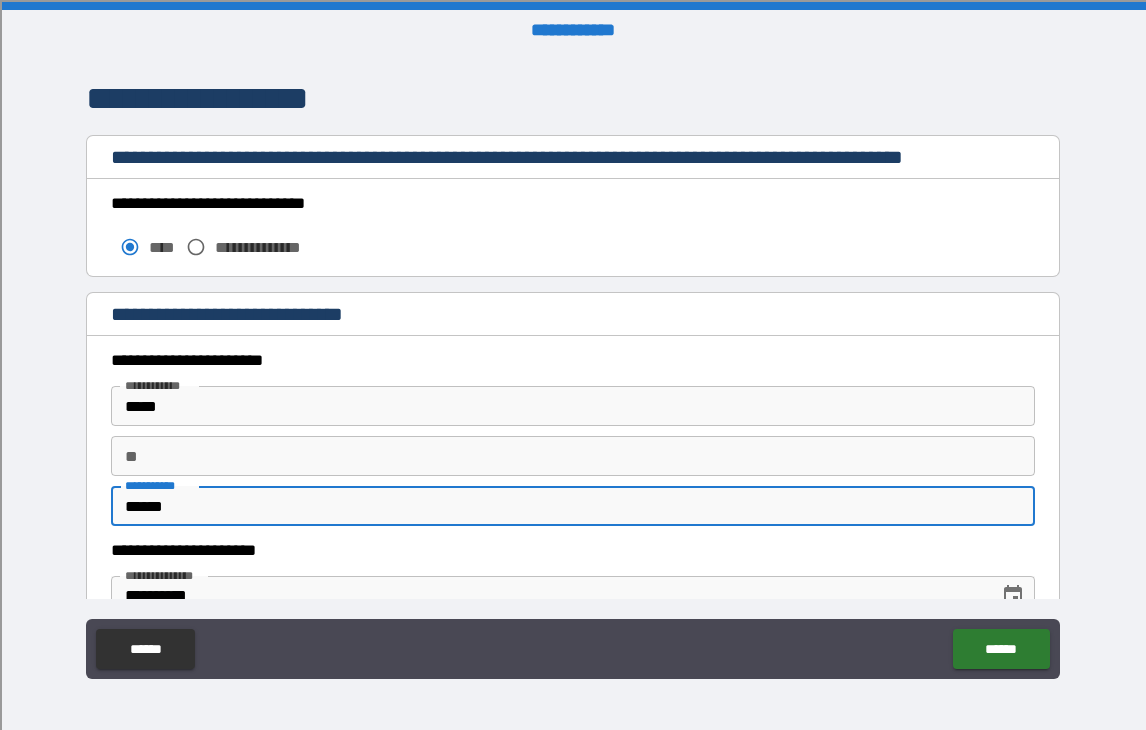 drag, startPoint x: 265, startPoint y: 500, endPoint x: 87, endPoint y: 500, distance: 178 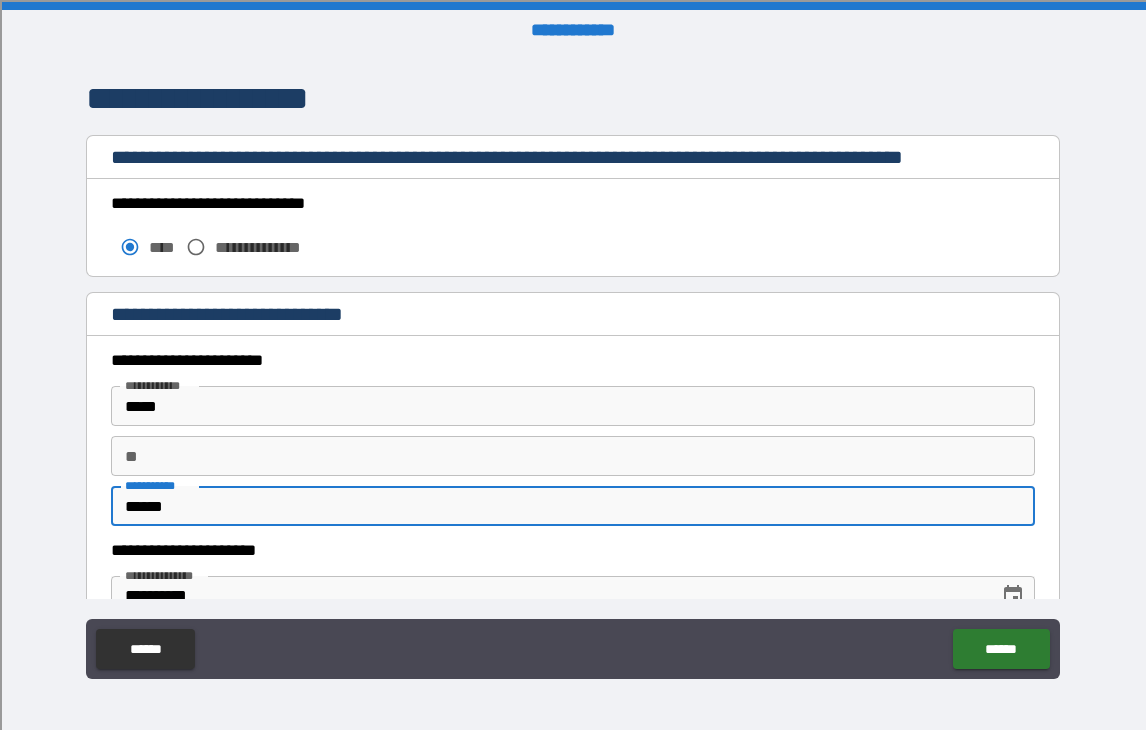type on "******" 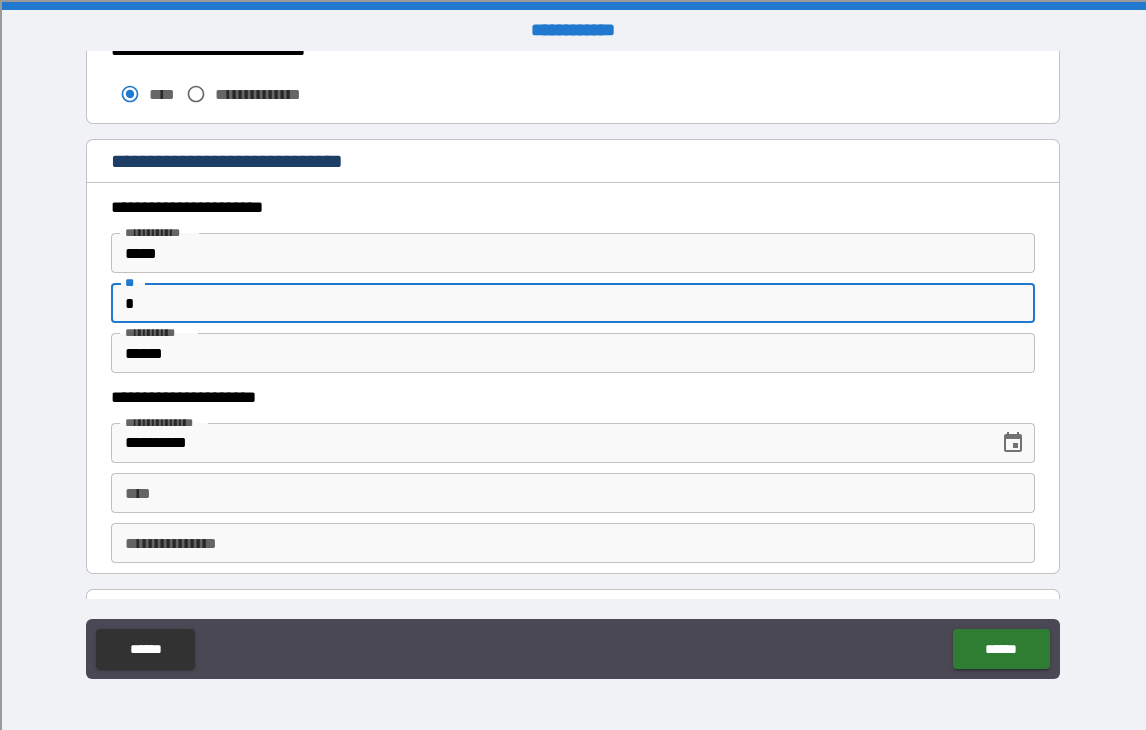 scroll, scrollTop: 1824, scrollLeft: 0, axis: vertical 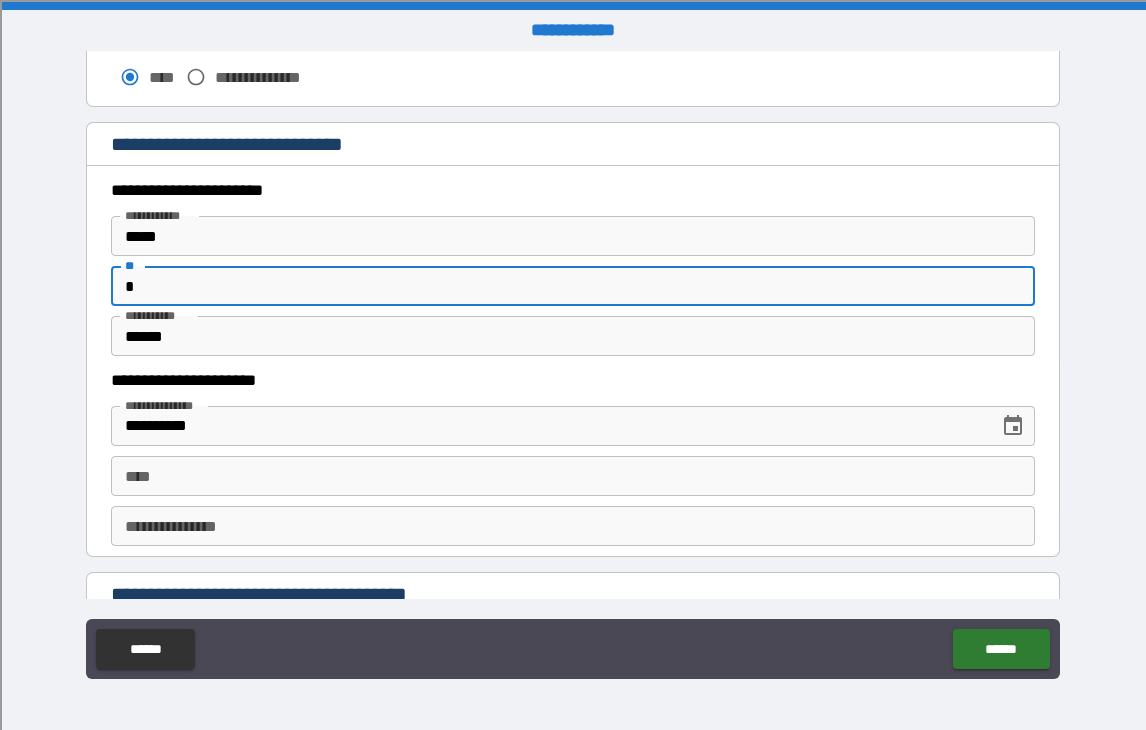 type on "*" 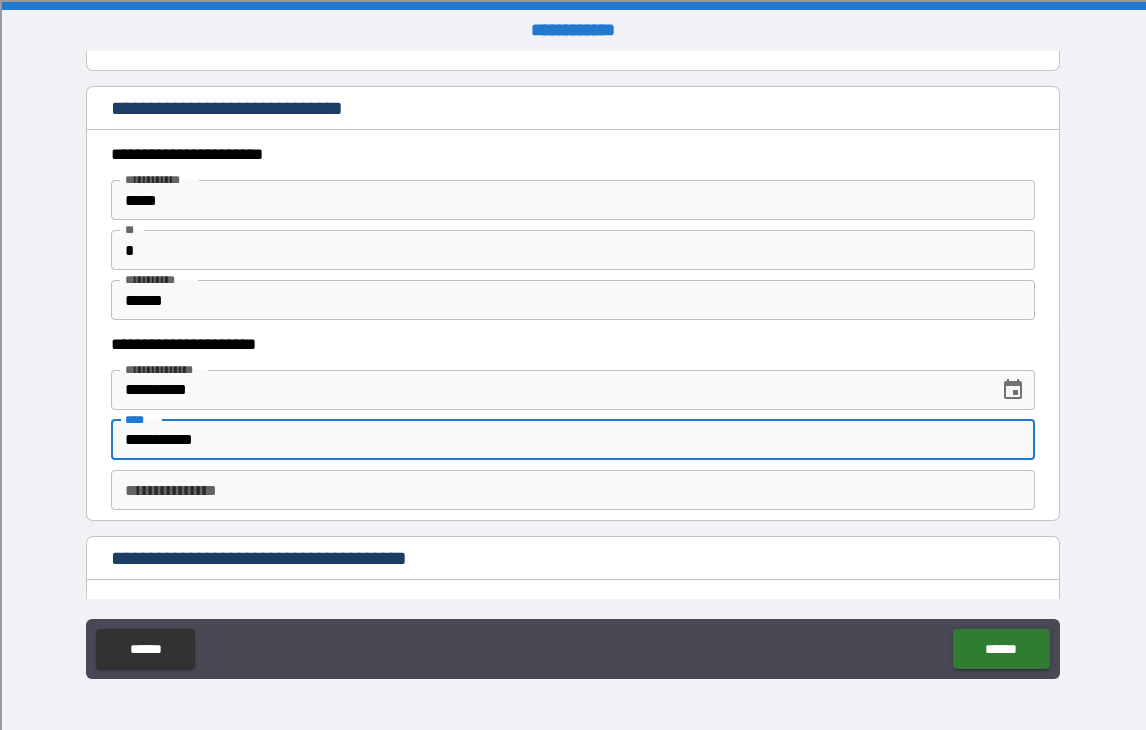 type on "**********" 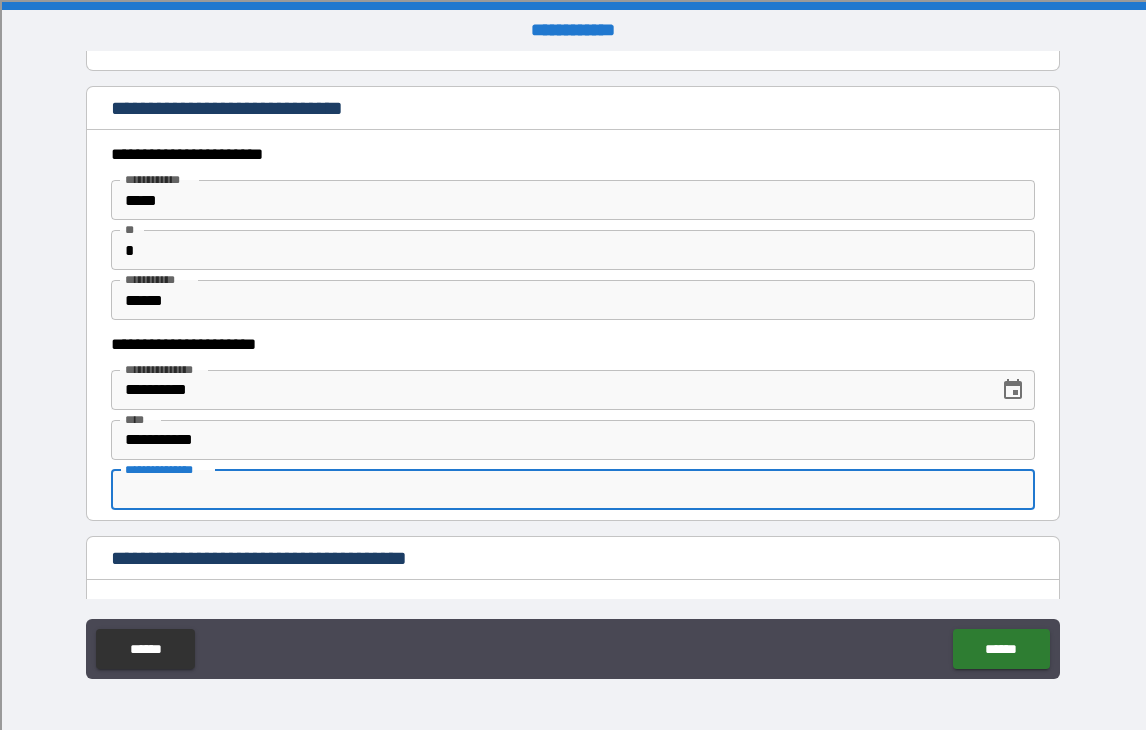 click on "**********" at bounding box center [572, 490] 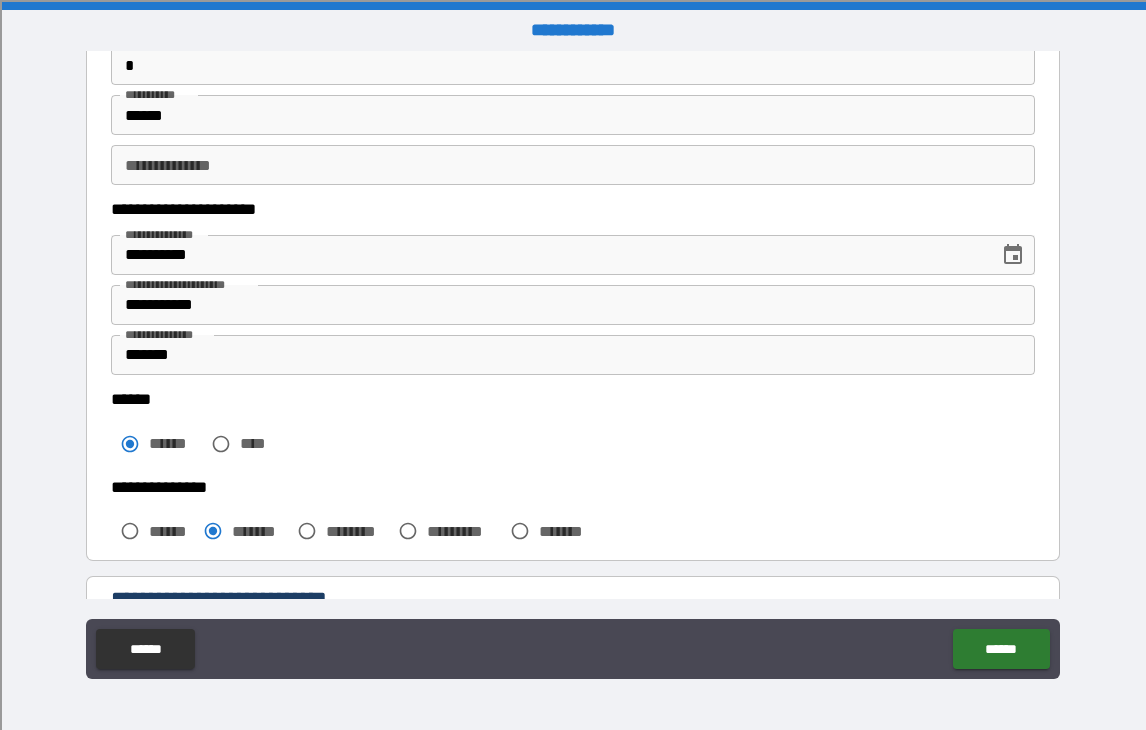 scroll, scrollTop: 169, scrollLeft: 0, axis: vertical 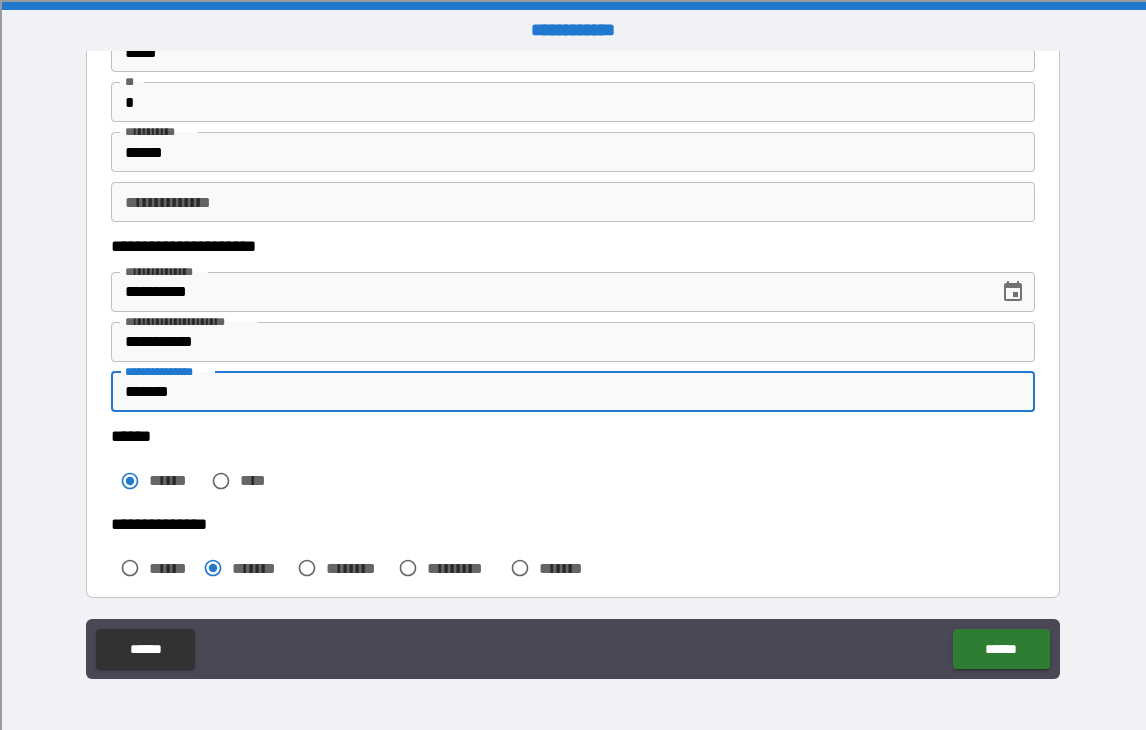 drag, startPoint x: 227, startPoint y: 394, endPoint x: 89, endPoint y: 394, distance: 138 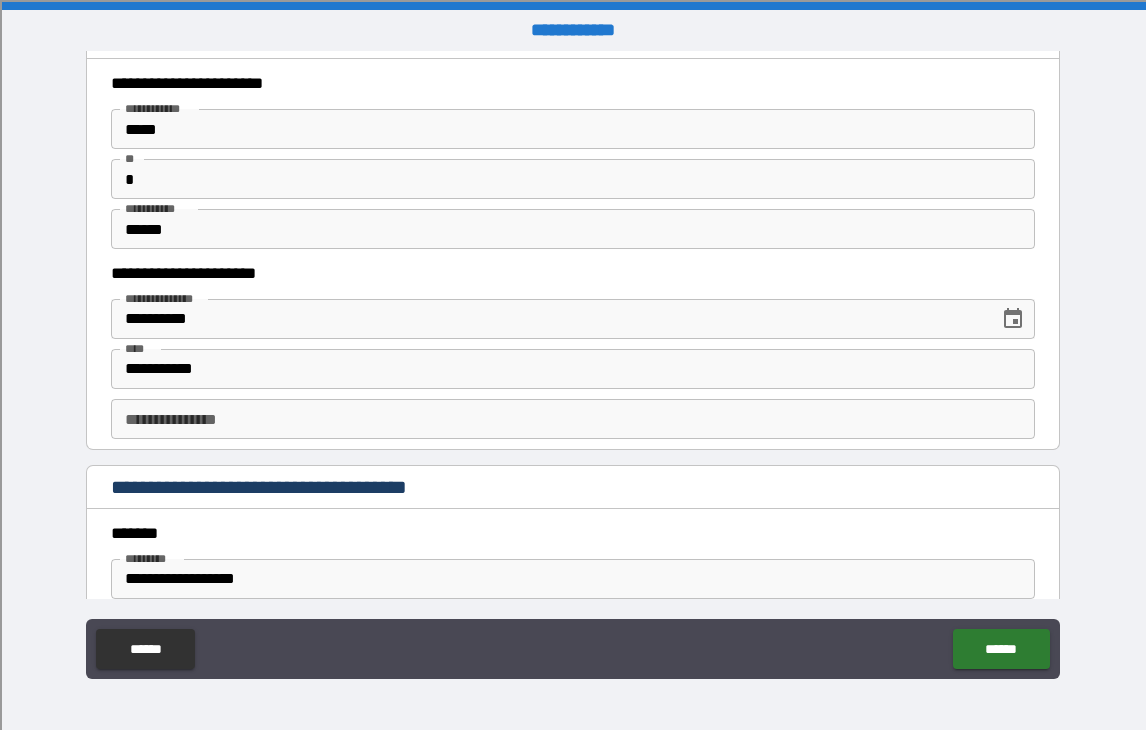 scroll, scrollTop: 1932, scrollLeft: 0, axis: vertical 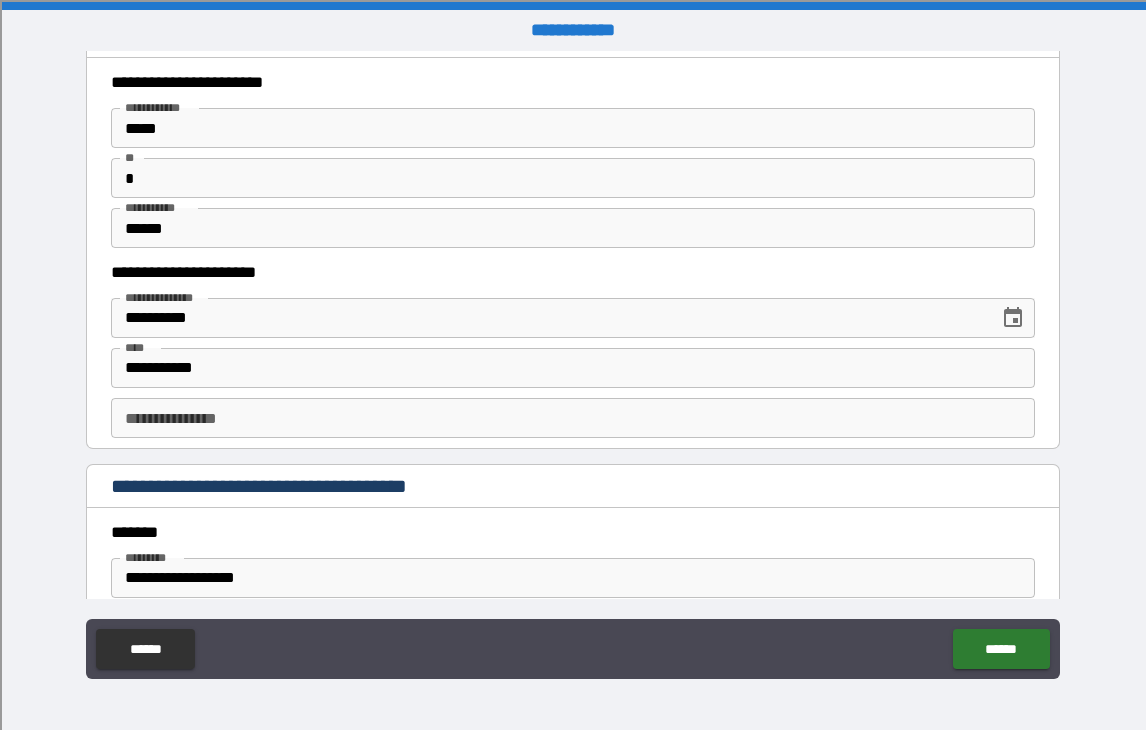 click on "**********" at bounding box center (572, 418) 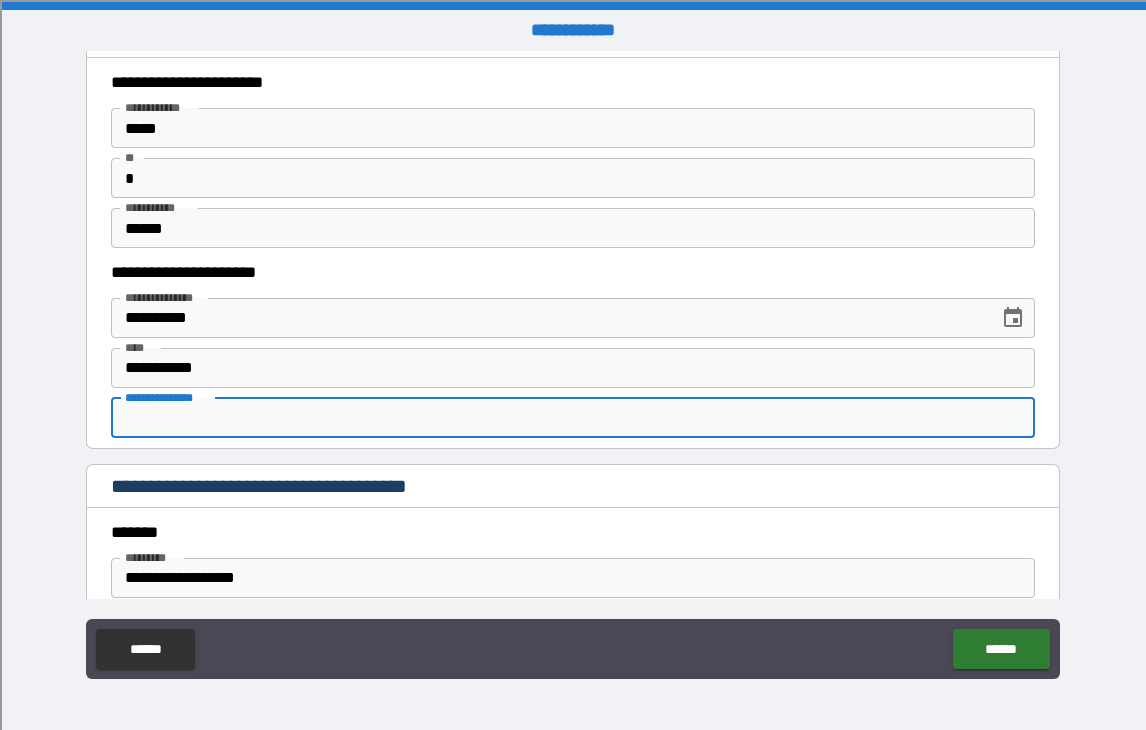paste on "*******" 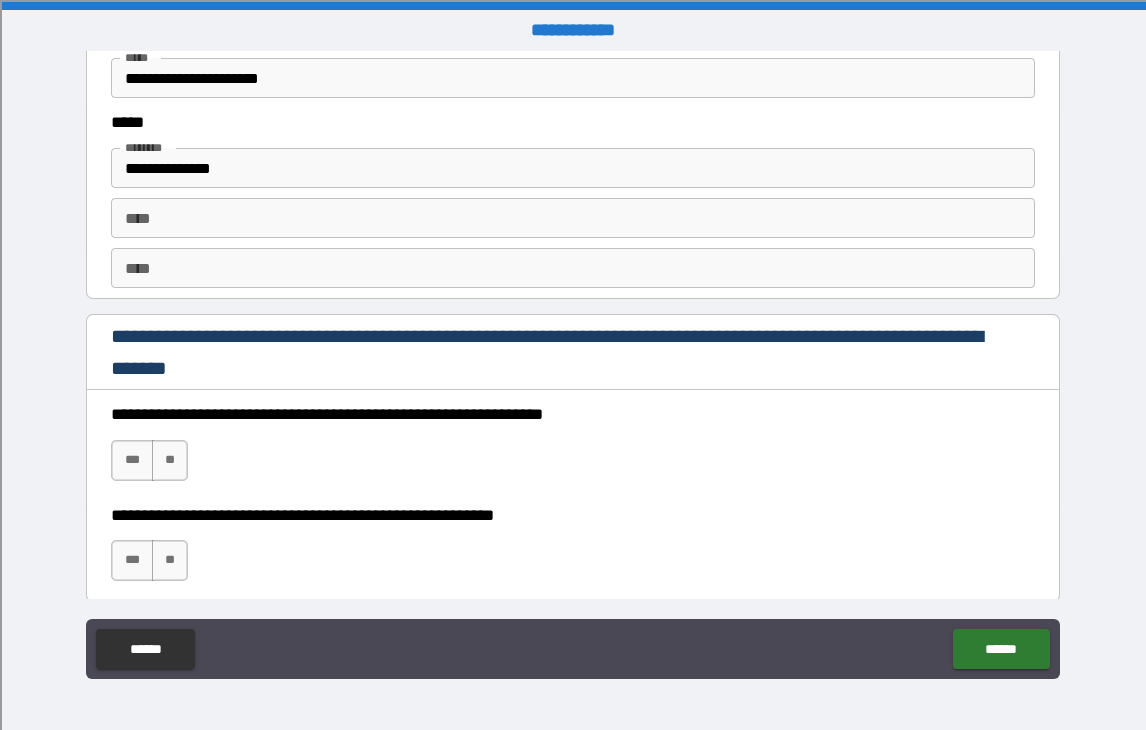 scroll, scrollTop: 2718, scrollLeft: 0, axis: vertical 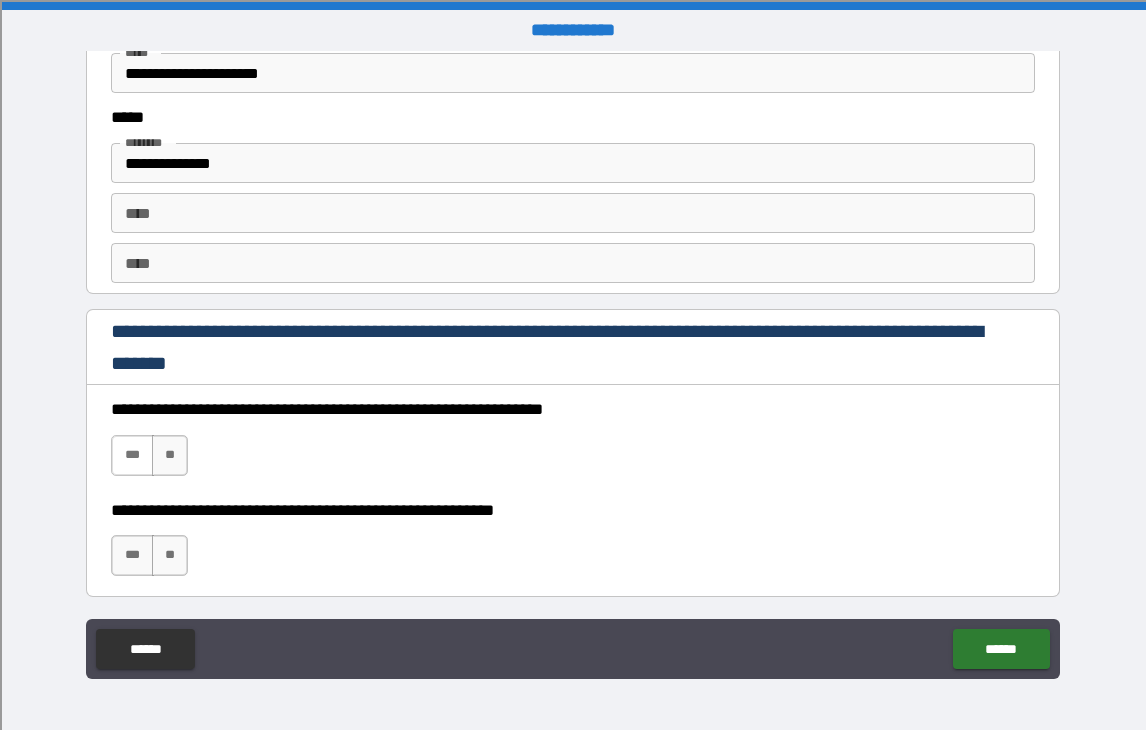 type on "*******" 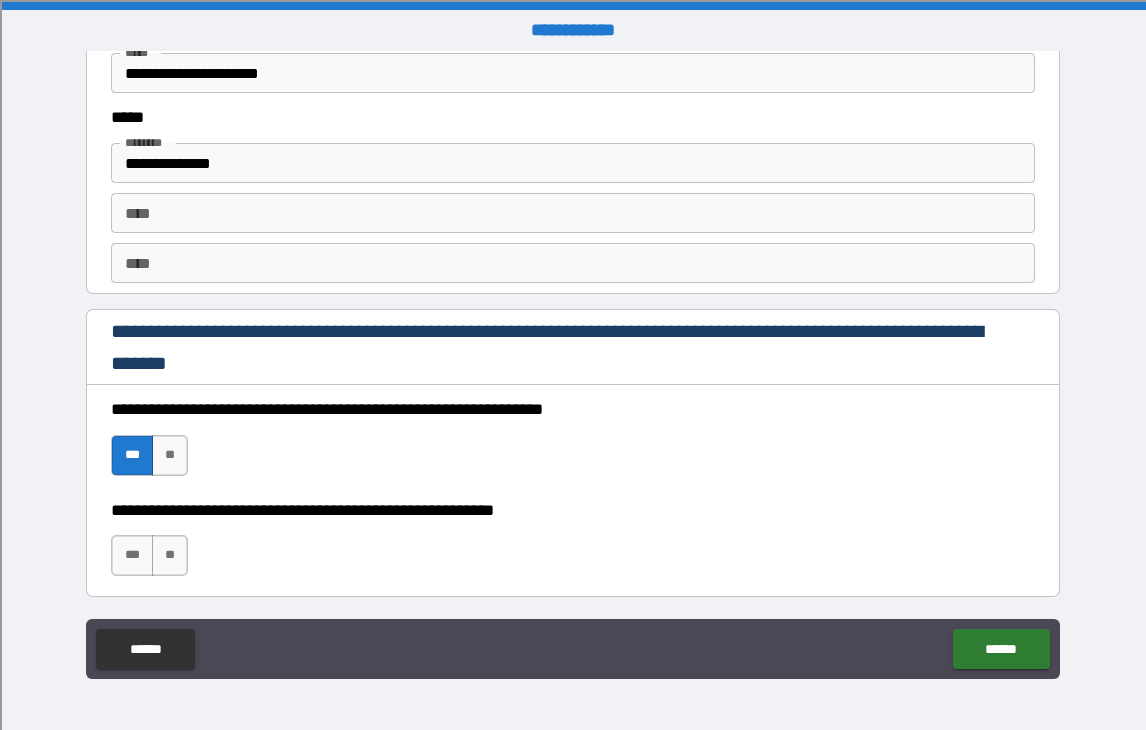 click on "*** **" at bounding box center [149, 555] 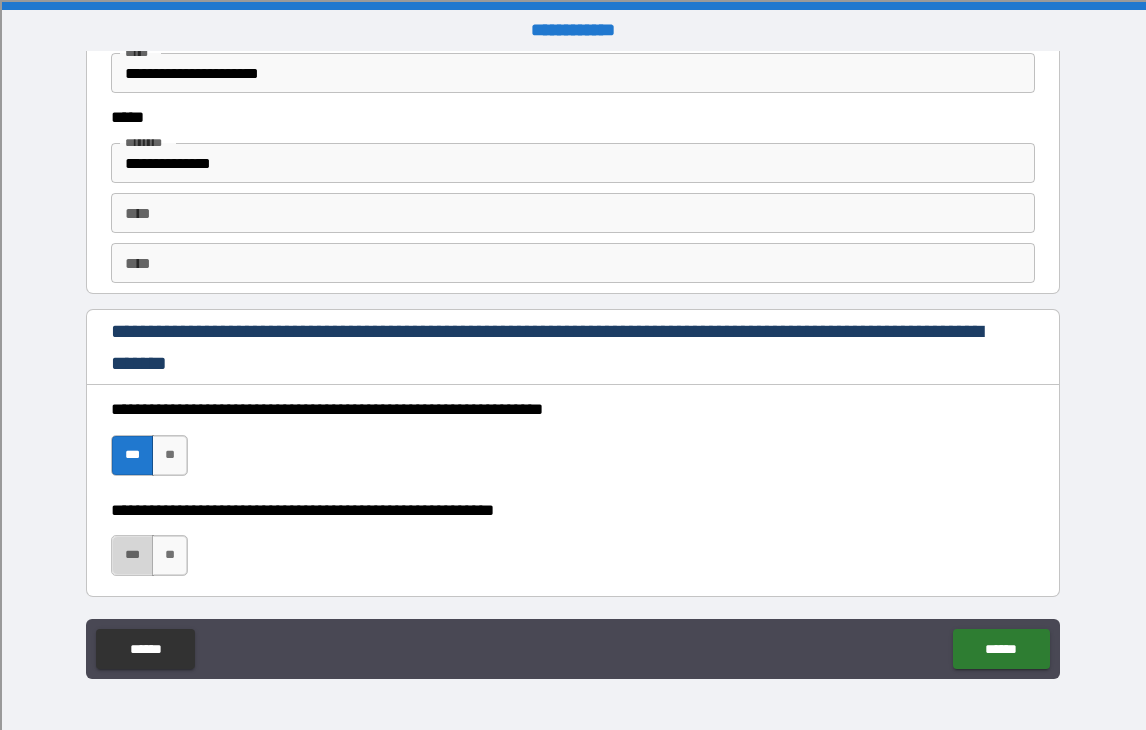 click on "***" at bounding box center (132, 555) 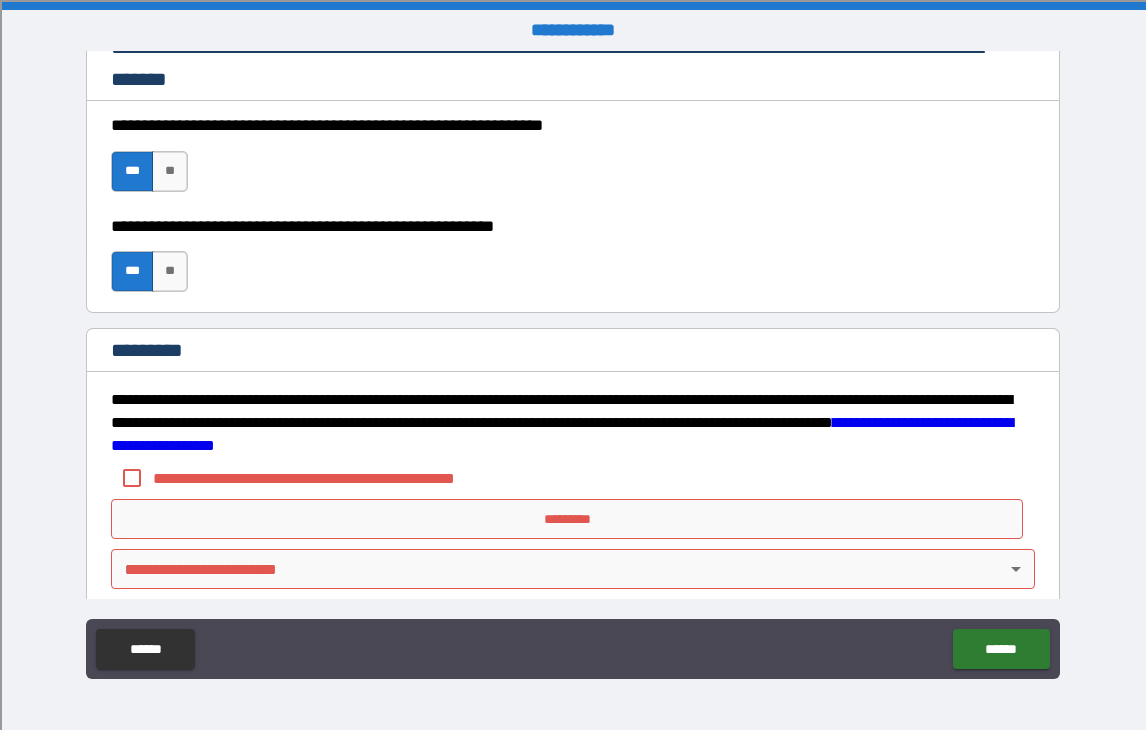 scroll, scrollTop: 3024, scrollLeft: 0, axis: vertical 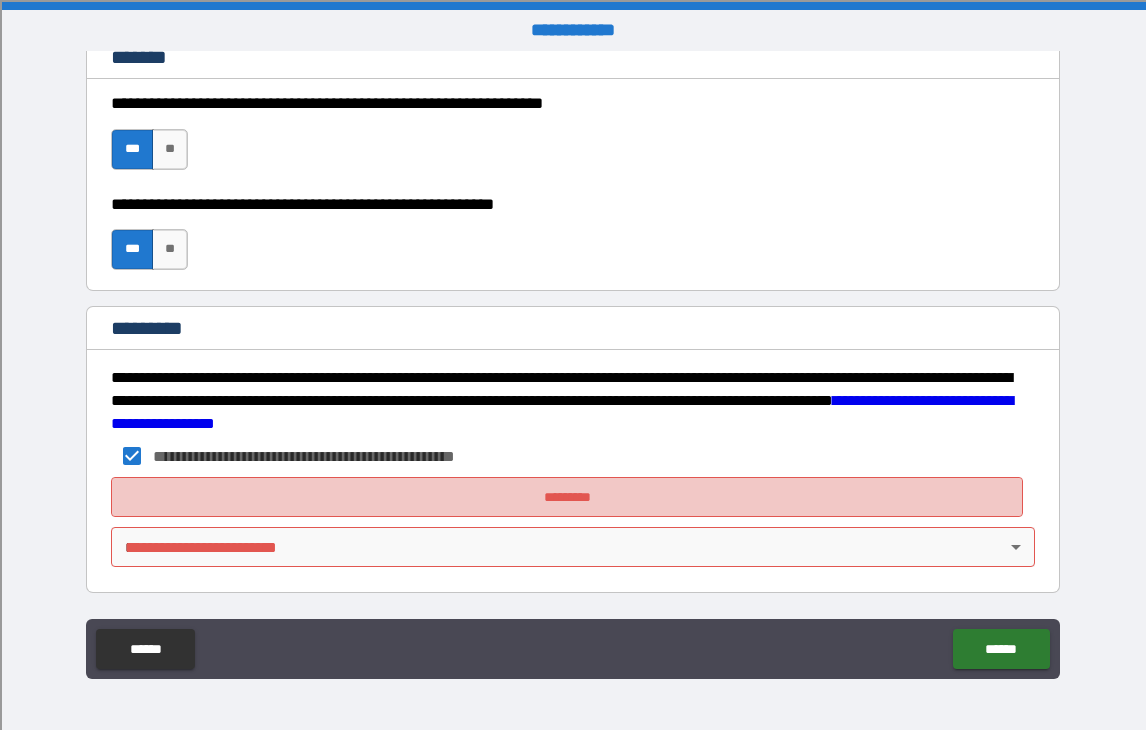 click on "*********" at bounding box center [567, 497] 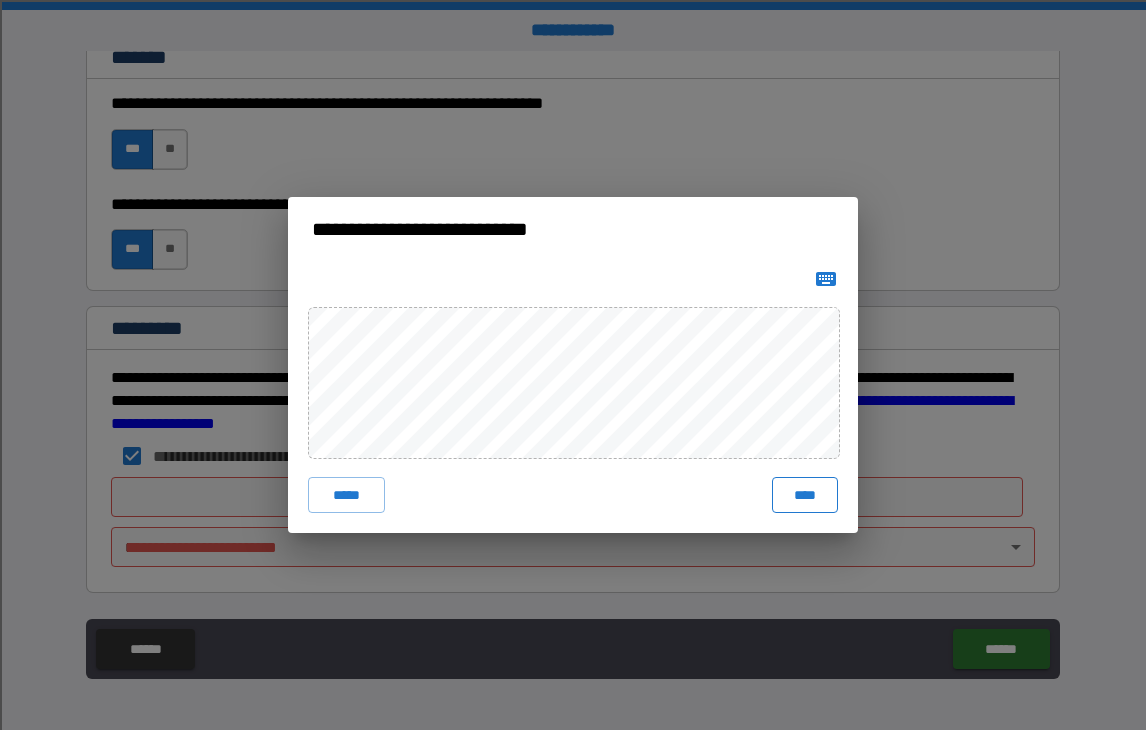click on "****" at bounding box center (805, 495) 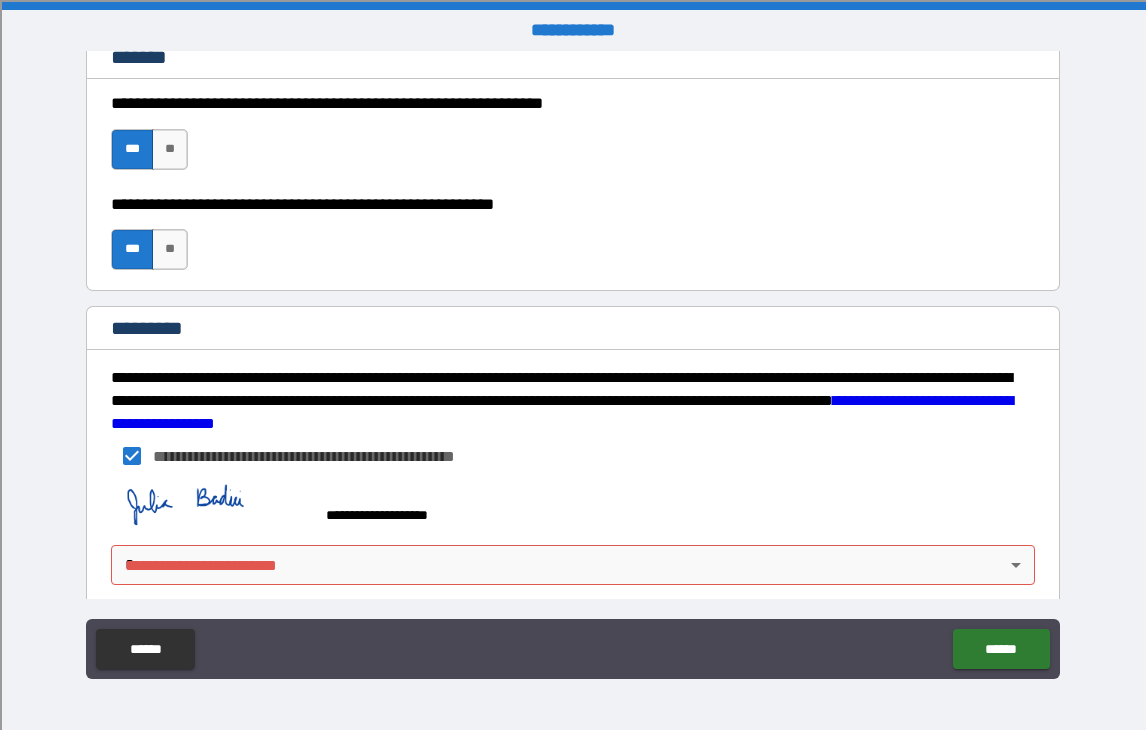 scroll, scrollTop: 3041, scrollLeft: 0, axis: vertical 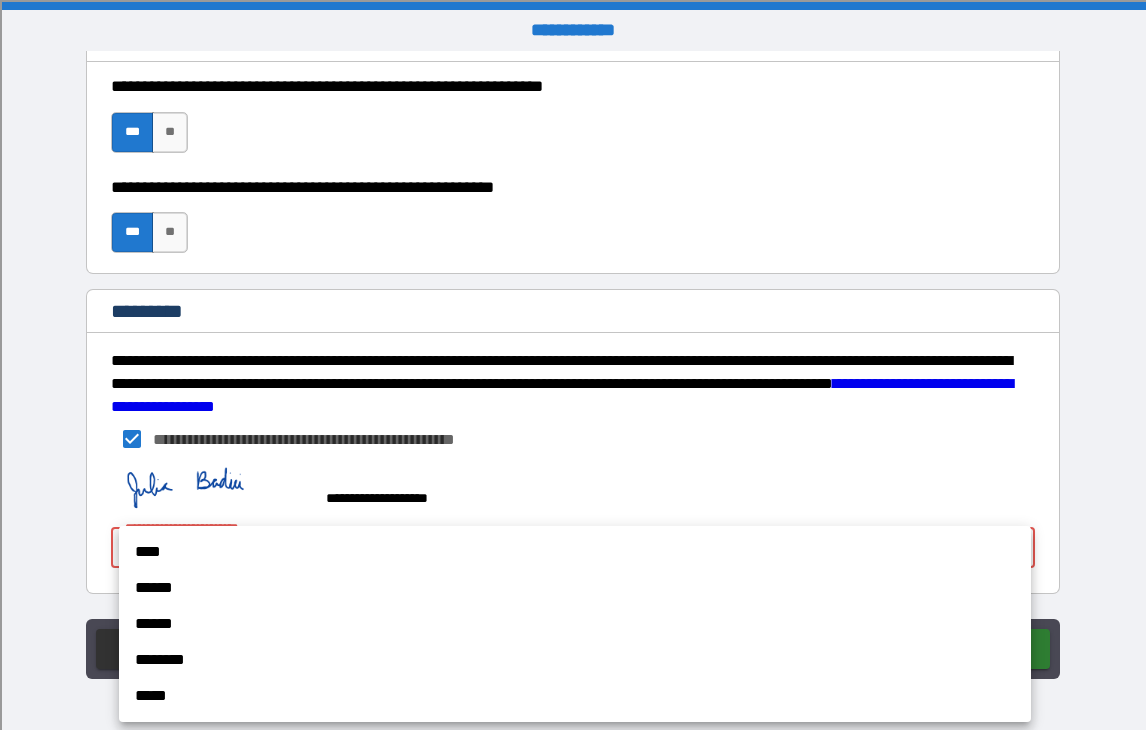 click on "**********" at bounding box center [573, 365] 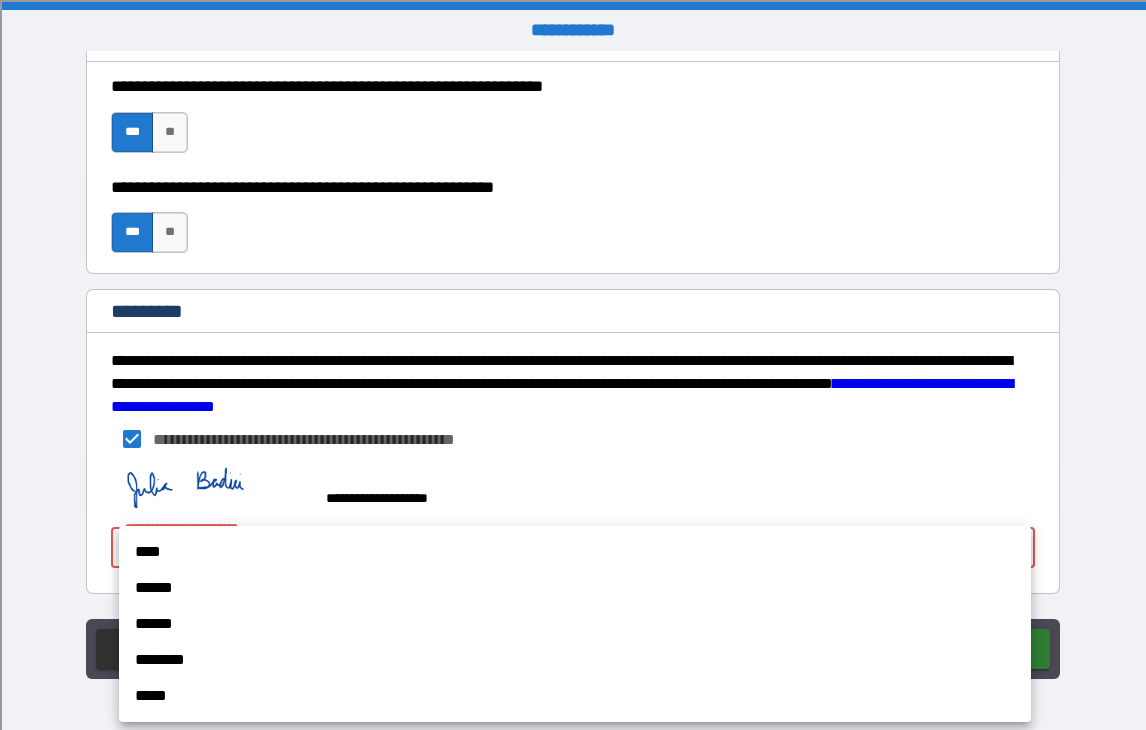 click on "****" at bounding box center (575, 552) 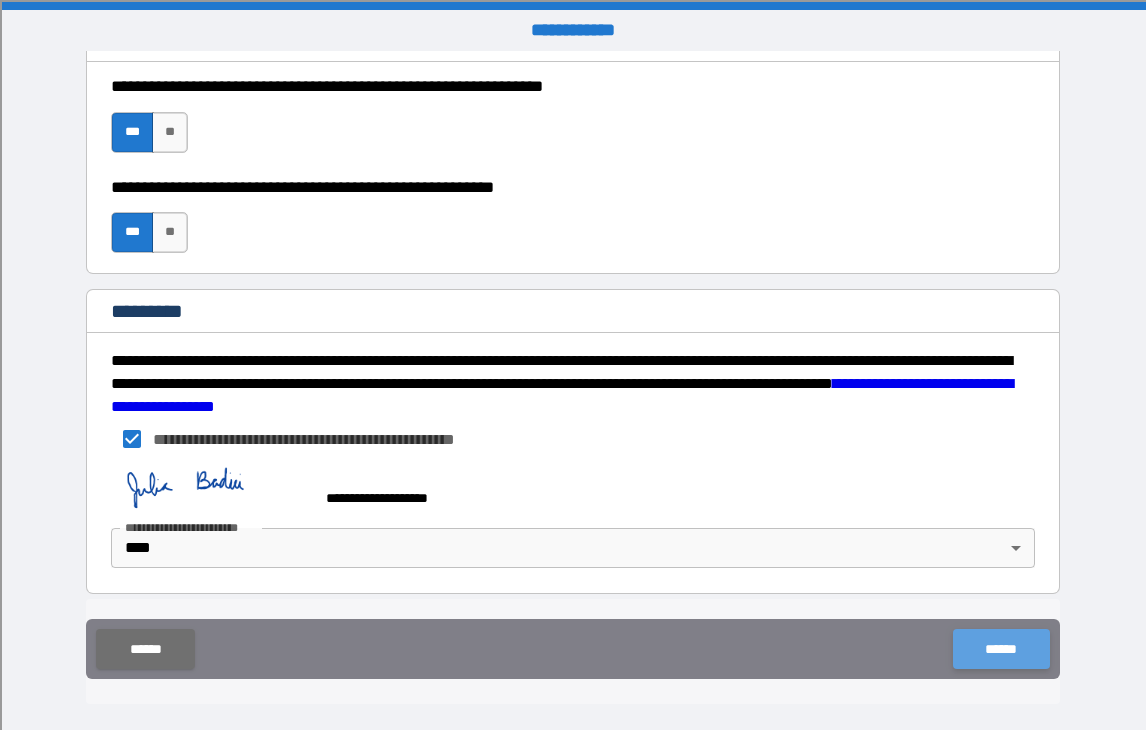click on "******" at bounding box center (1001, 649) 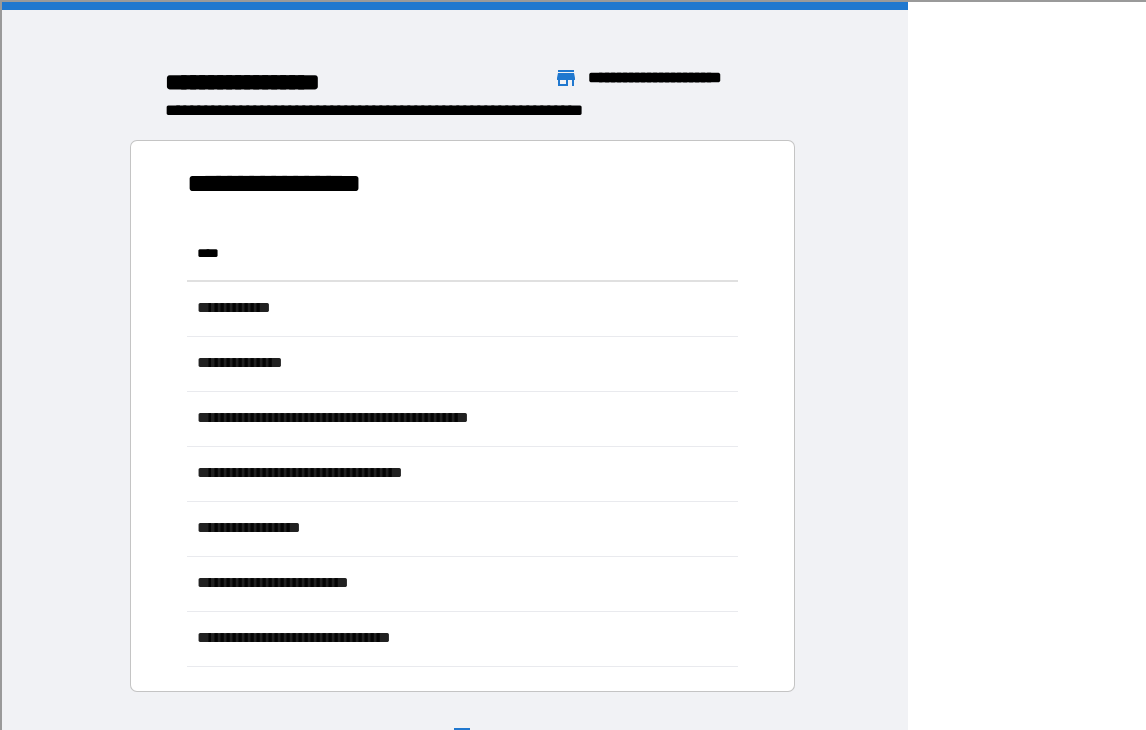 scroll, scrollTop: 1, scrollLeft: 1, axis: both 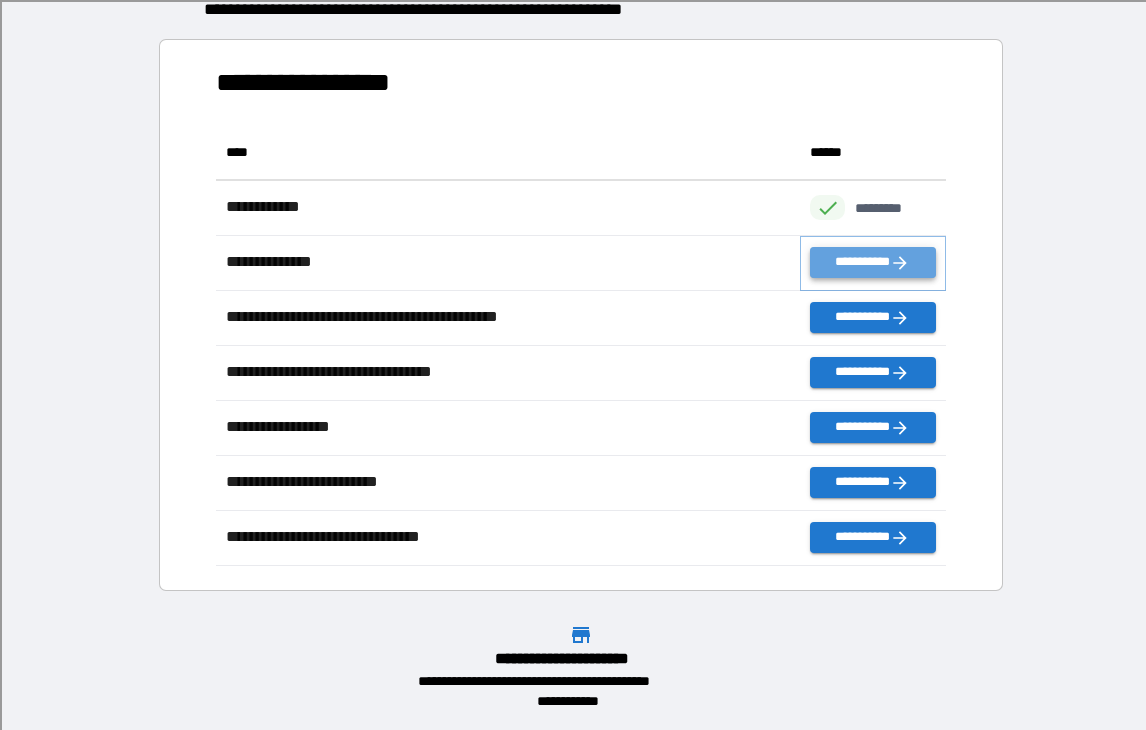 click on "**********" at bounding box center [872, 262] 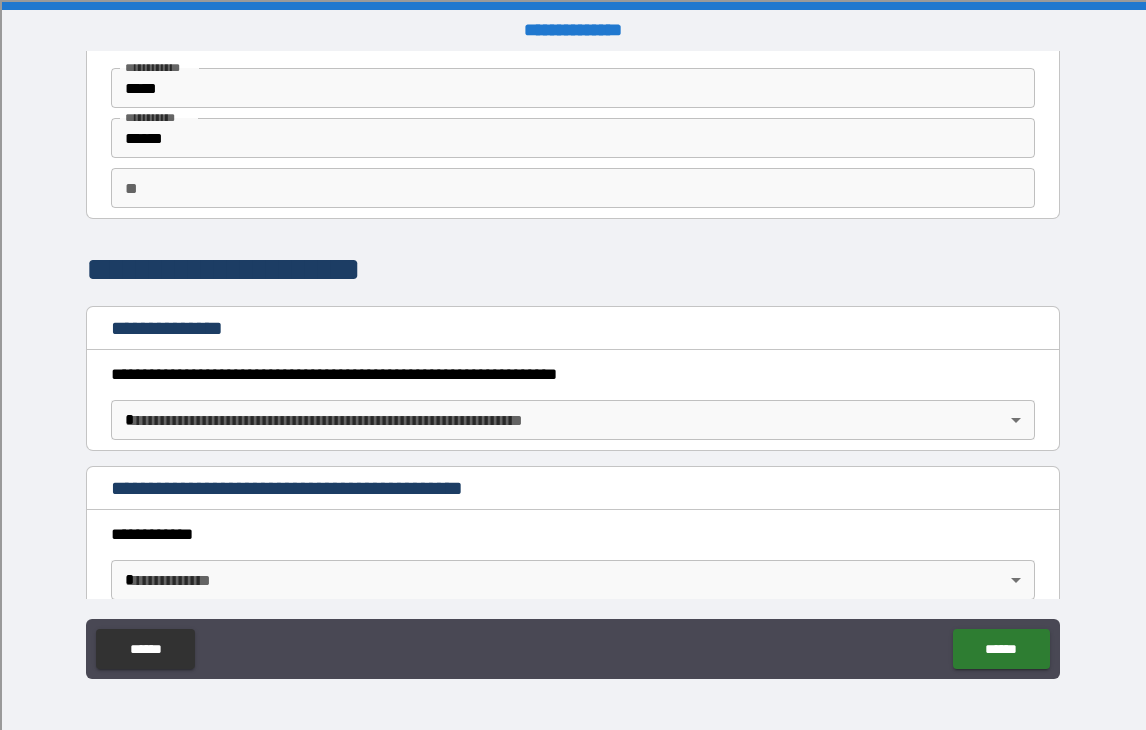 scroll, scrollTop: 86, scrollLeft: 0, axis: vertical 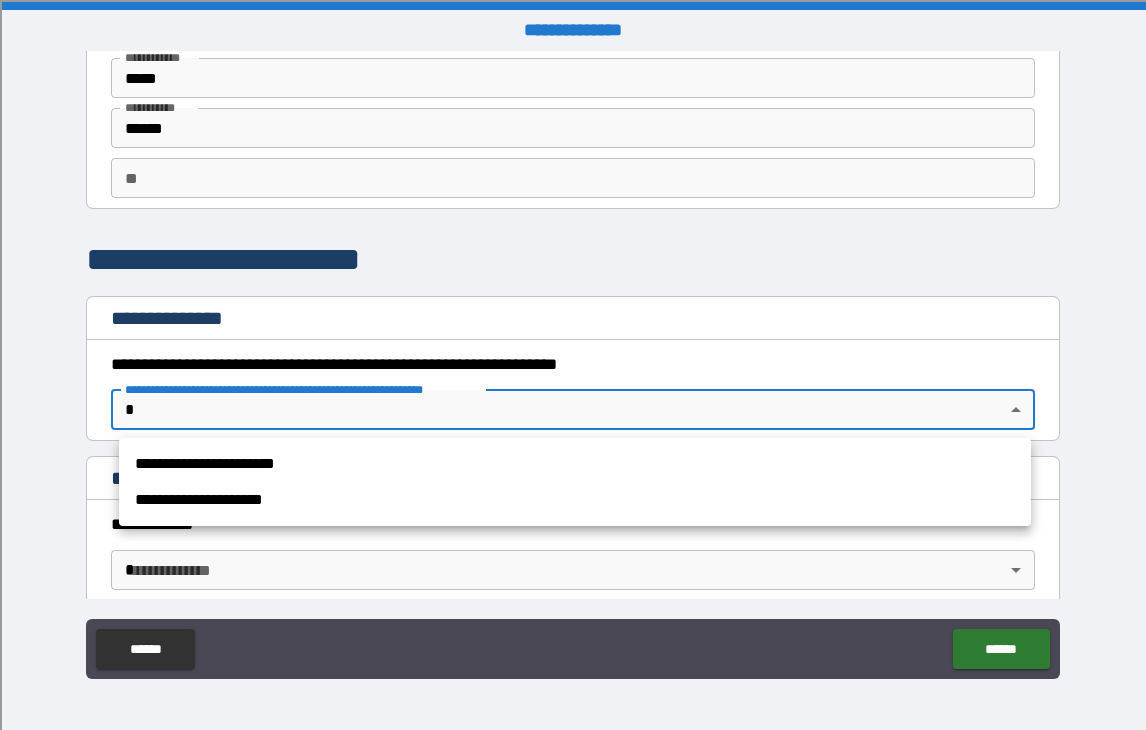 click on "**********" at bounding box center [573, 365] 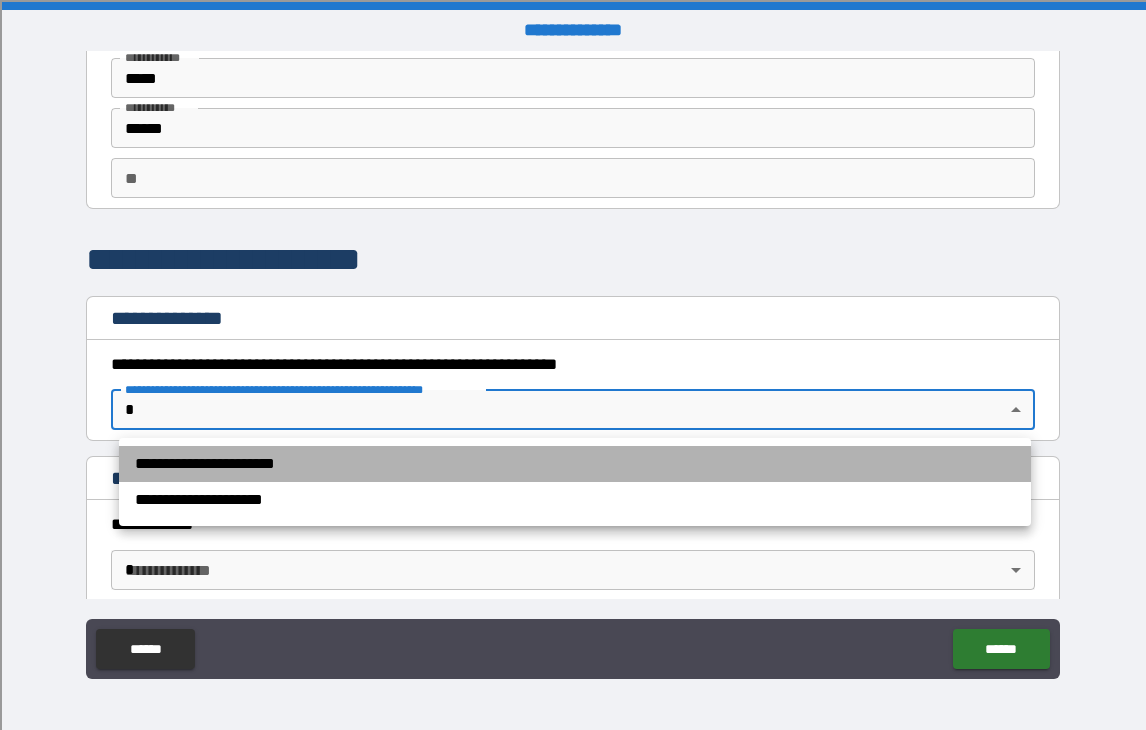 click on "**********" at bounding box center [575, 464] 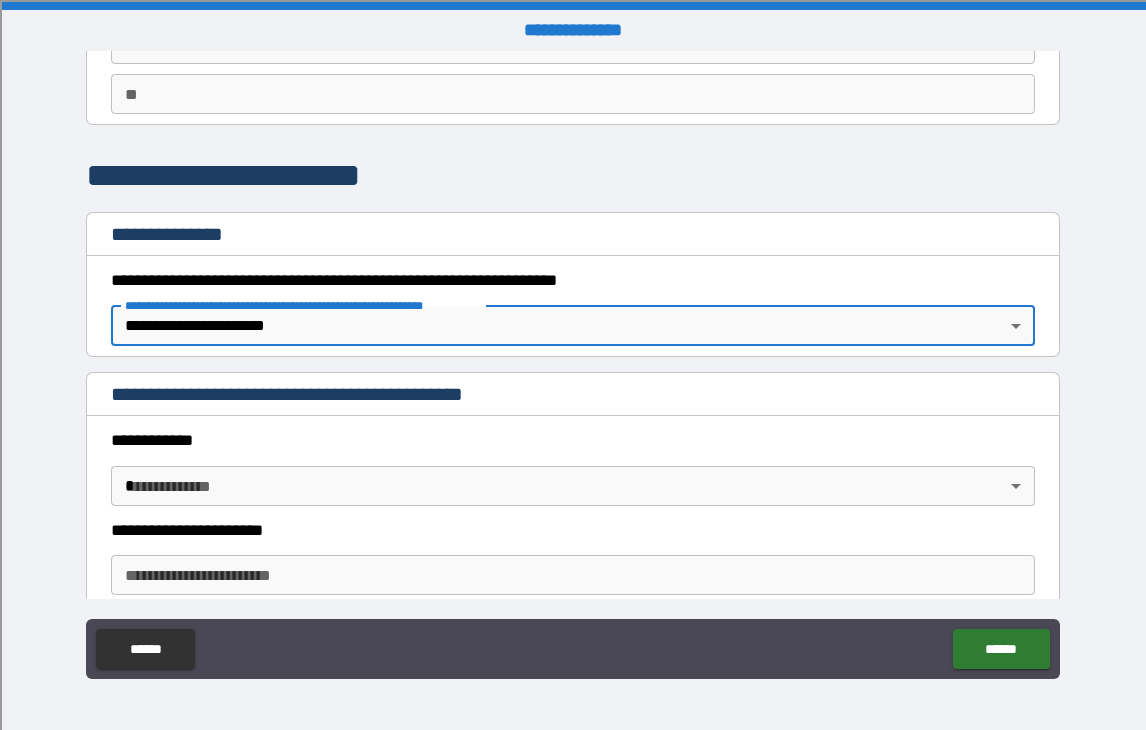 scroll, scrollTop: 201, scrollLeft: 0, axis: vertical 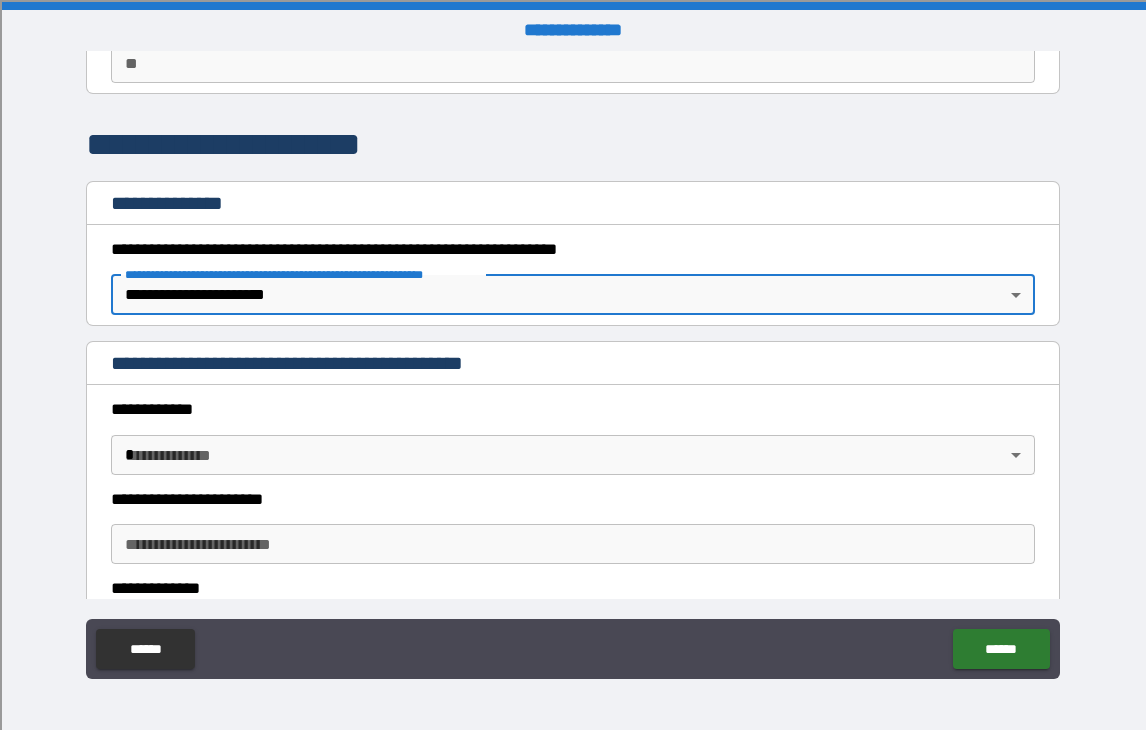 click on "**********" at bounding box center (573, 365) 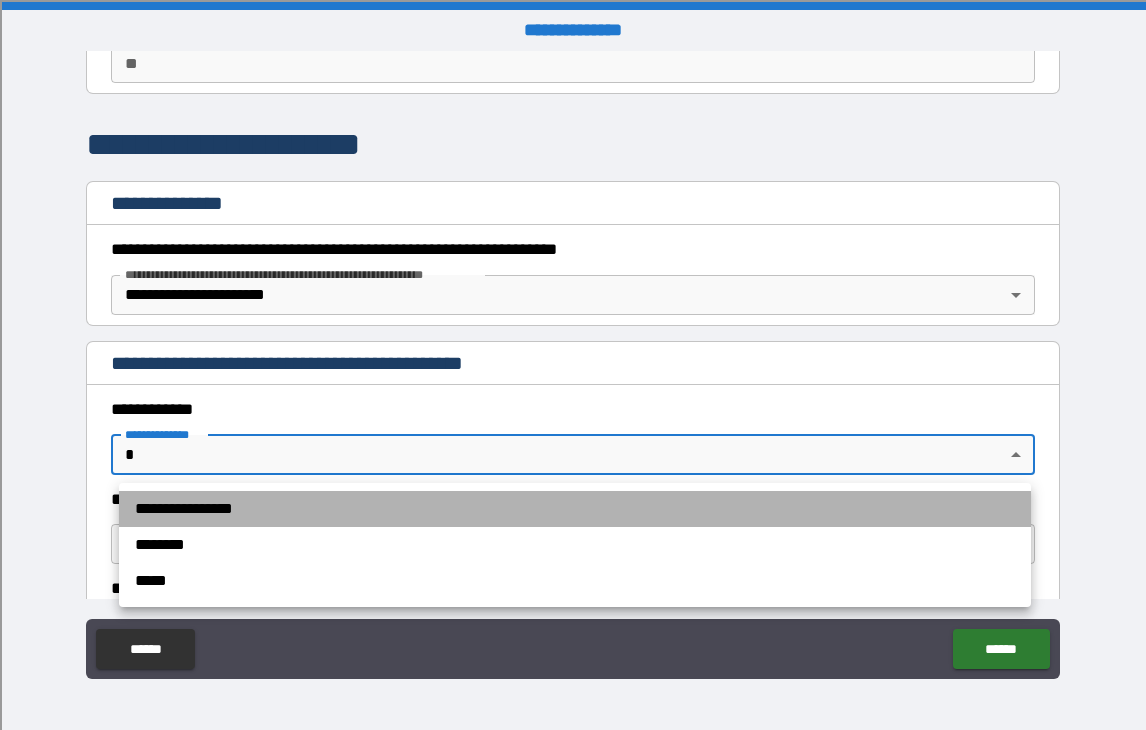 click on "**********" at bounding box center (575, 509) 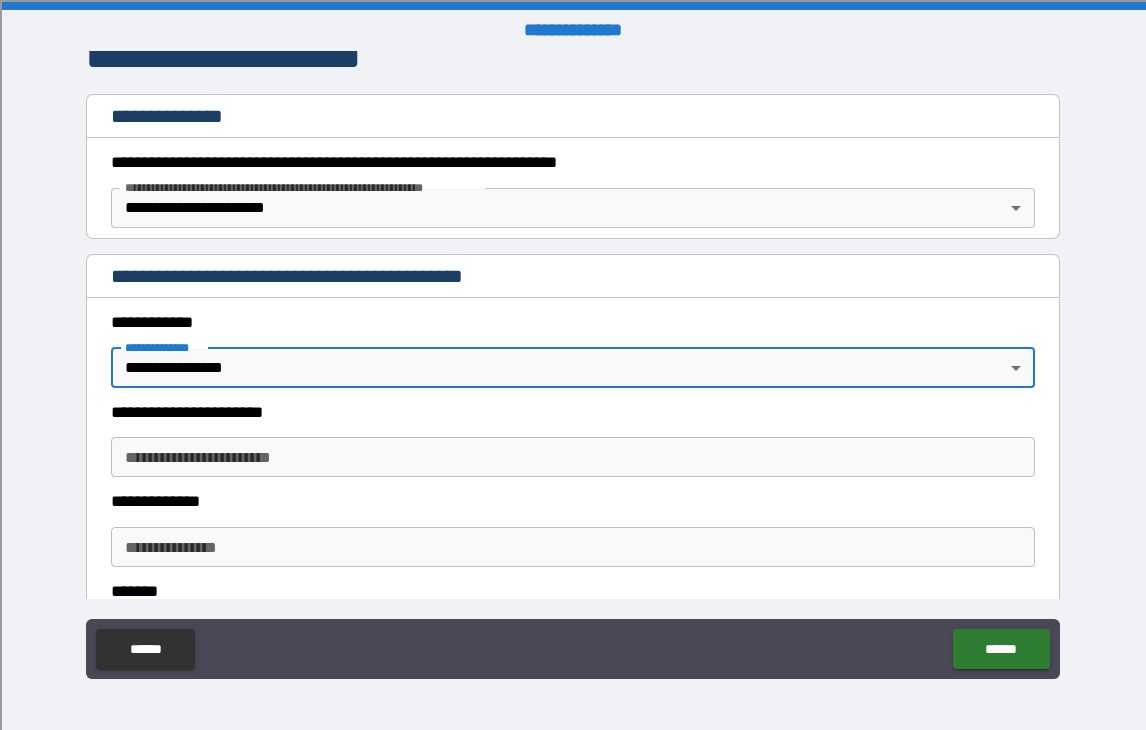 scroll, scrollTop: 330, scrollLeft: 0, axis: vertical 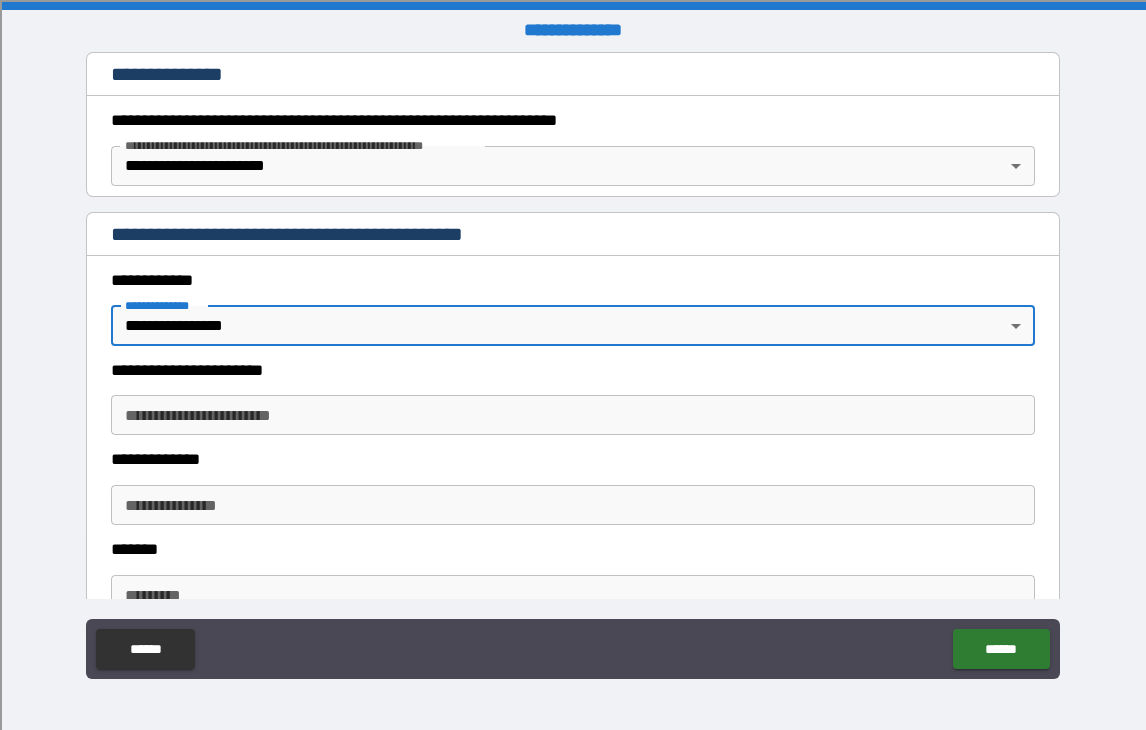 click on "**********" at bounding box center (572, 415) 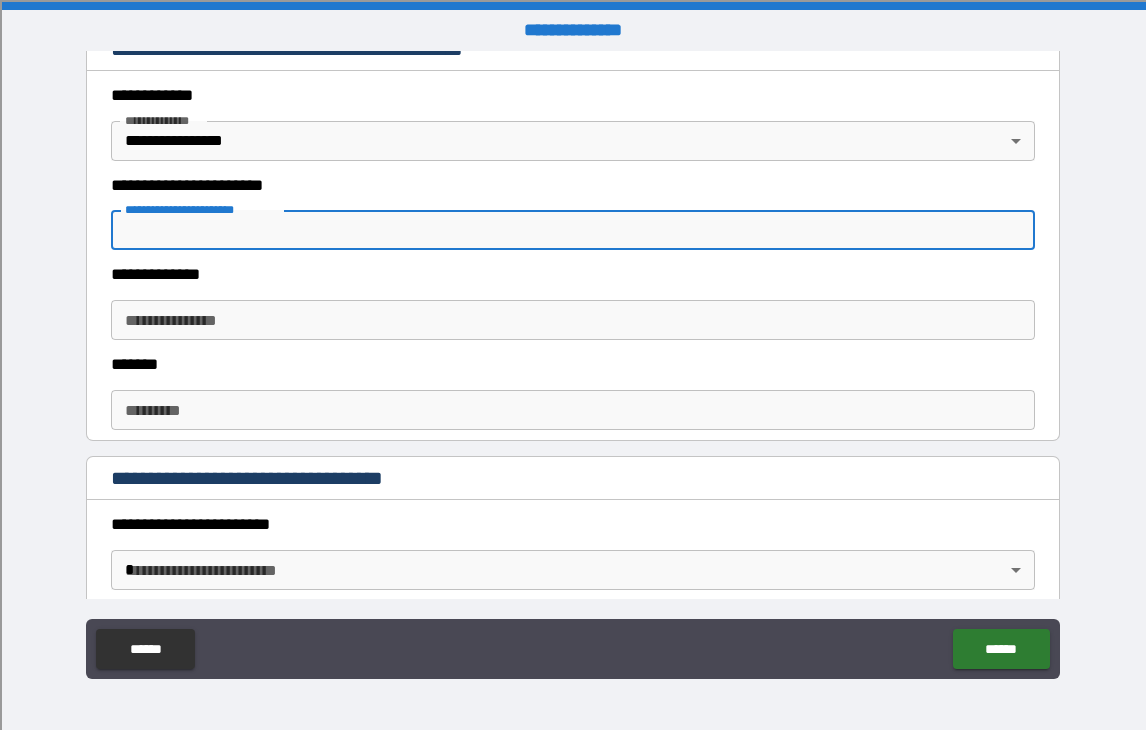 scroll, scrollTop: 568, scrollLeft: 0, axis: vertical 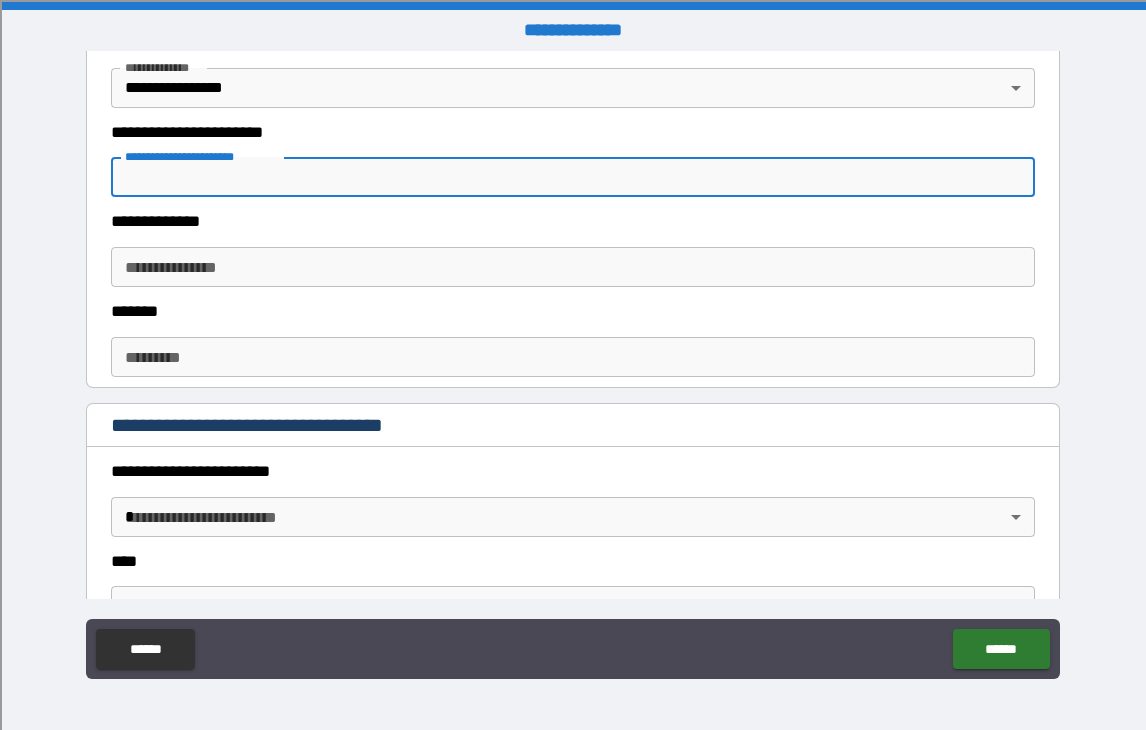 click on "**********" at bounding box center [572, 177] 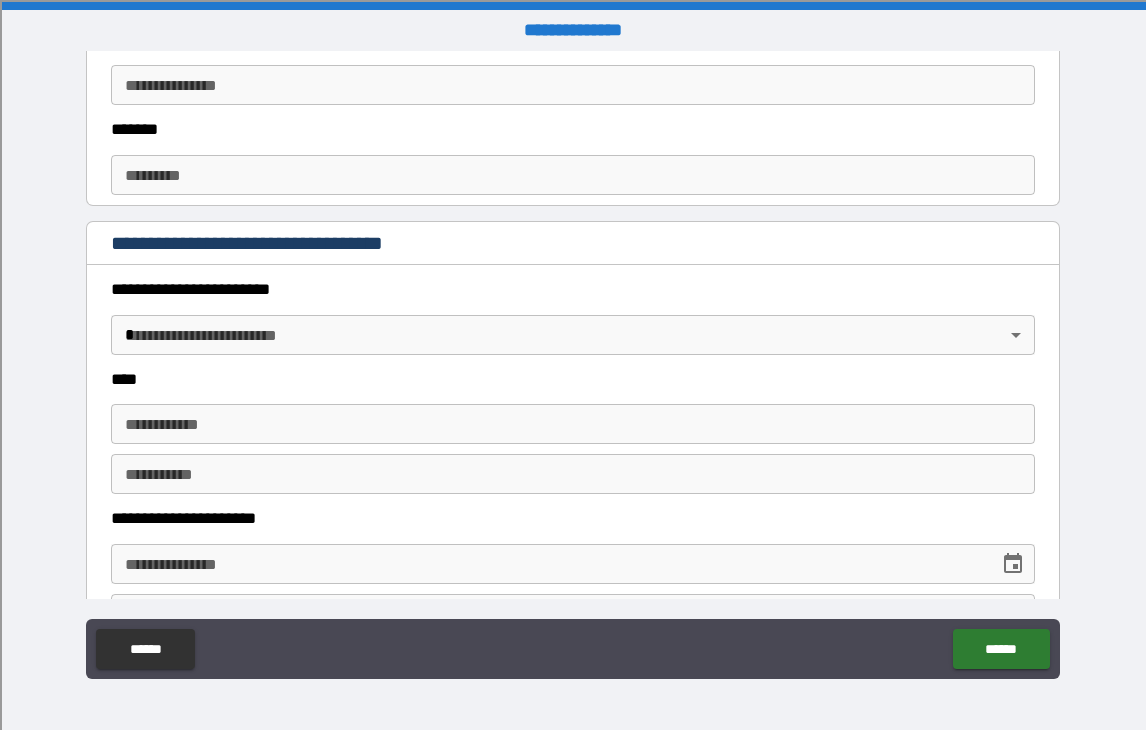 scroll, scrollTop: 512, scrollLeft: 0, axis: vertical 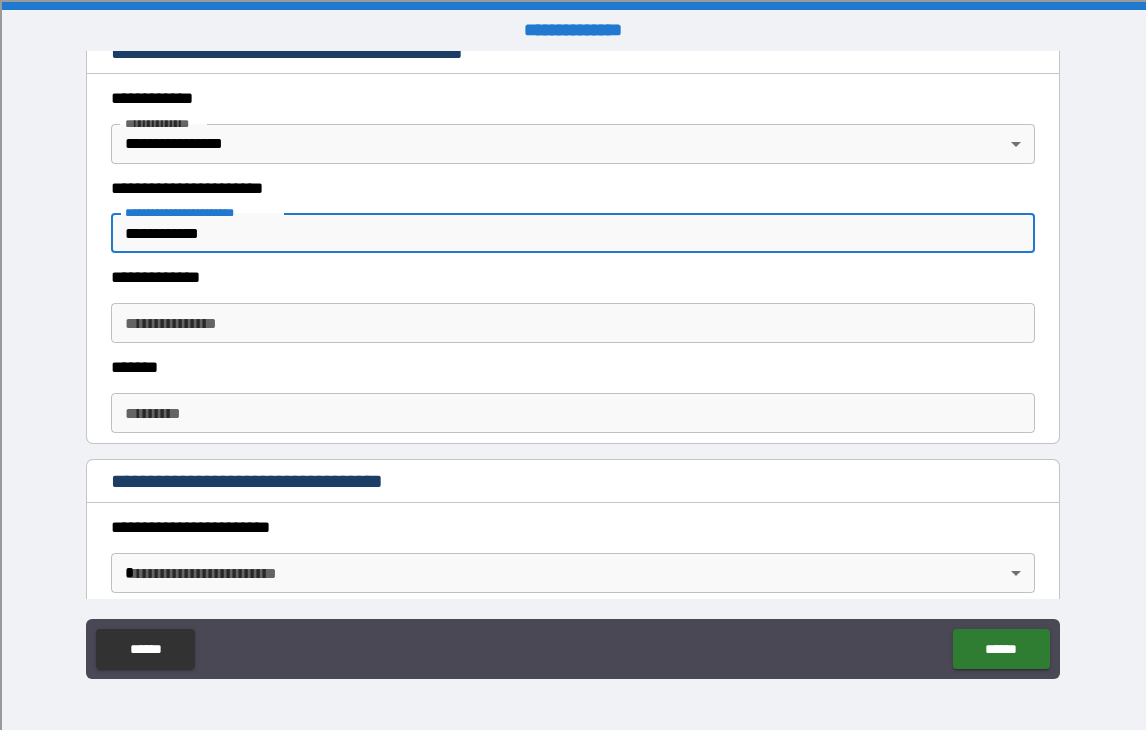 type on "**********" 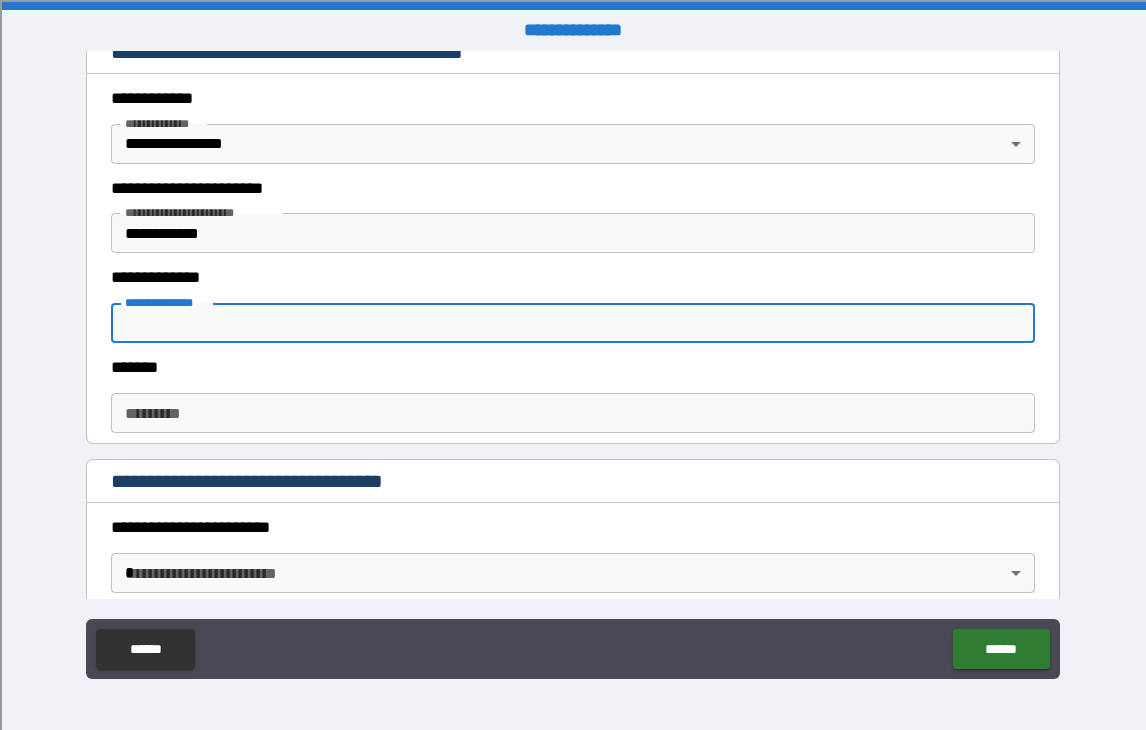 click on "**********" at bounding box center (572, 323) 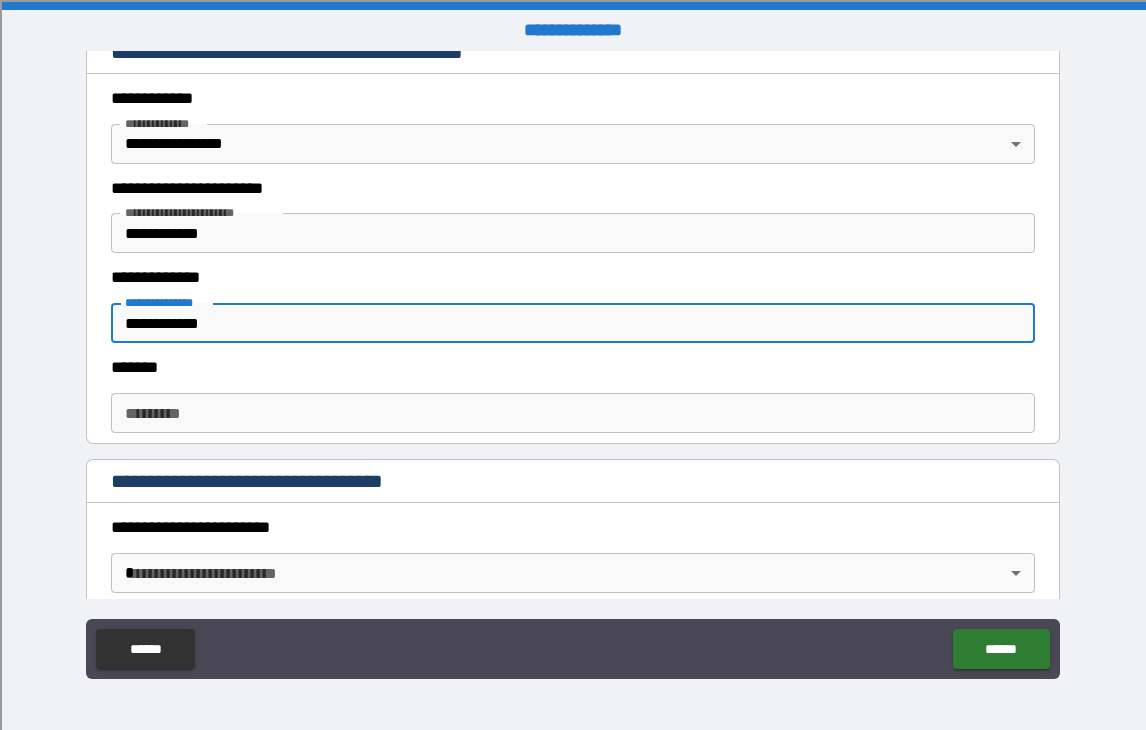 type on "**********" 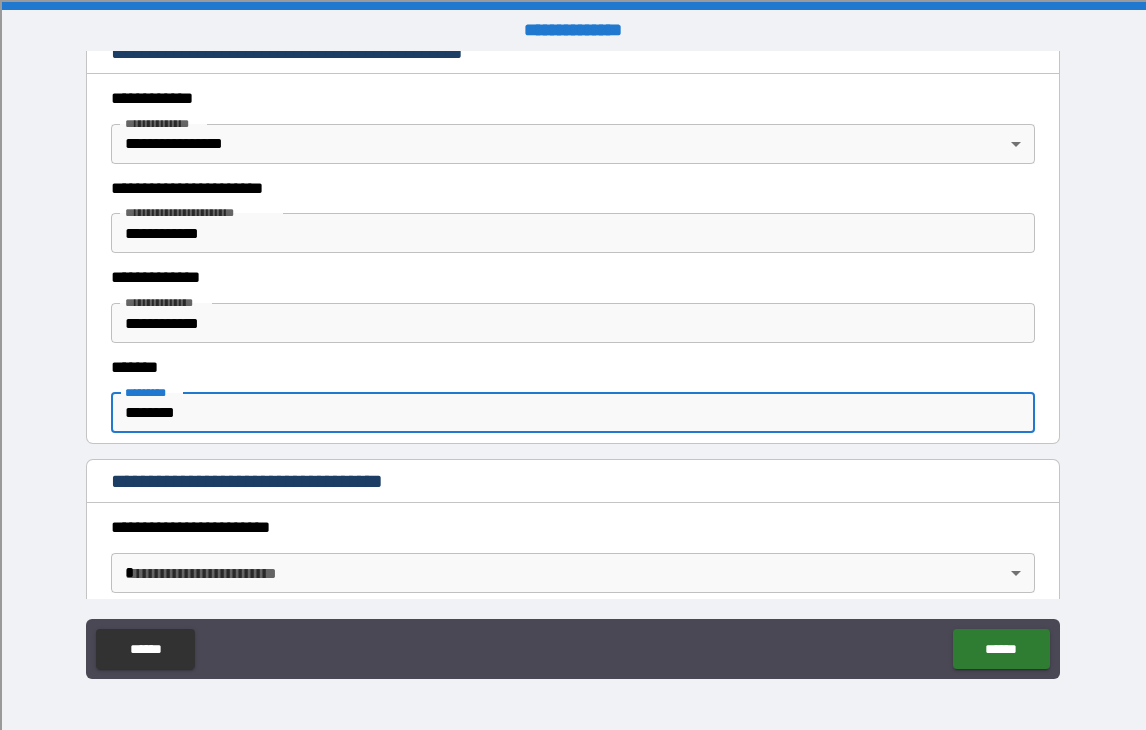 type on "********" 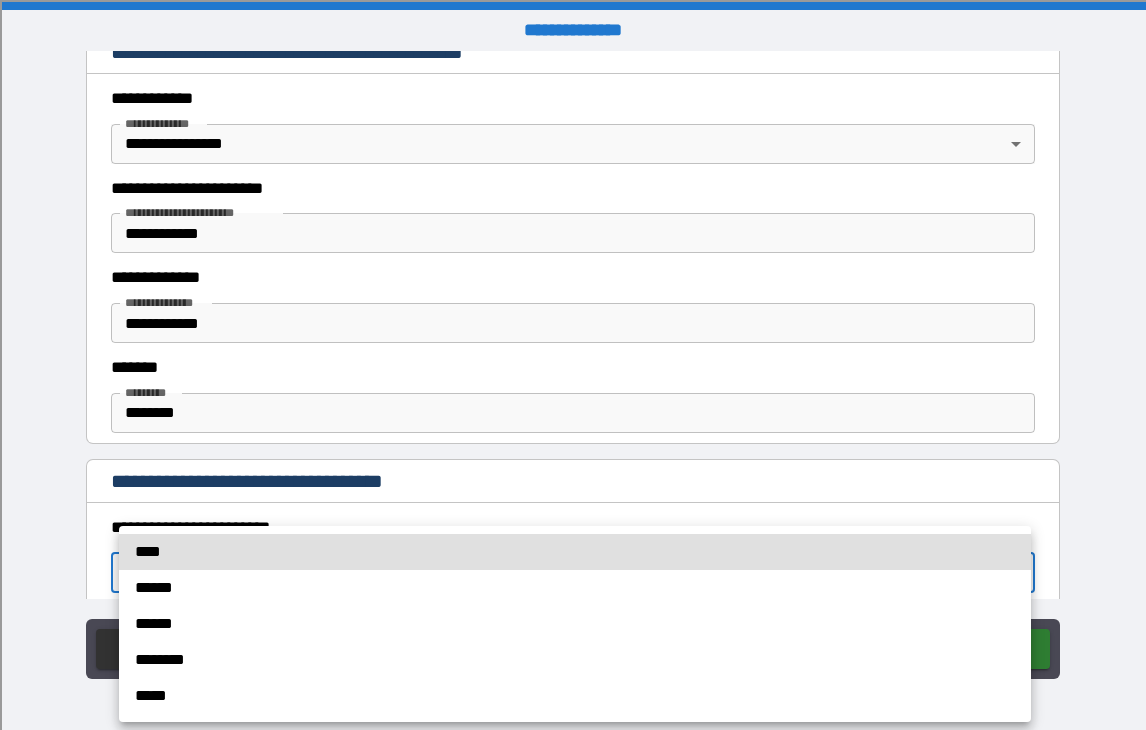 click on "******" at bounding box center [575, 624] 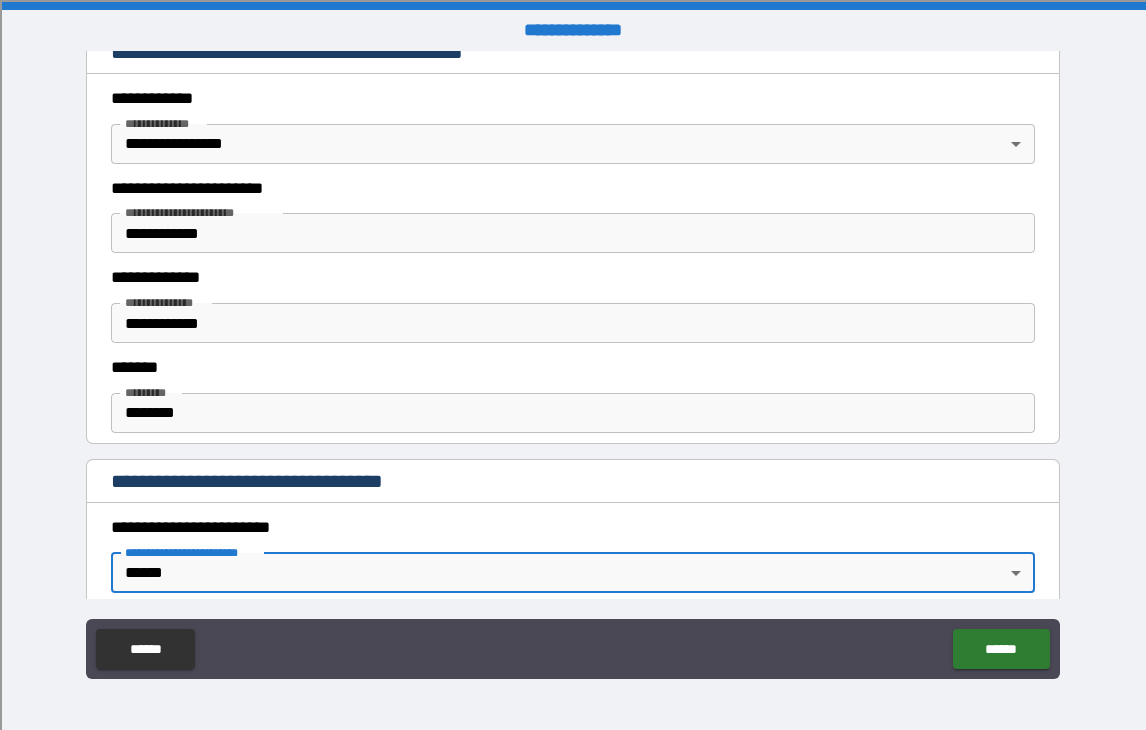 scroll, scrollTop: 731, scrollLeft: 0, axis: vertical 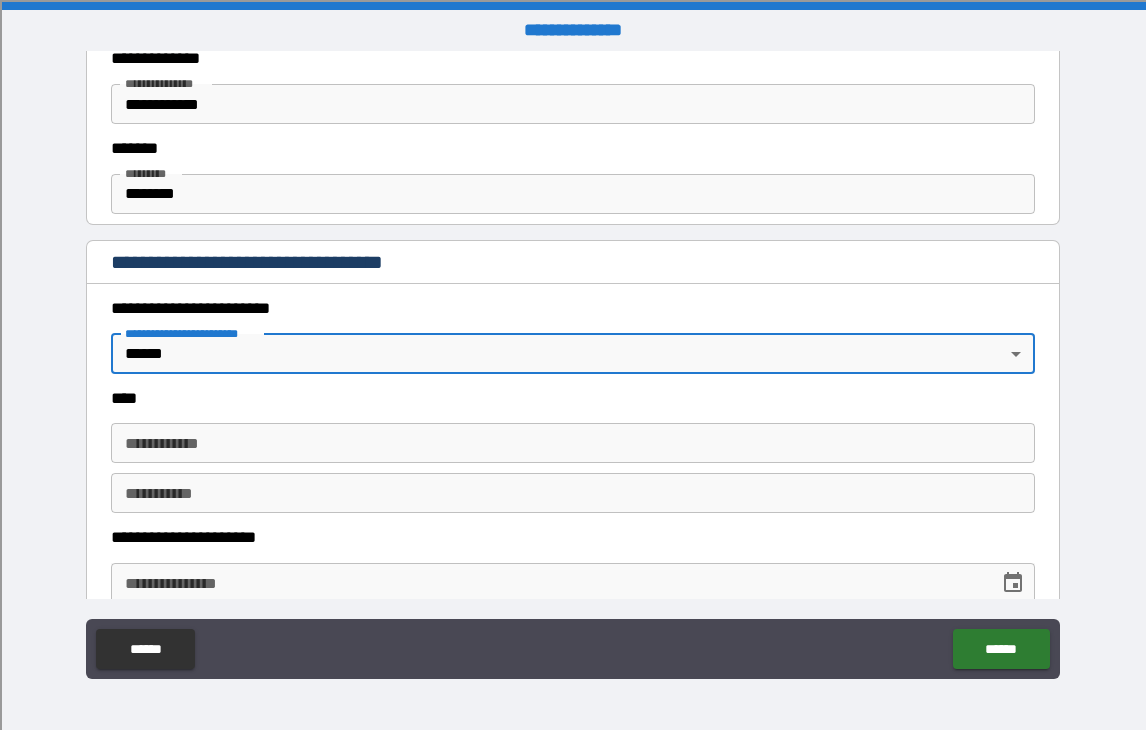 click on "**********" at bounding box center [572, 443] 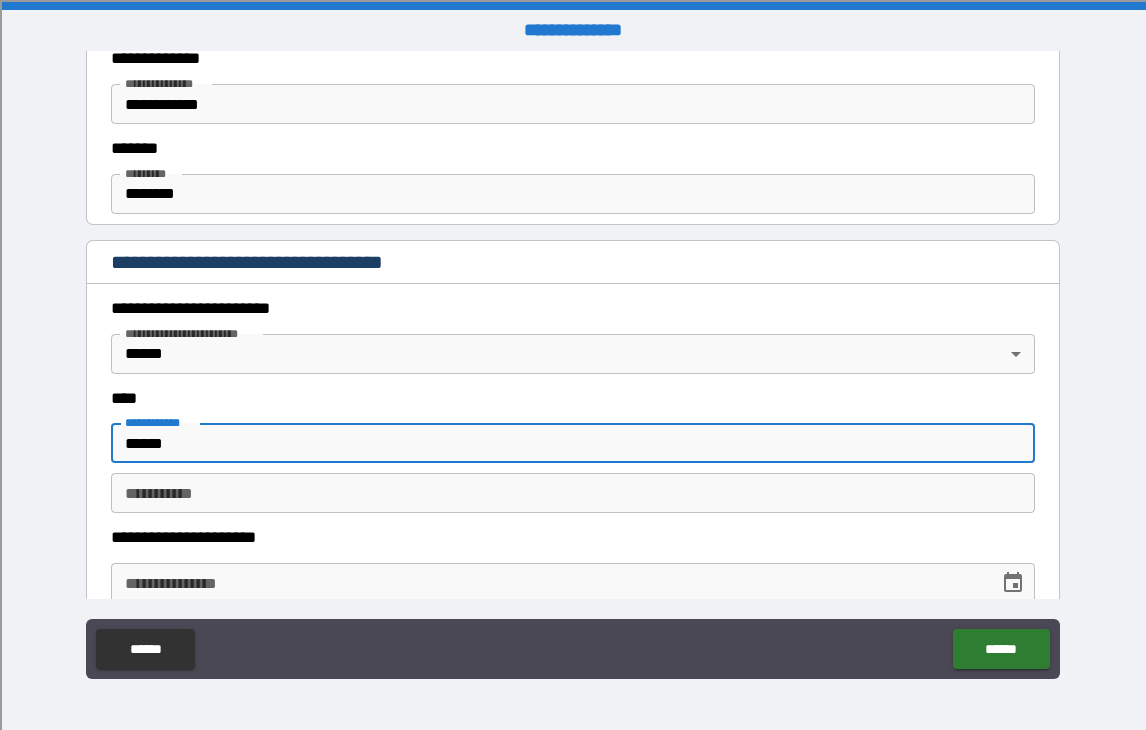 type on "******" 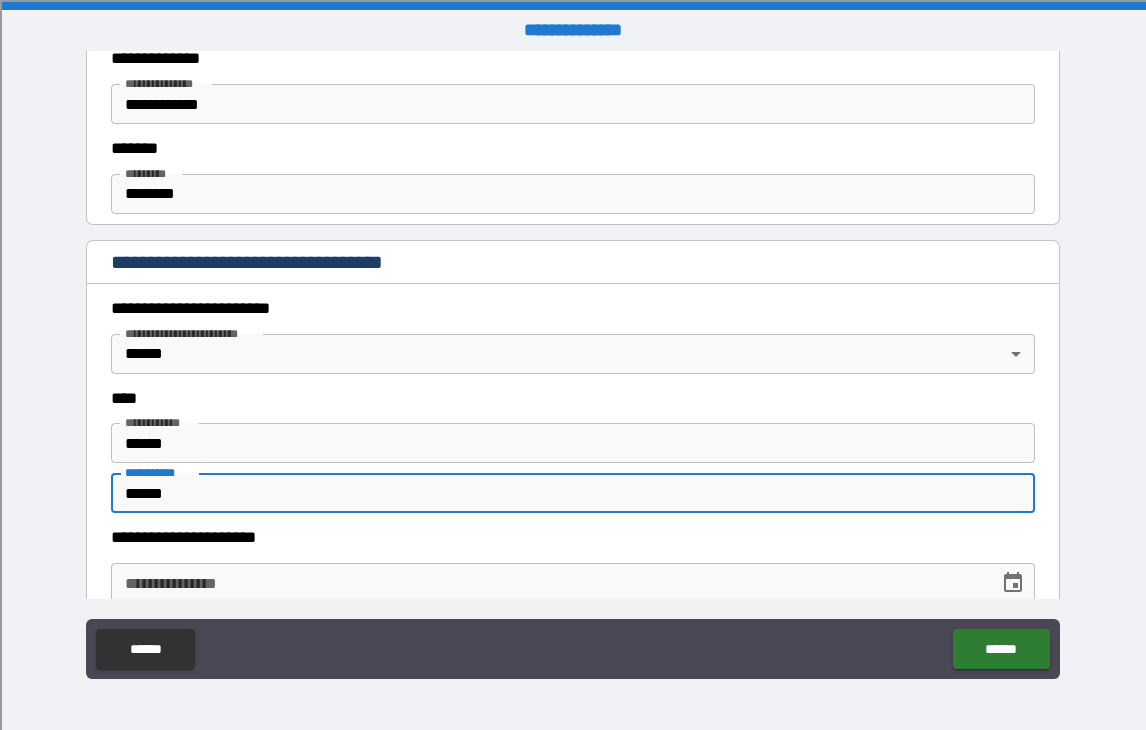 scroll, scrollTop: 941, scrollLeft: 0, axis: vertical 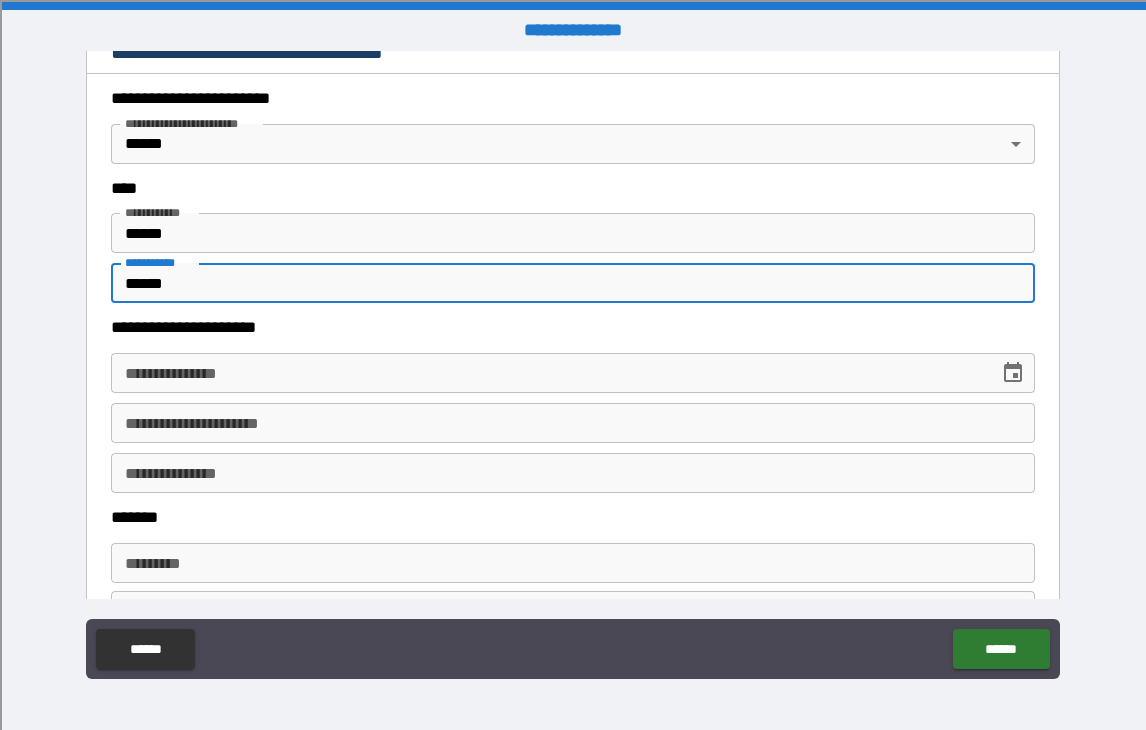 type on "******" 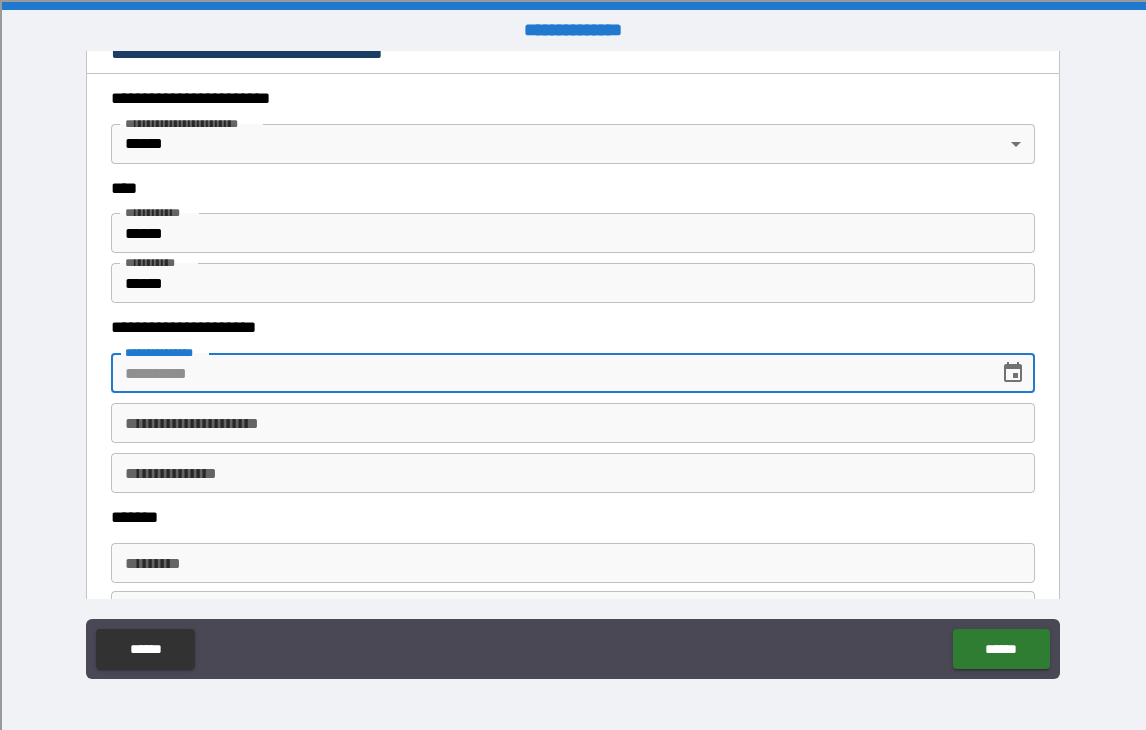 click on "**********" at bounding box center [547, 373] 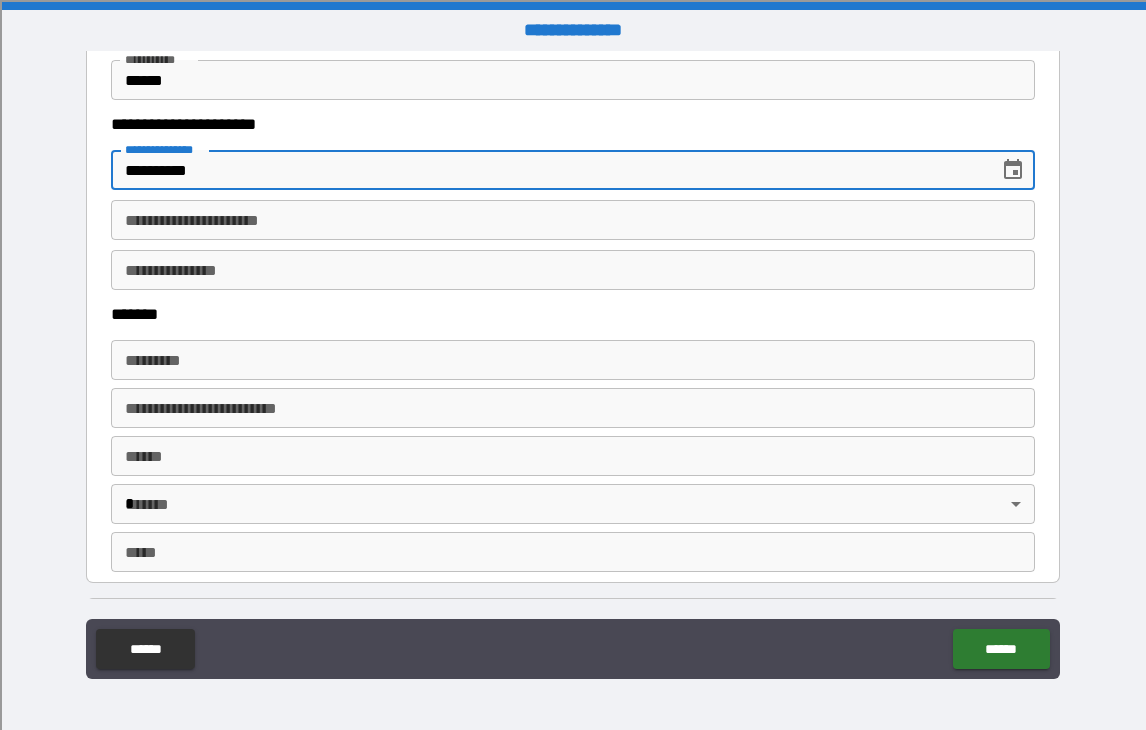 scroll, scrollTop: 1260, scrollLeft: 0, axis: vertical 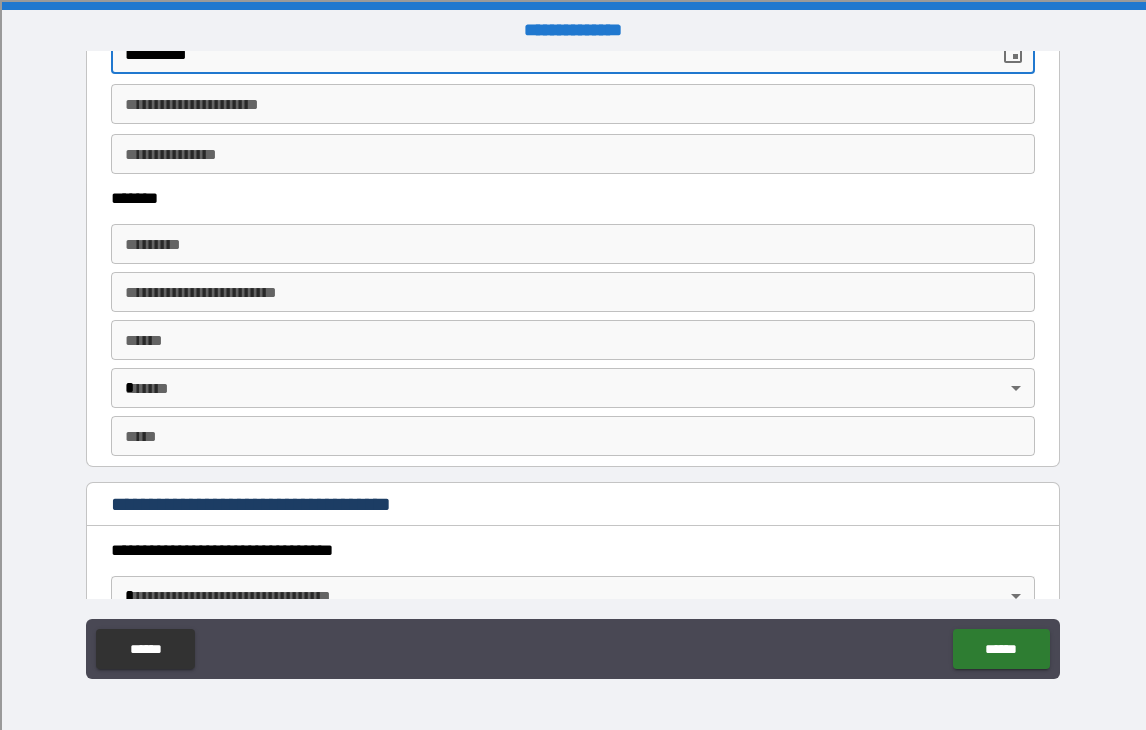 type on "**********" 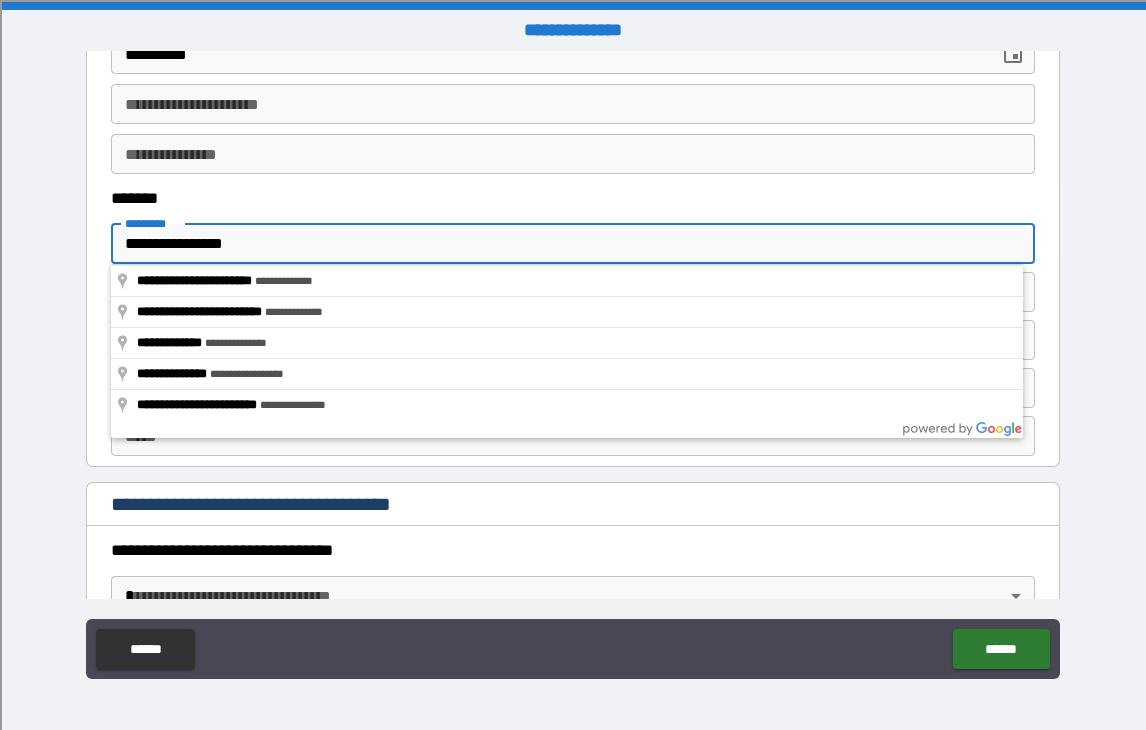 type on "**********" 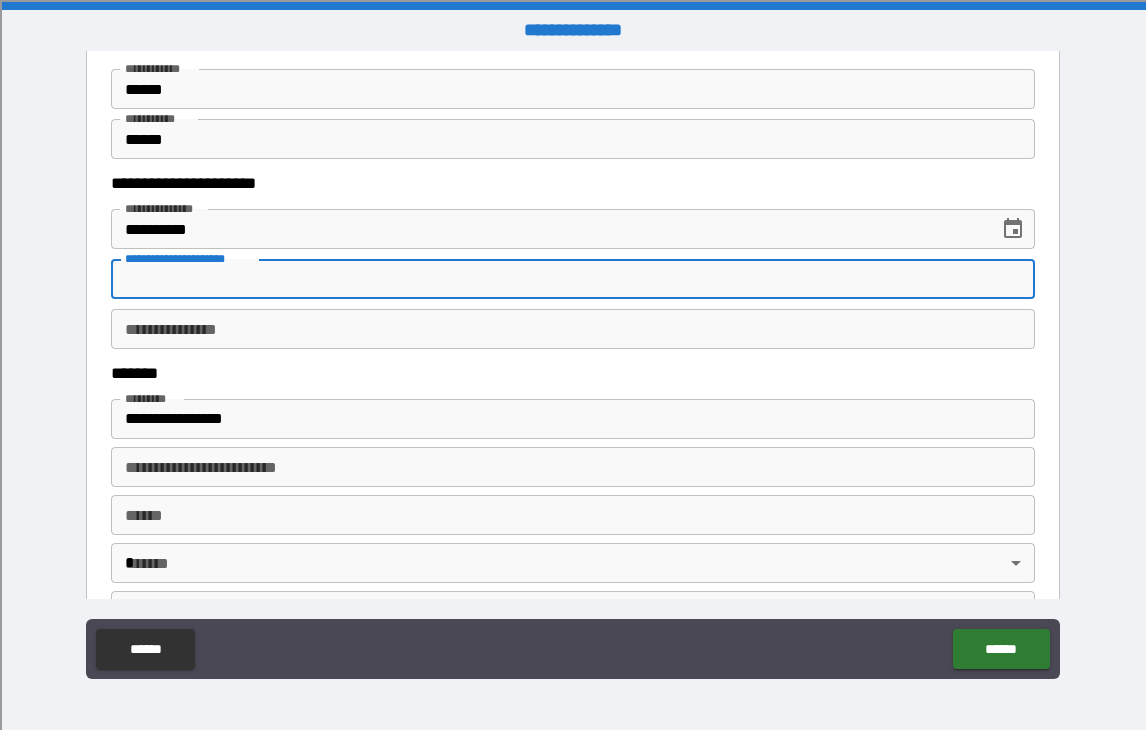 scroll, scrollTop: 1076, scrollLeft: 0, axis: vertical 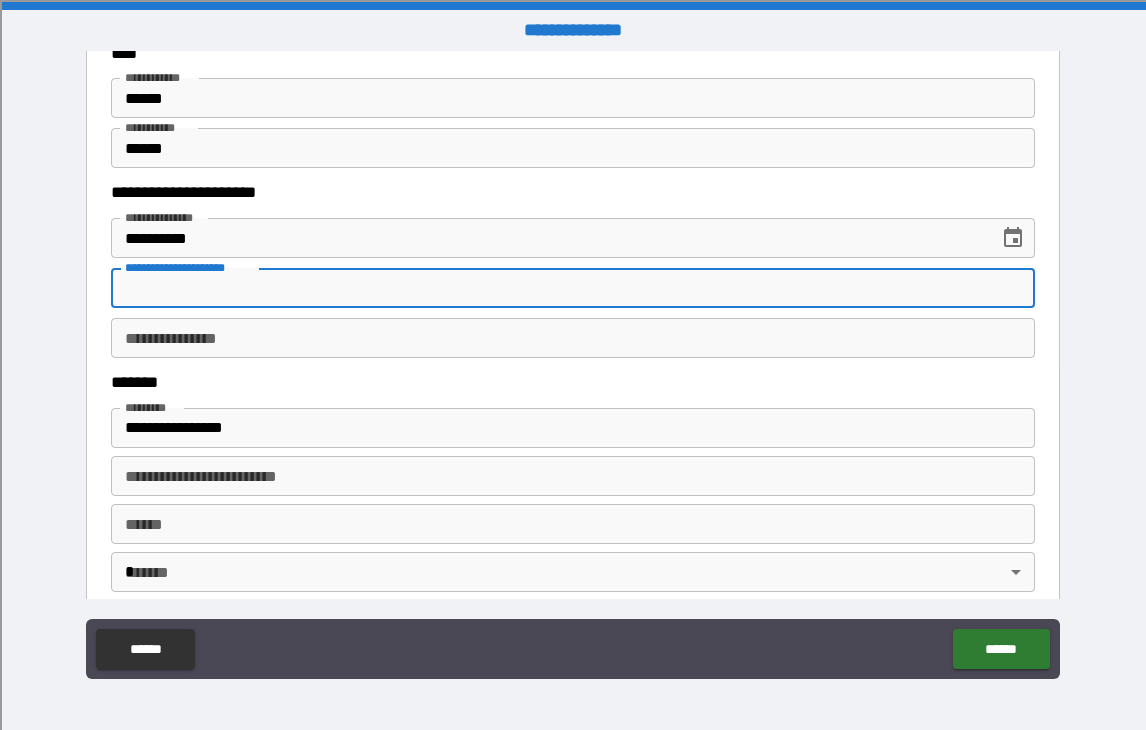 click on "**********" at bounding box center (572, 288) 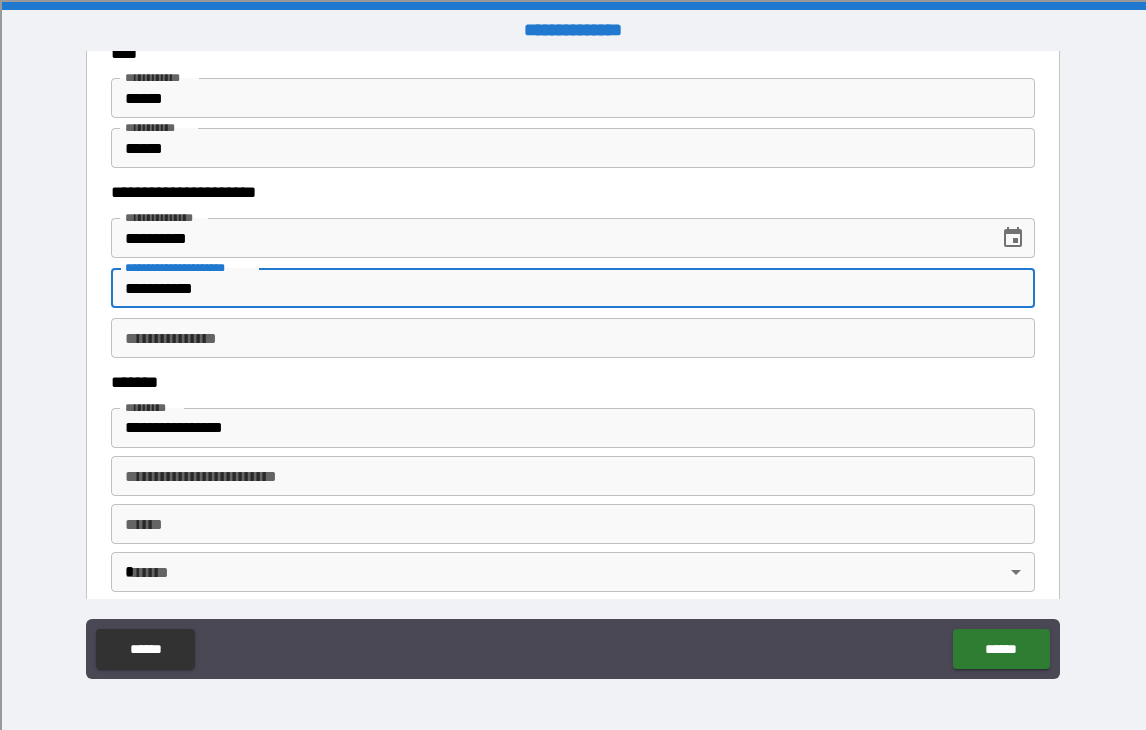 type on "**********" 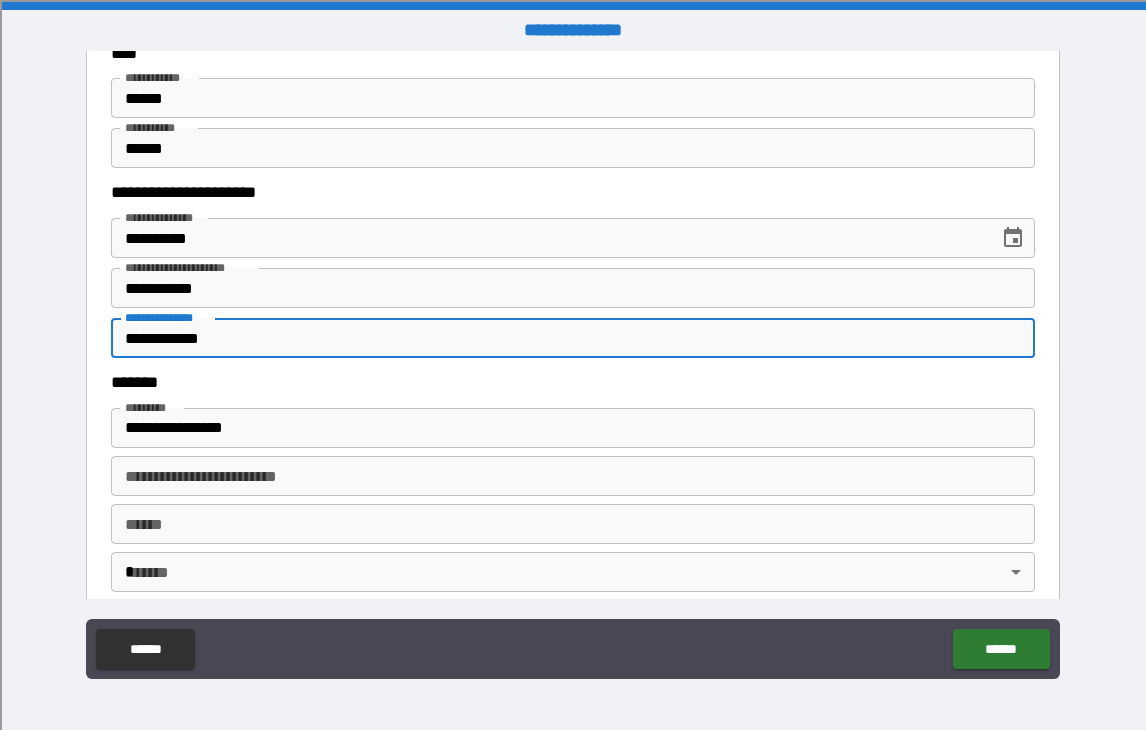 type on "**********" 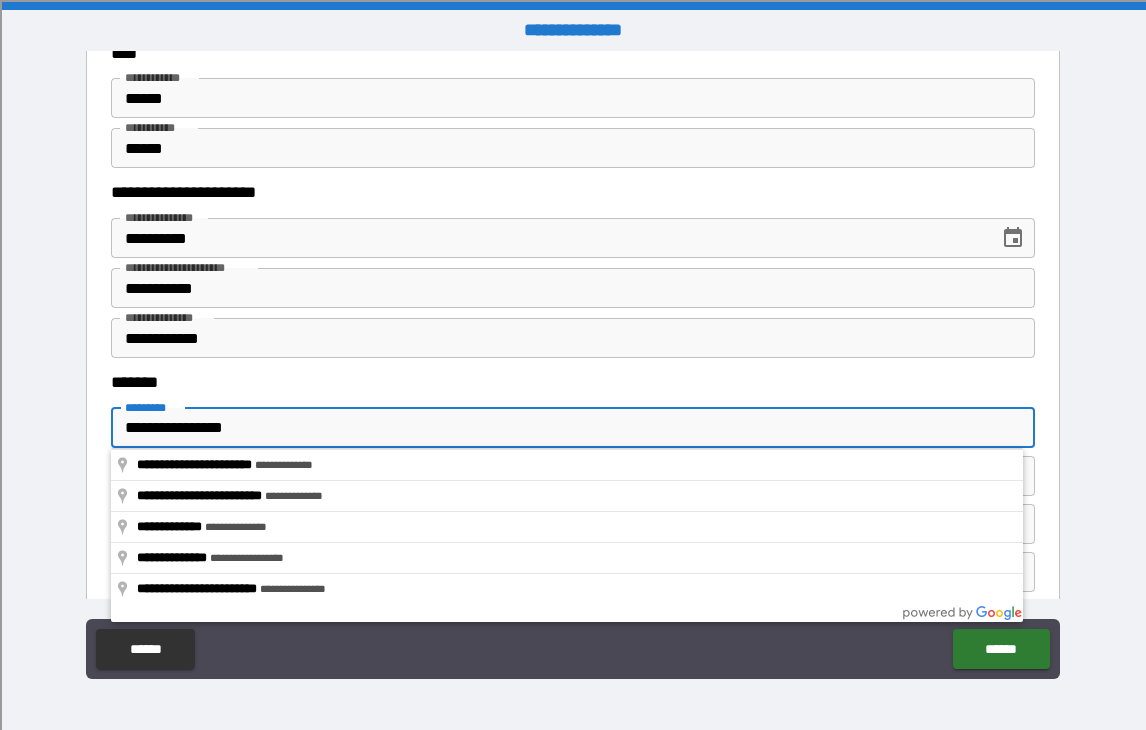 click on "**********" at bounding box center [572, 428] 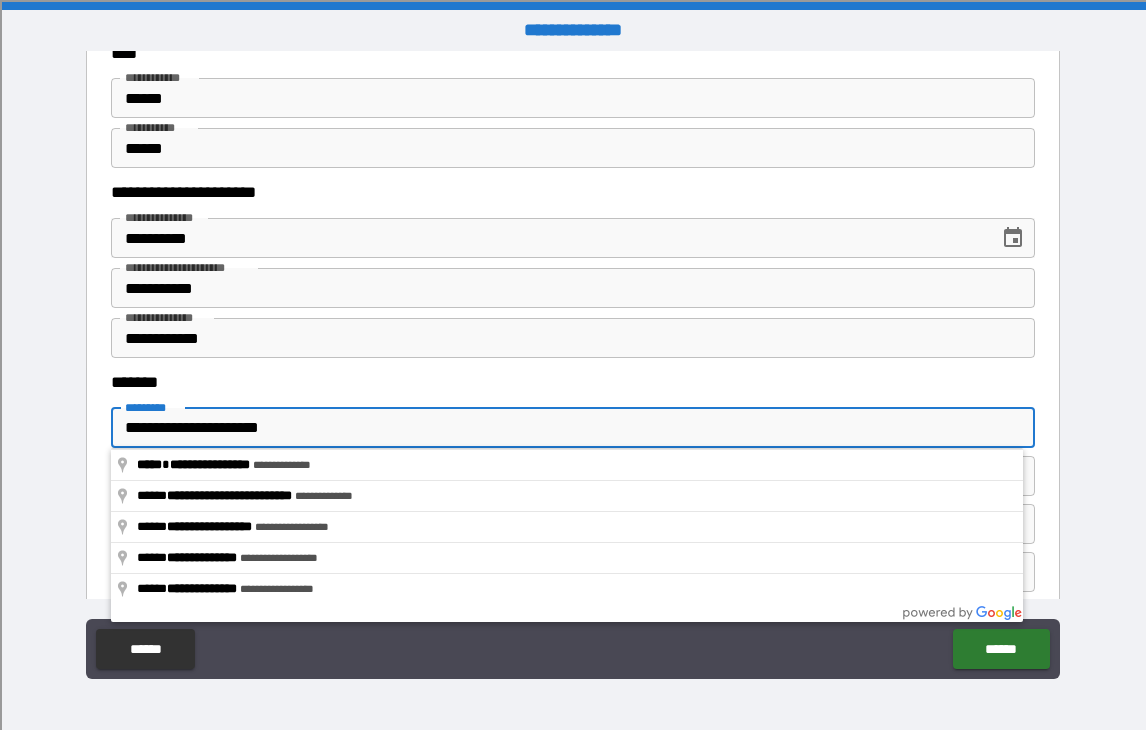type on "**********" 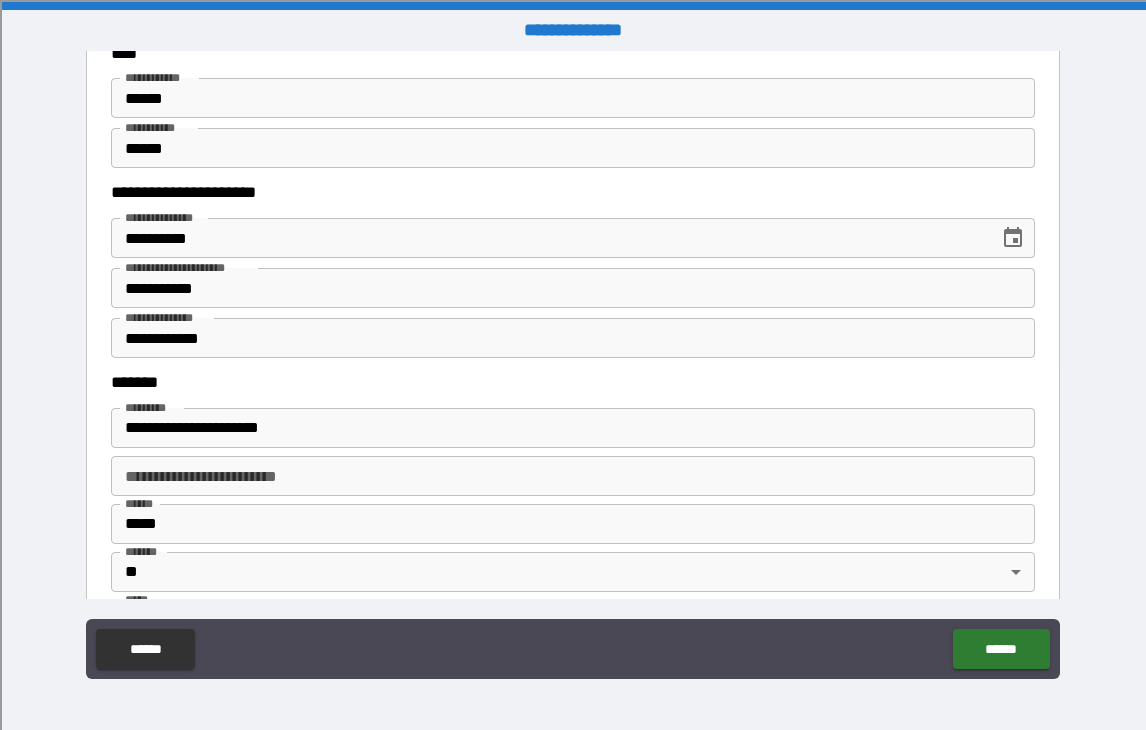 click on "**********" at bounding box center [572, 476] 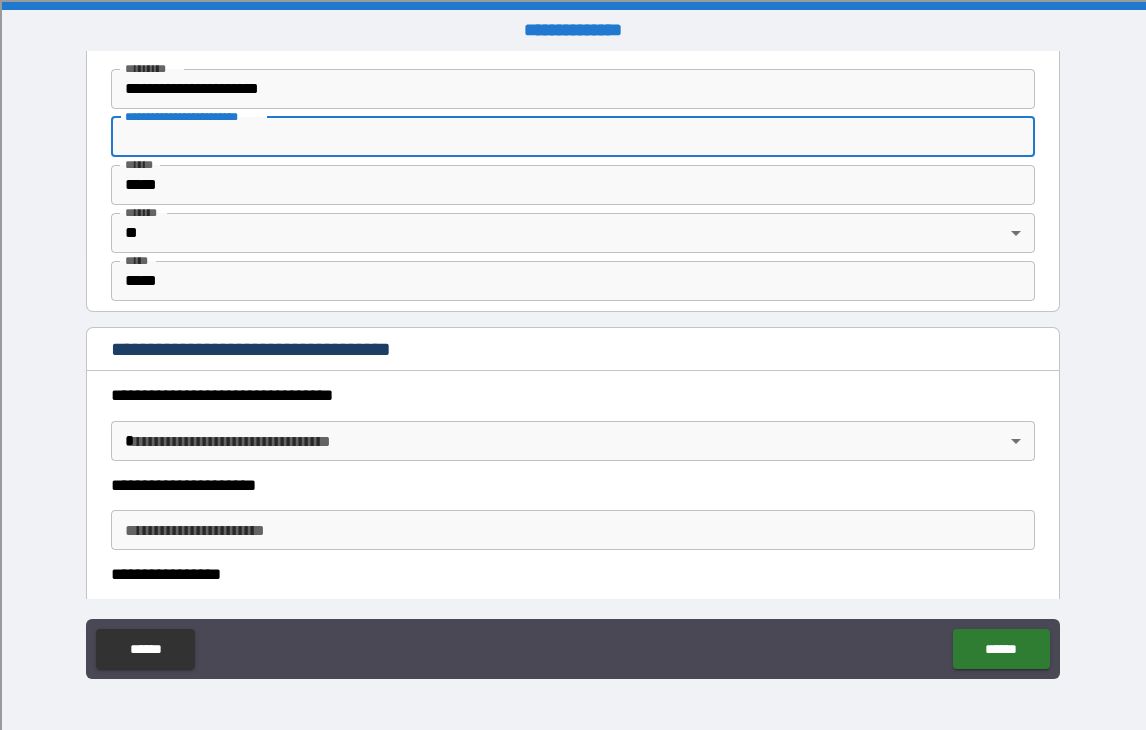 scroll, scrollTop: 1474, scrollLeft: 0, axis: vertical 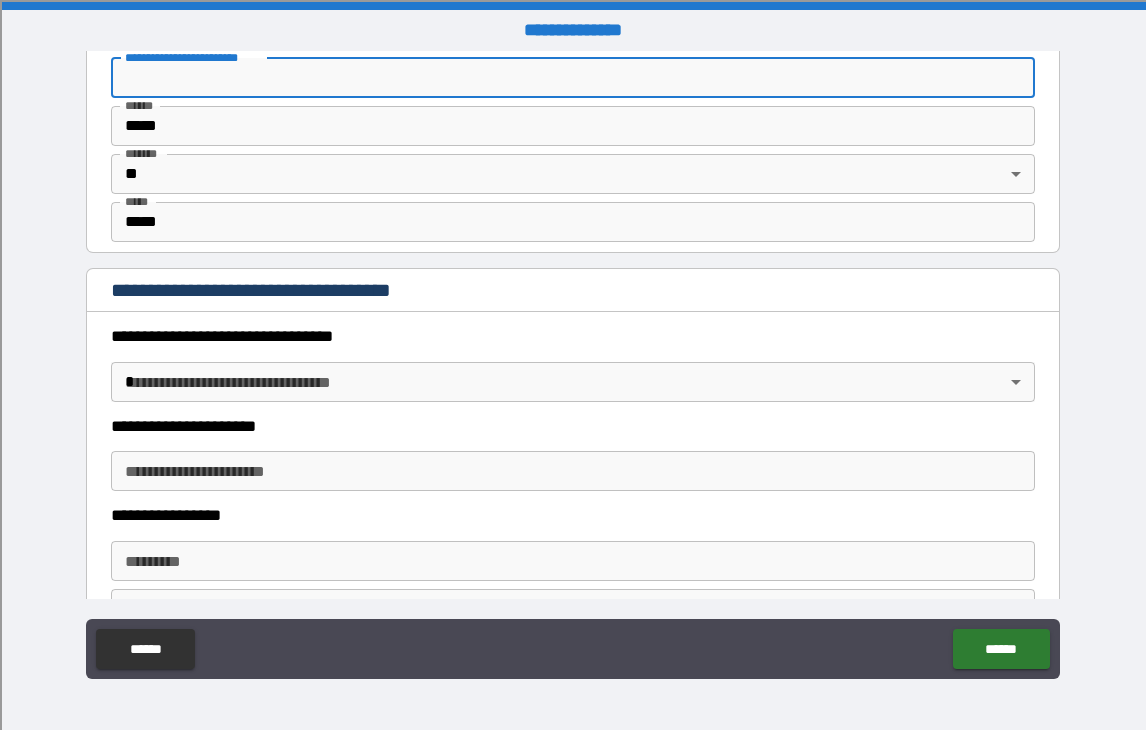 click on "**********" at bounding box center (567, 337) 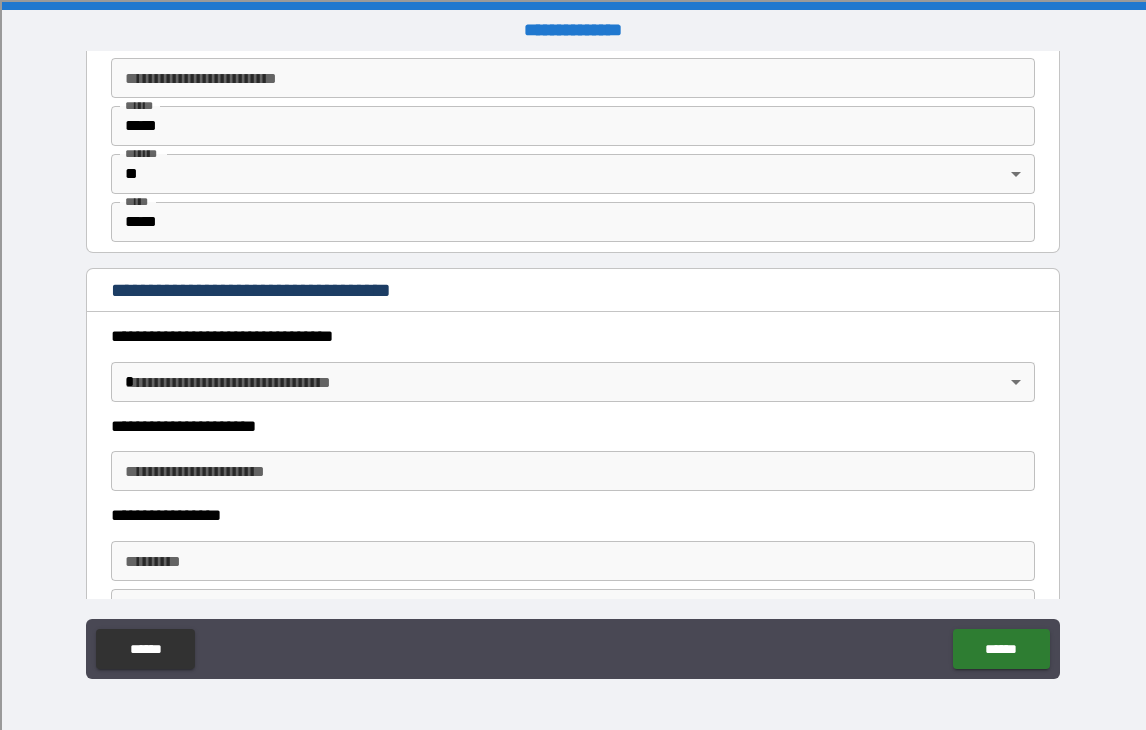 click on "**********" at bounding box center [573, 365] 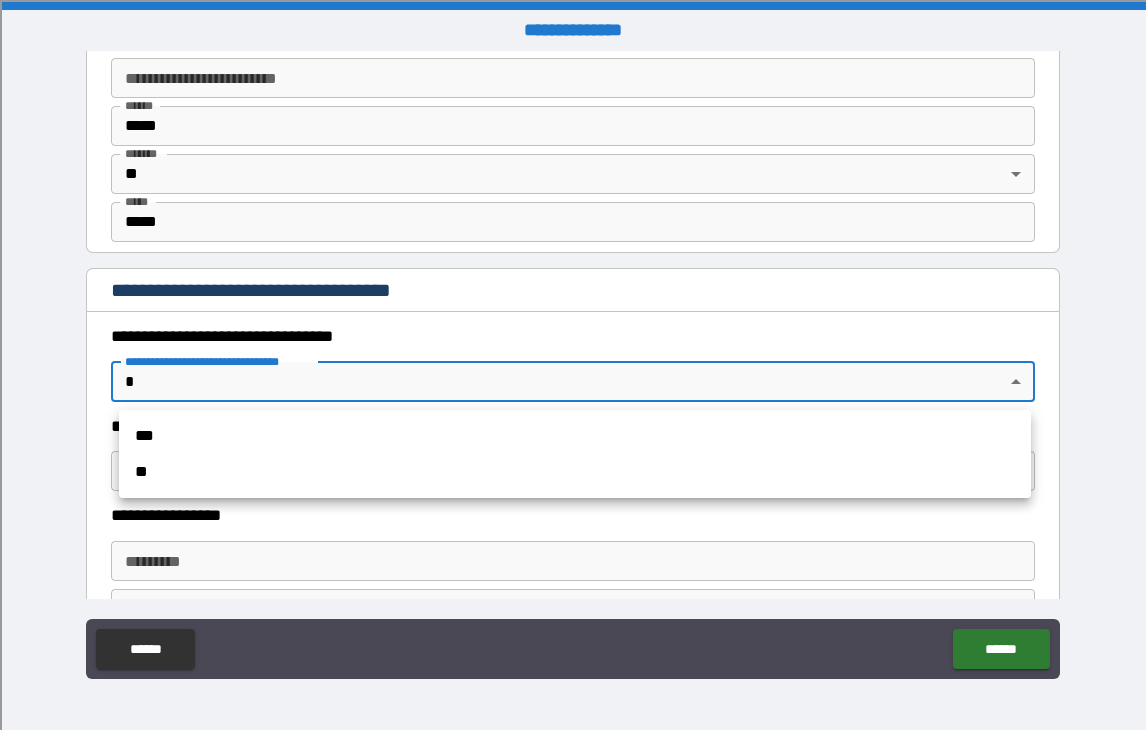 click on "***" at bounding box center [575, 436] 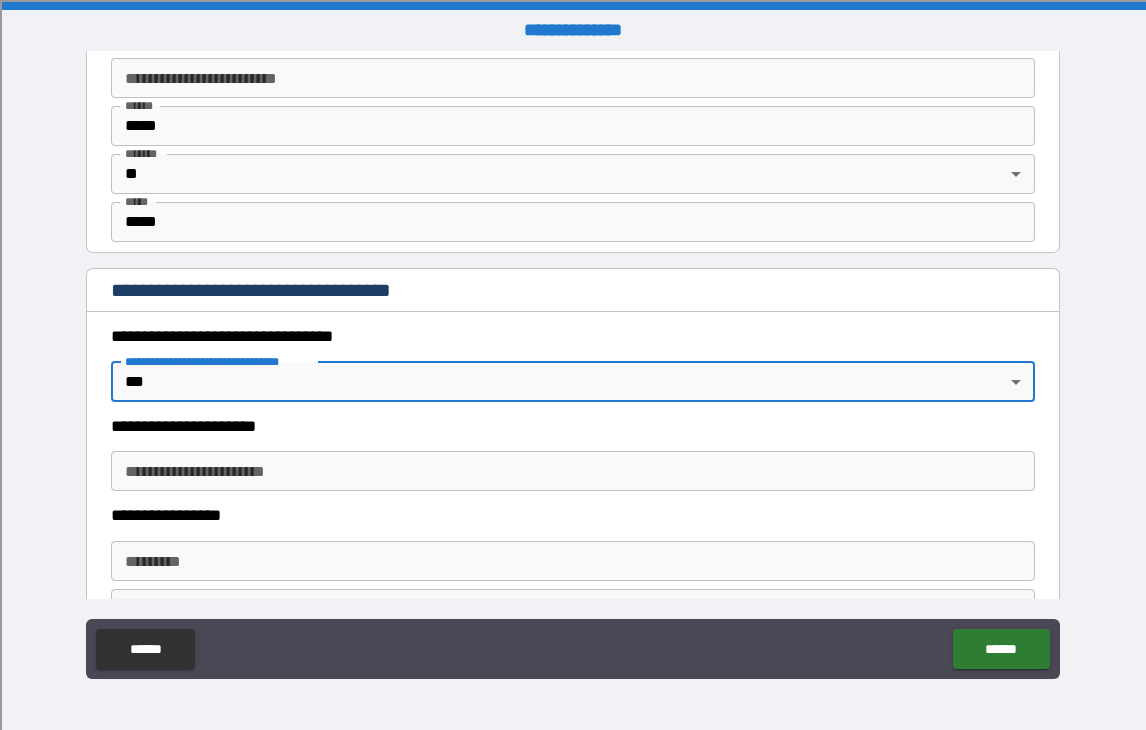click on "**********" at bounding box center [572, 471] 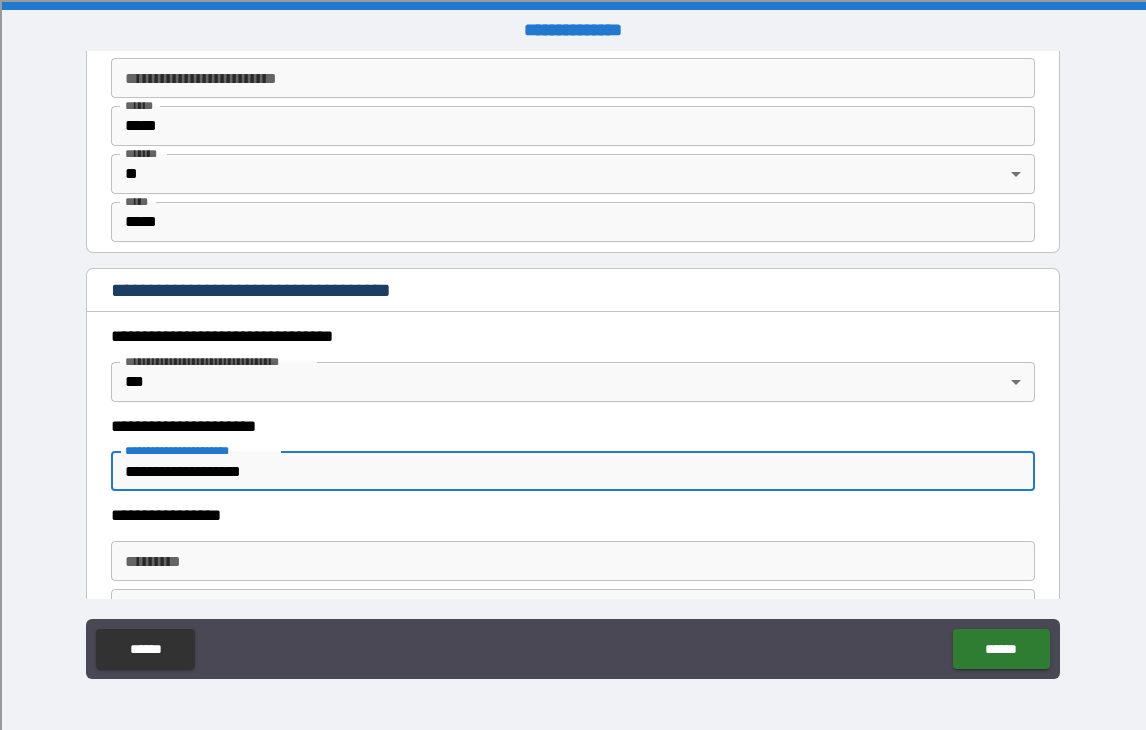 type on "**********" 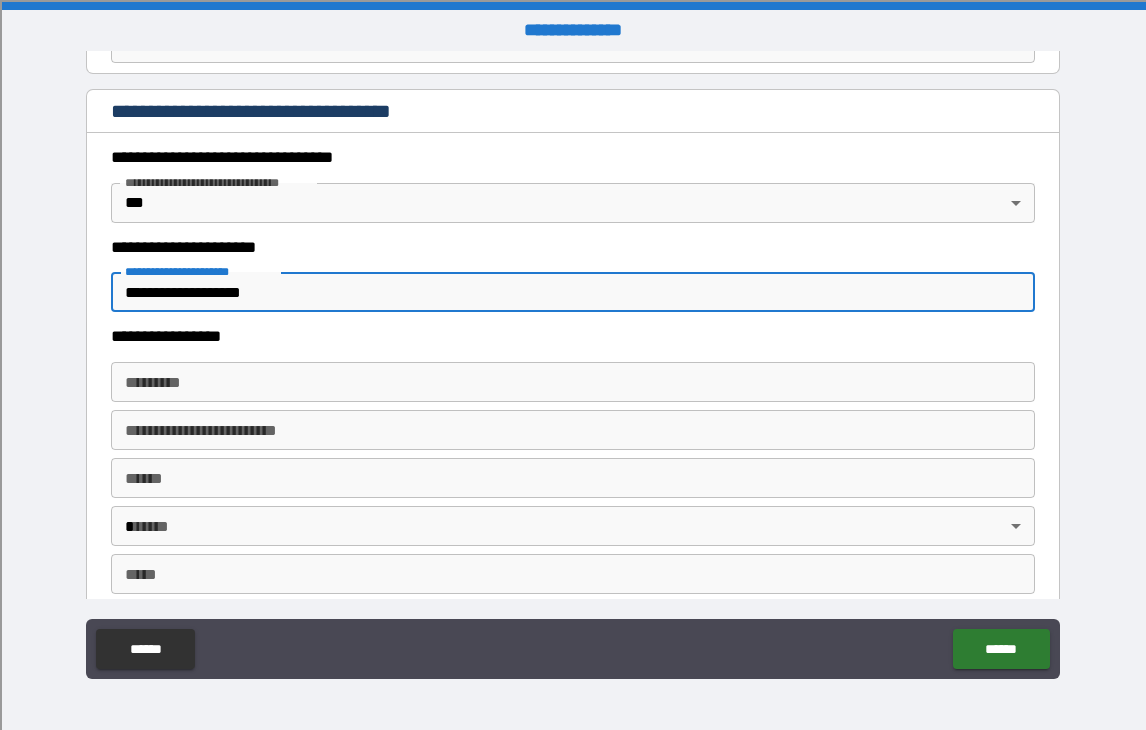 scroll, scrollTop: 1666, scrollLeft: 0, axis: vertical 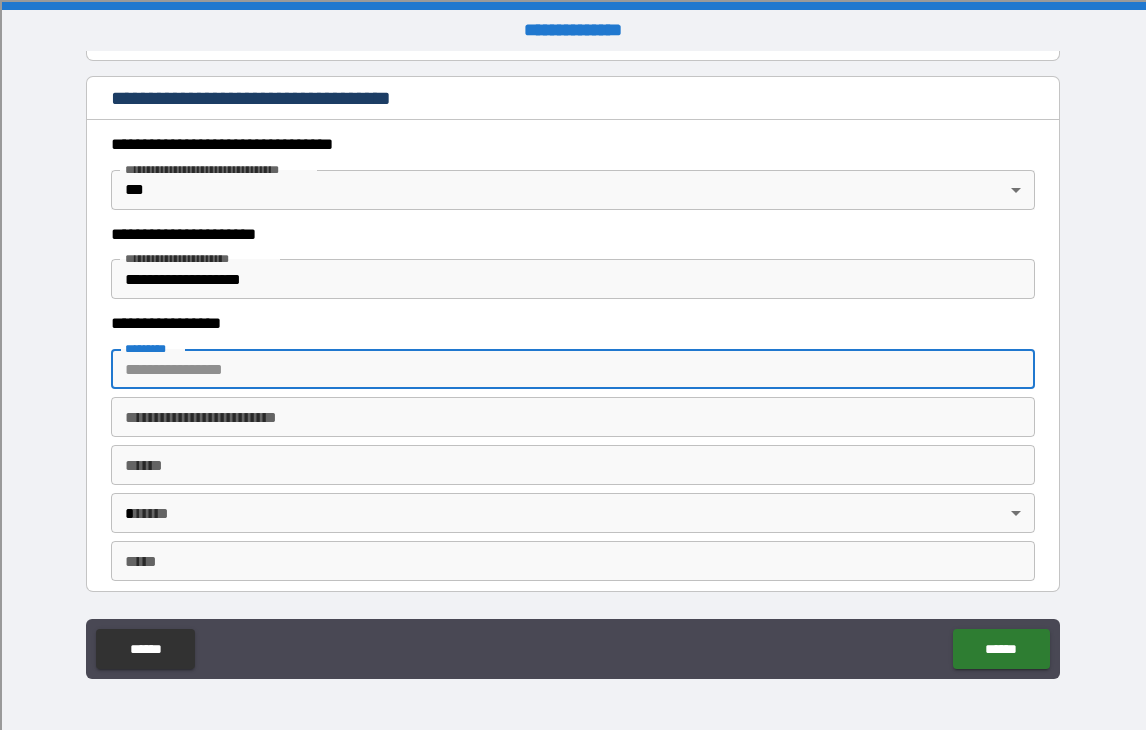 click on "*******   *" at bounding box center (572, 369) 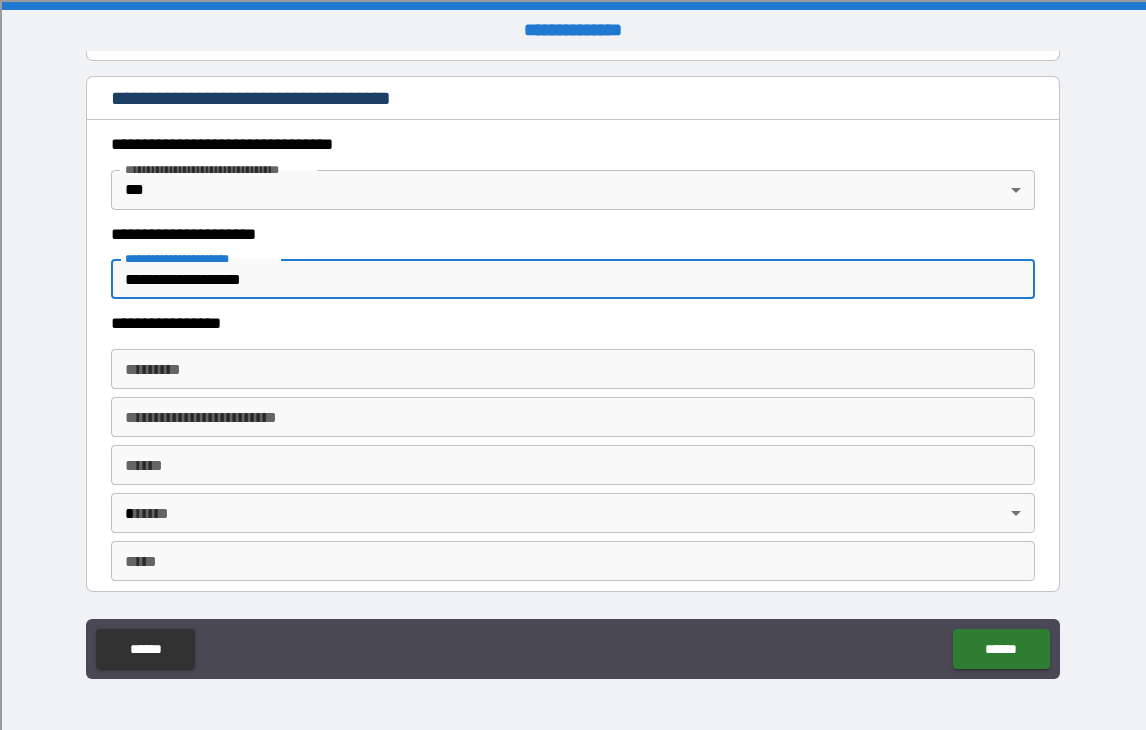 click on "**********" at bounding box center (572, 279) 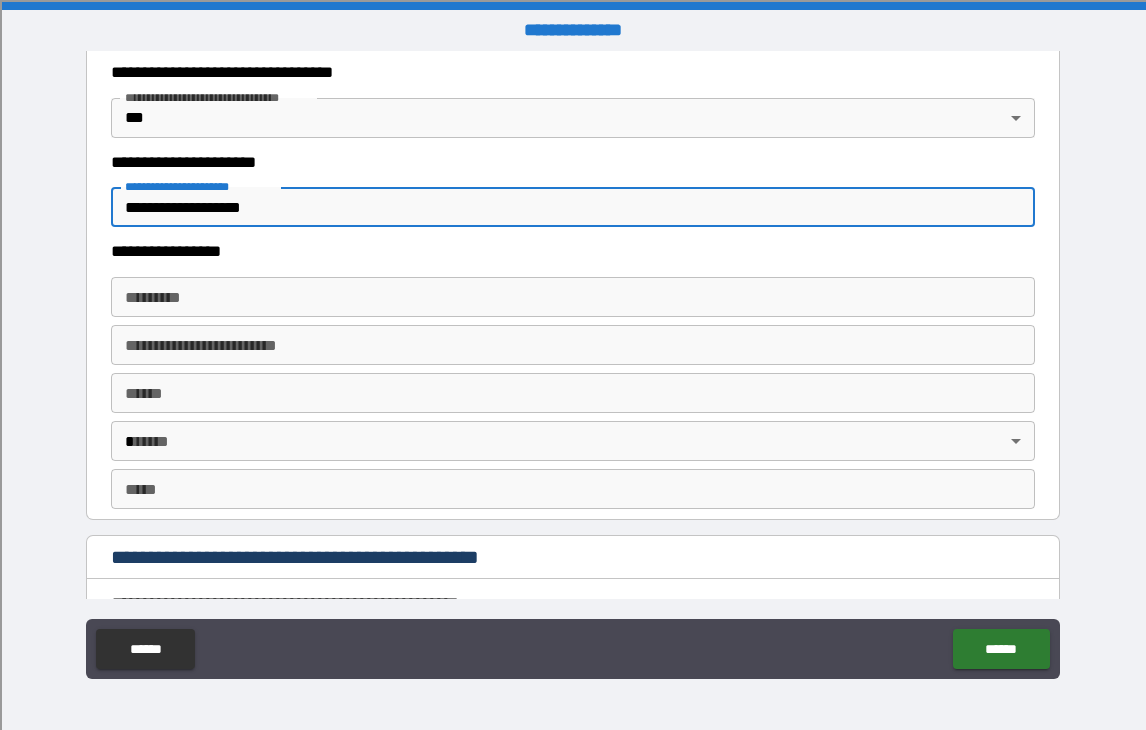 scroll, scrollTop: 1742, scrollLeft: 0, axis: vertical 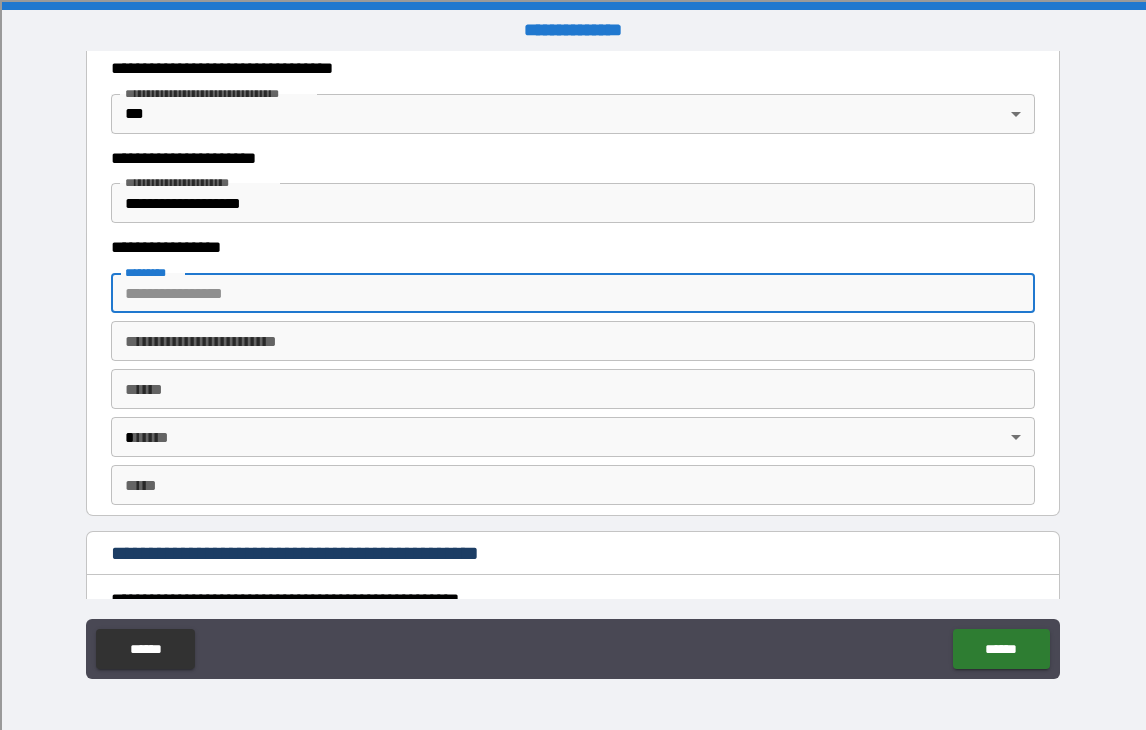 click on "*******   *" at bounding box center [572, 293] 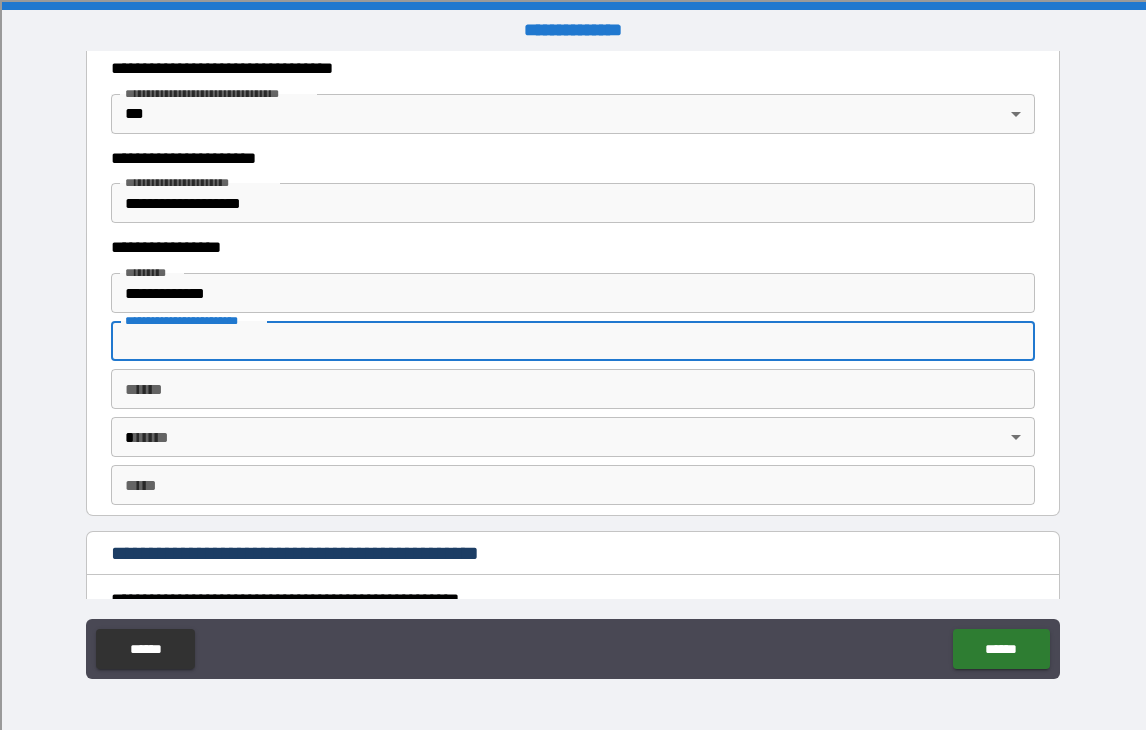 type on "**********" 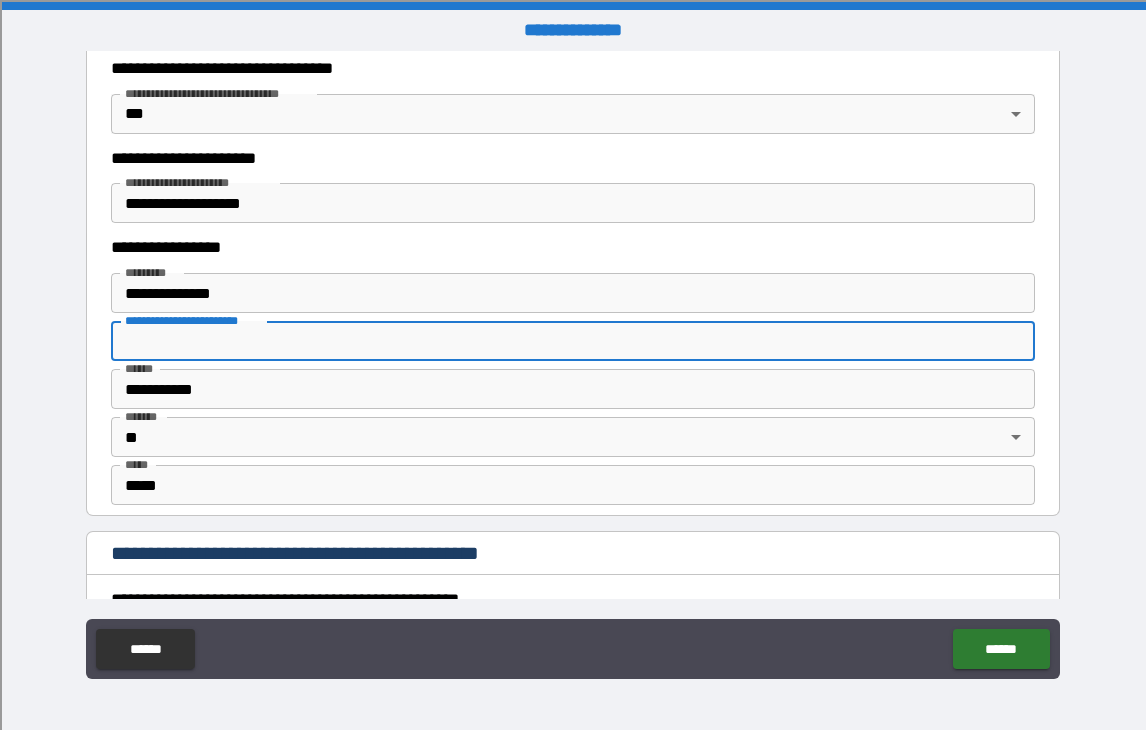 click on "**********" at bounding box center [572, 341] 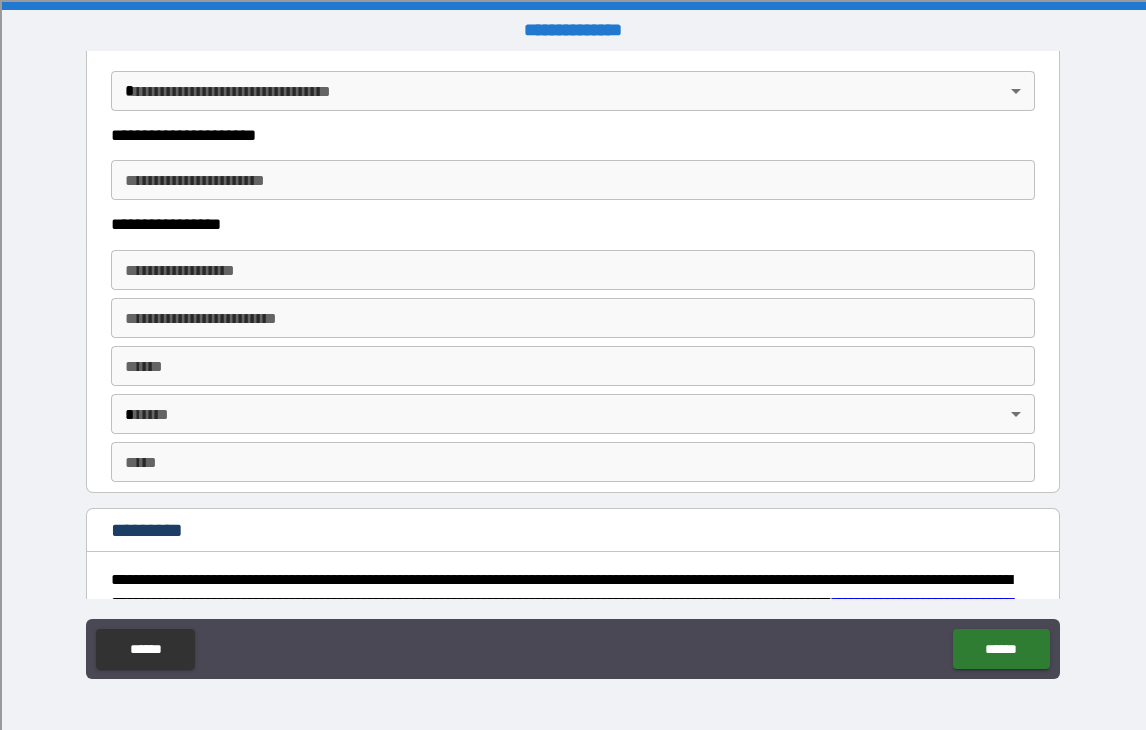 scroll, scrollTop: 3788, scrollLeft: 0, axis: vertical 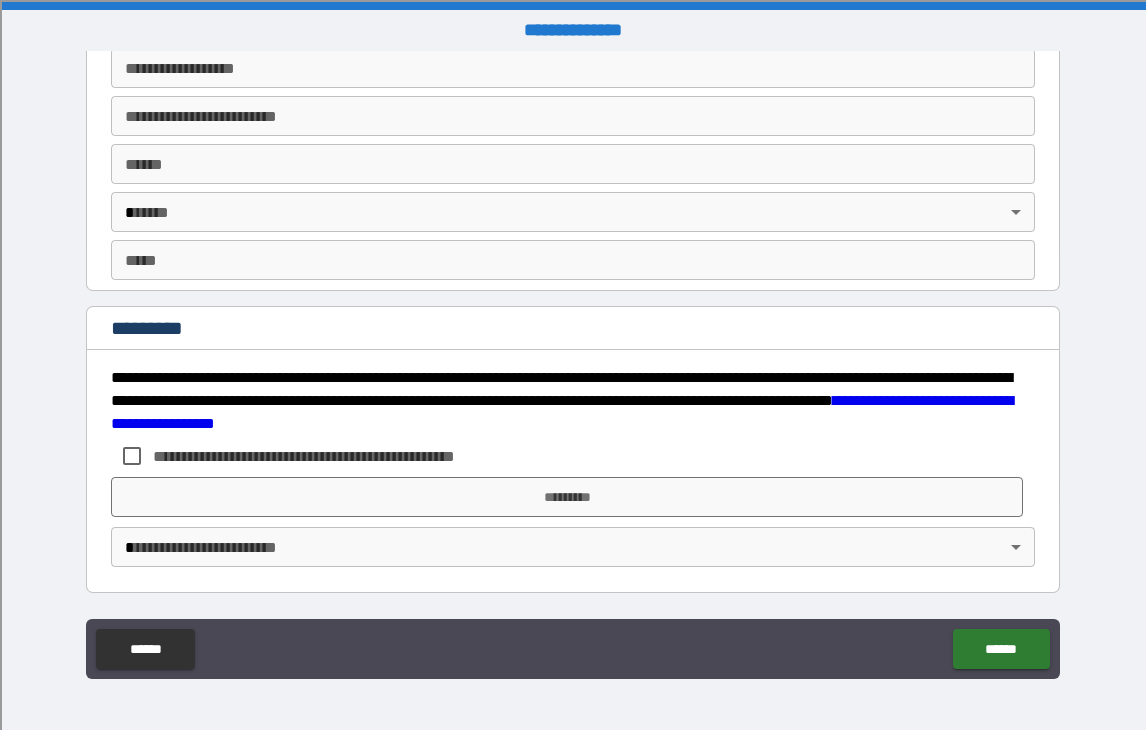 click on "**********" at bounding box center (567, 401) 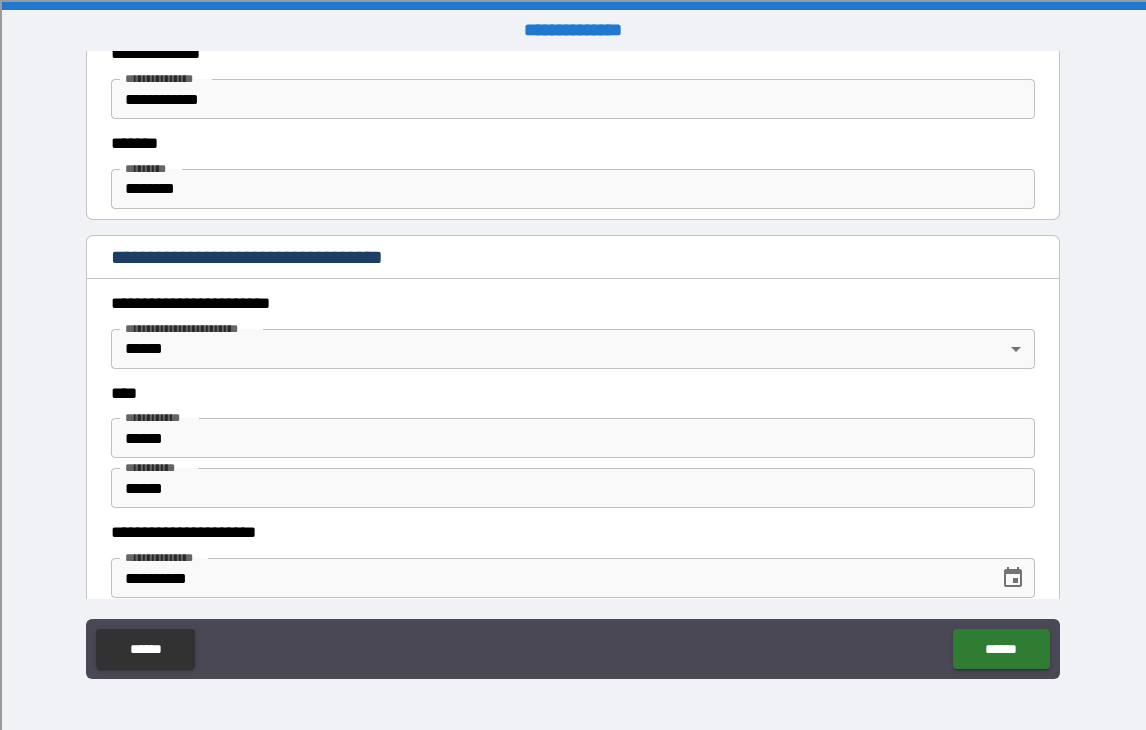scroll, scrollTop: 0, scrollLeft: 0, axis: both 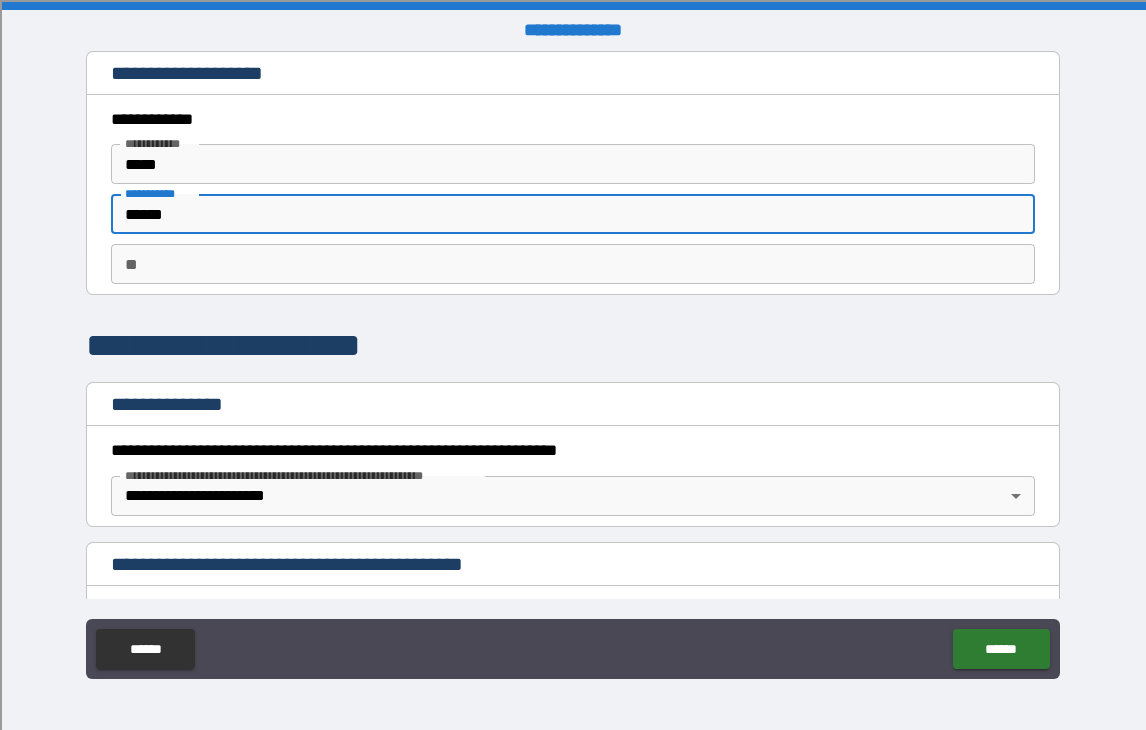 click on "******" at bounding box center (572, 214) 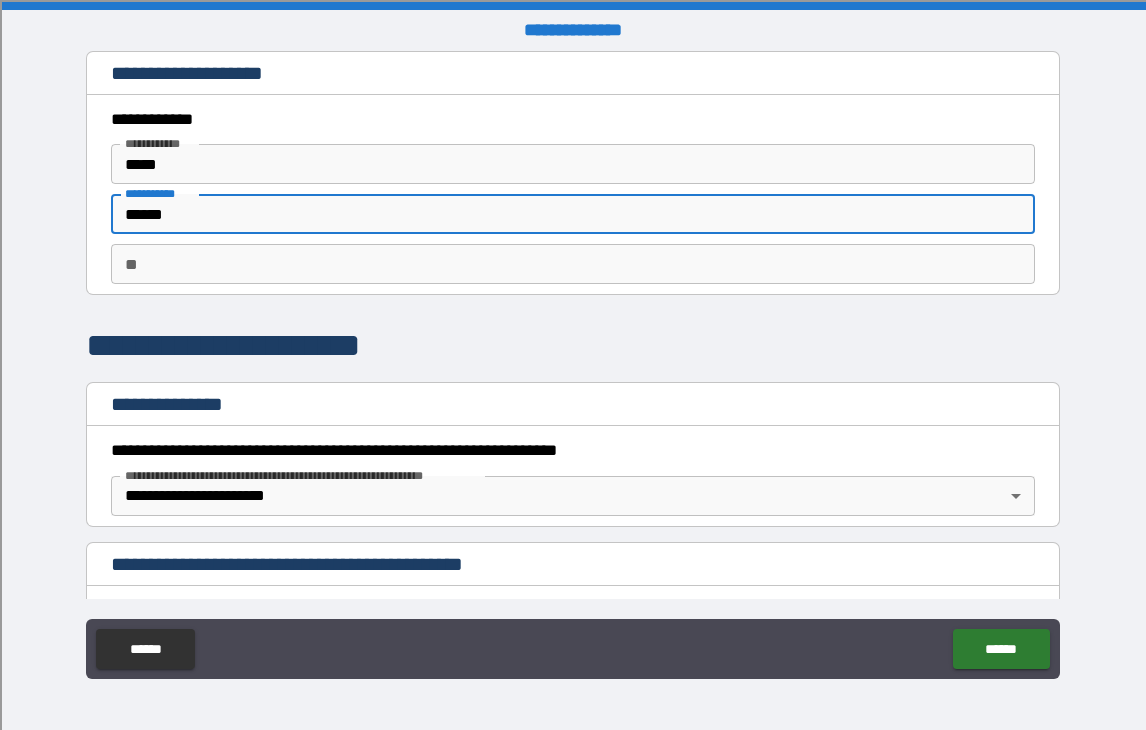 type on "******" 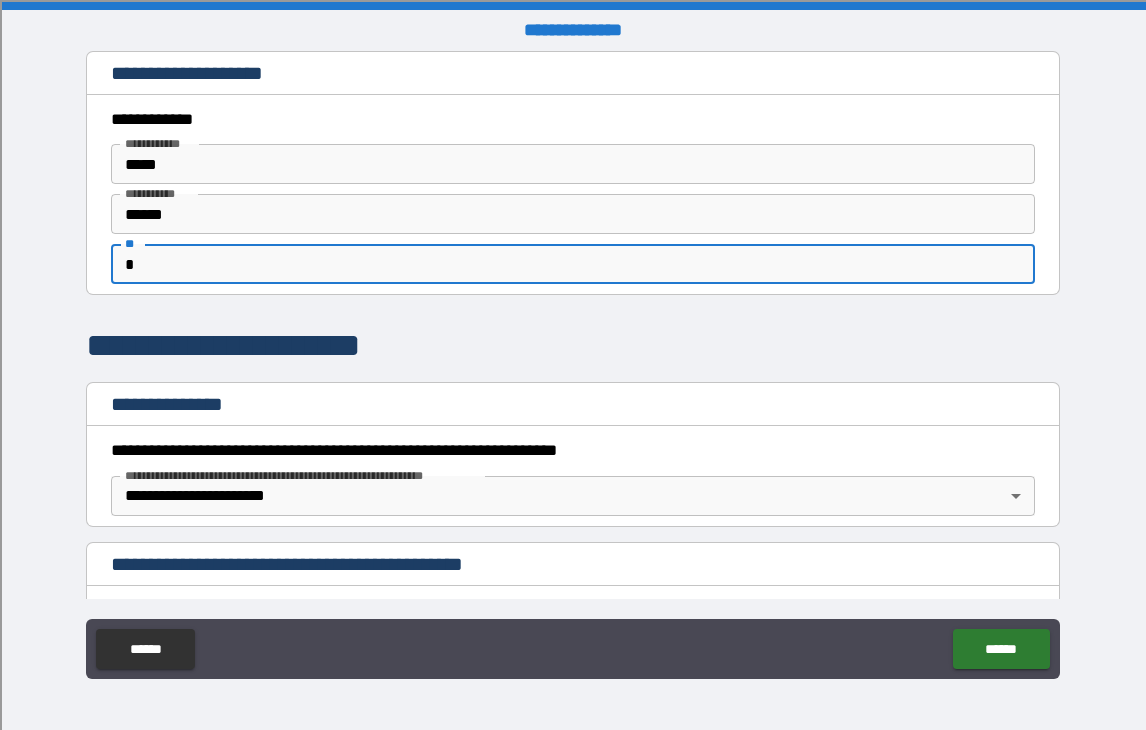 type on "*" 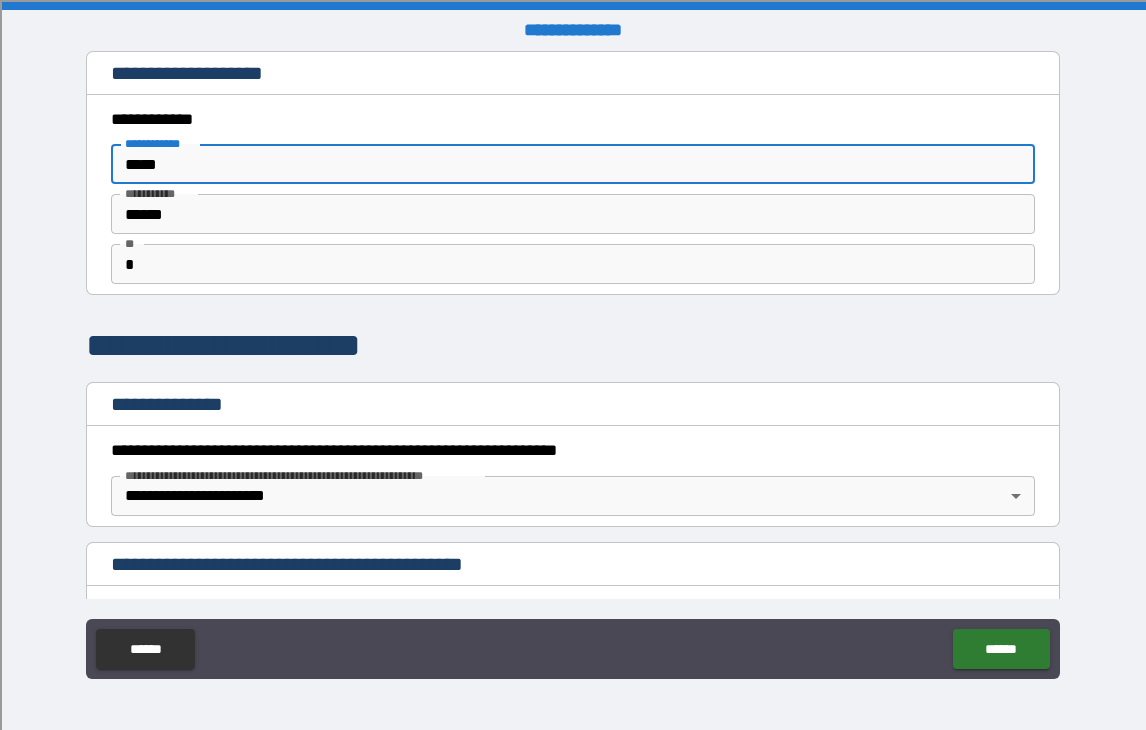 click on "*****" at bounding box center [572, 164] 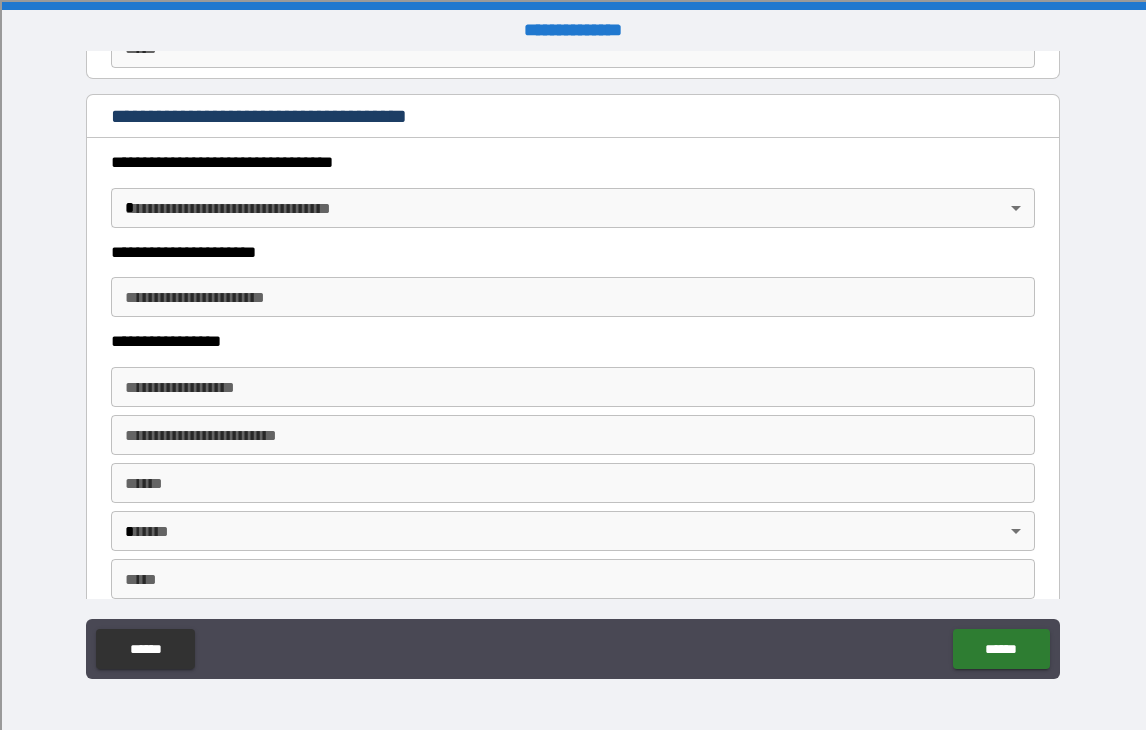 scroll, scrollTop: 3788, scrollLeft: 0, axis: vertical 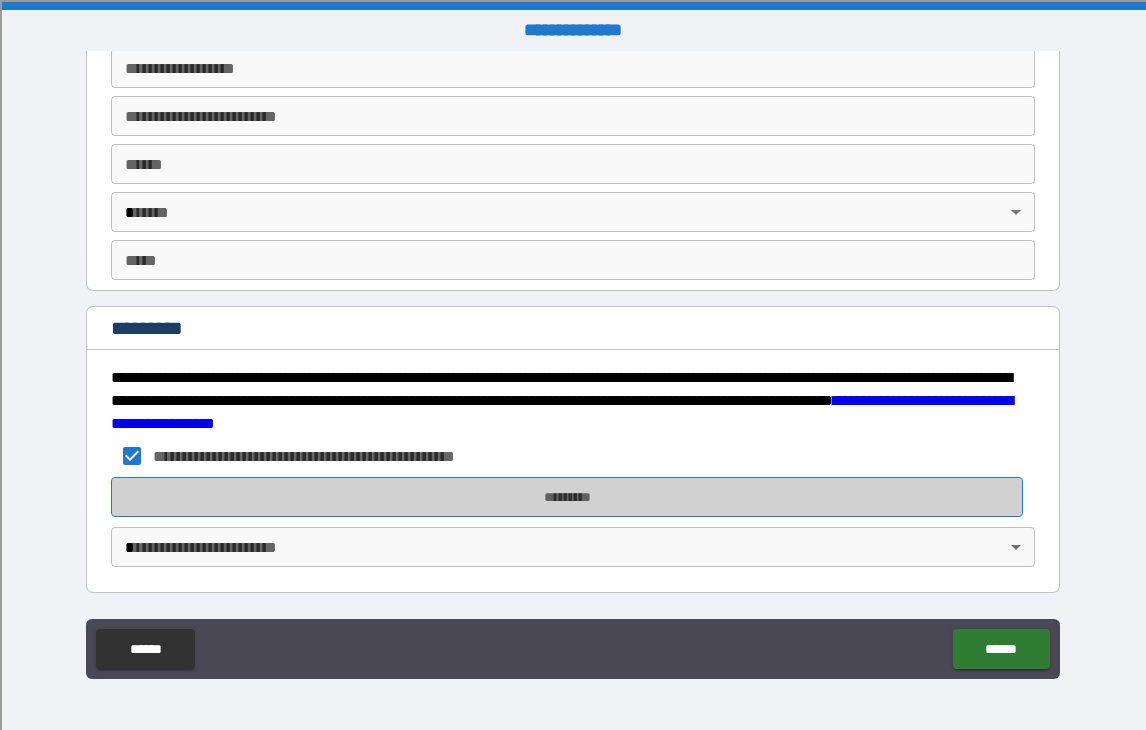 click on "*********" at bounding box center (567, 497) 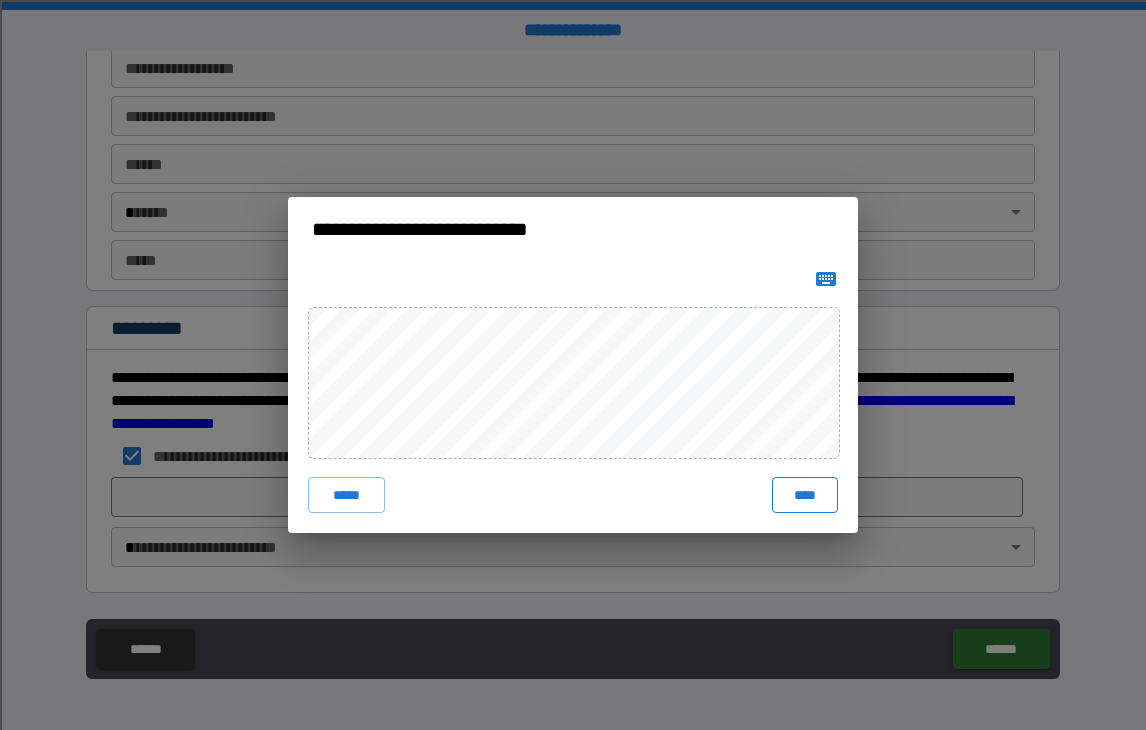 click on "****" at bounding box center (805, 495) 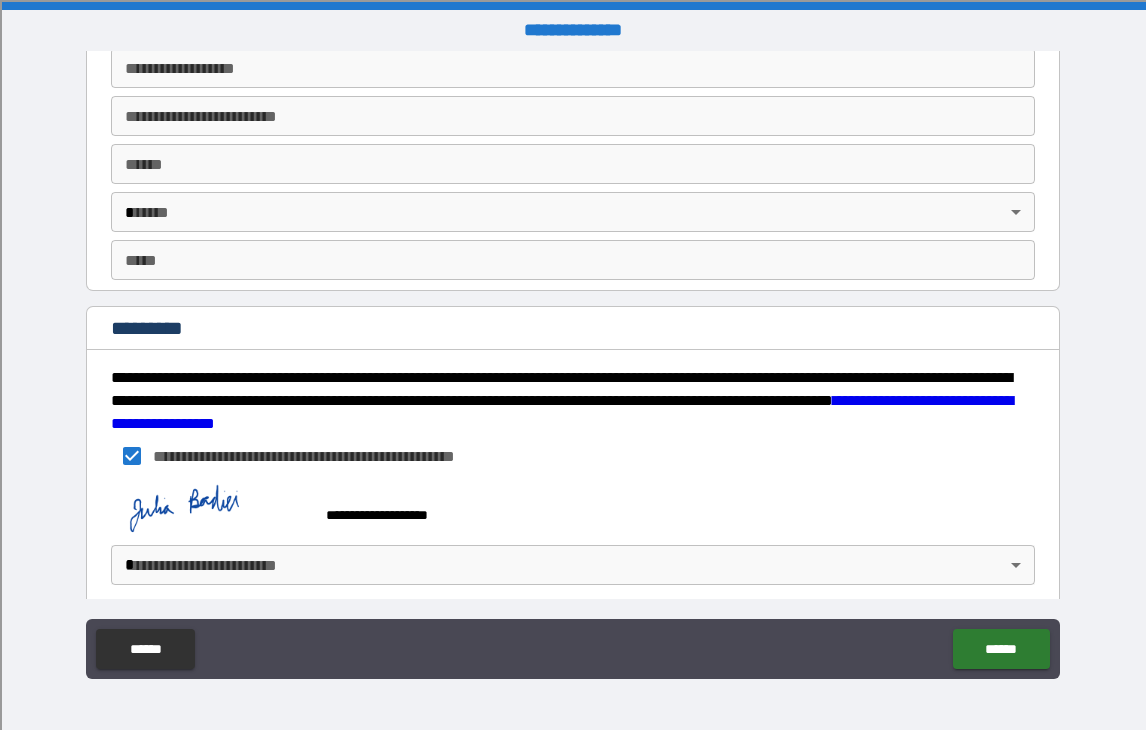scroll, scrollTop: 3805, scrollLeft: 0, axis: vertical 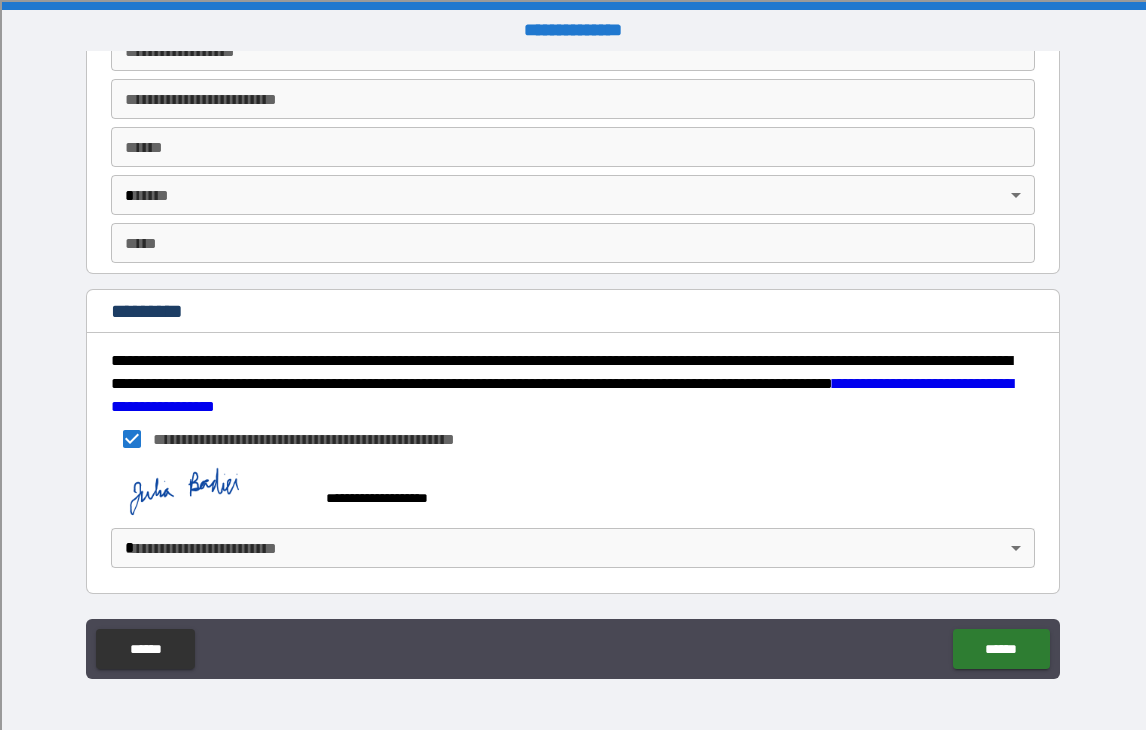 click on "**********" at bounding box center [573, 365] 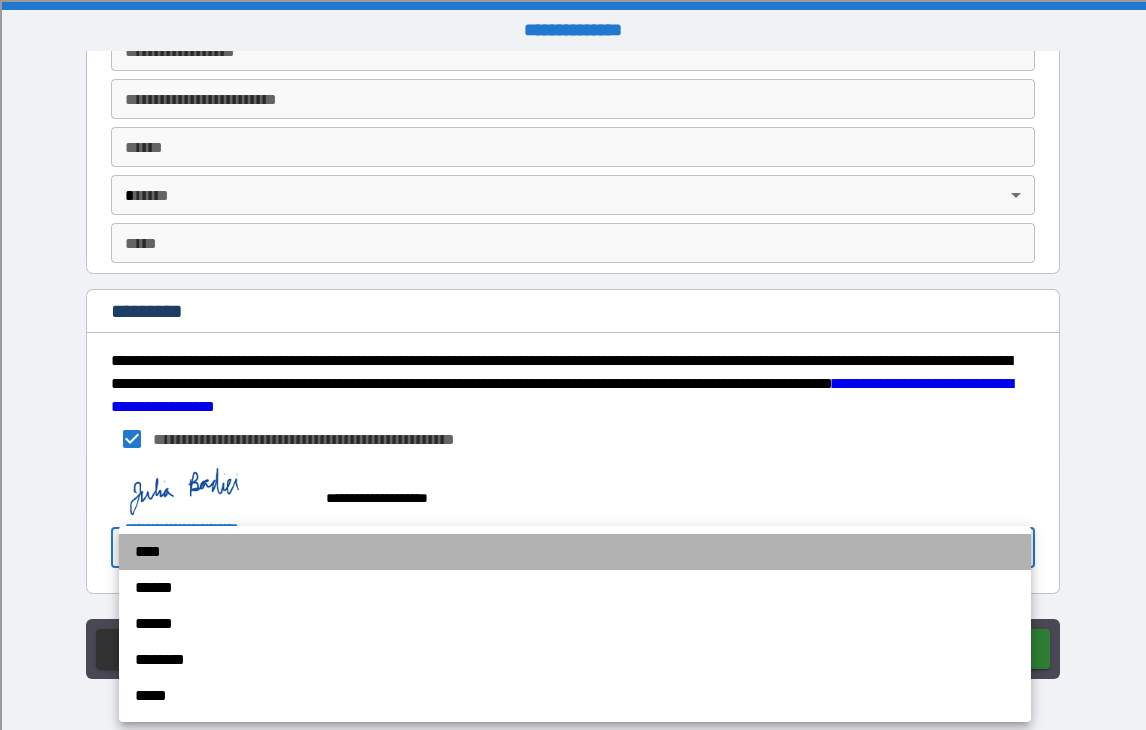 click on "****" at bounding box center (575, 552) 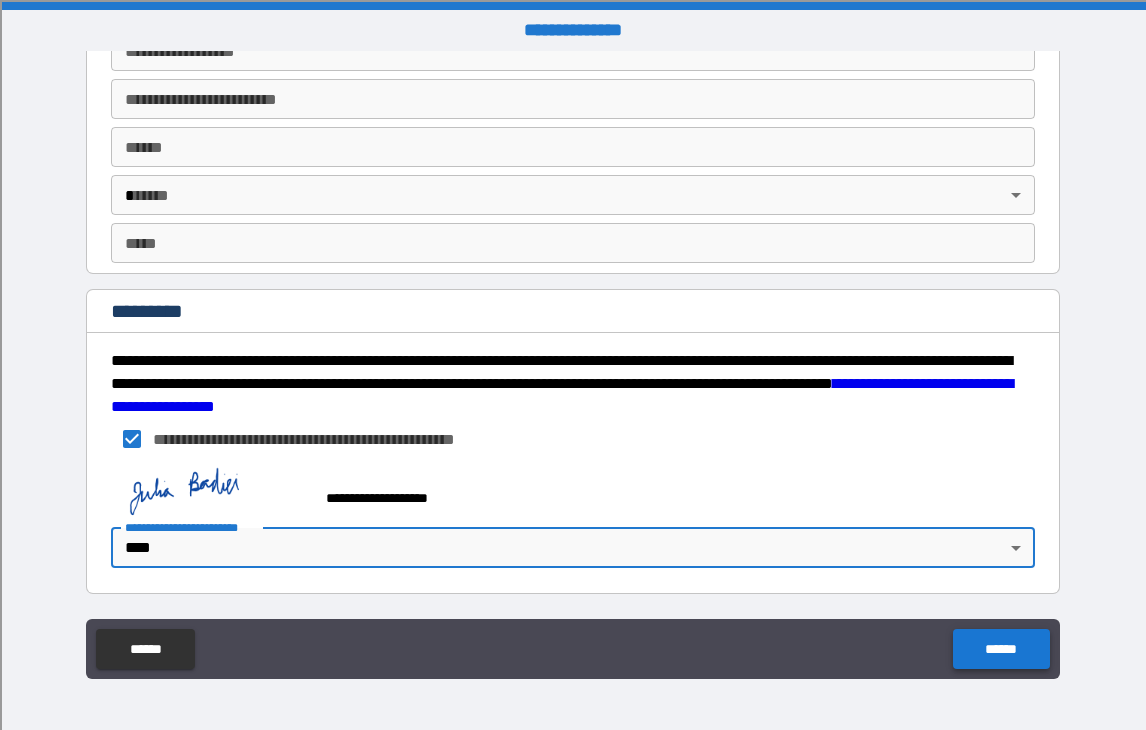 click on "******" at bounding box center (1001, 649) 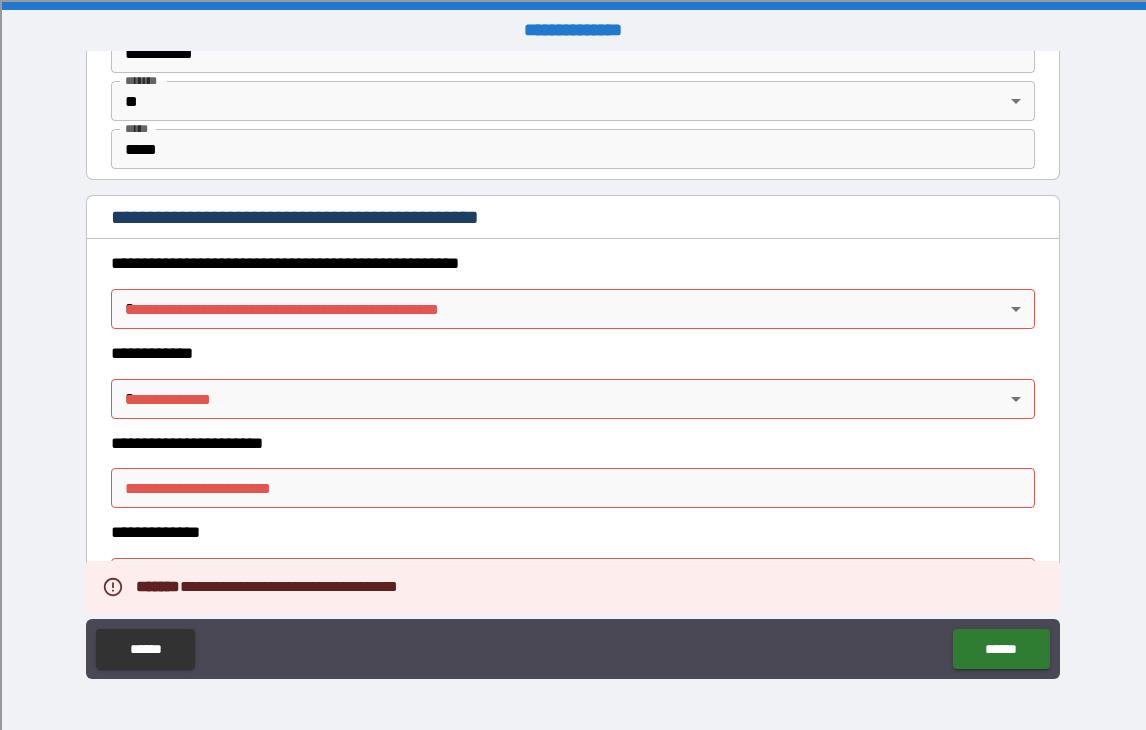 scroll, scrollTop: 1937, scrollLeft: 0, axis: vertical 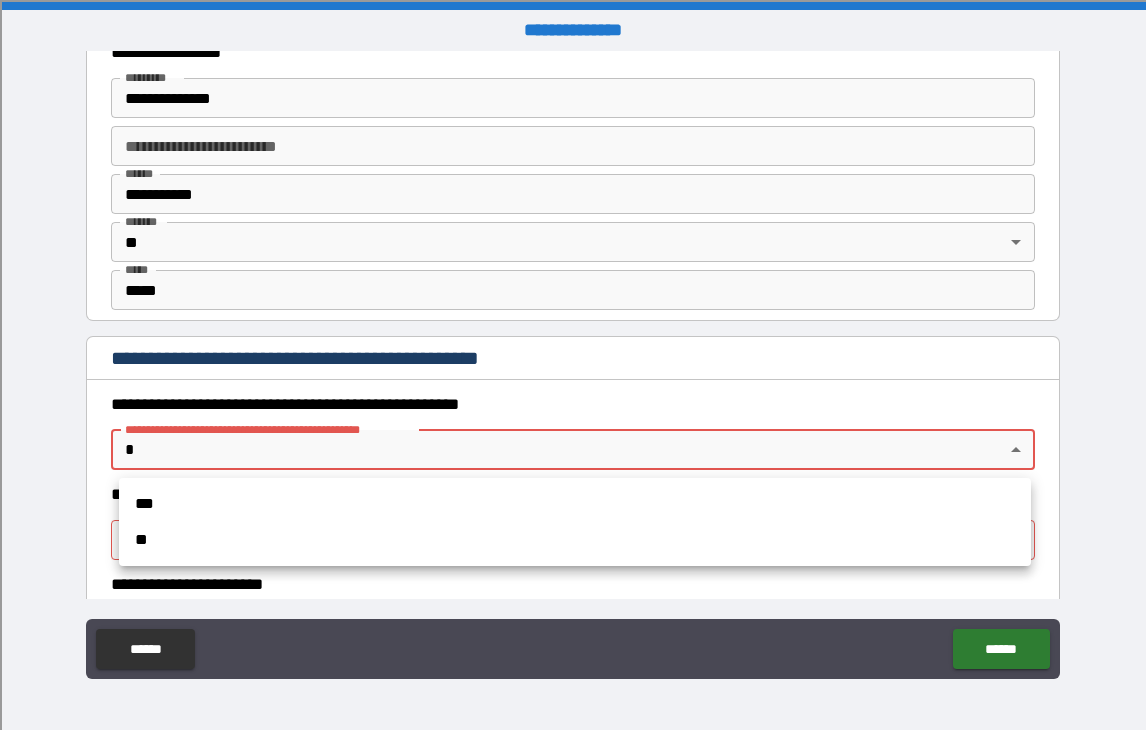 click on "**********" at bounding box center [573, 365] 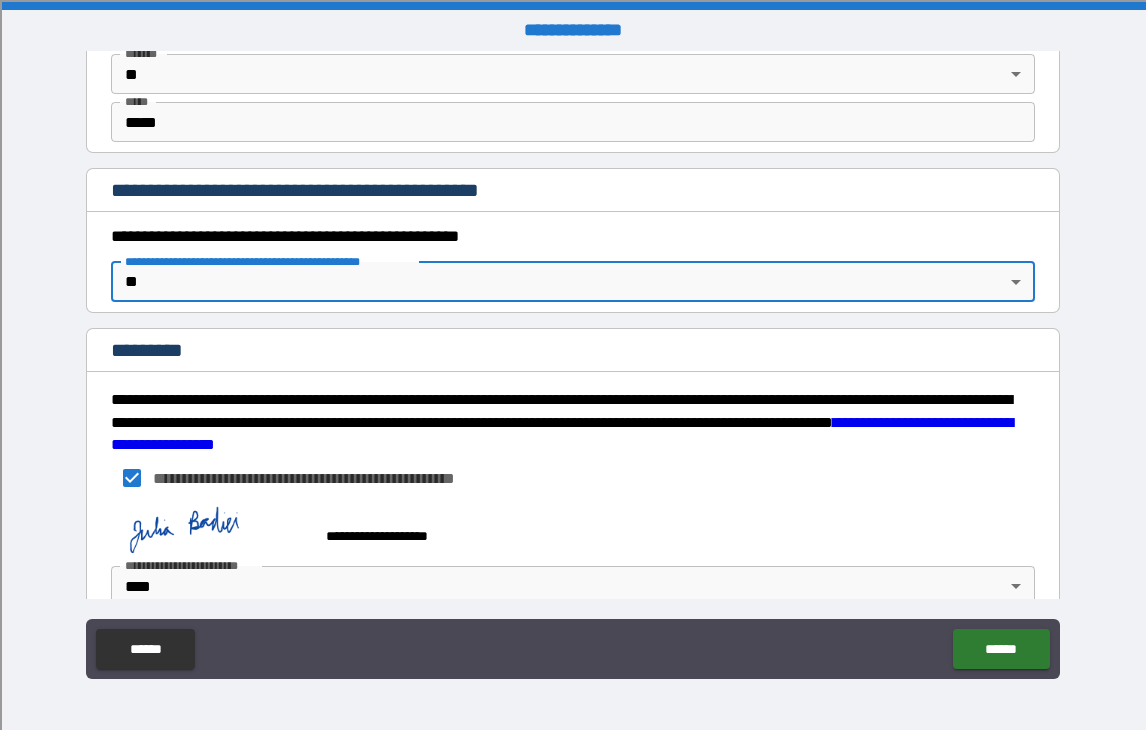 scroll, scrollTop: 2144, scrollLeft: 0, axis: vertical 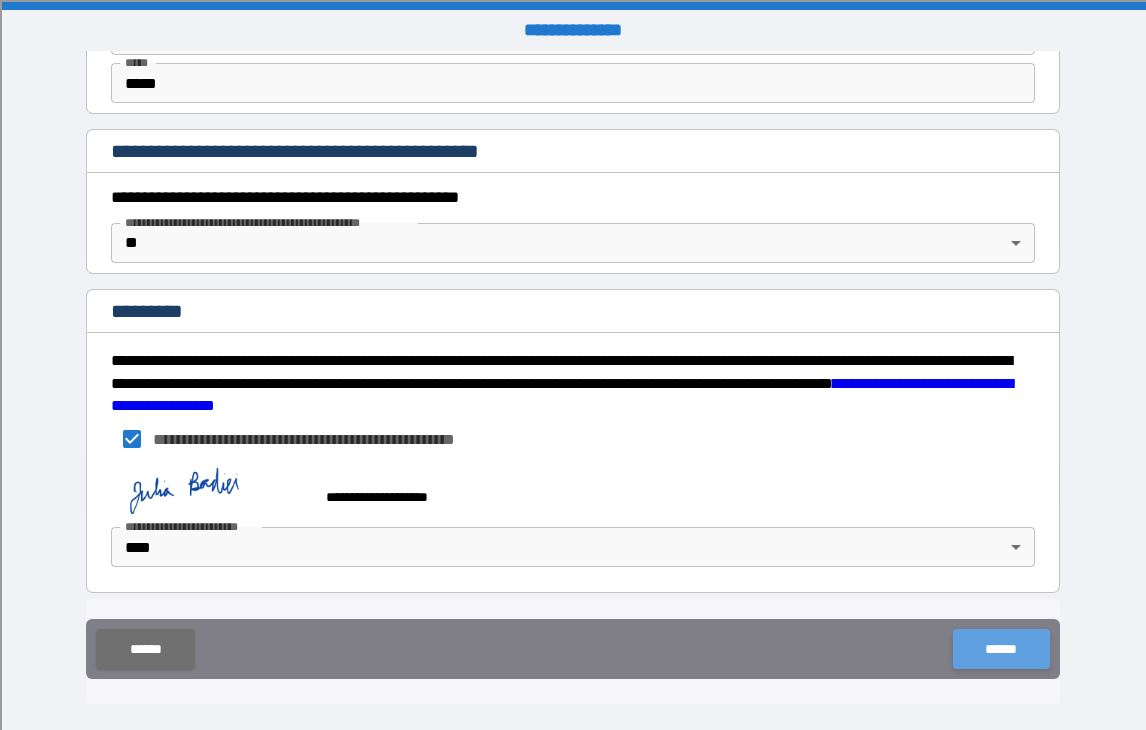 click on "******" at bounding box center [1001, 649] 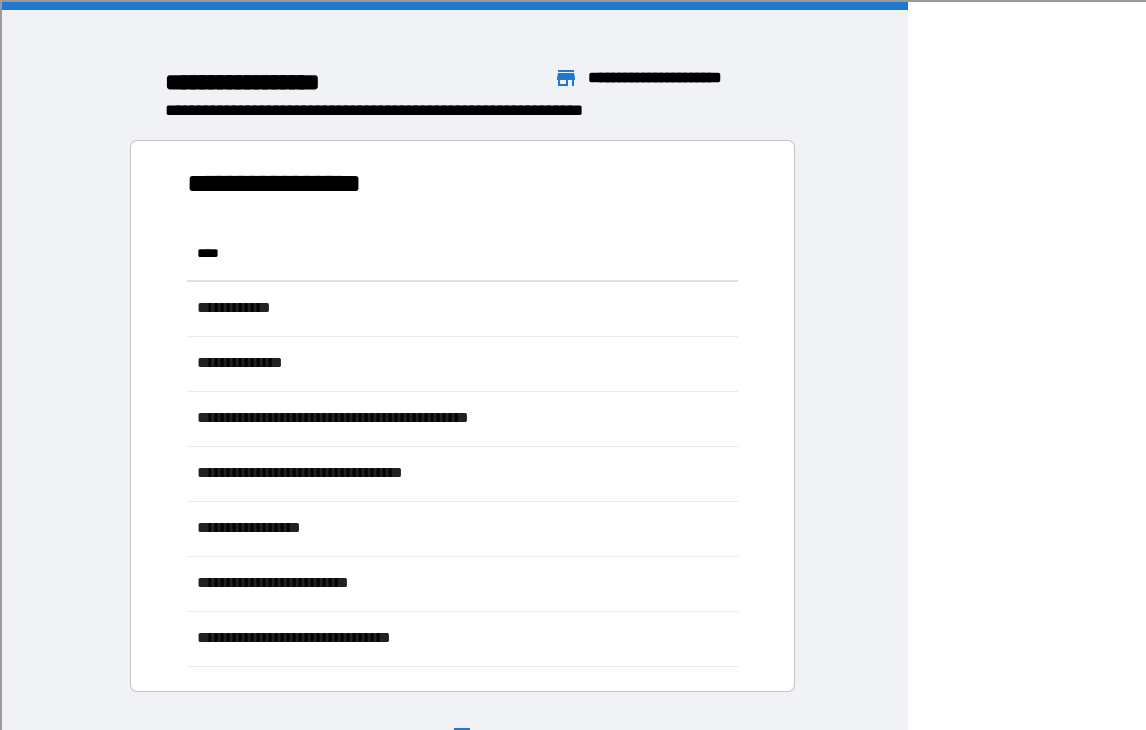 scroll, scrollTop: 1, scrollLeft: 1, axis: both 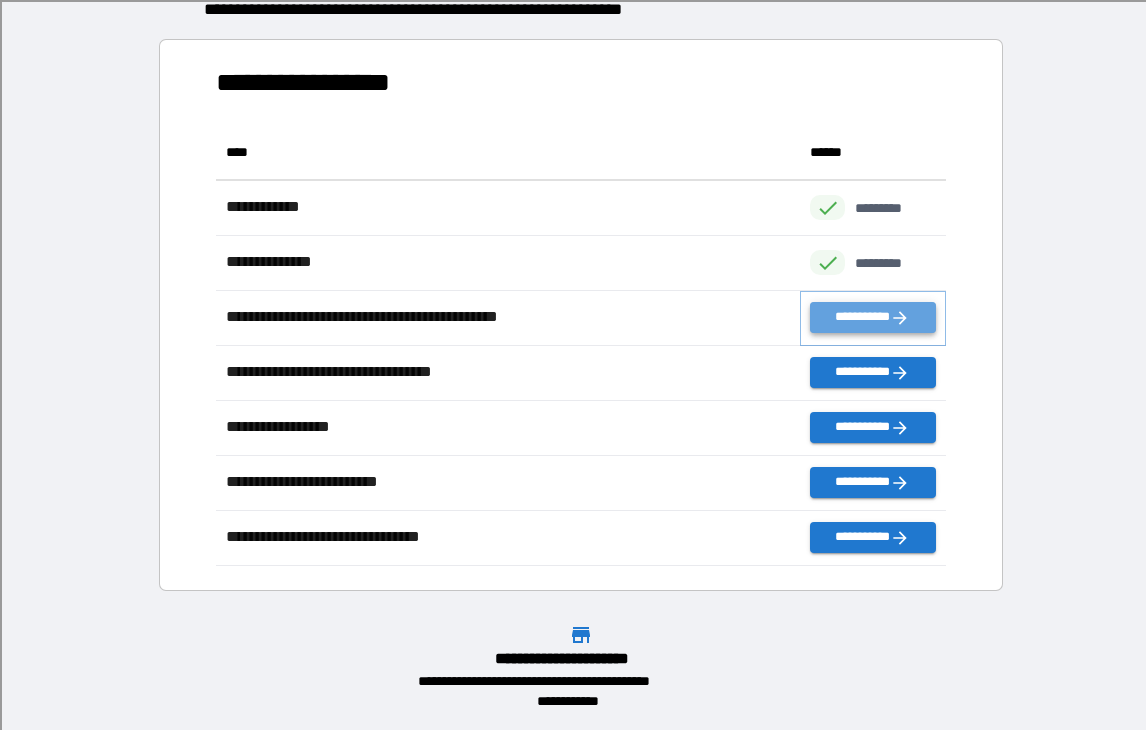 click on "**********" at bounding box center (872, 317) 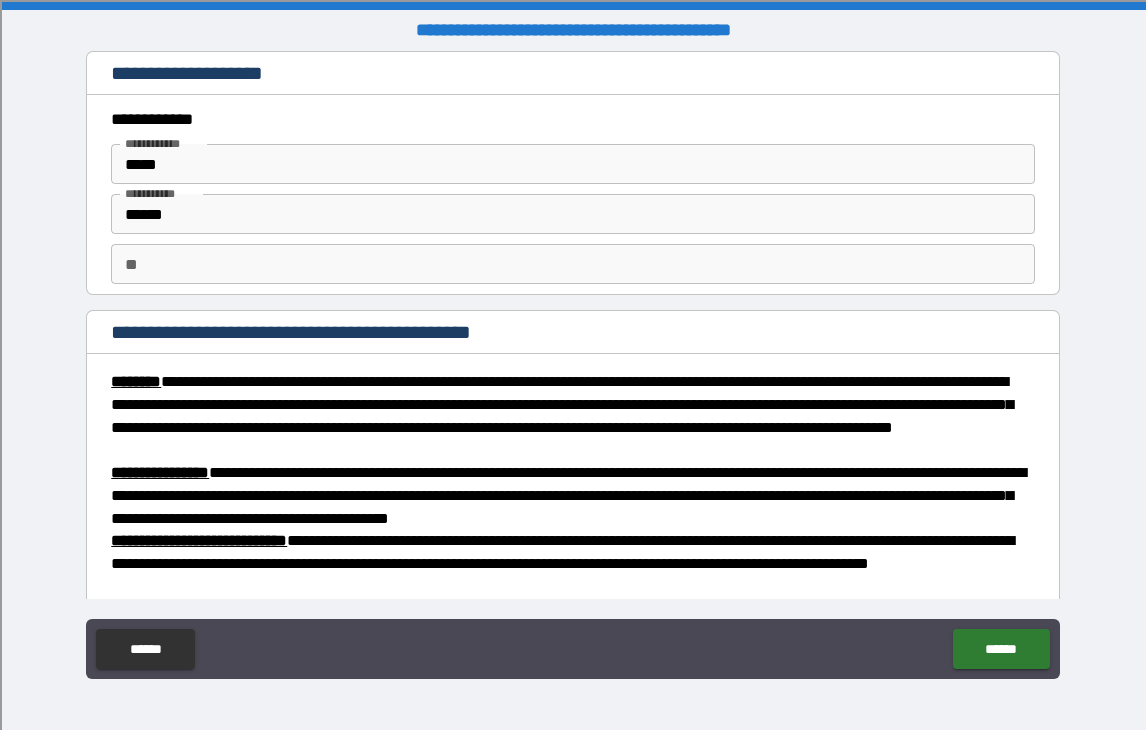 type on "*" 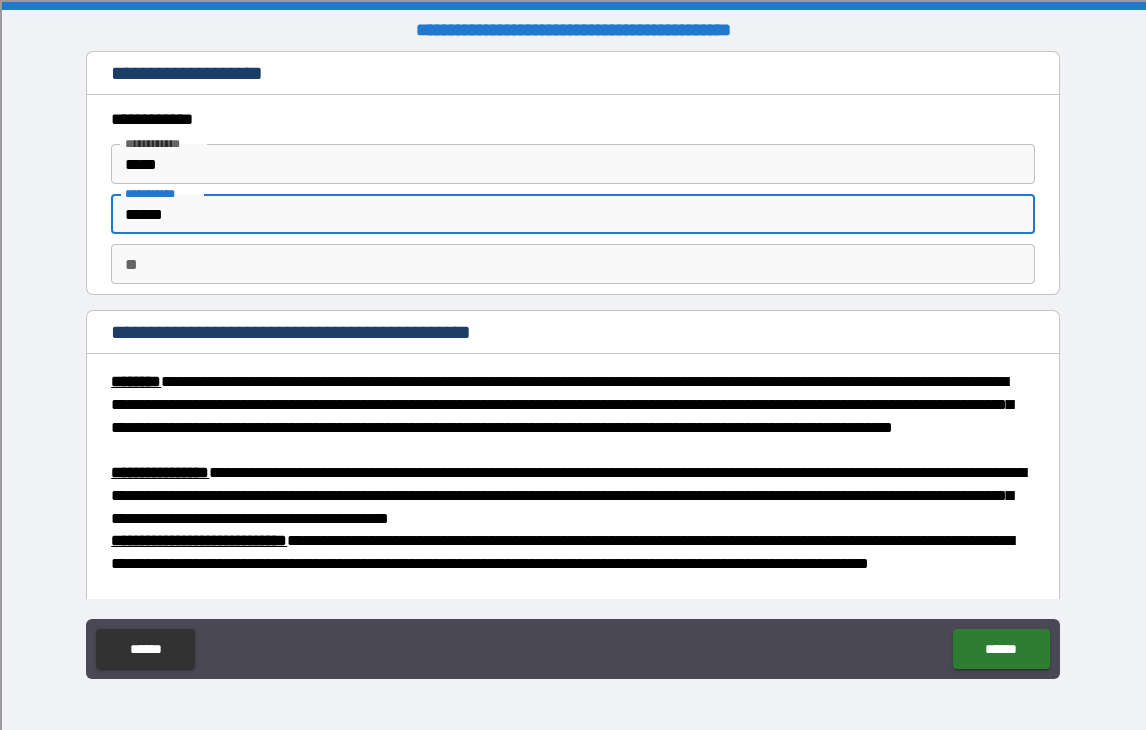 click on "******" at bounding box center (572, 214) 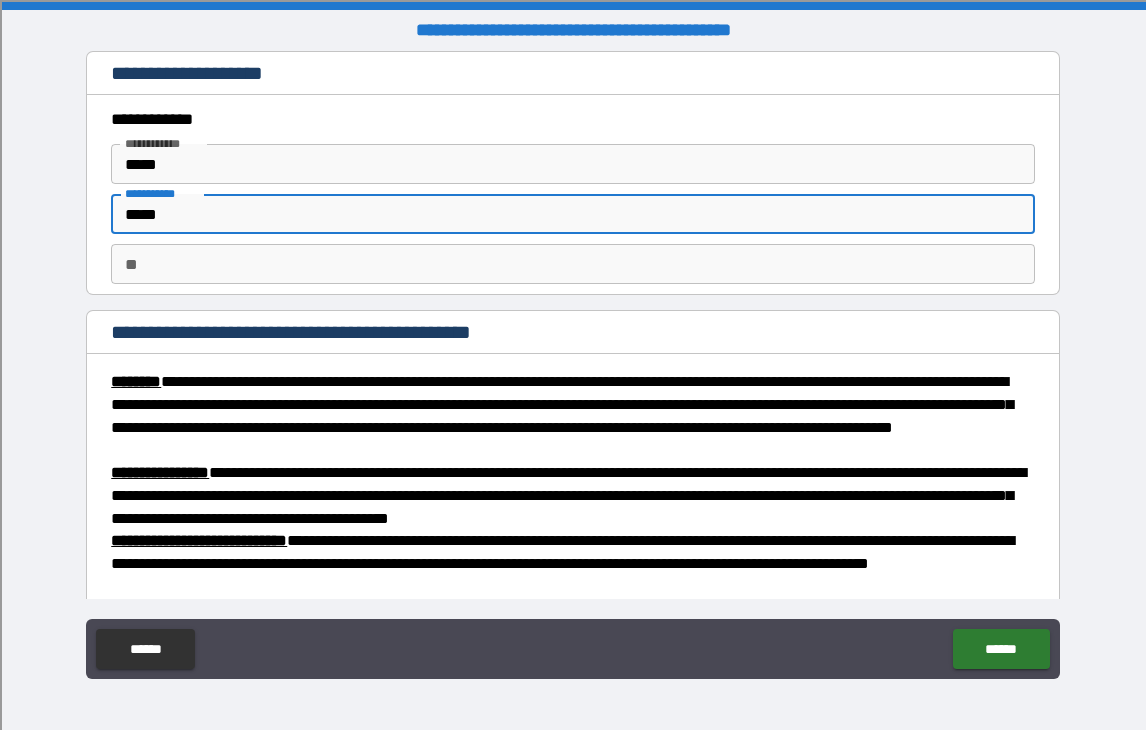 type on "******" 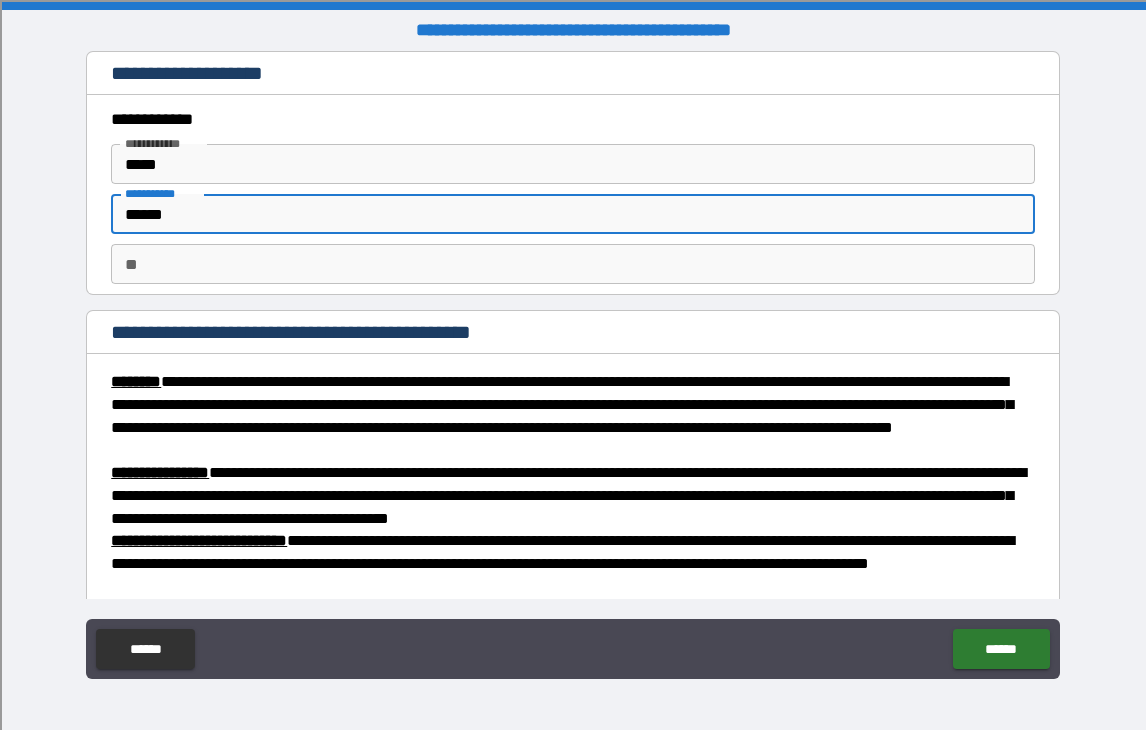 type on "*" 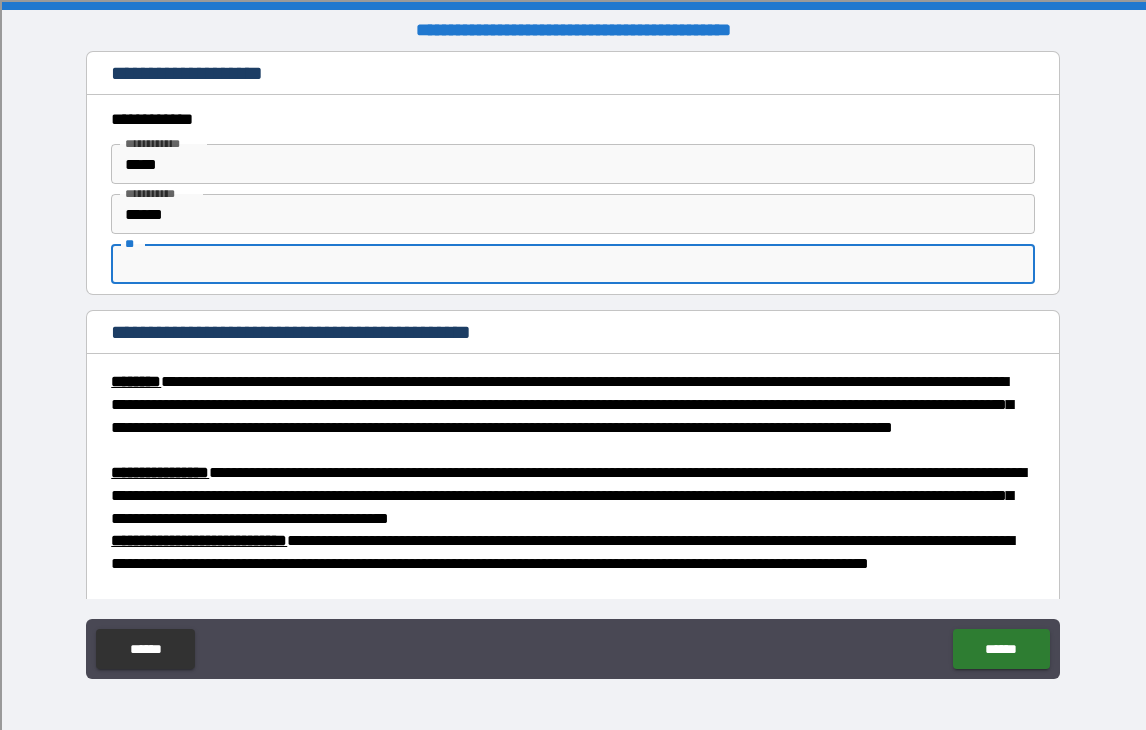 click on "**" at bounding box center [572, 264] 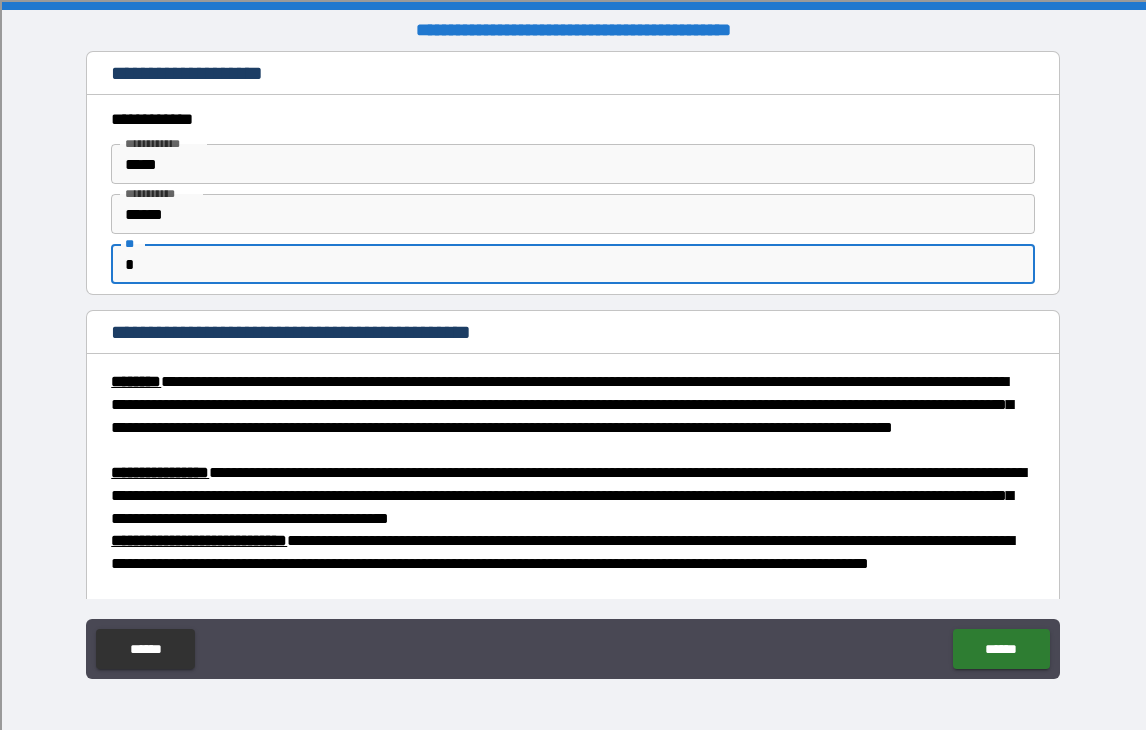 type on "*" 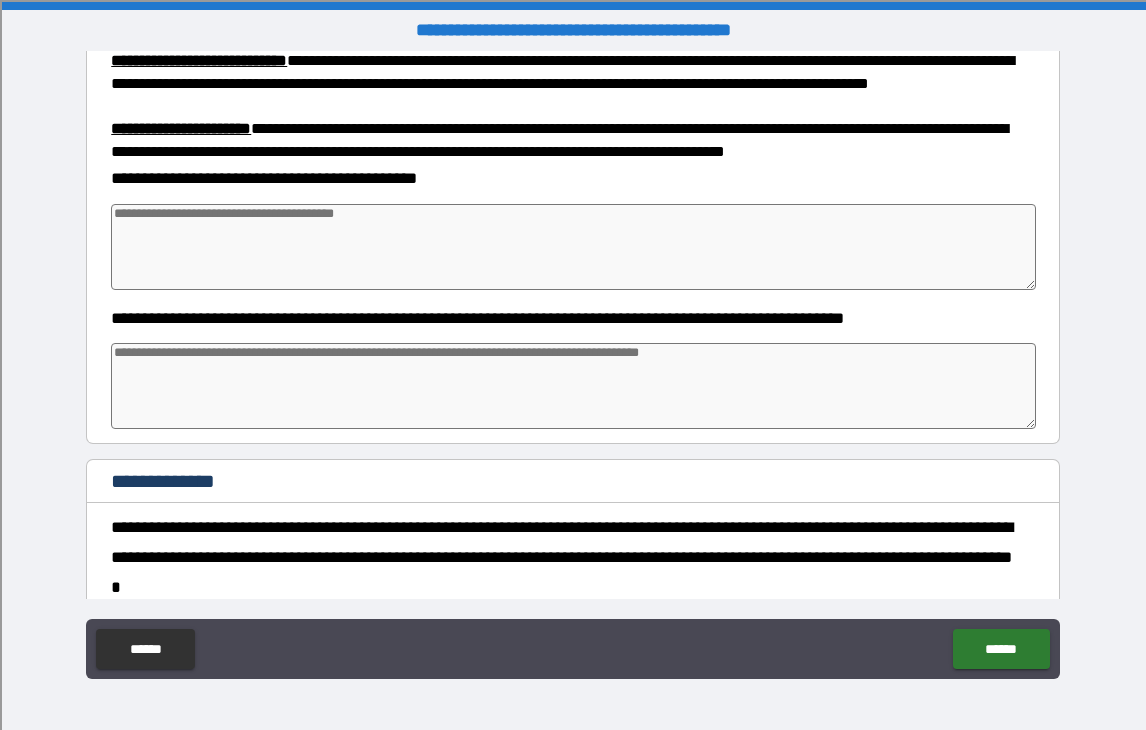 scroll, scrollTop: 558, scrollLeft: 0, axis: vertical 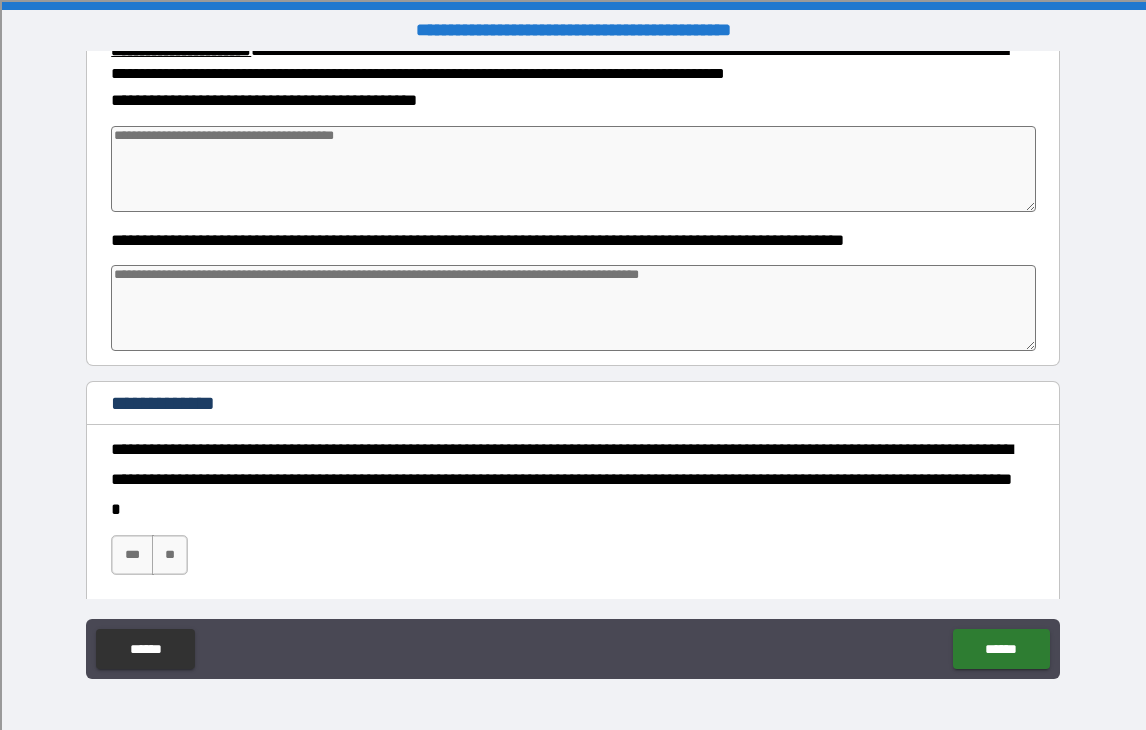 click at bounding box center [573, 308] 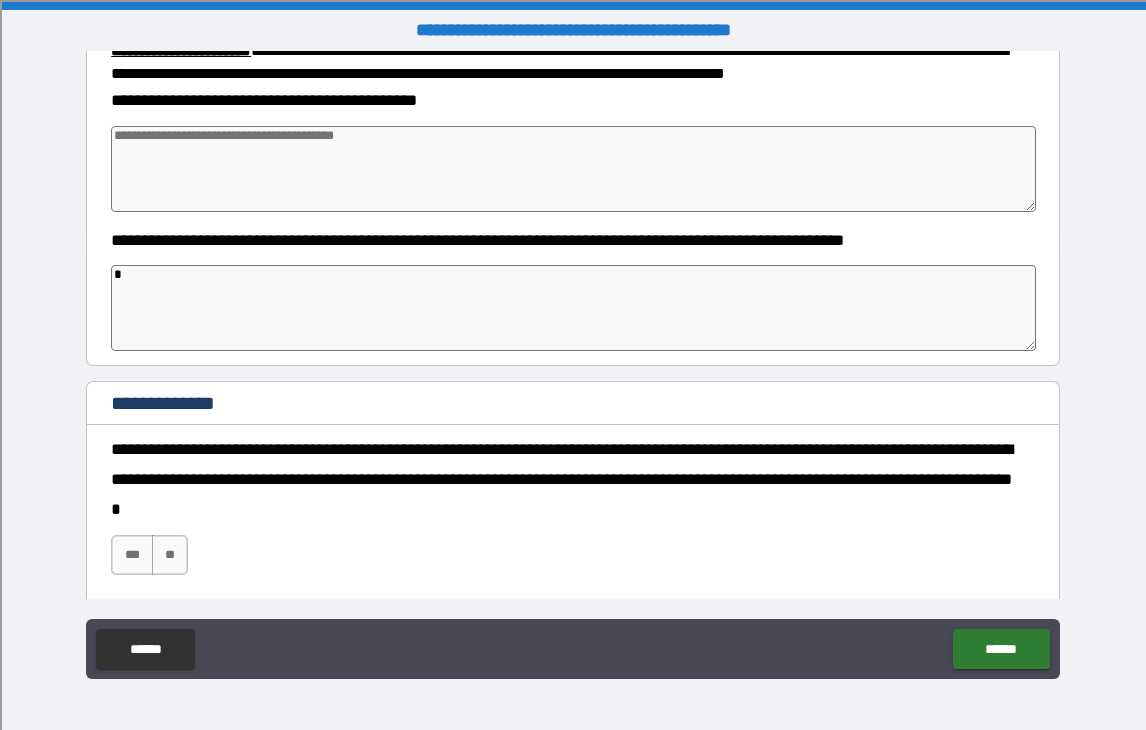 type on "*" 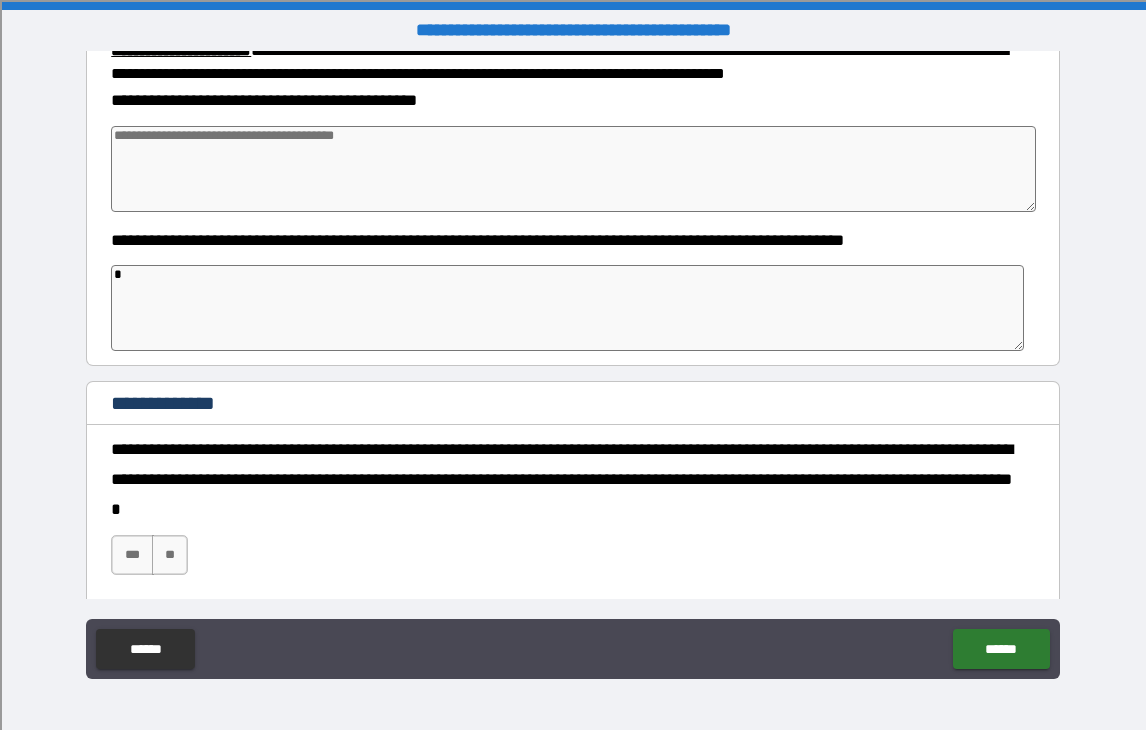 type on "*" 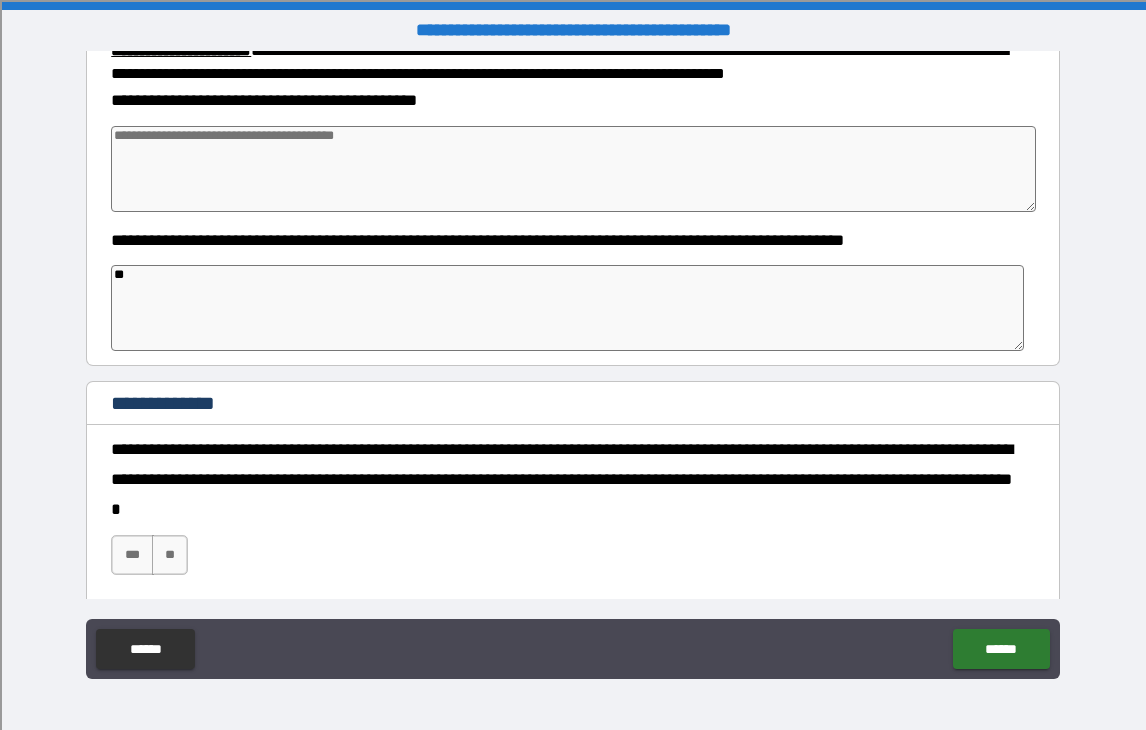 type on "*" 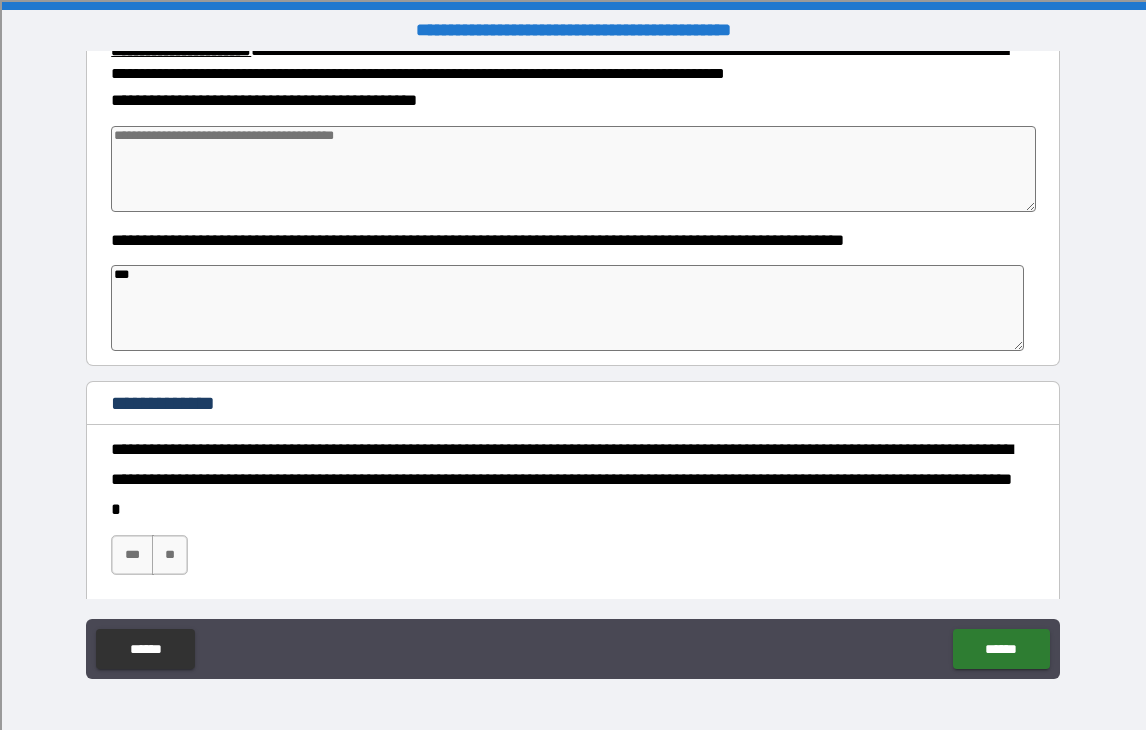 type on "*" 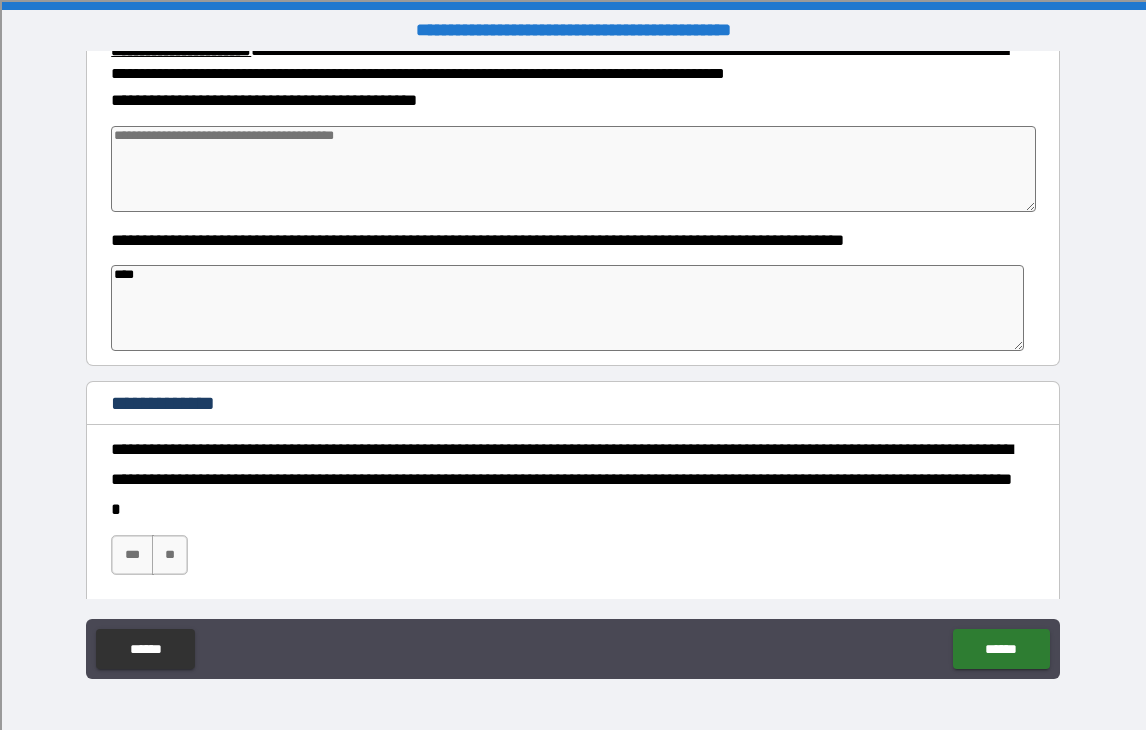 type on "*" 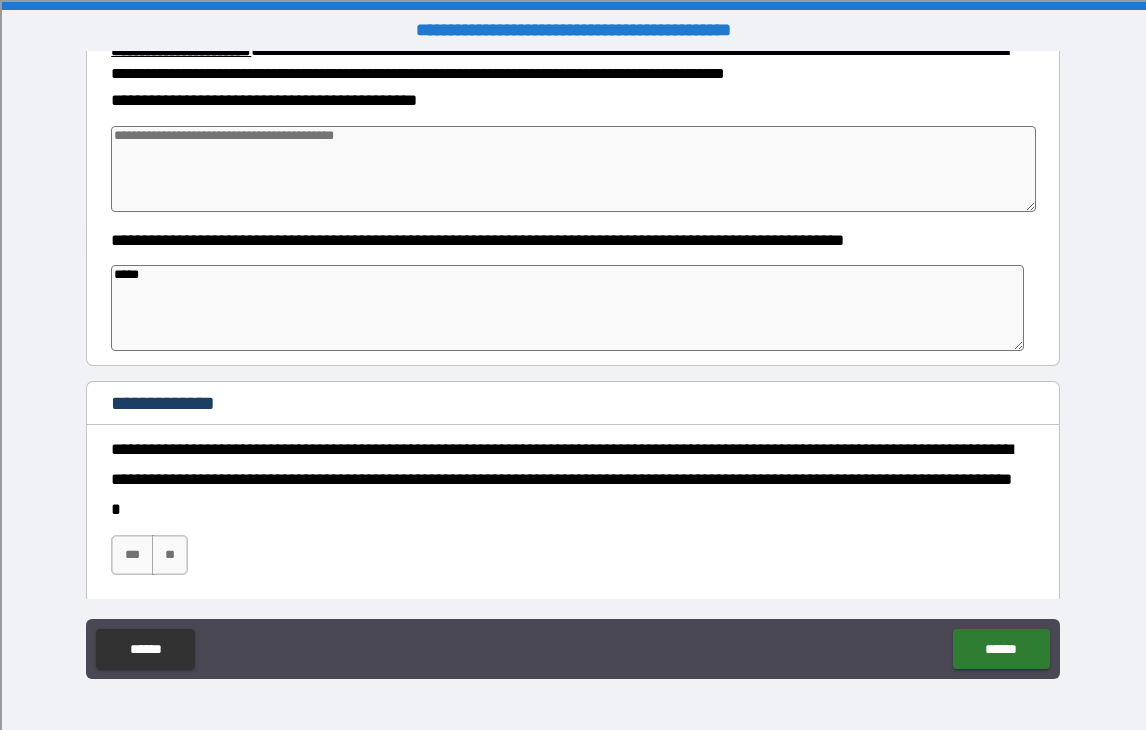 type on "*" 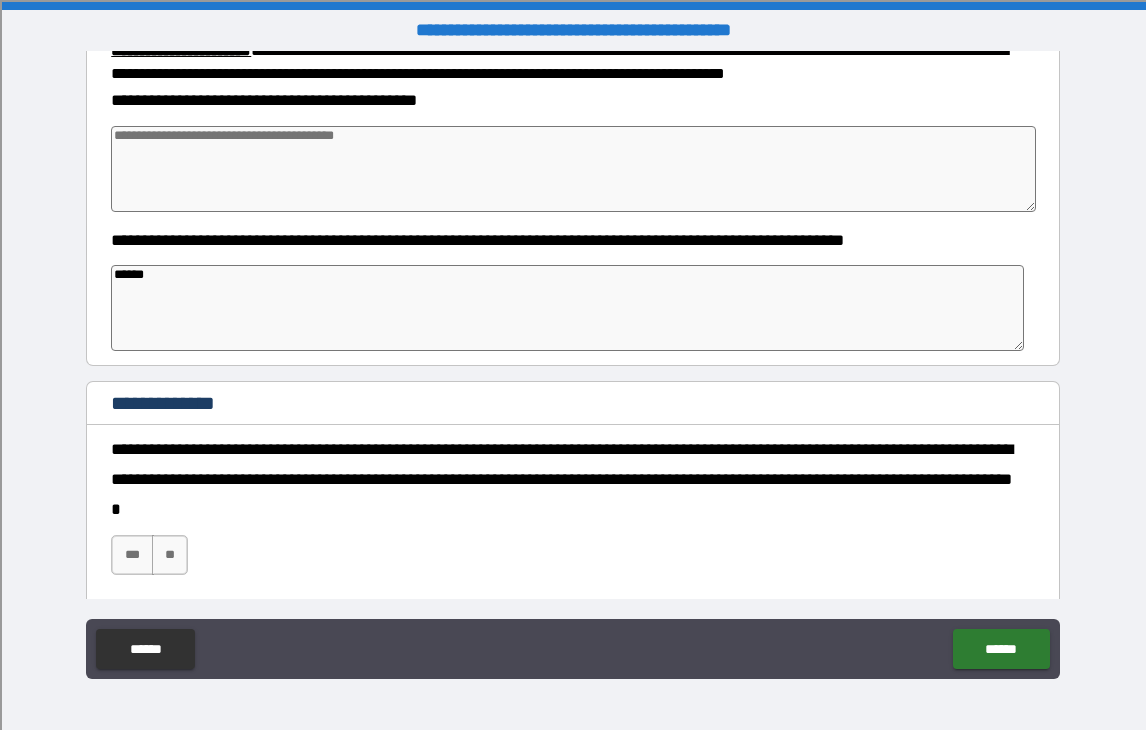 type on "*" 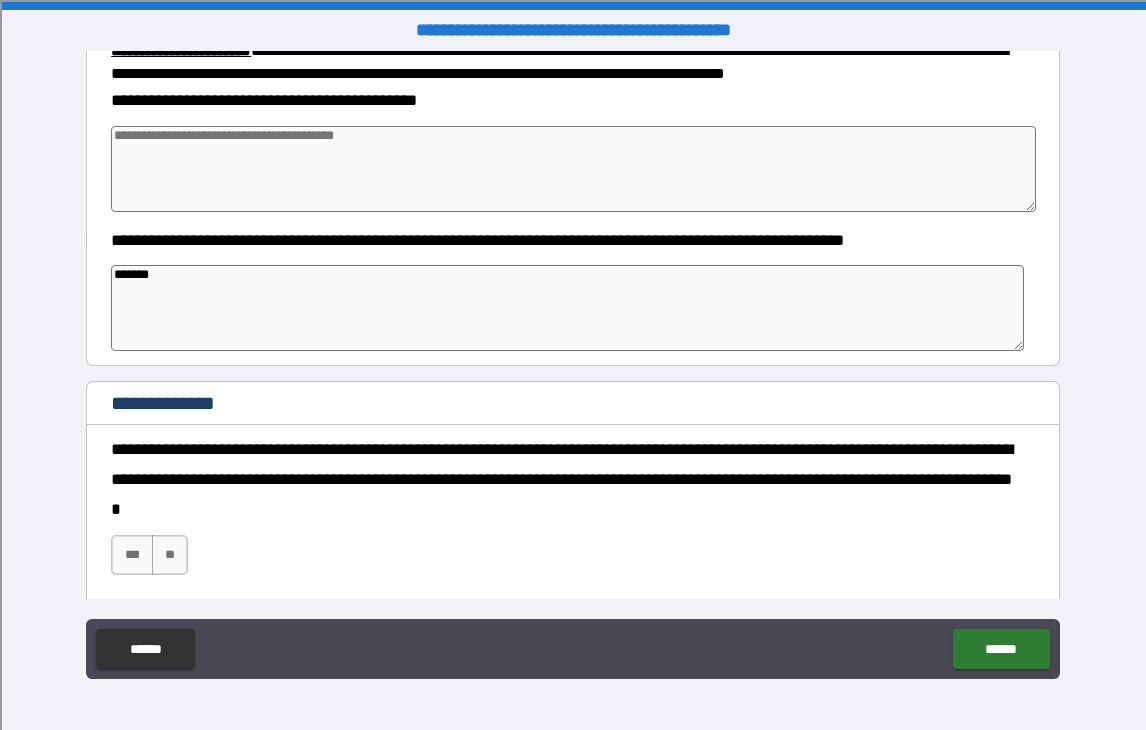 type on "*" 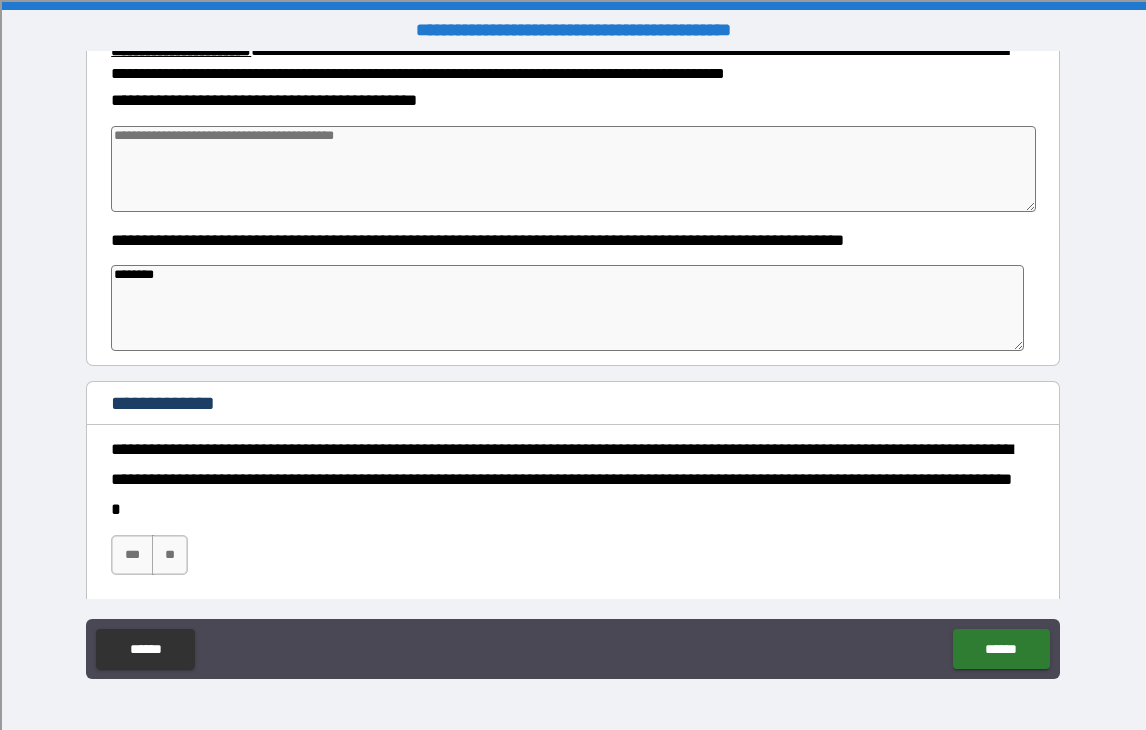 type on "*" 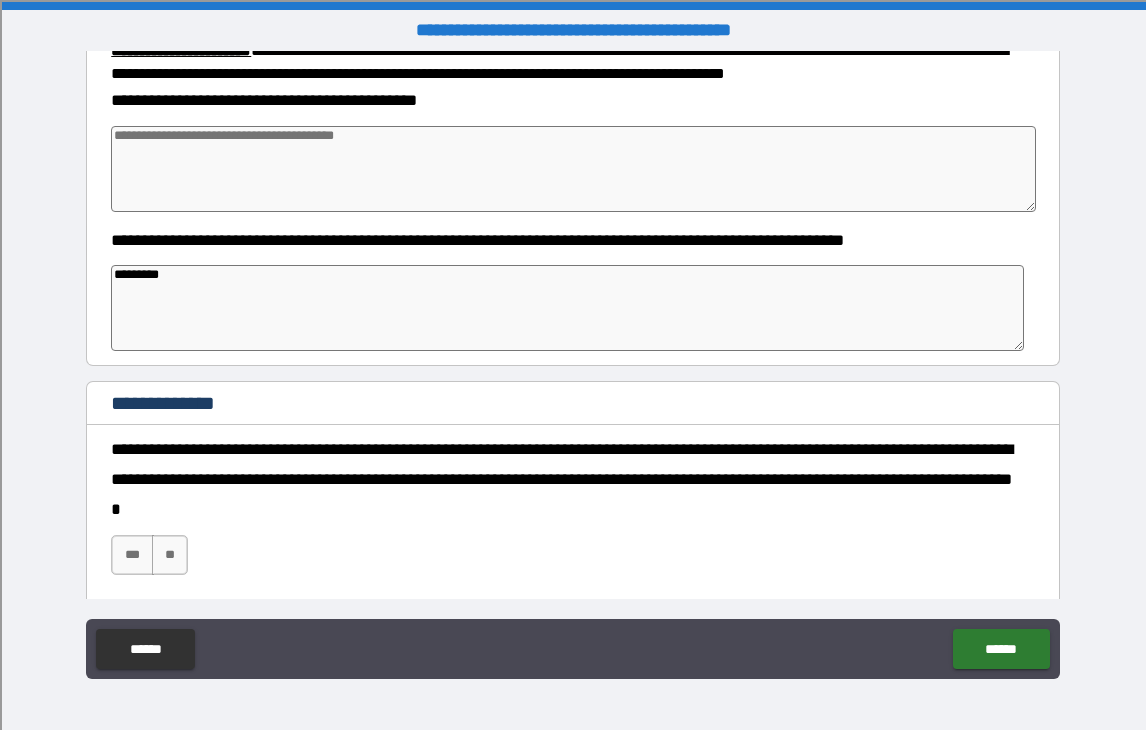 type on "*" 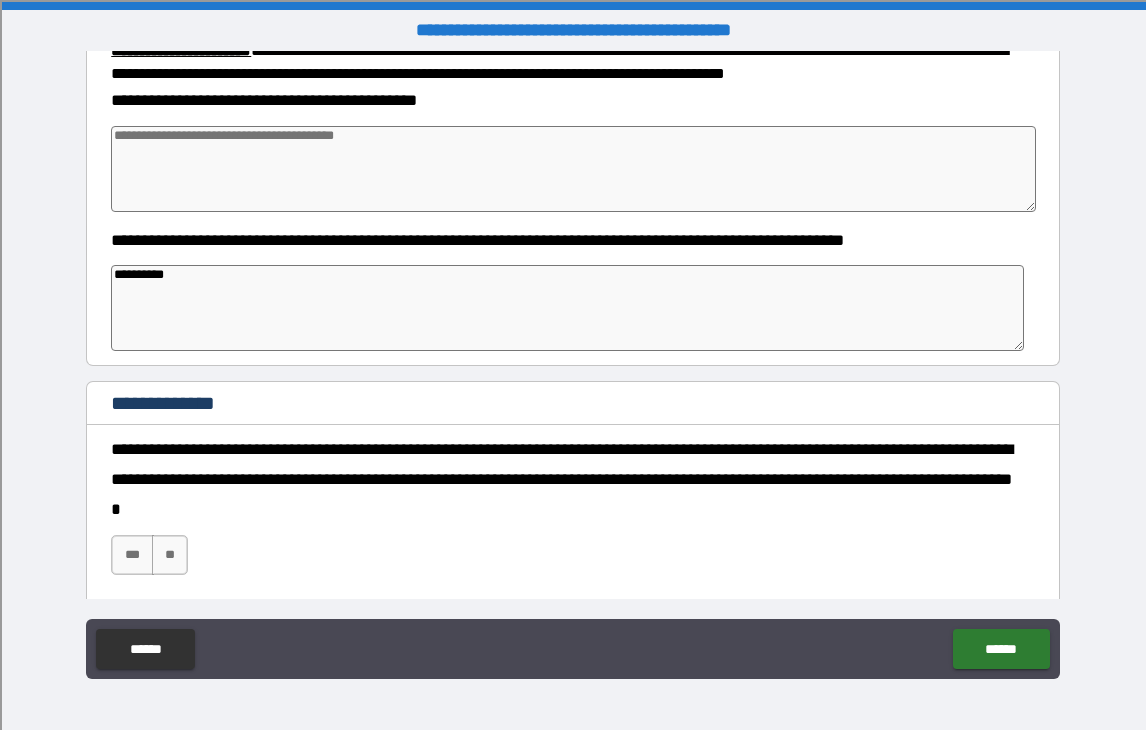 type on "*" 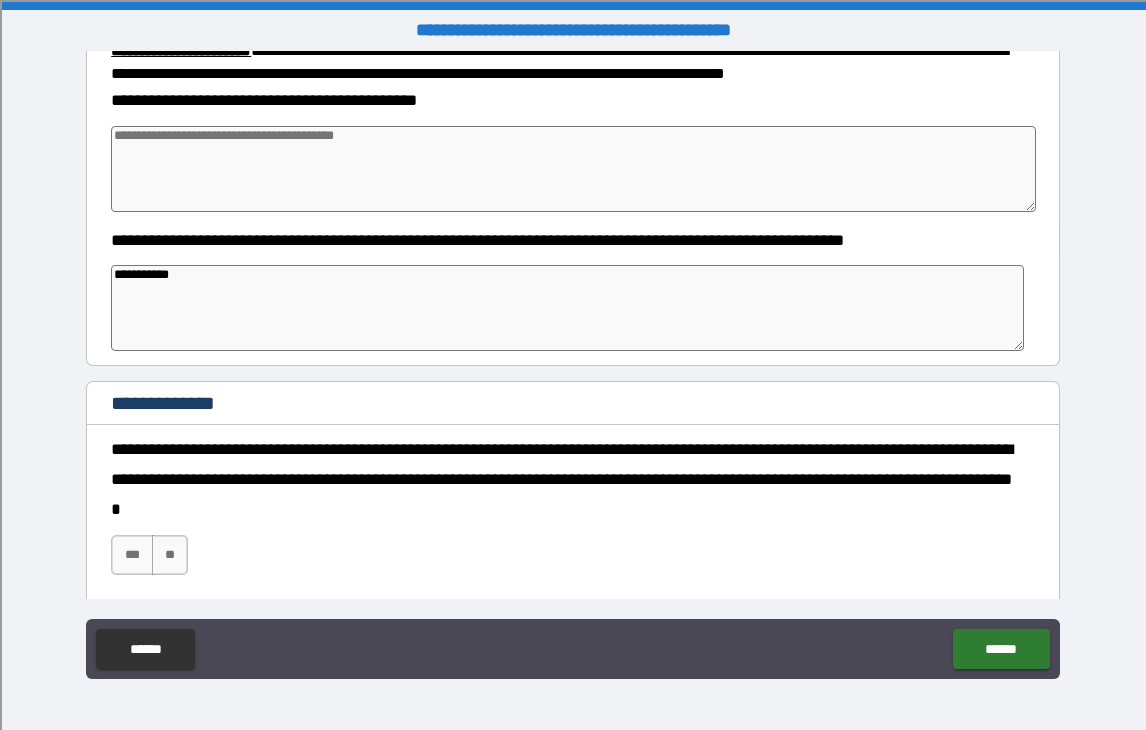 type on "*" 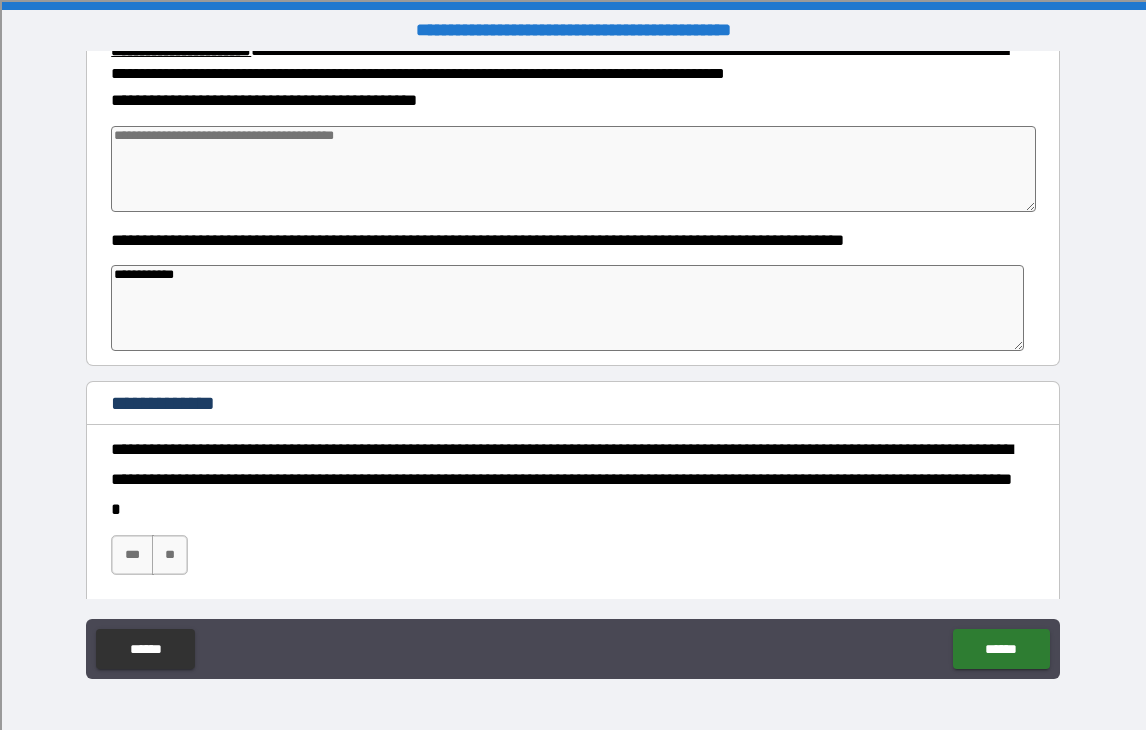 type on "*" 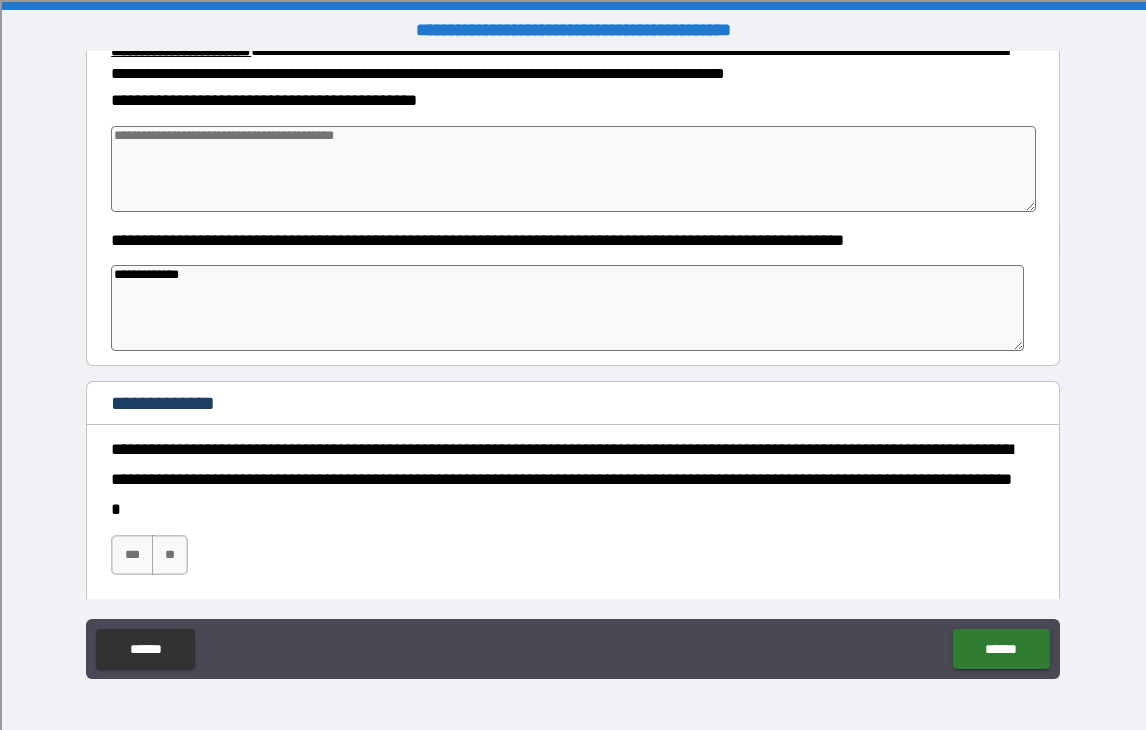 type on "*" 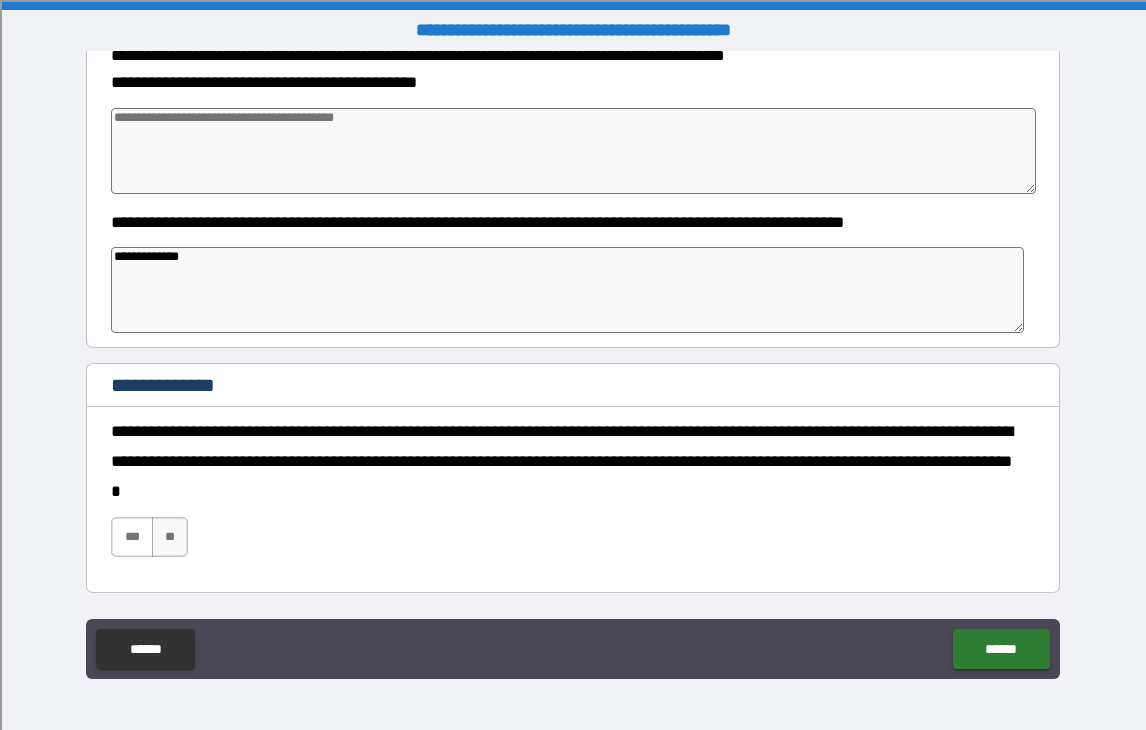 click on "***" at bounding box center [132, 537] 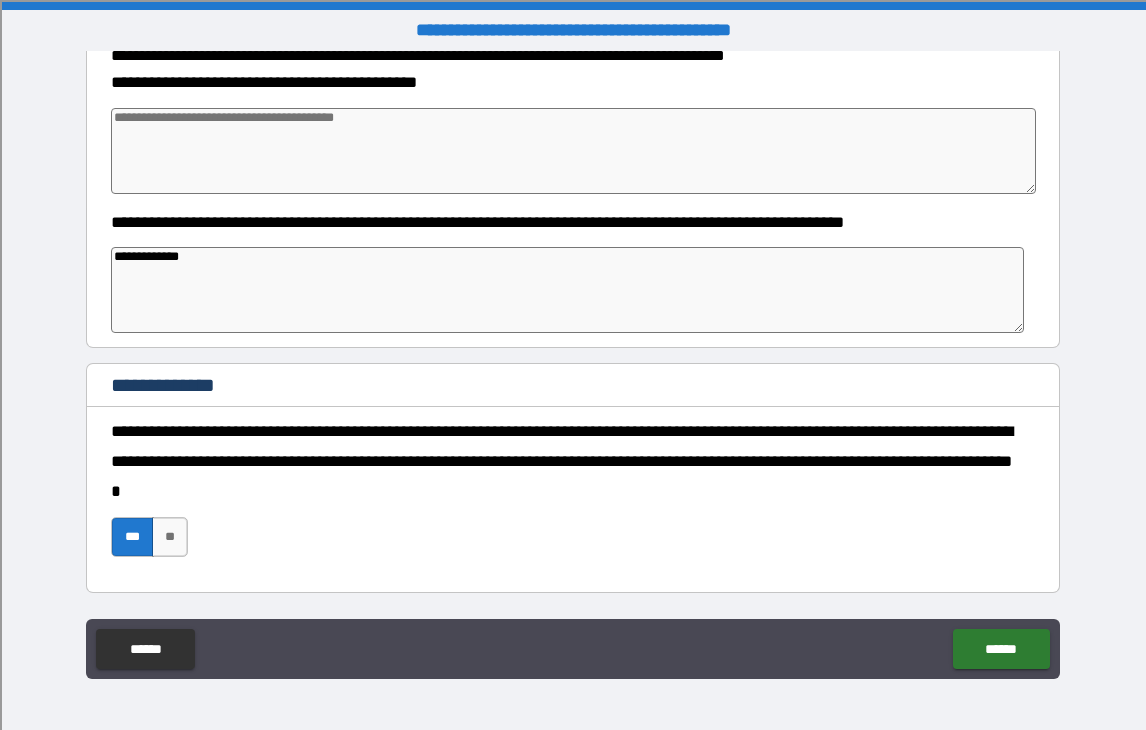type on "*" 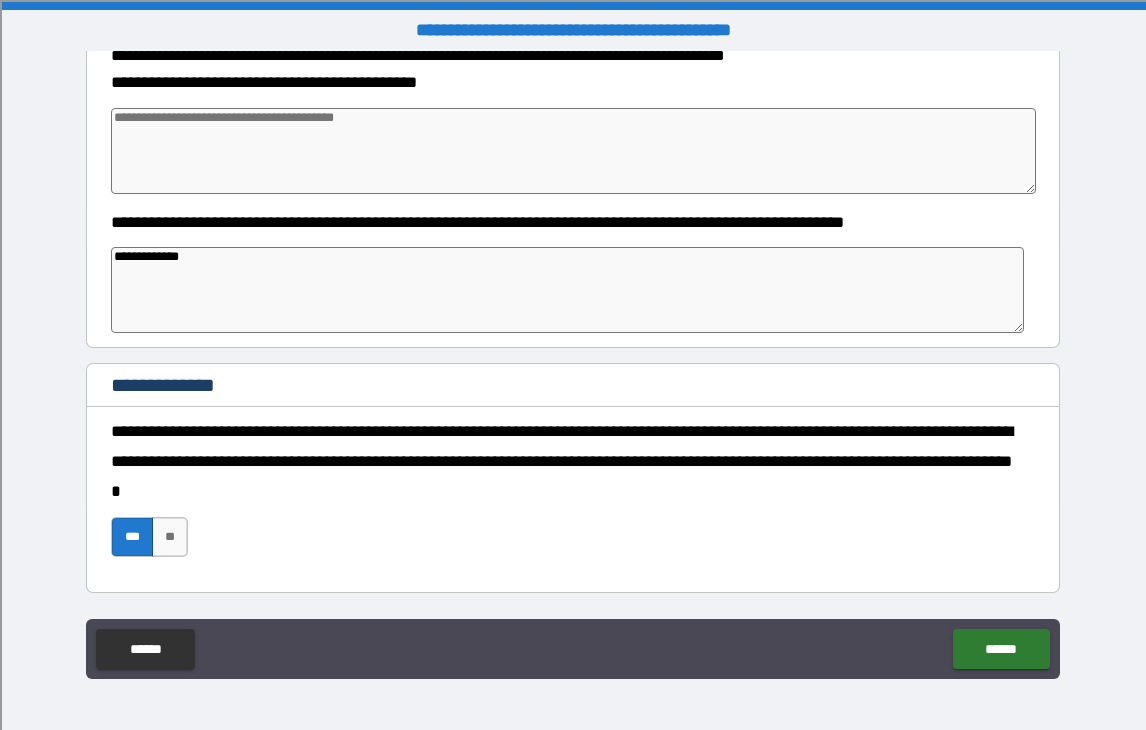 type on "*" 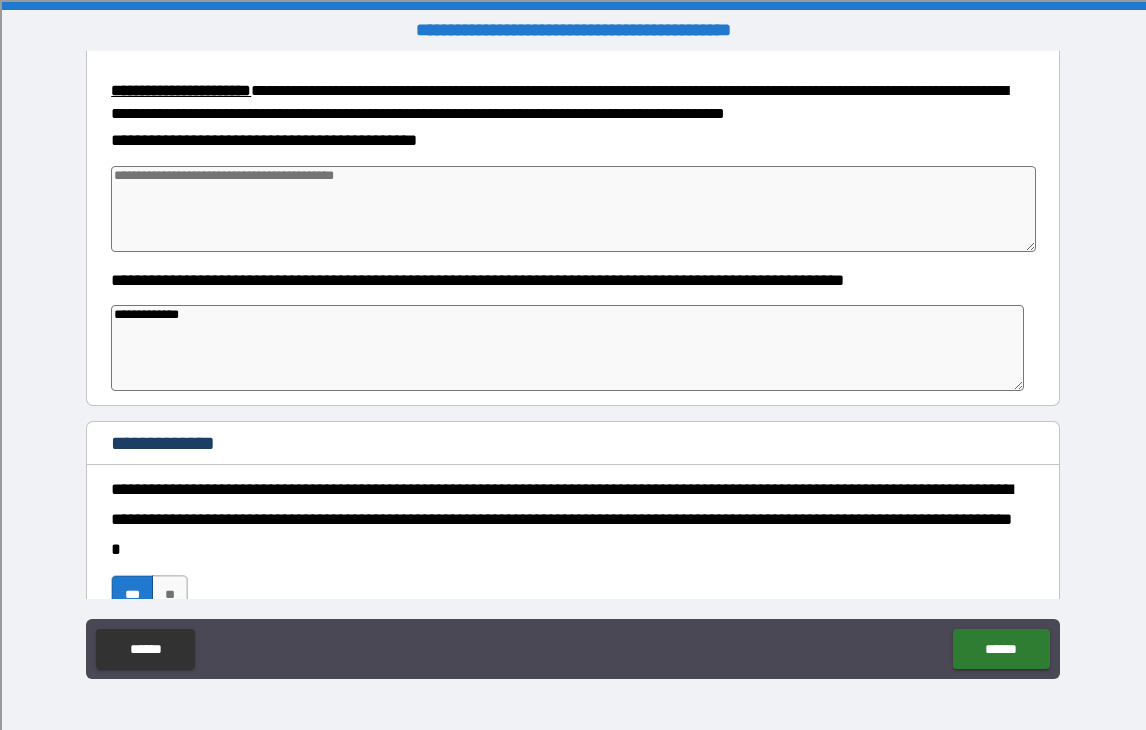 scroll, scrollTop: 518, scrollLeft: 0, axis: vertical 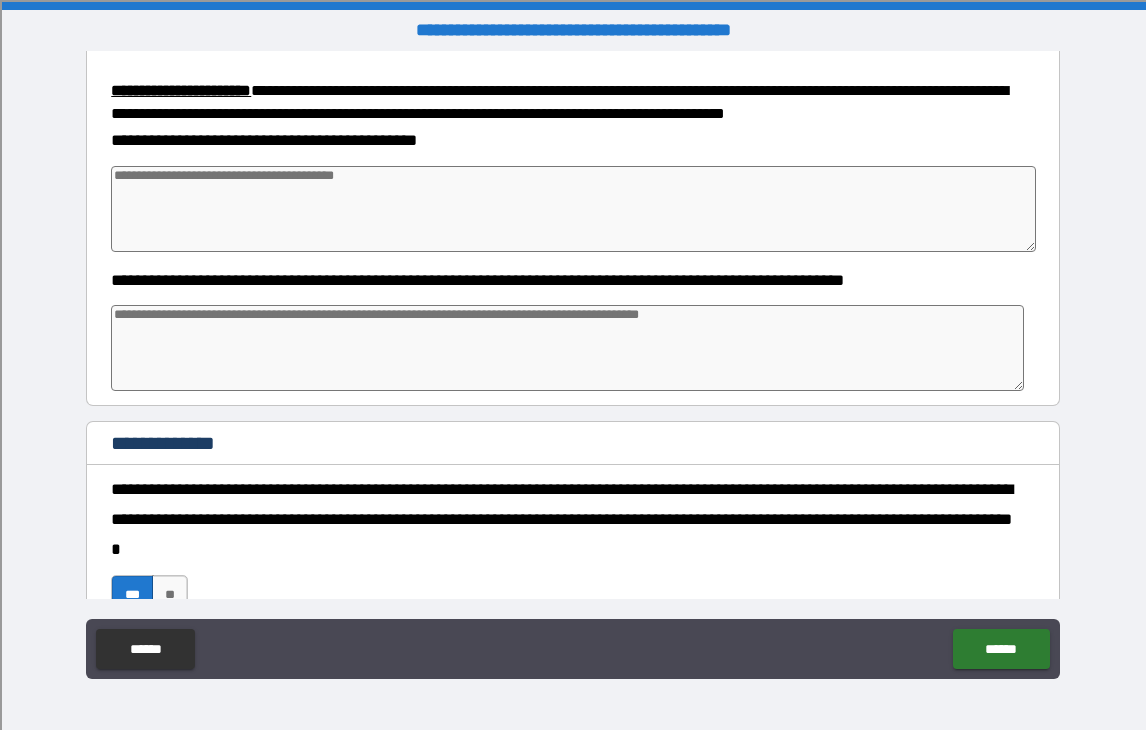 type on "*" 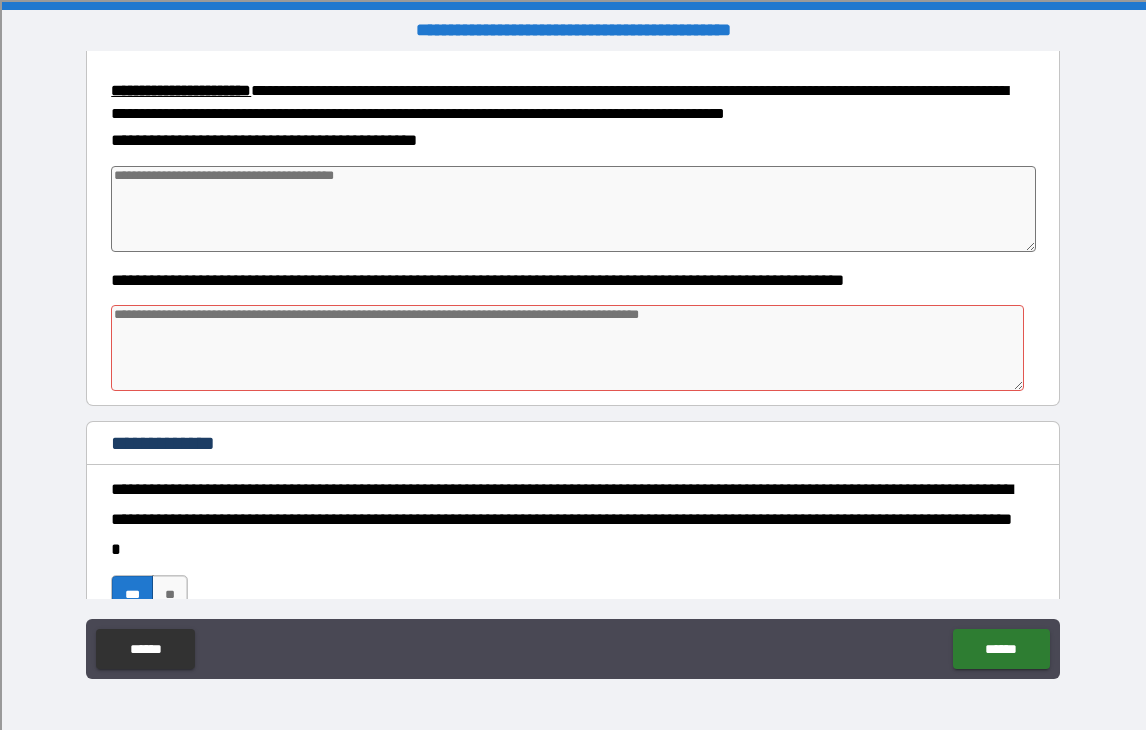 scroll, scrollTop: 576, scrollLeft: 0, axis: vertical 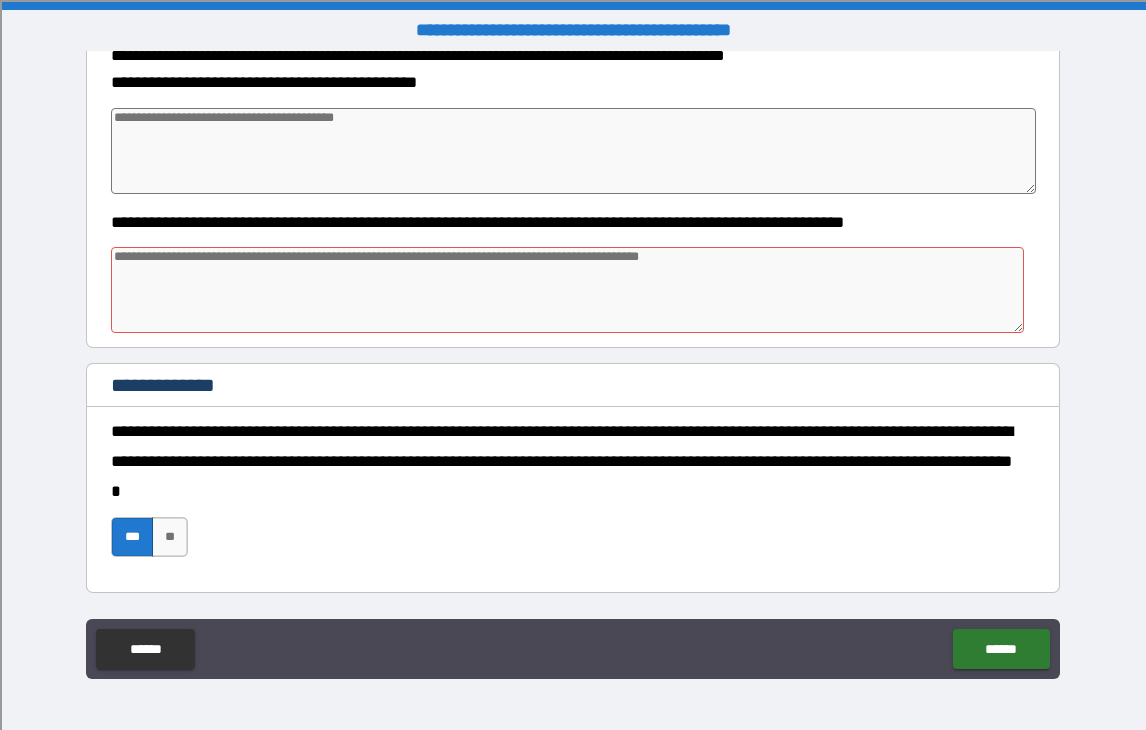 type 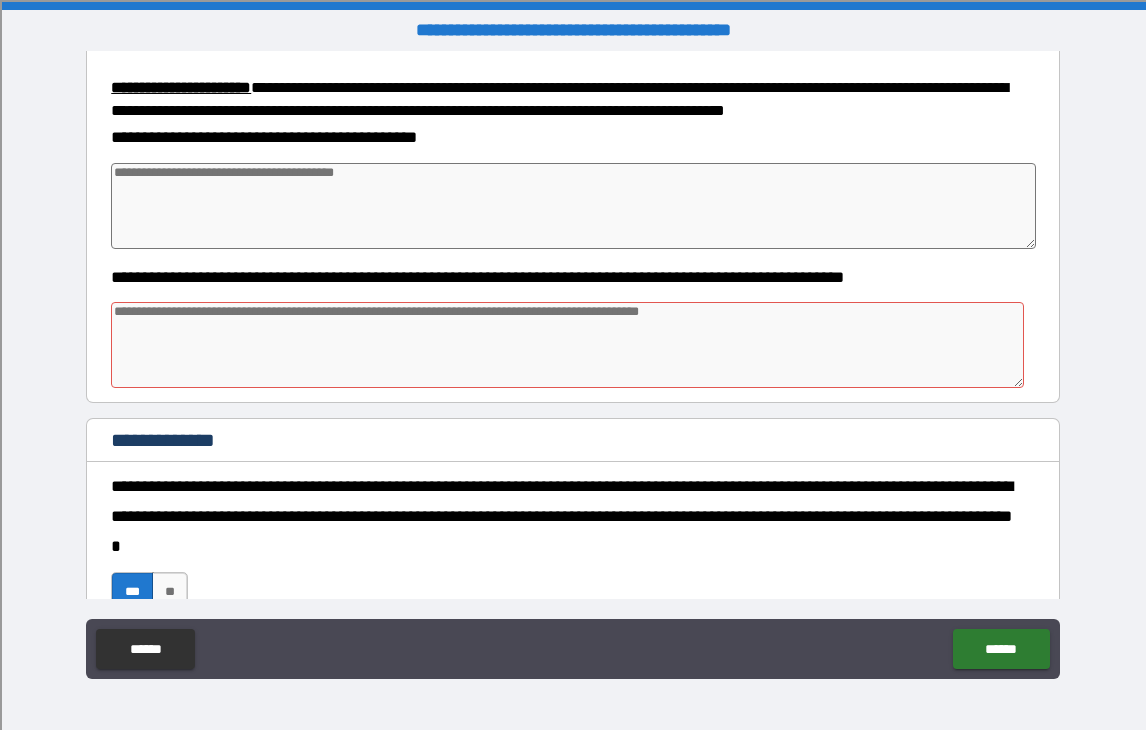 scroll, scrollTop: 576, scrollLeft: 0, axis: vertical 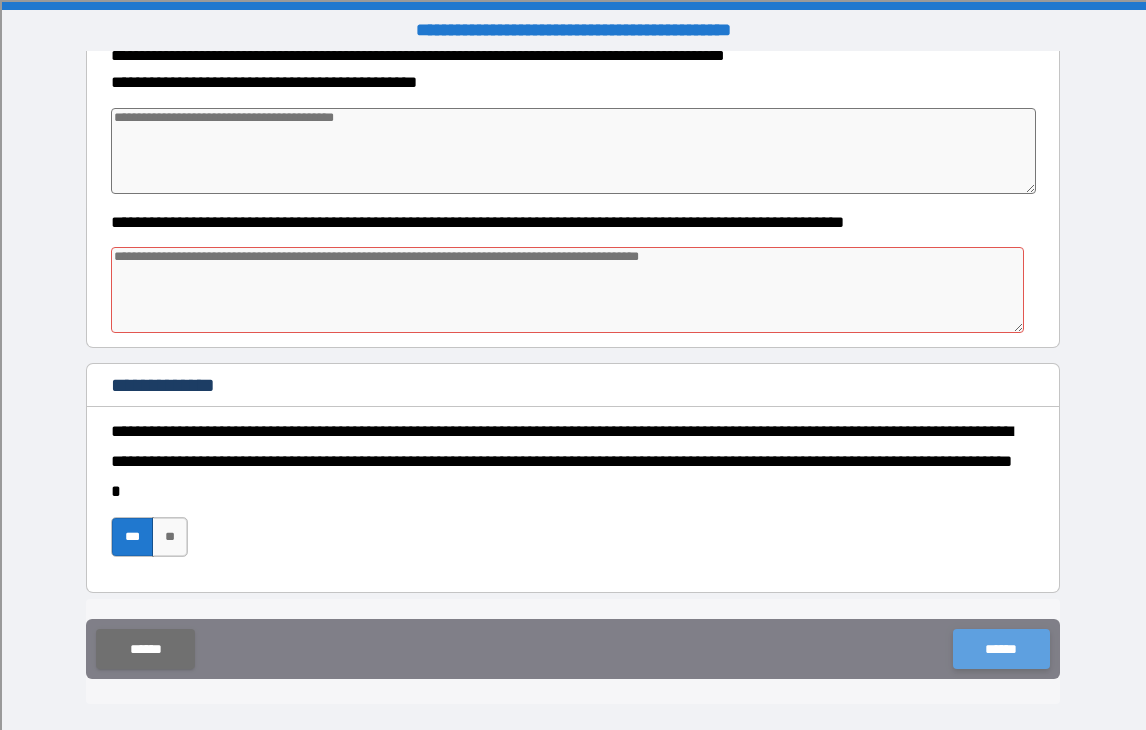 click on "******" at bounding box center (1001, 649) 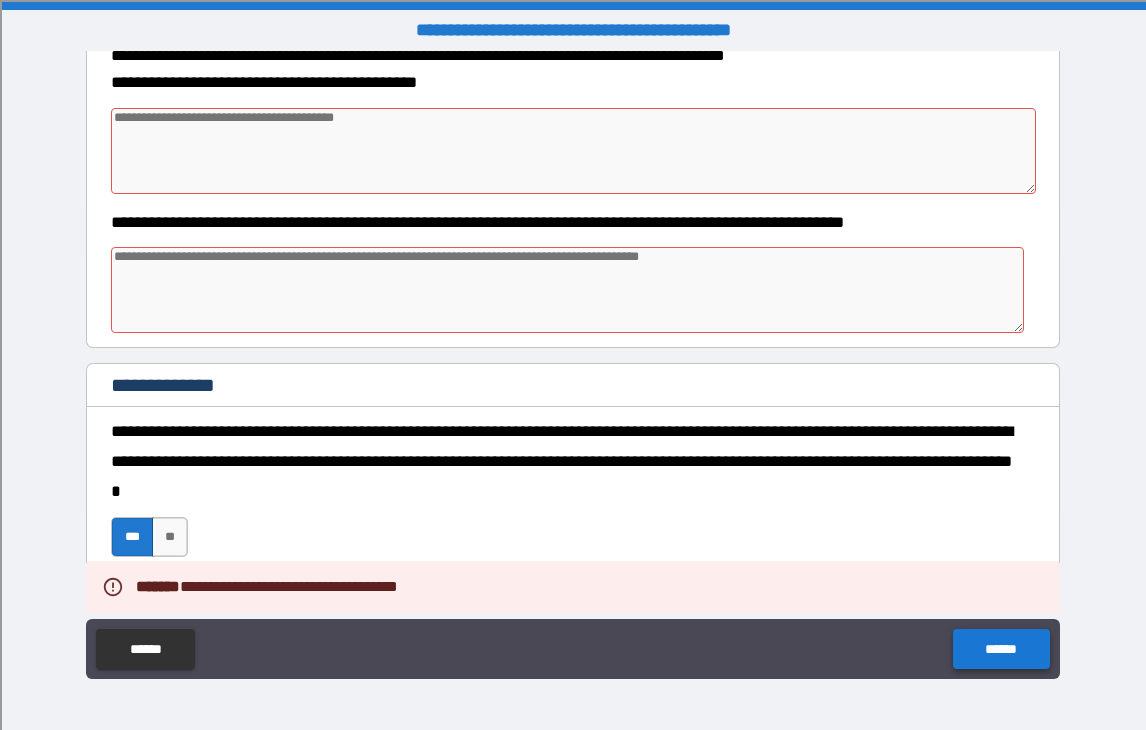 type on "*" 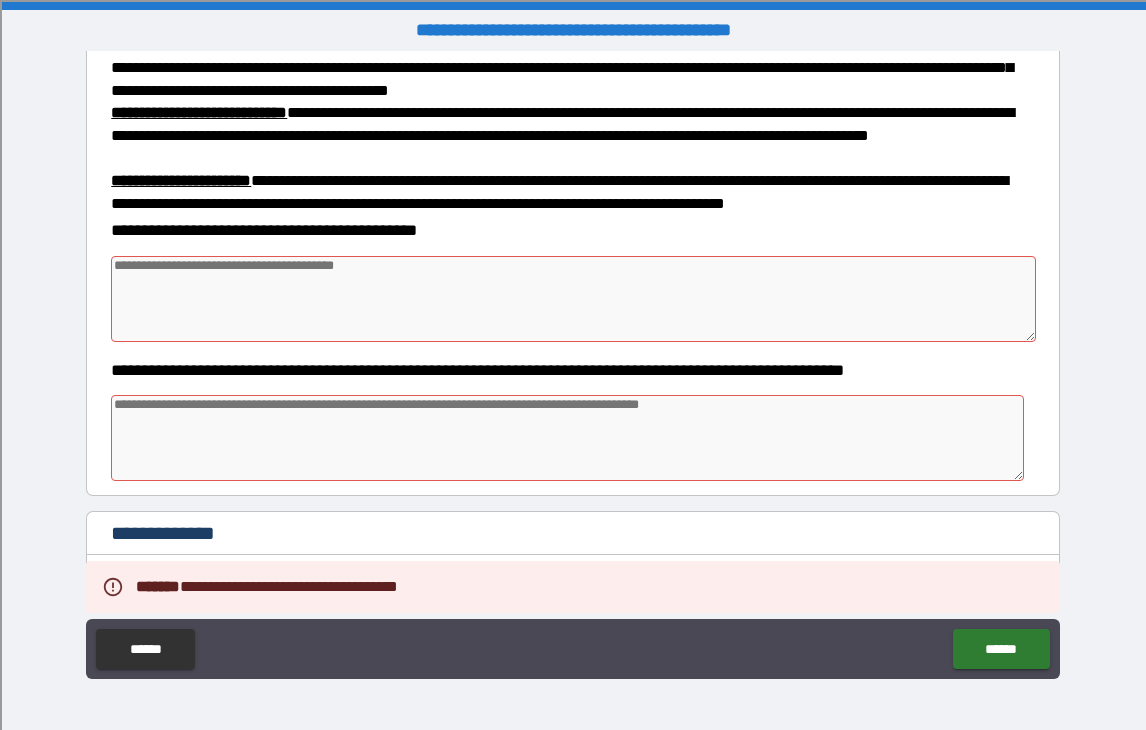 scroll, scrollTop: 379, scrollLeft: 0, axis: vertical 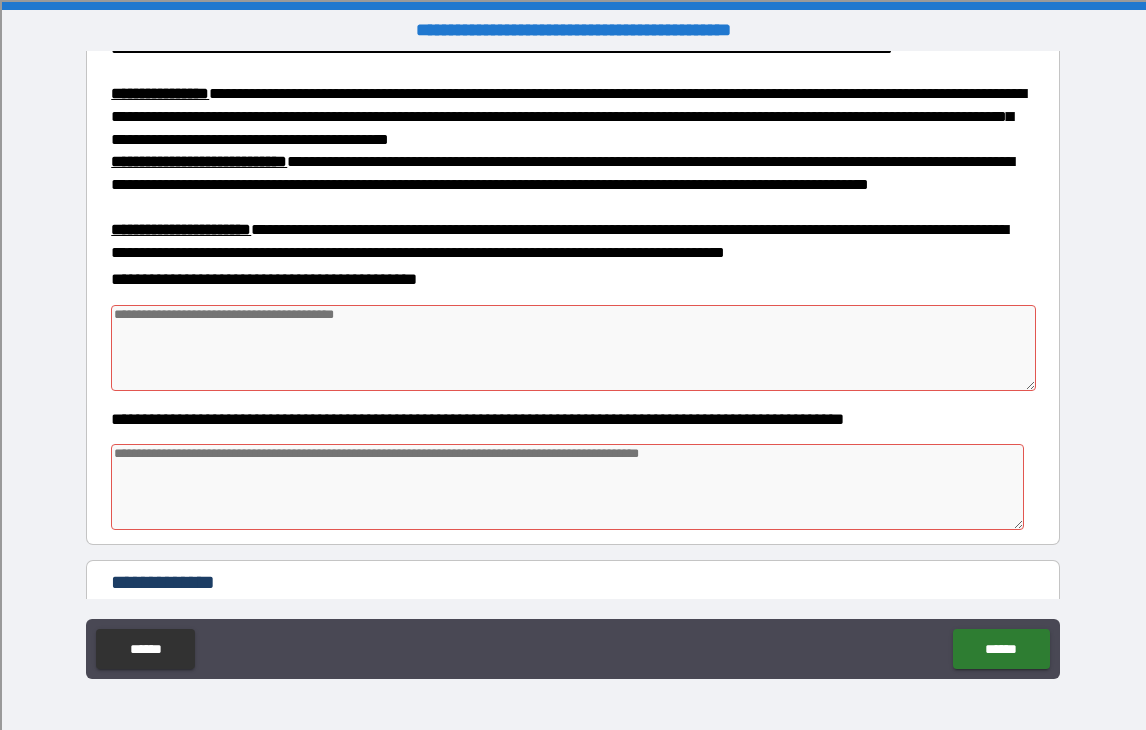 click at bounding box center (573, 348) 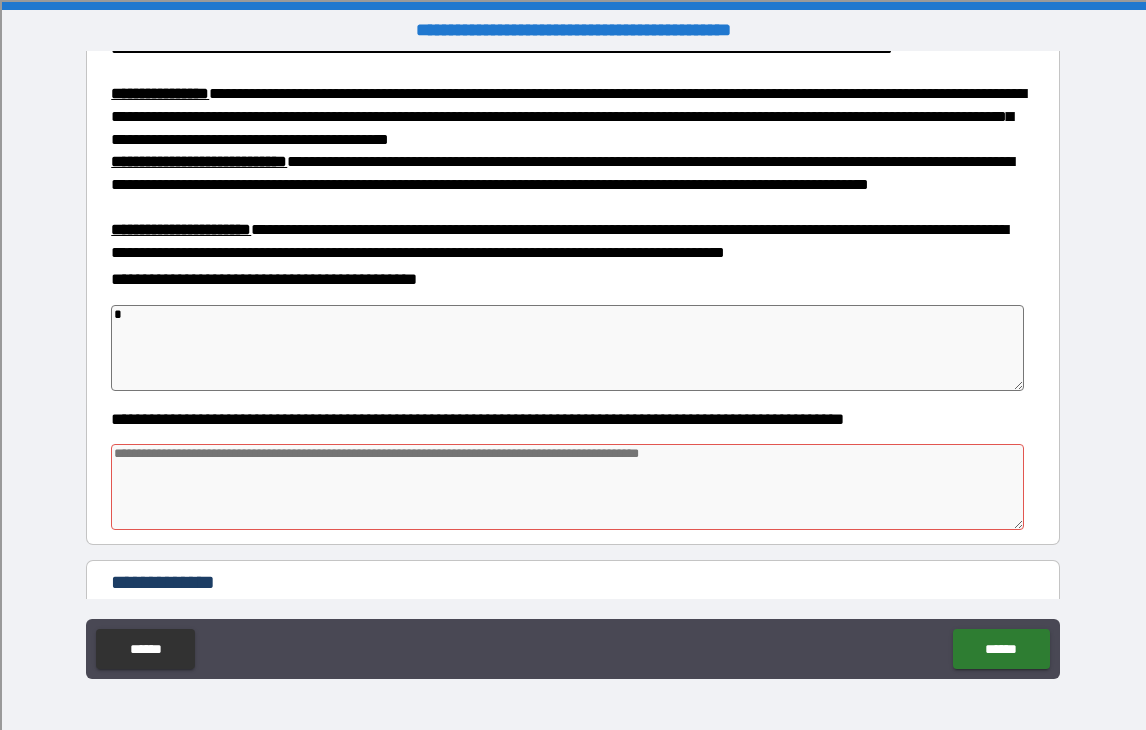 type on "*" 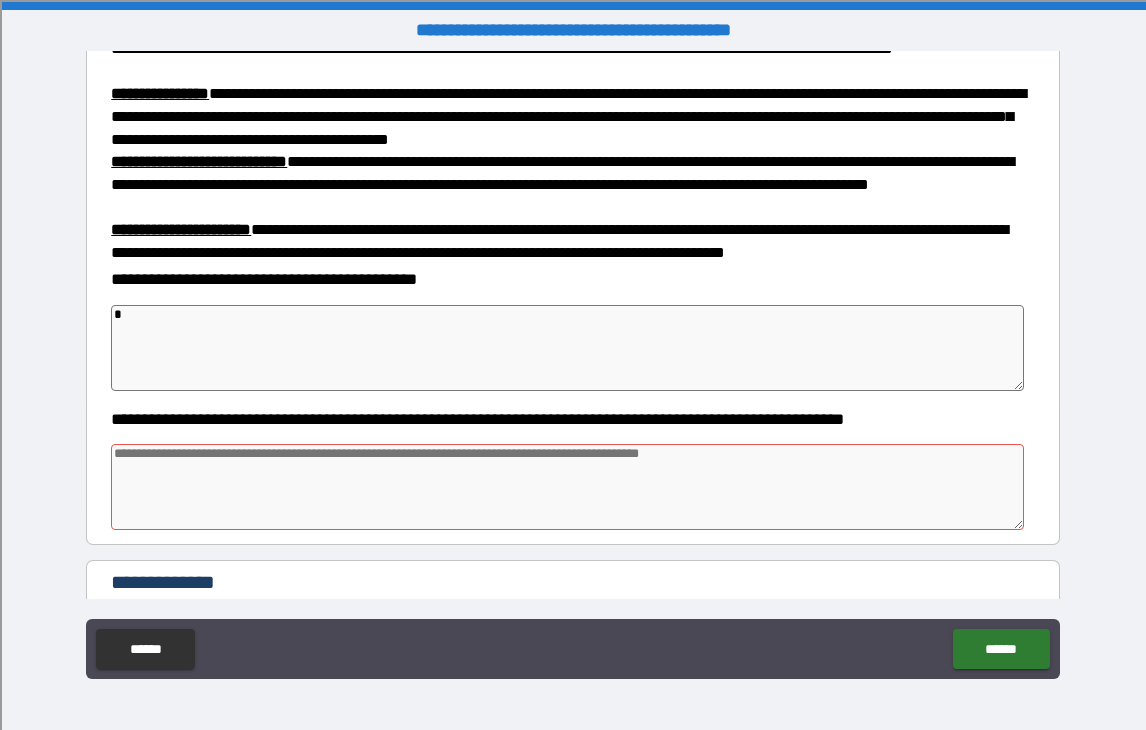 type on "*" 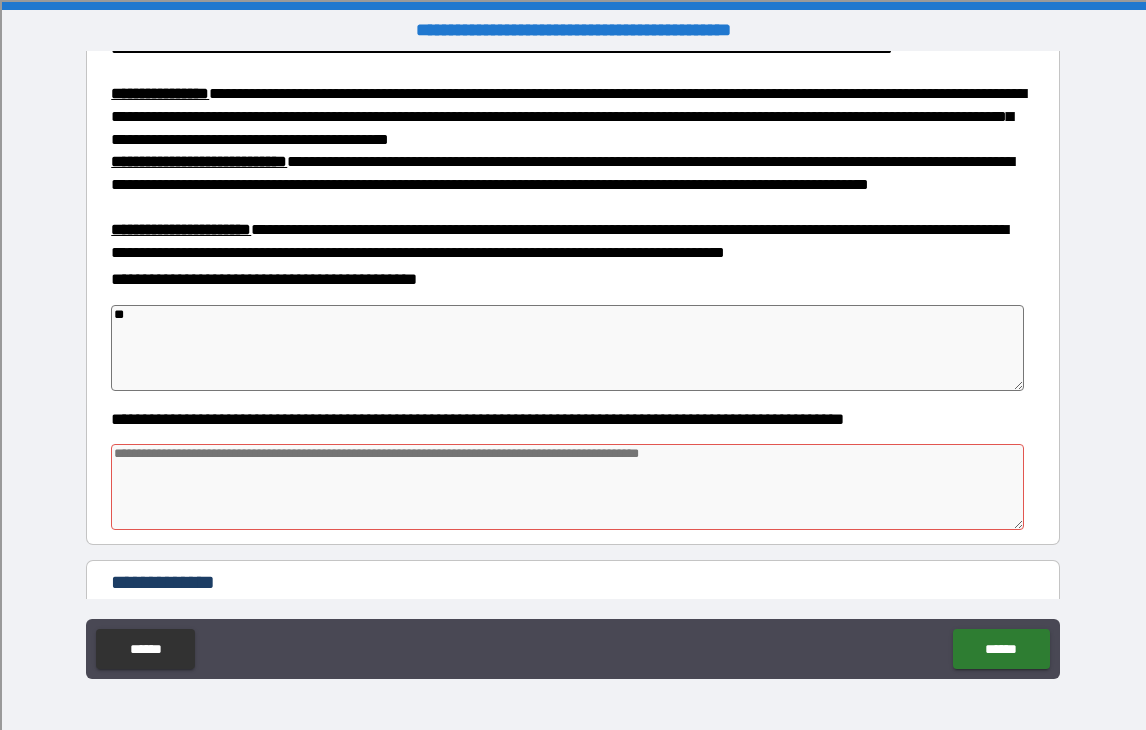 type on "*" 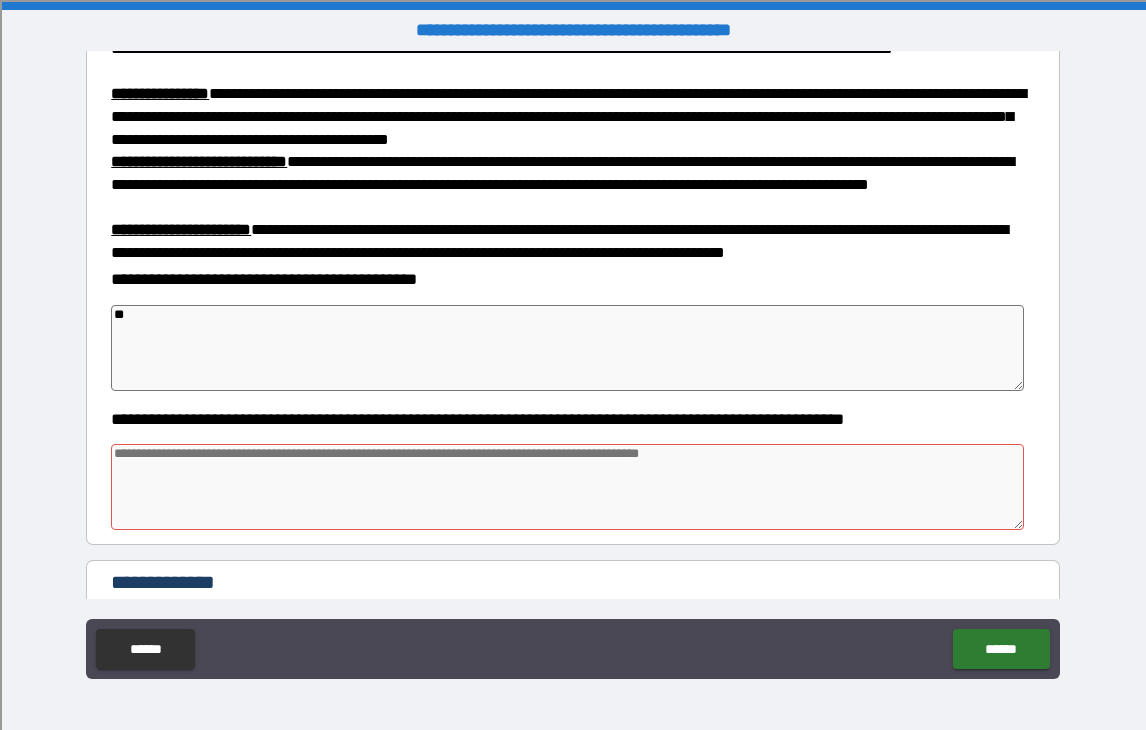 type on "*" 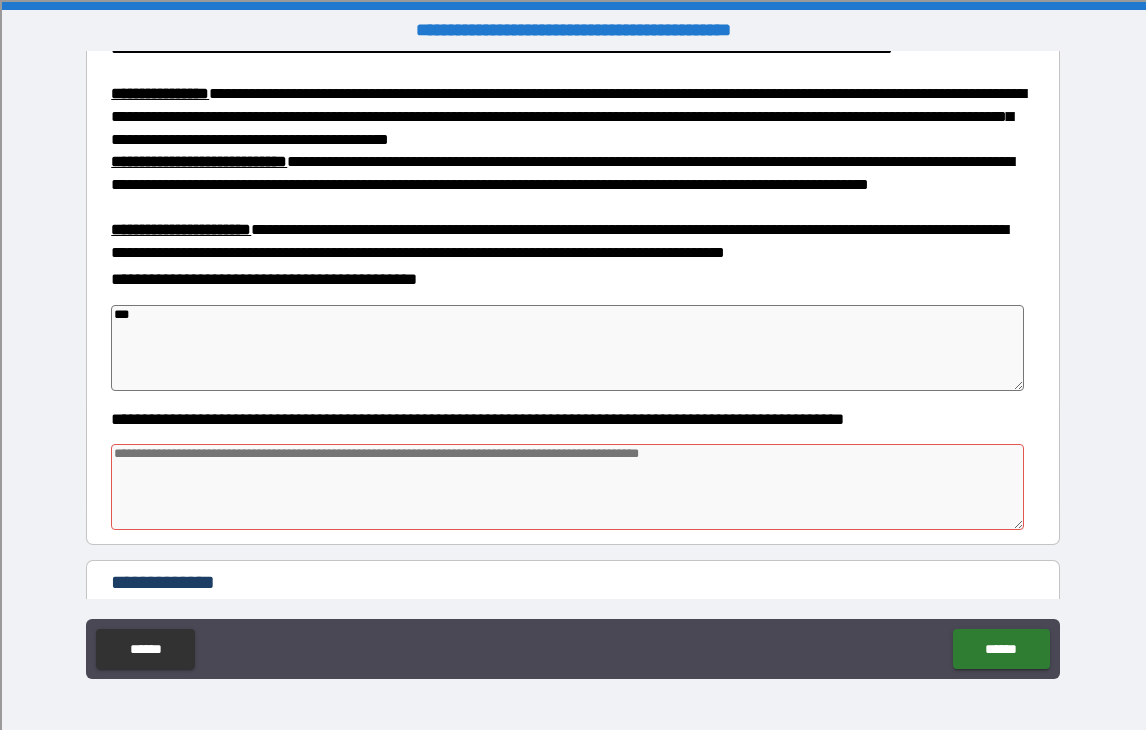 type on "*" 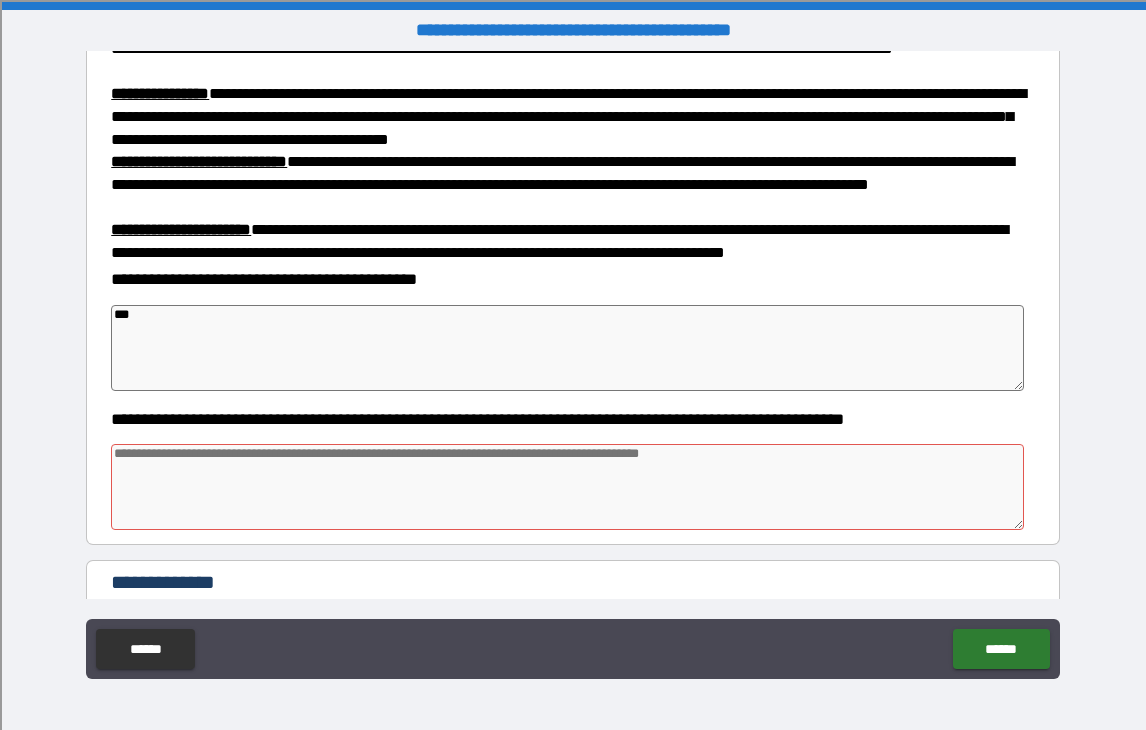 type on "*" 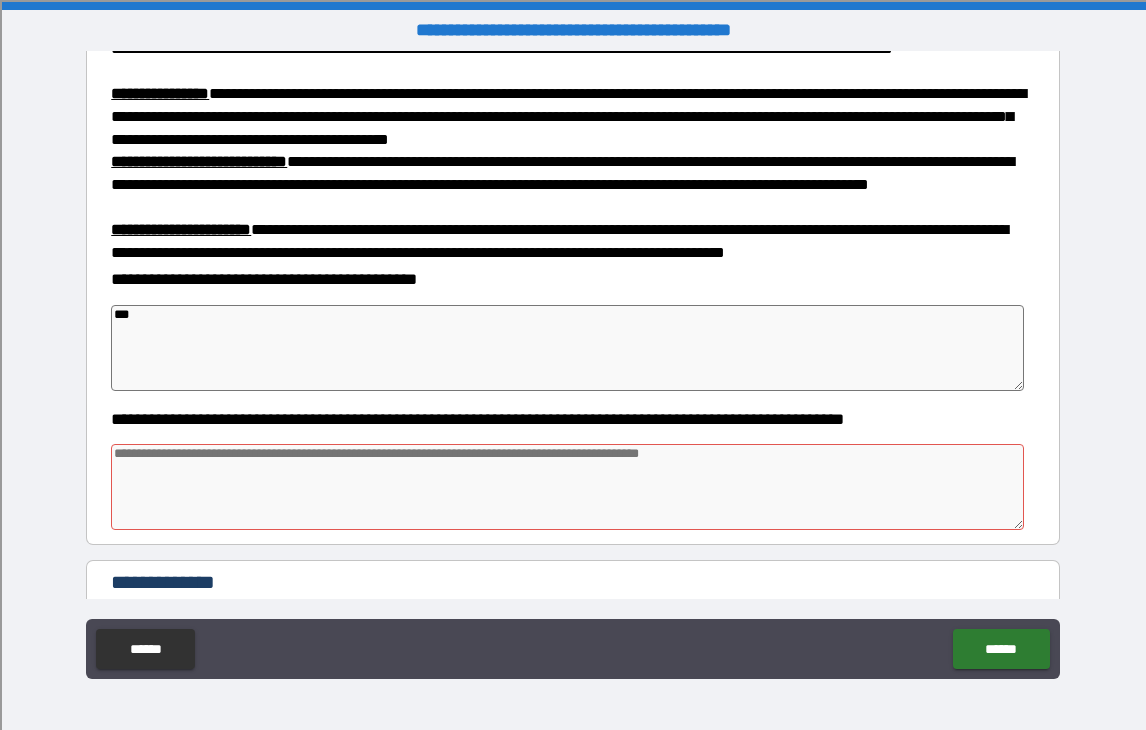 type on "*" 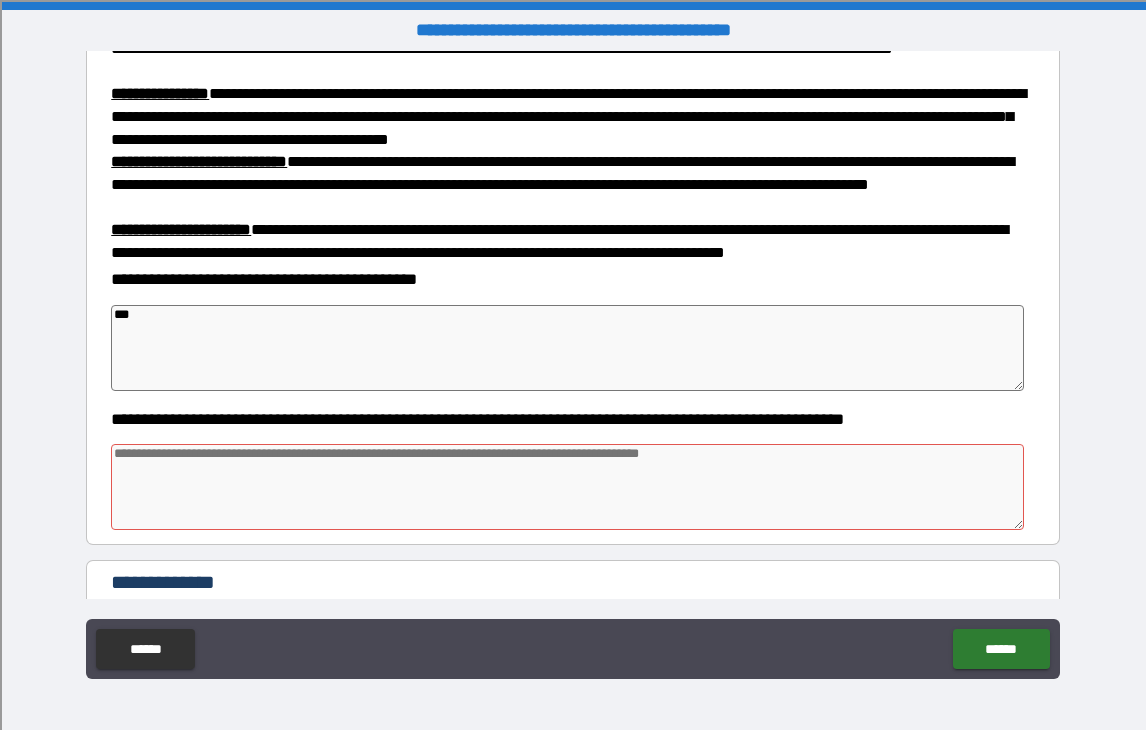 type on "*" 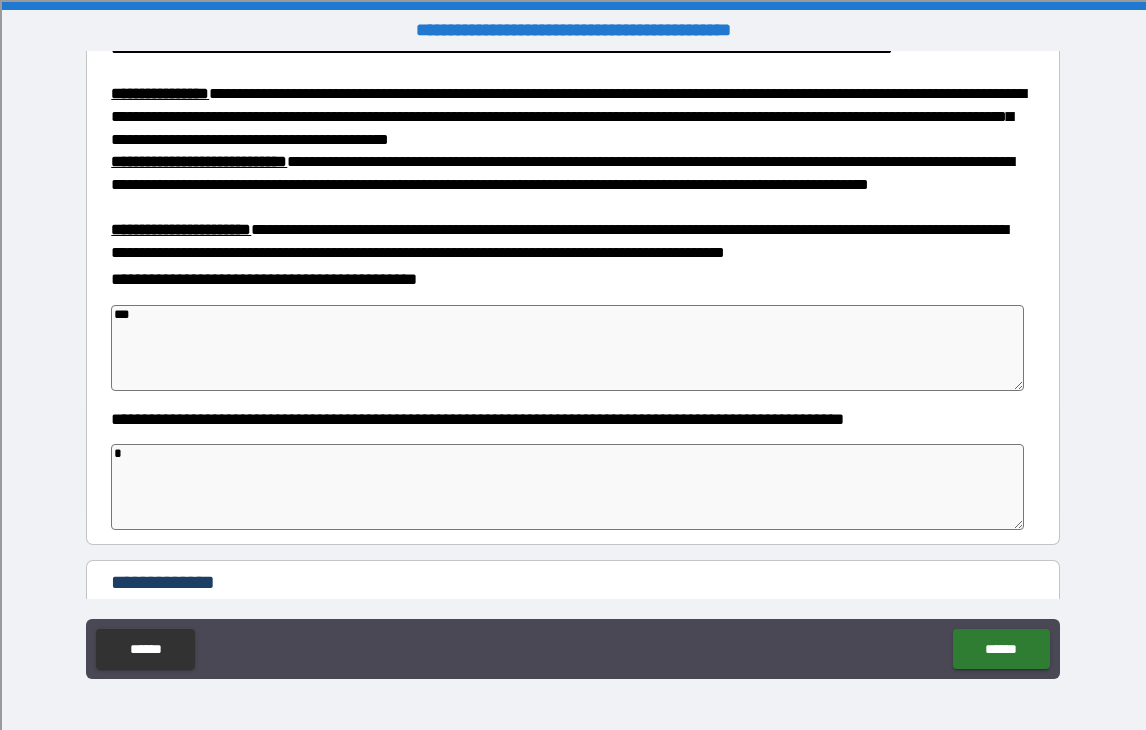 type on "*" 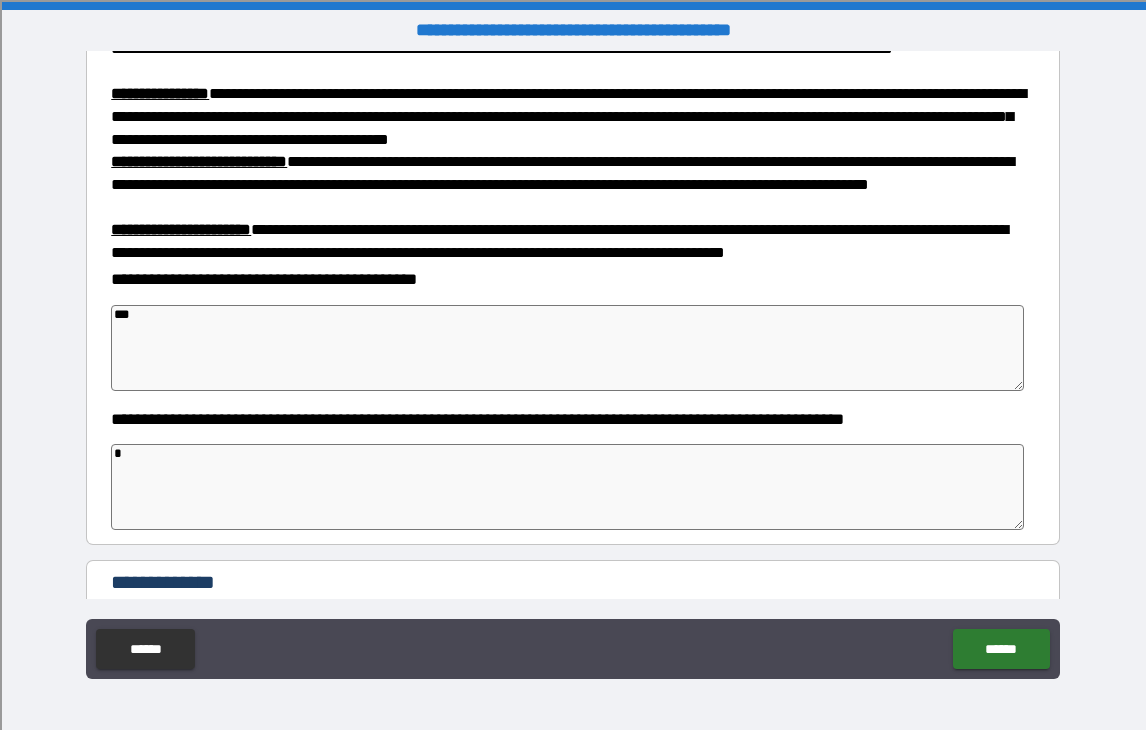 type on "*" 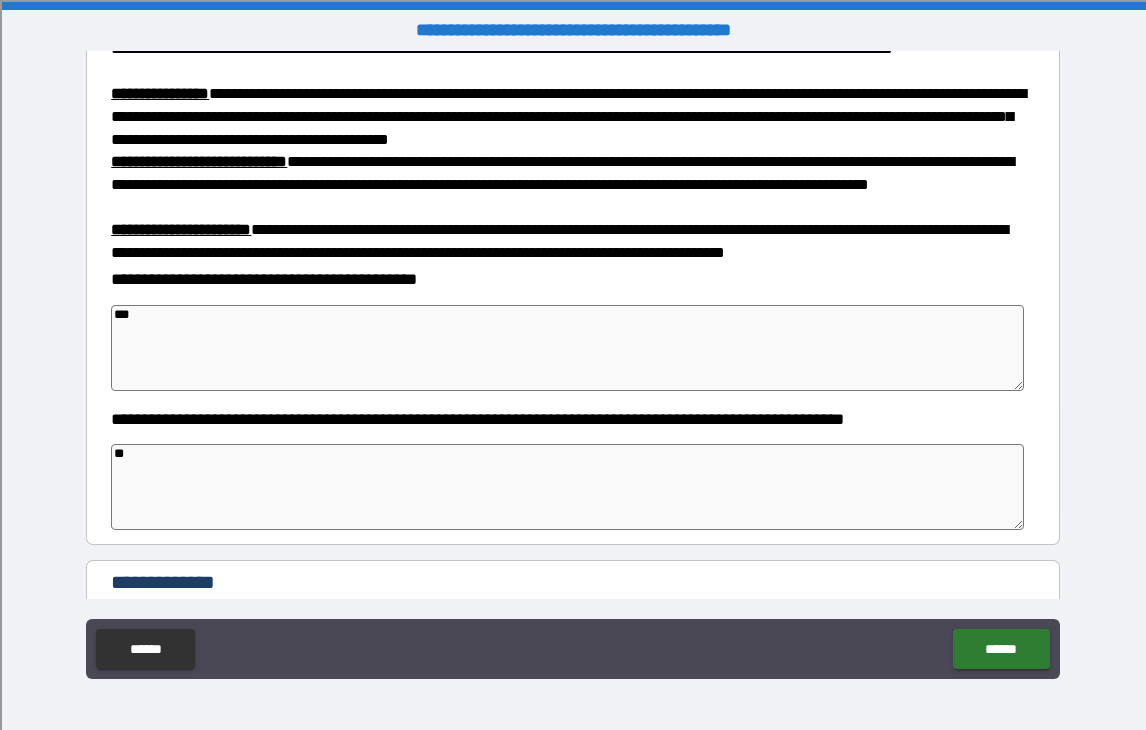type on "*" 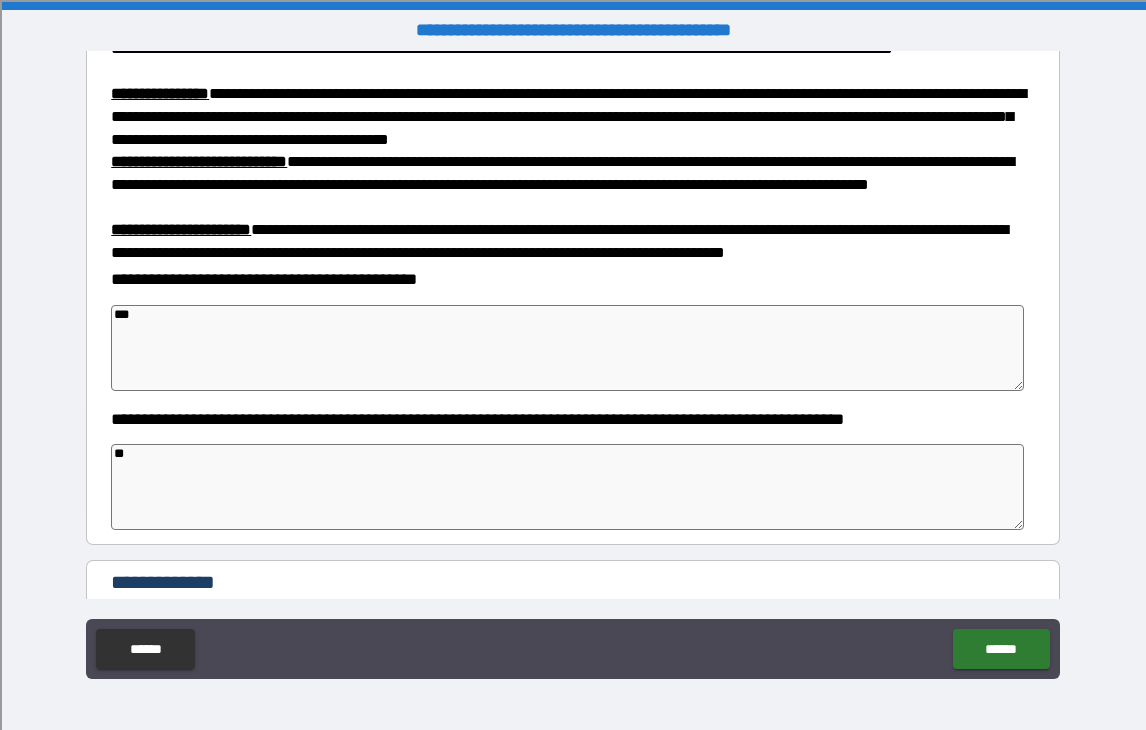 type on "*" 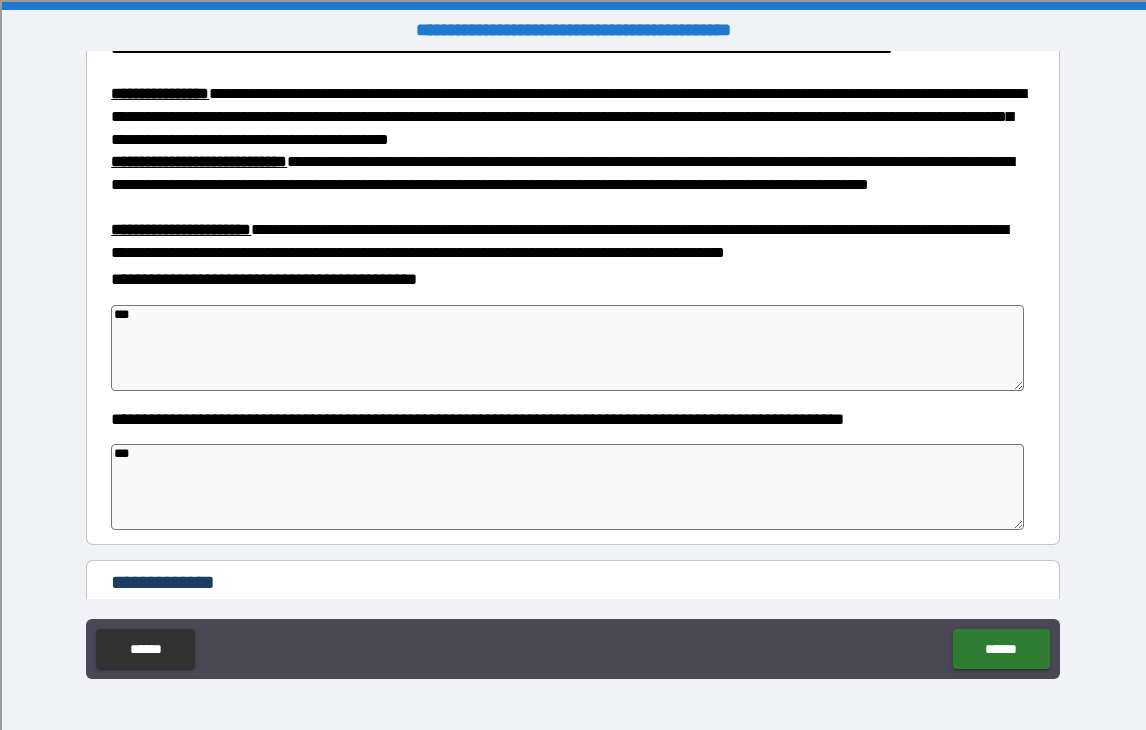 type on "****" 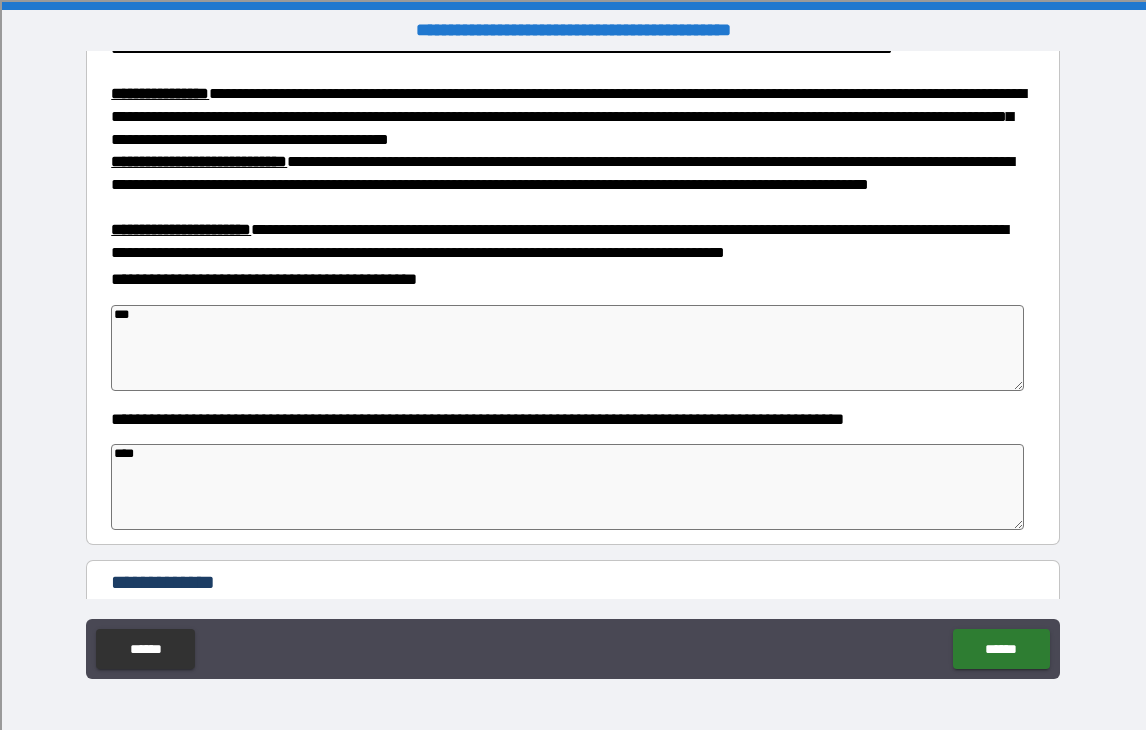type on "*" 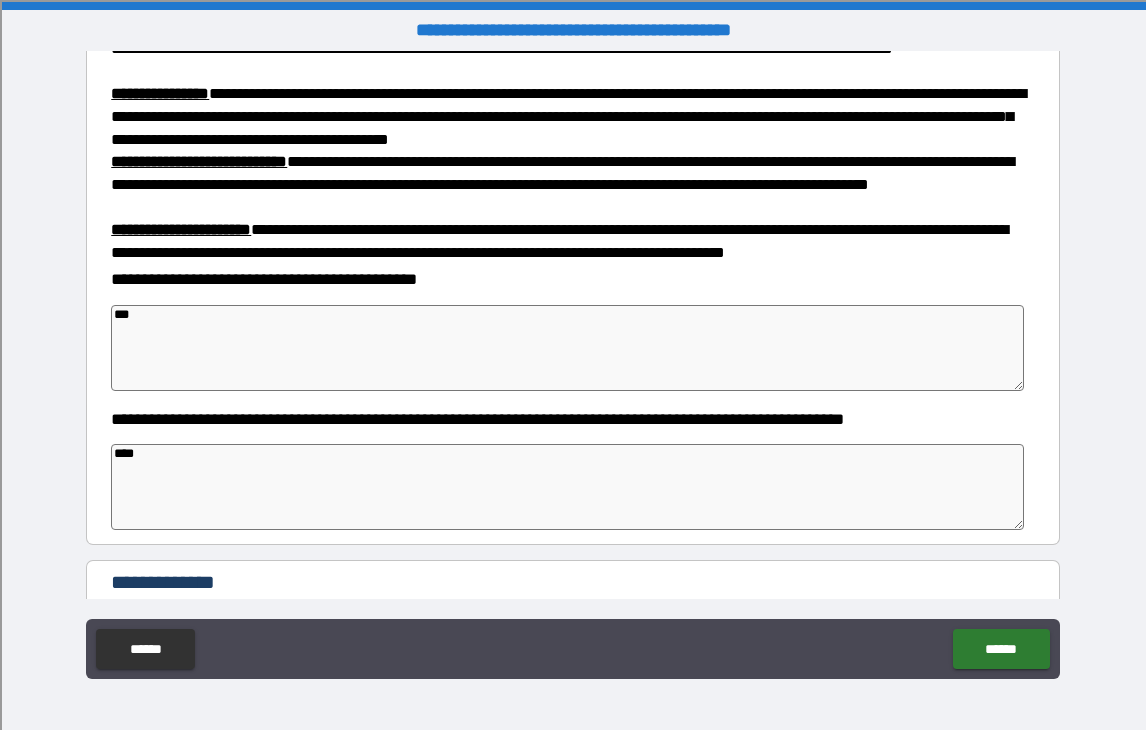 type on "*" 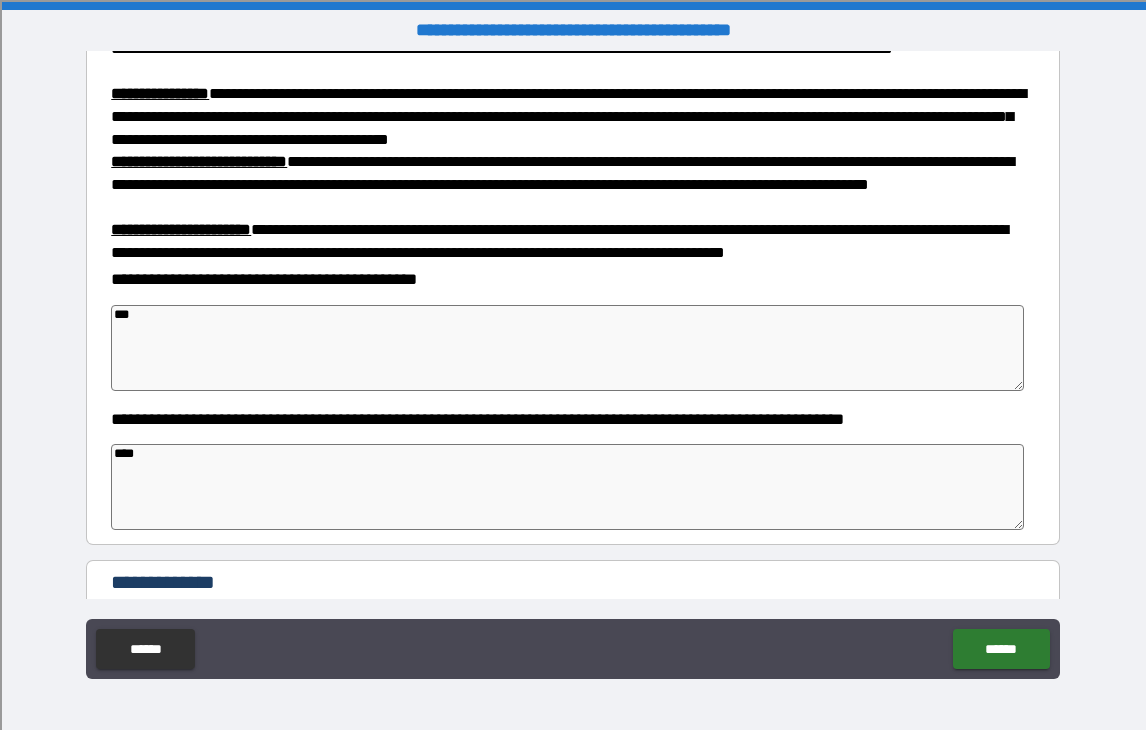 type on "*****" 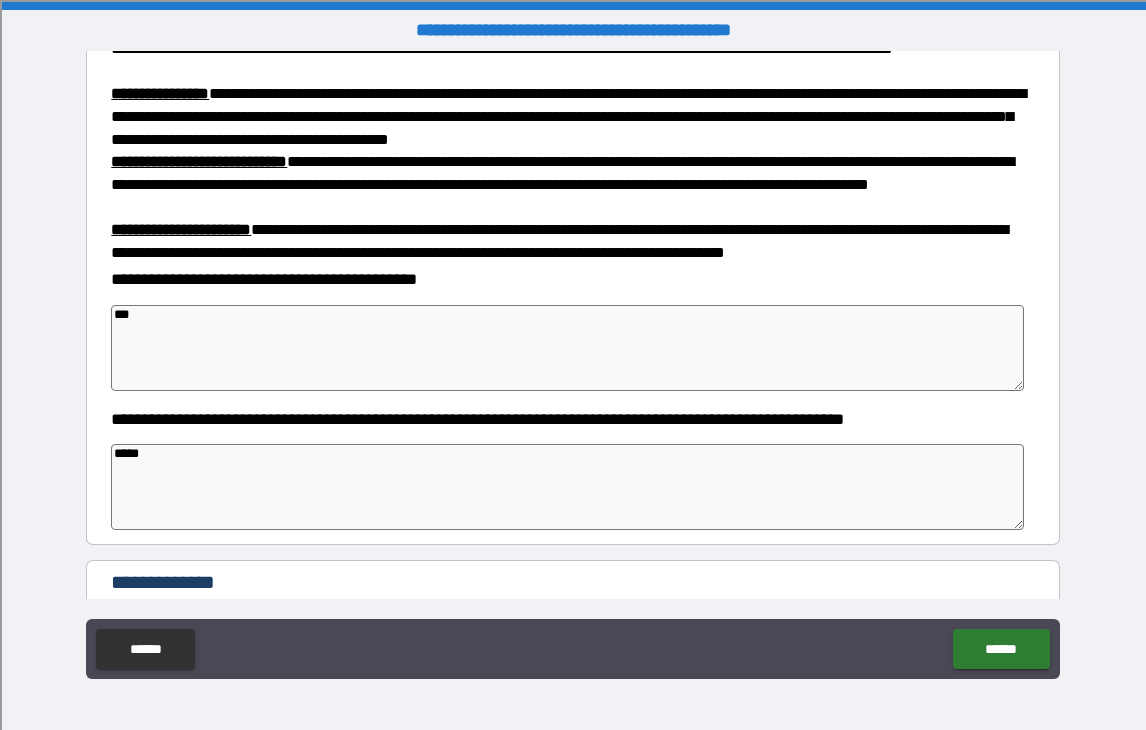 type on "*" 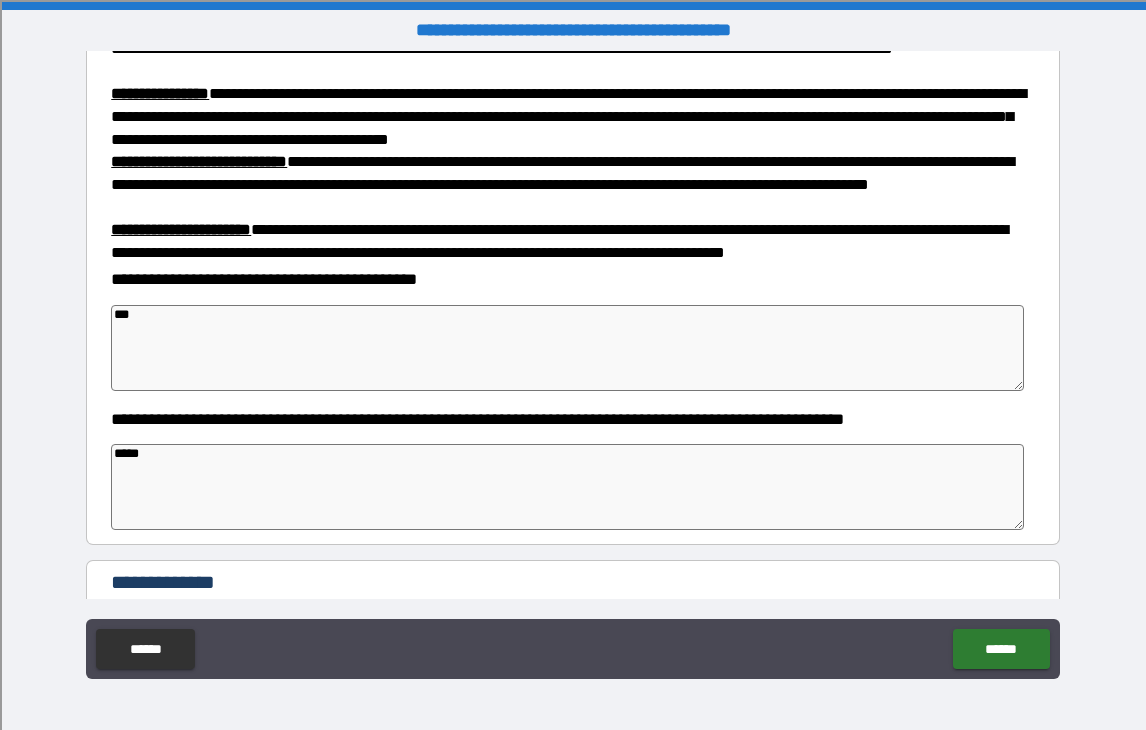 type on "******" 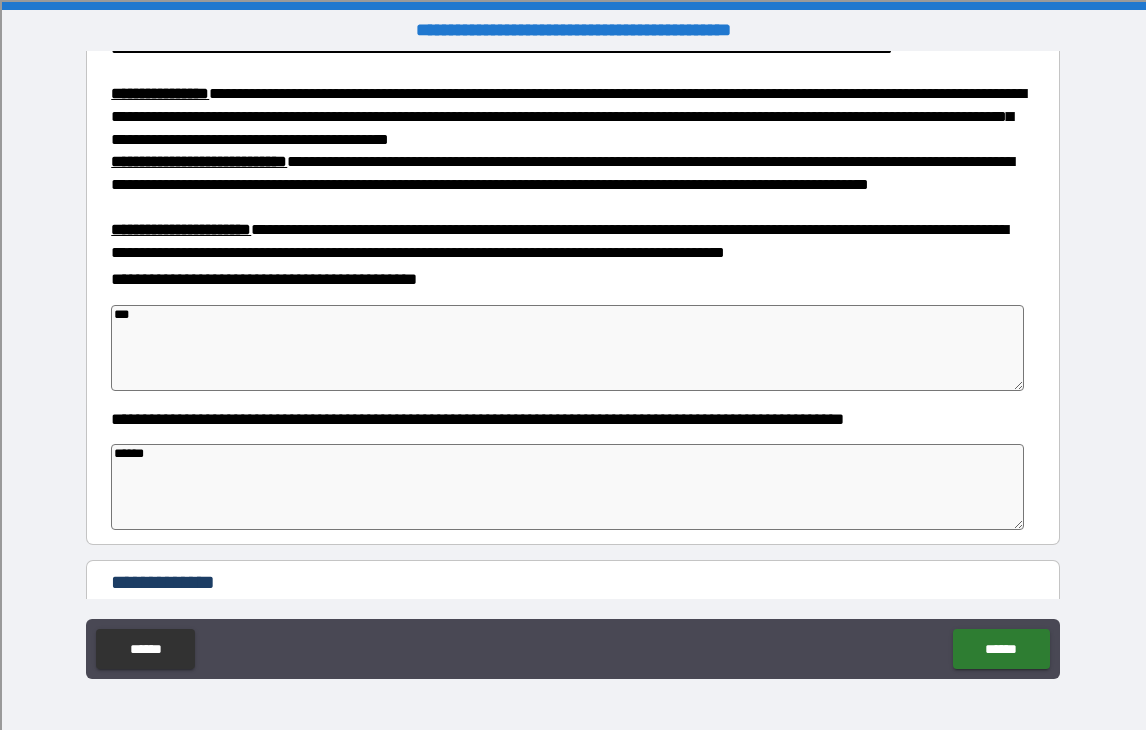 type on "******" 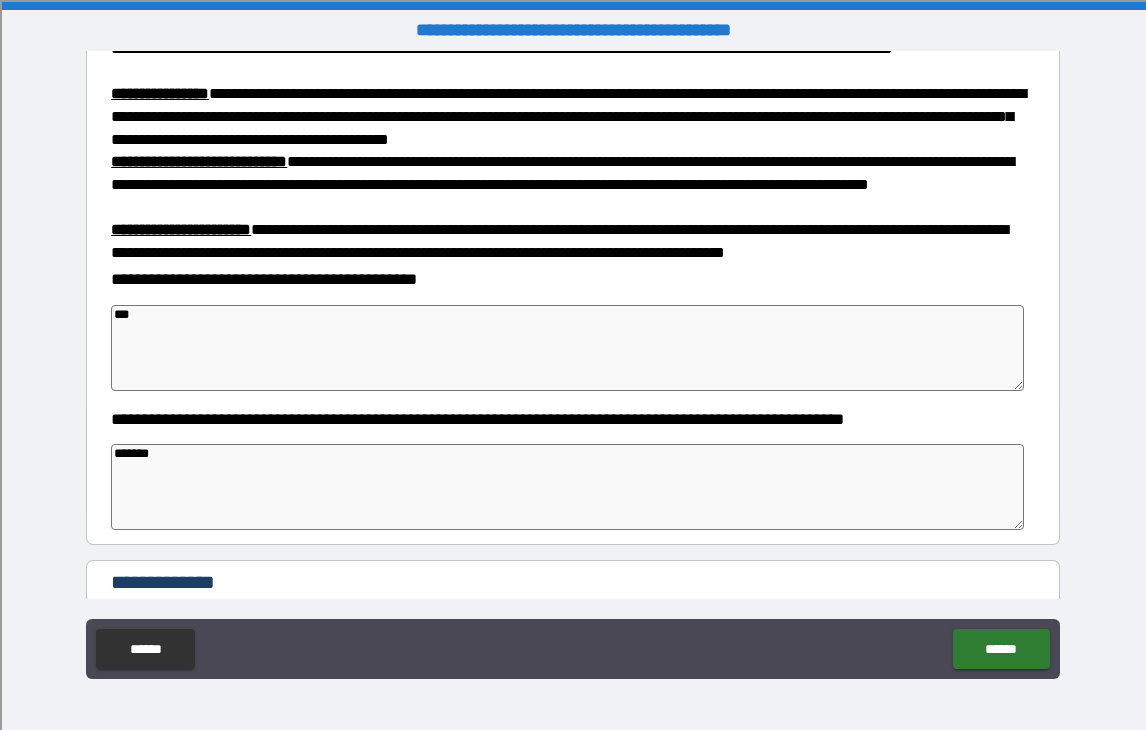 type on "*" 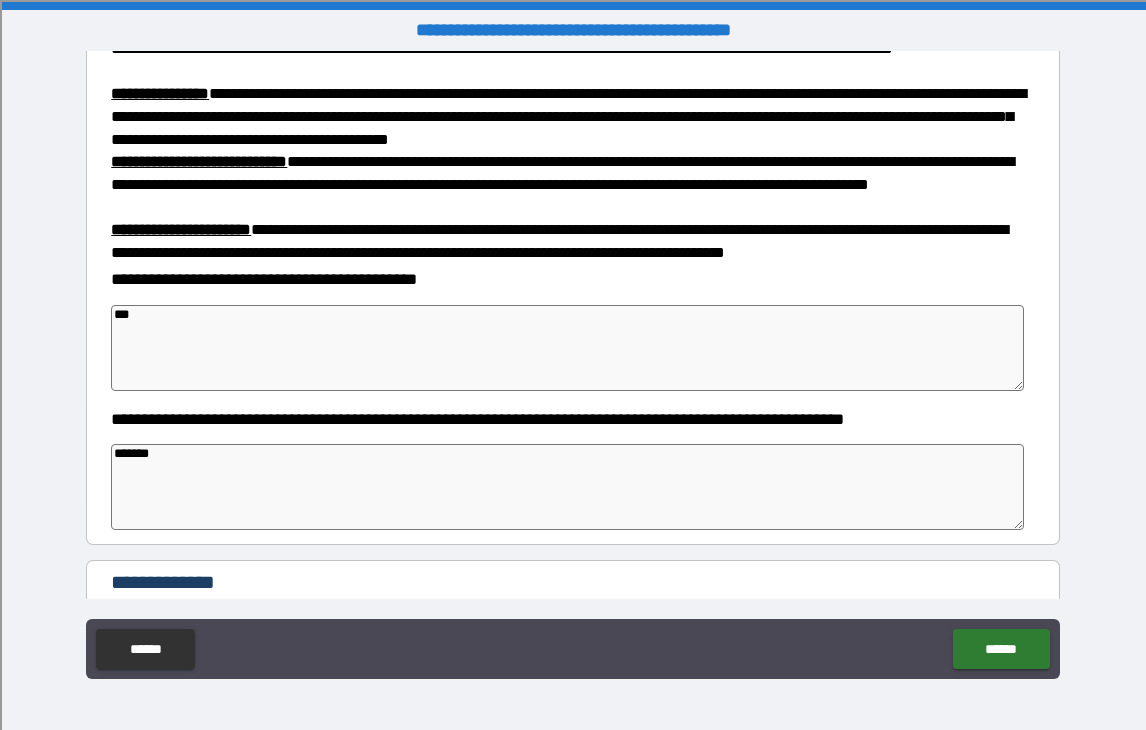 type on "*" 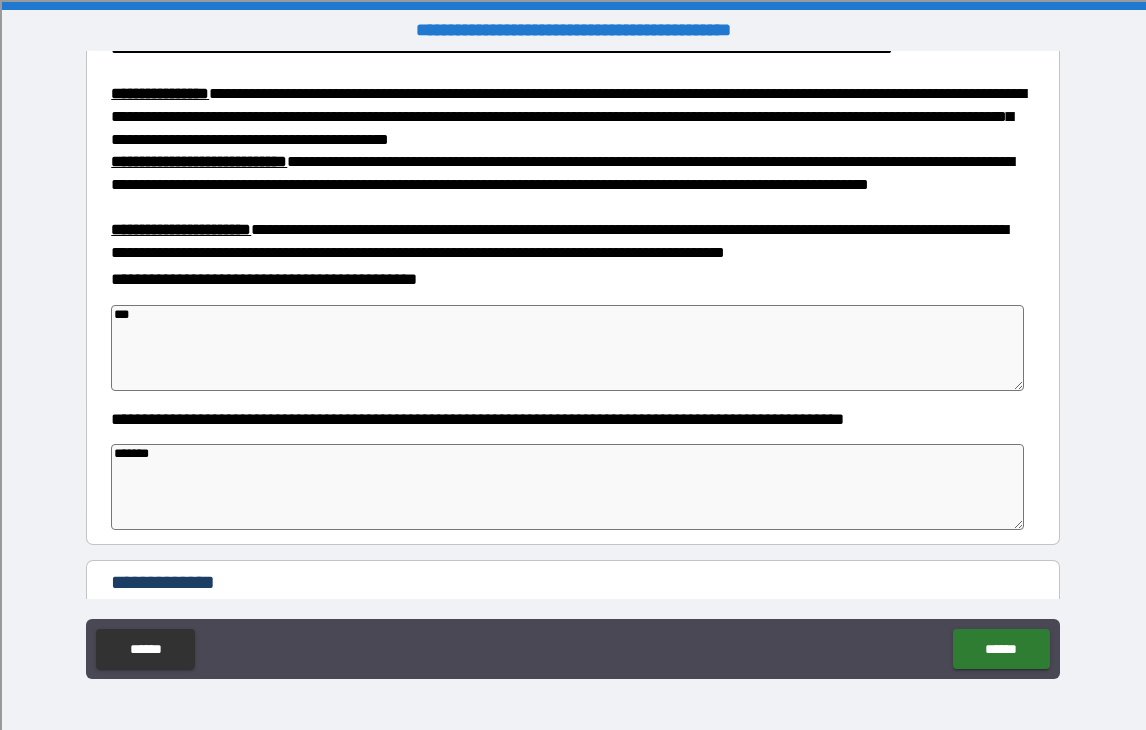 type on "*" 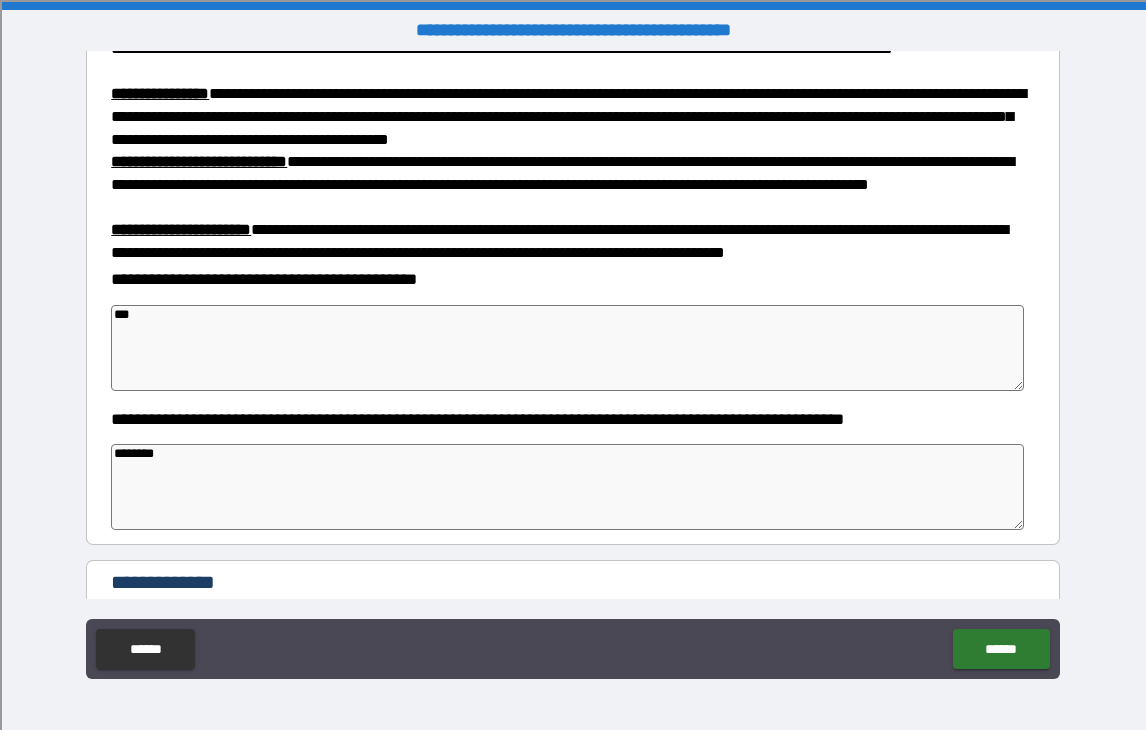 type on "*" 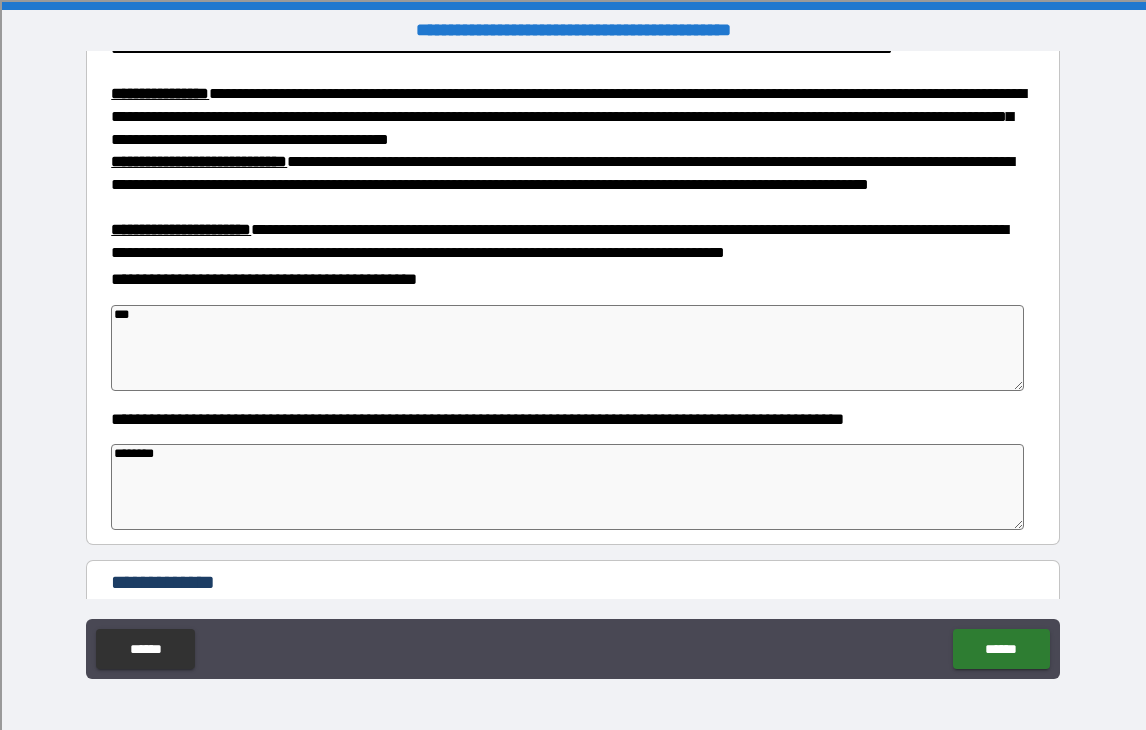 type on "*" 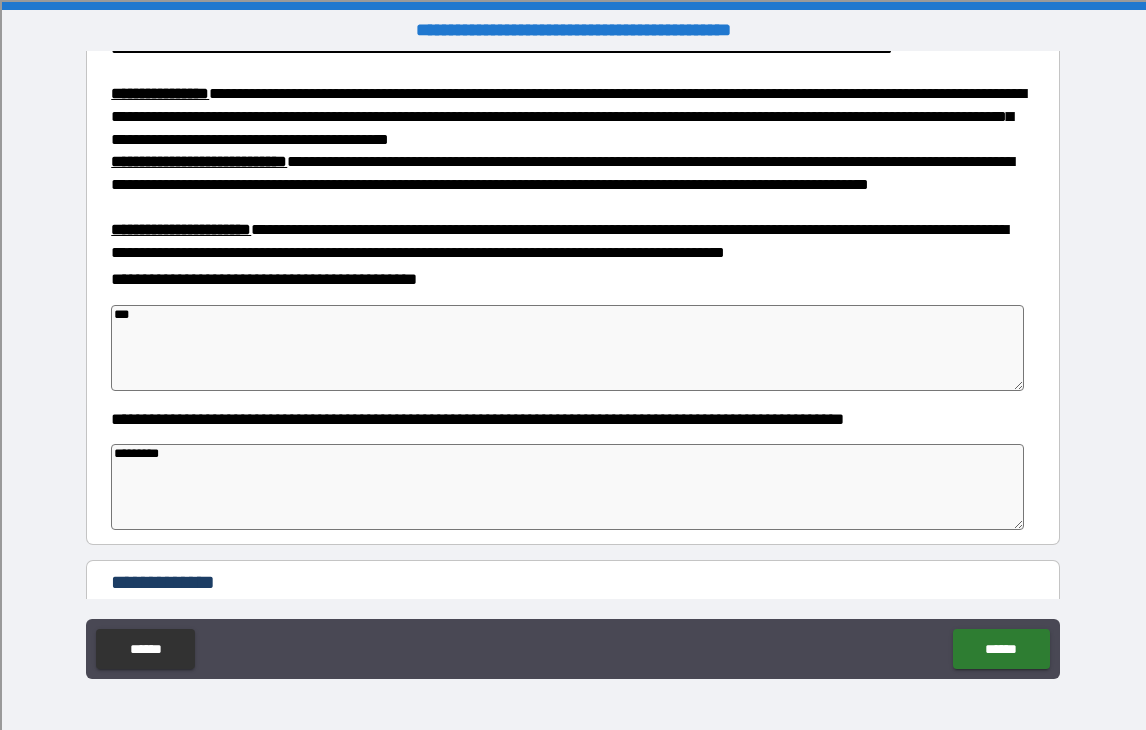 type on "*" 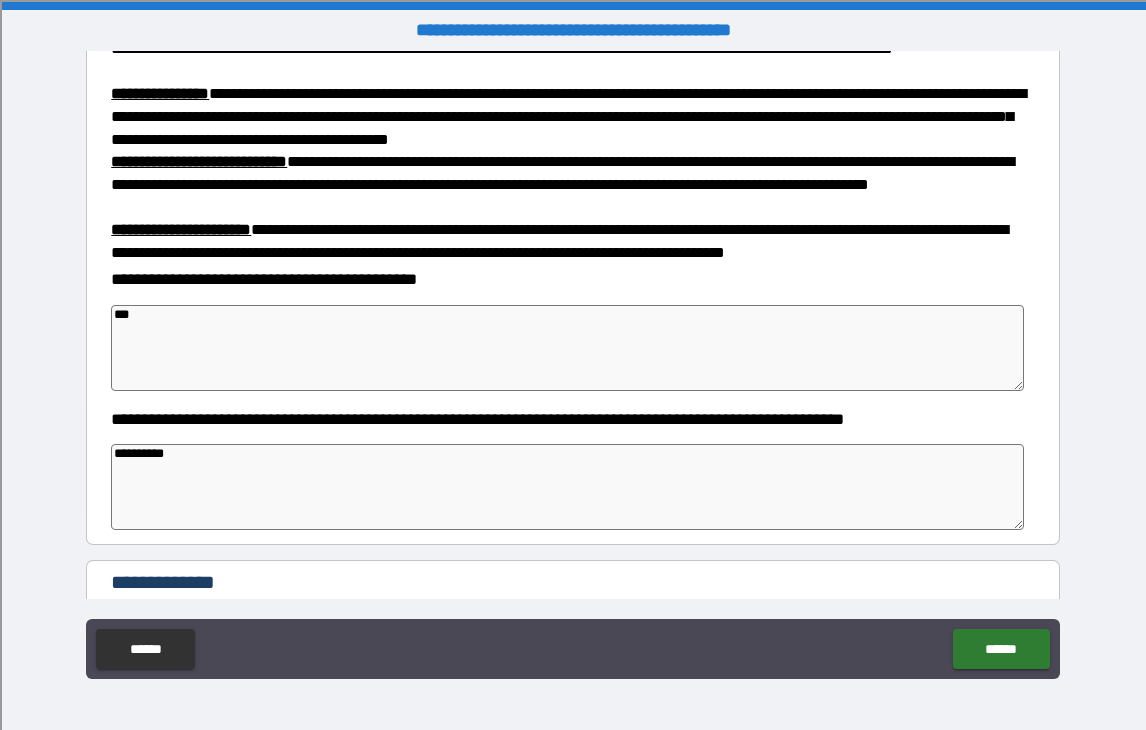 type on "**********" 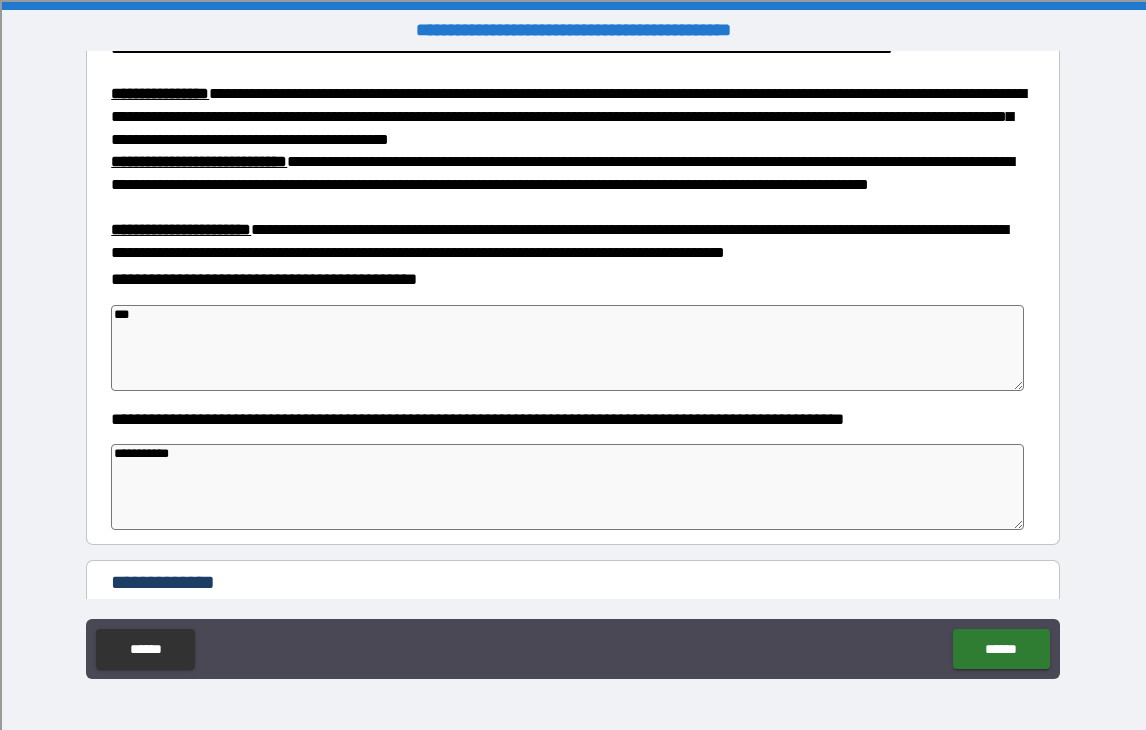 type on "*" 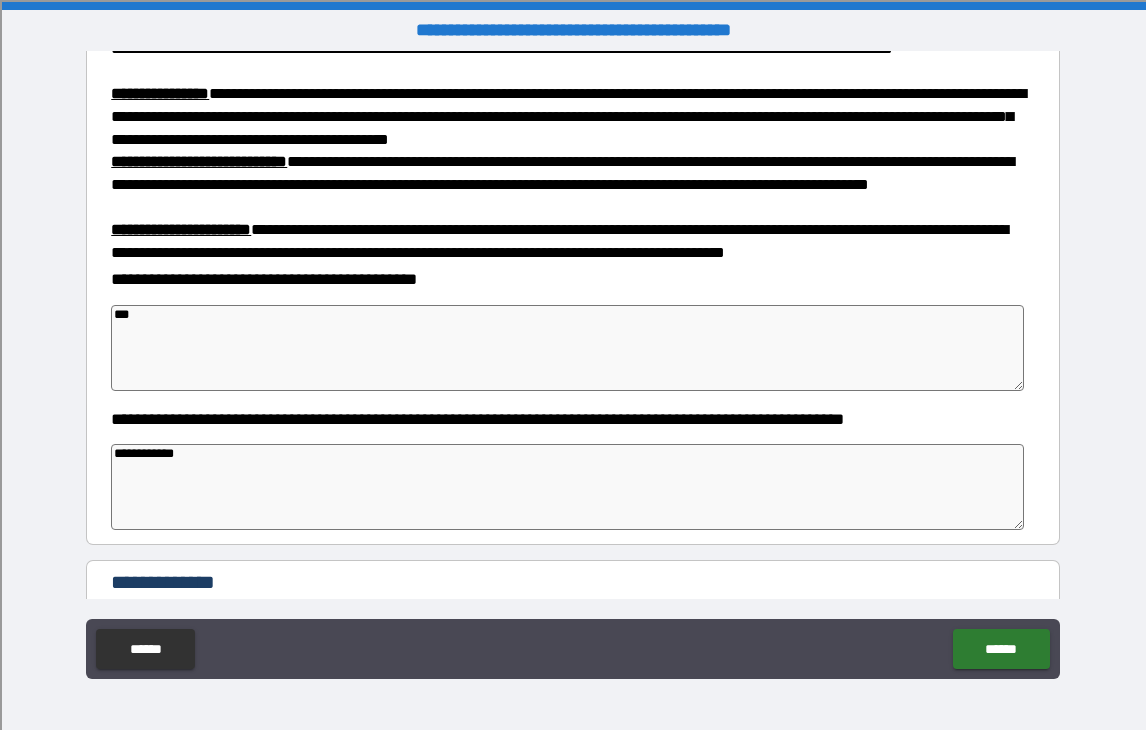 type on "*" 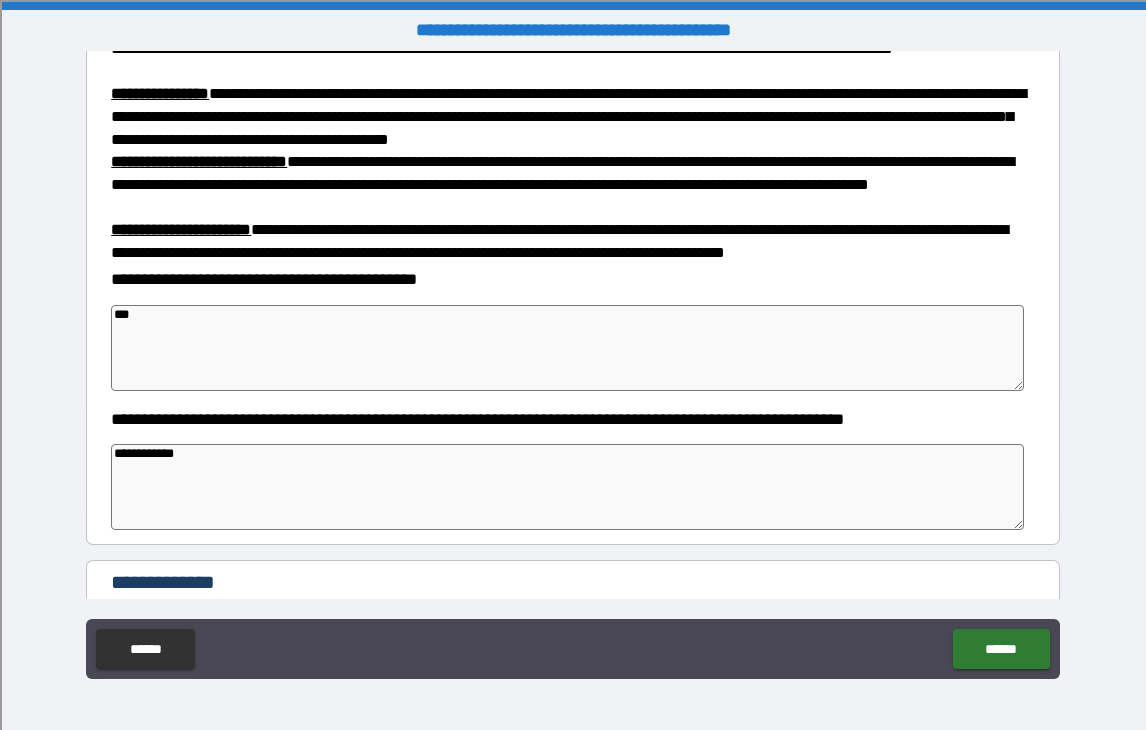 type on "**********" 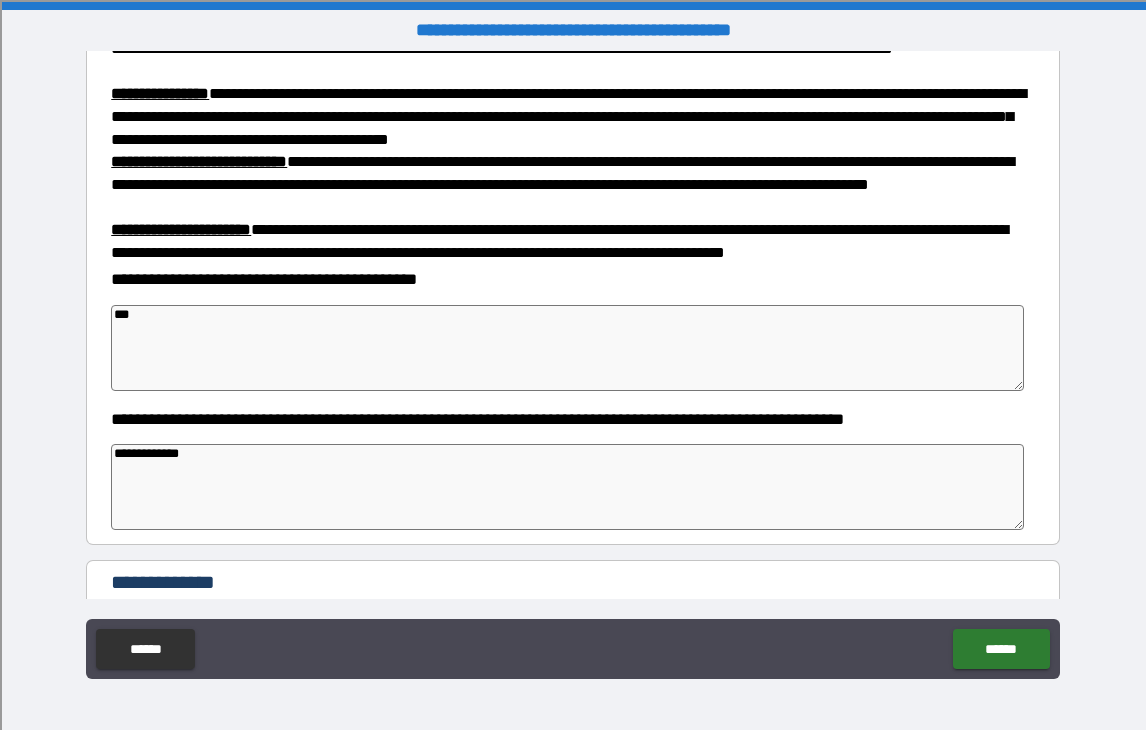 type on "*" 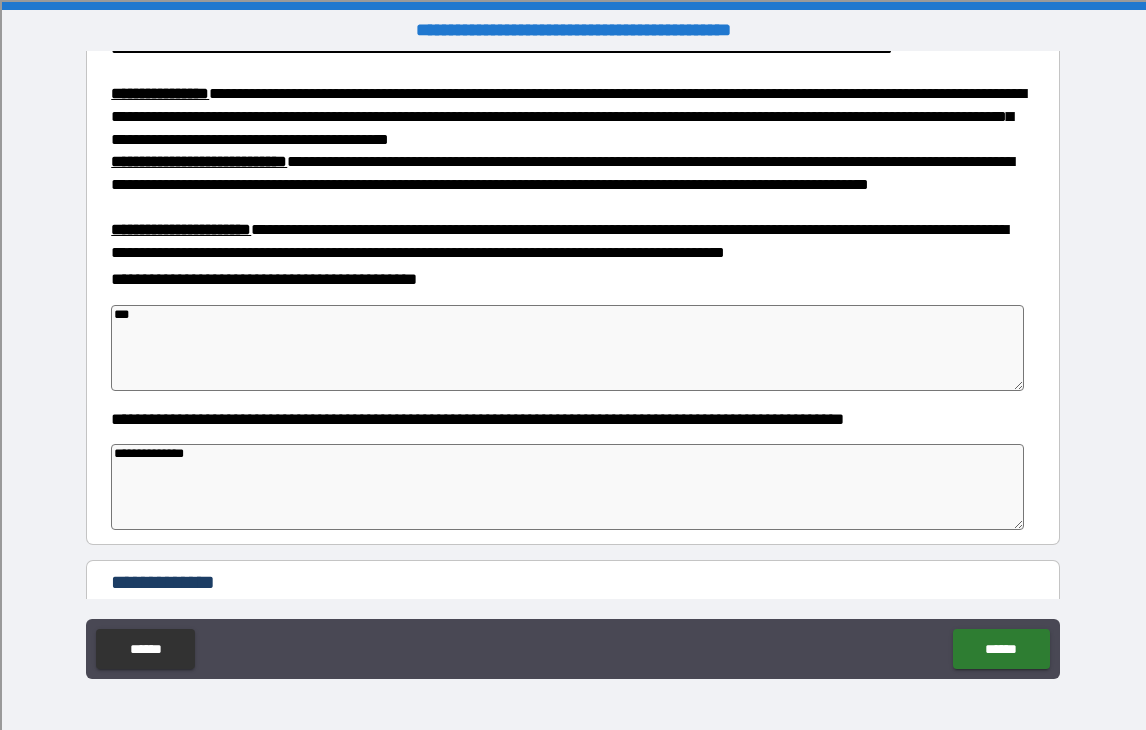 type on "*" 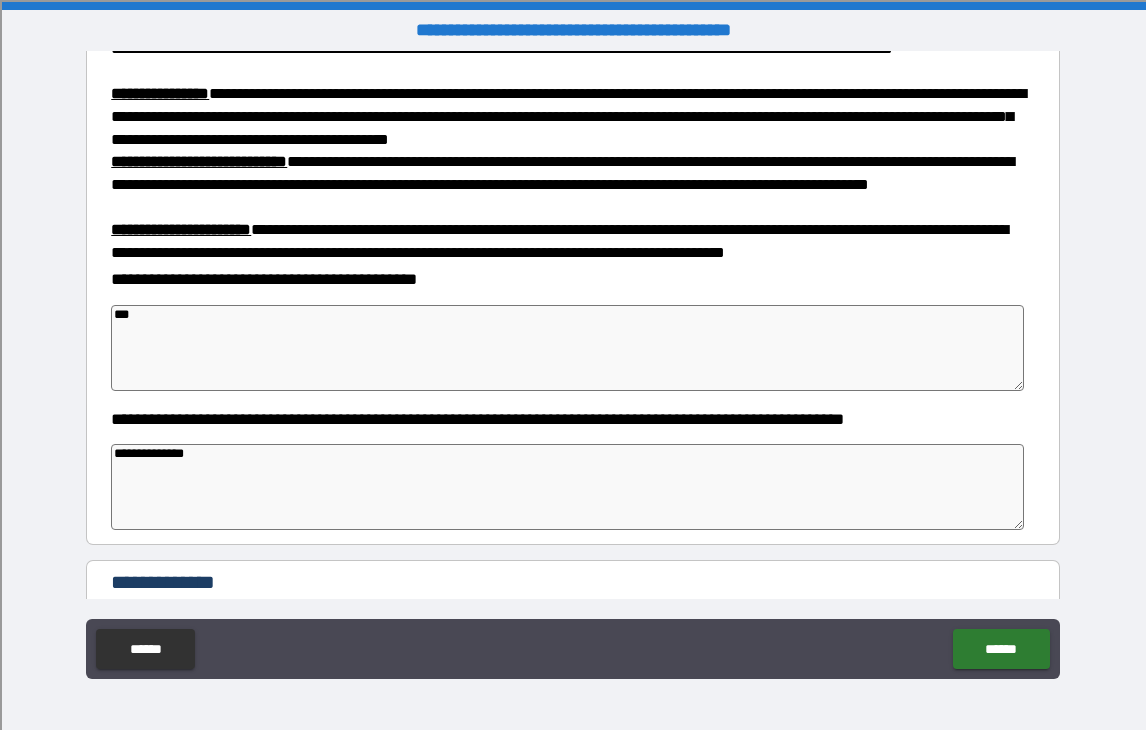 type on "*" 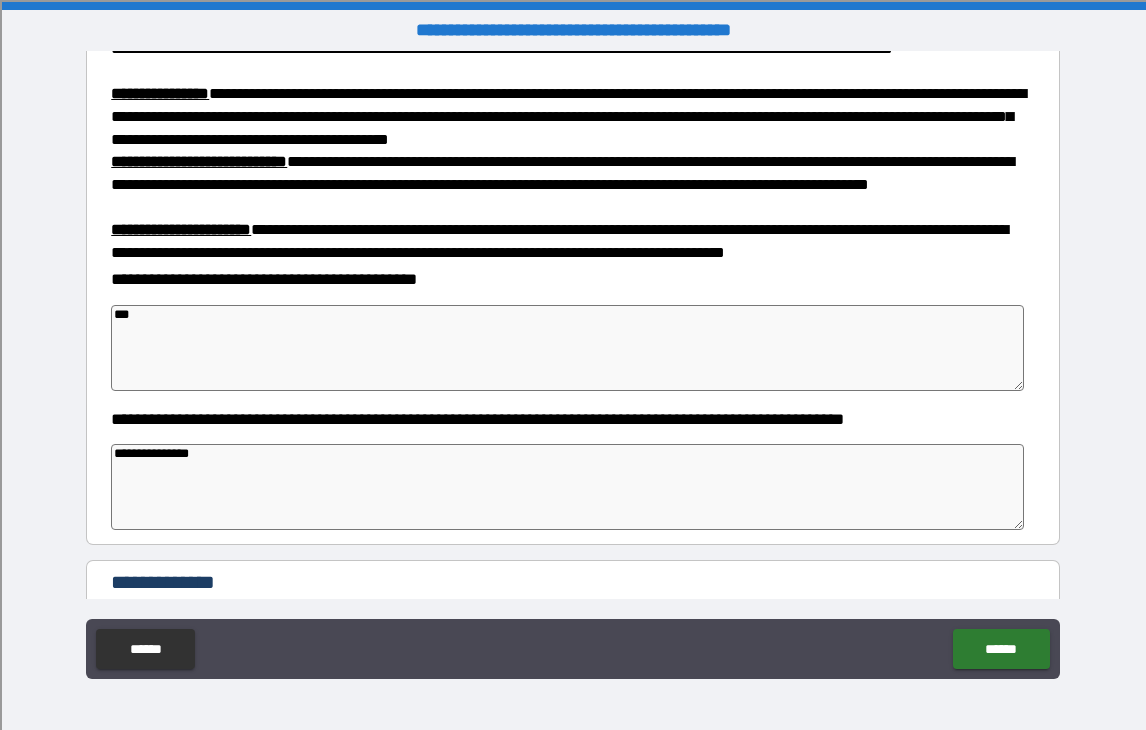 type on "*" 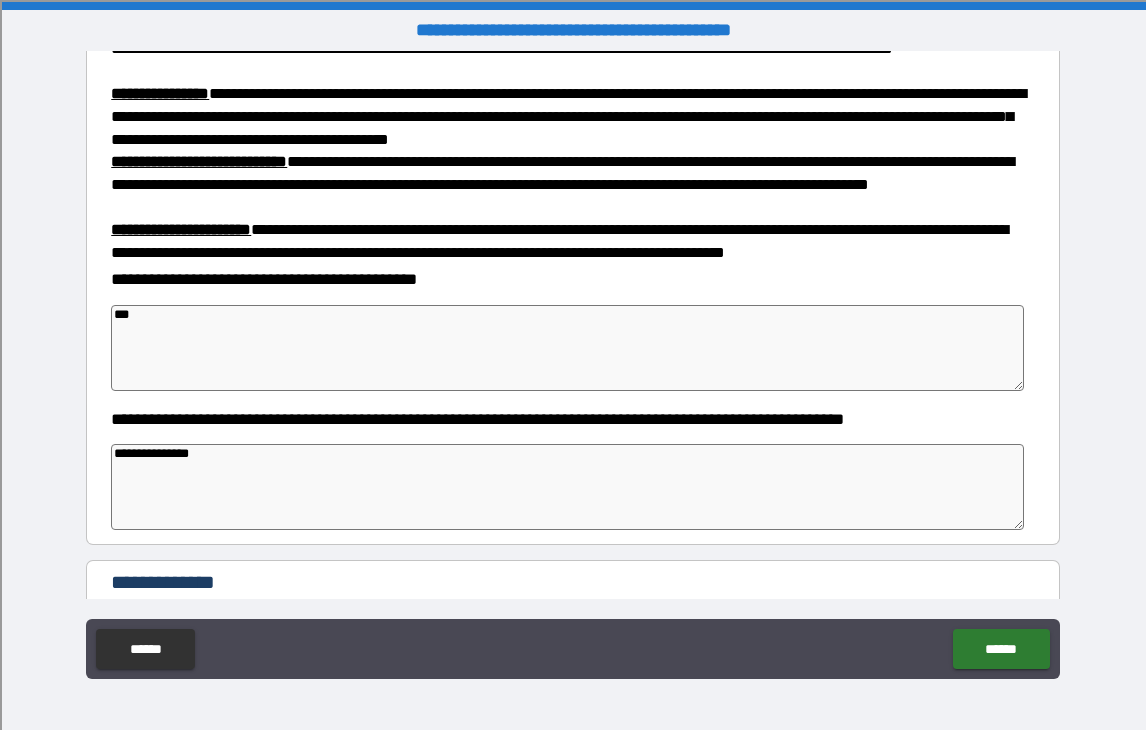 type on "*" 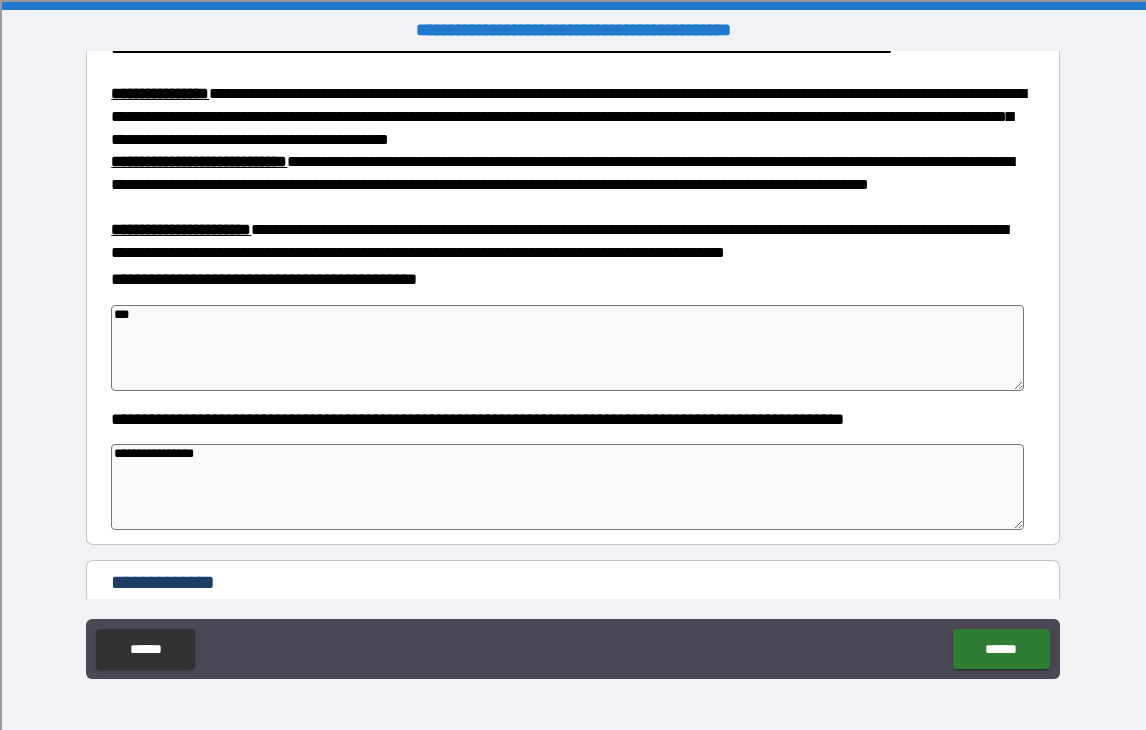 type on "*" 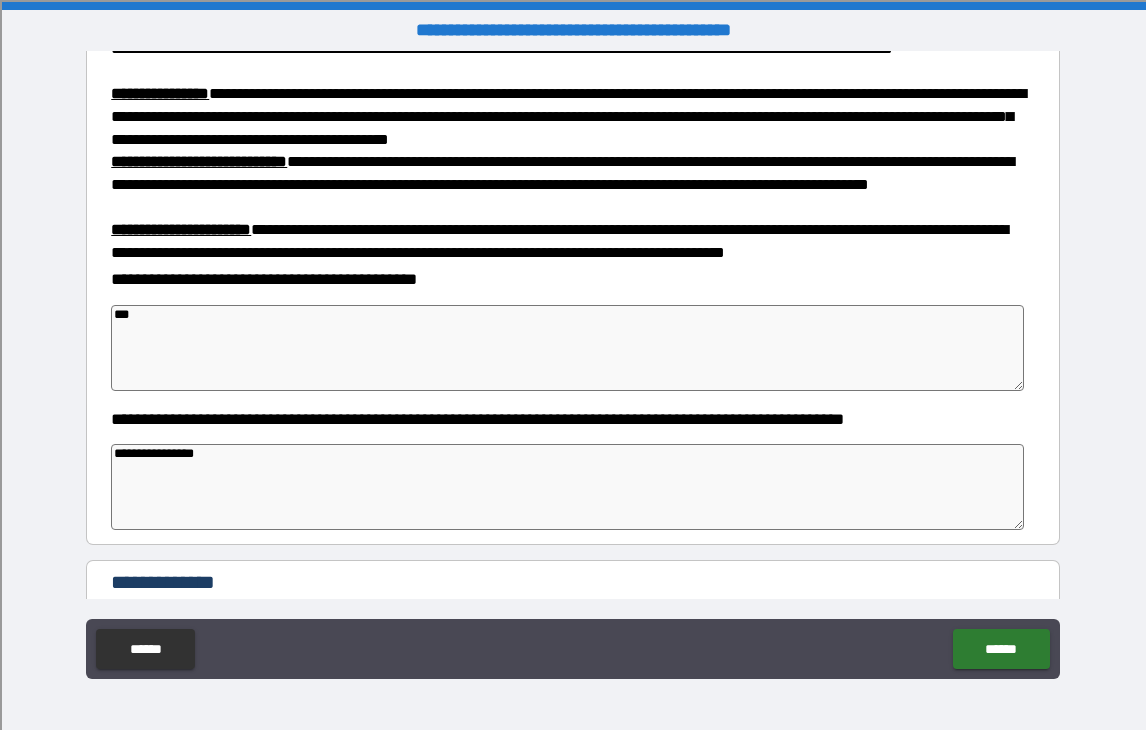 type on "**********" 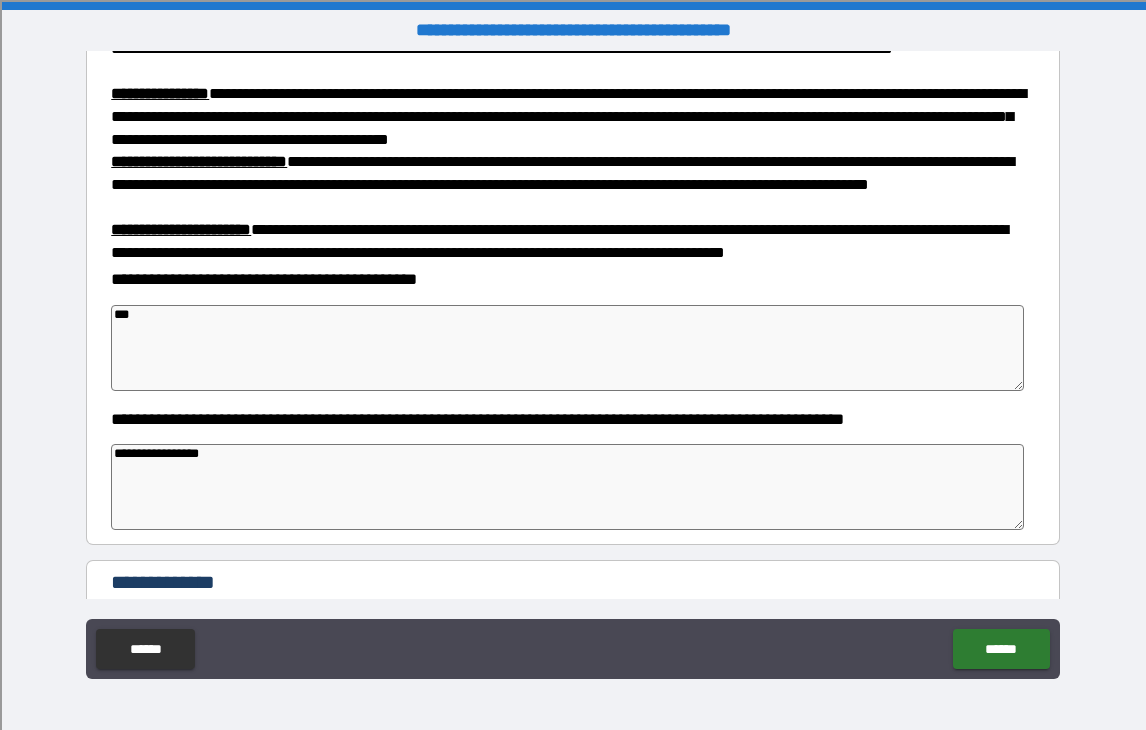 type 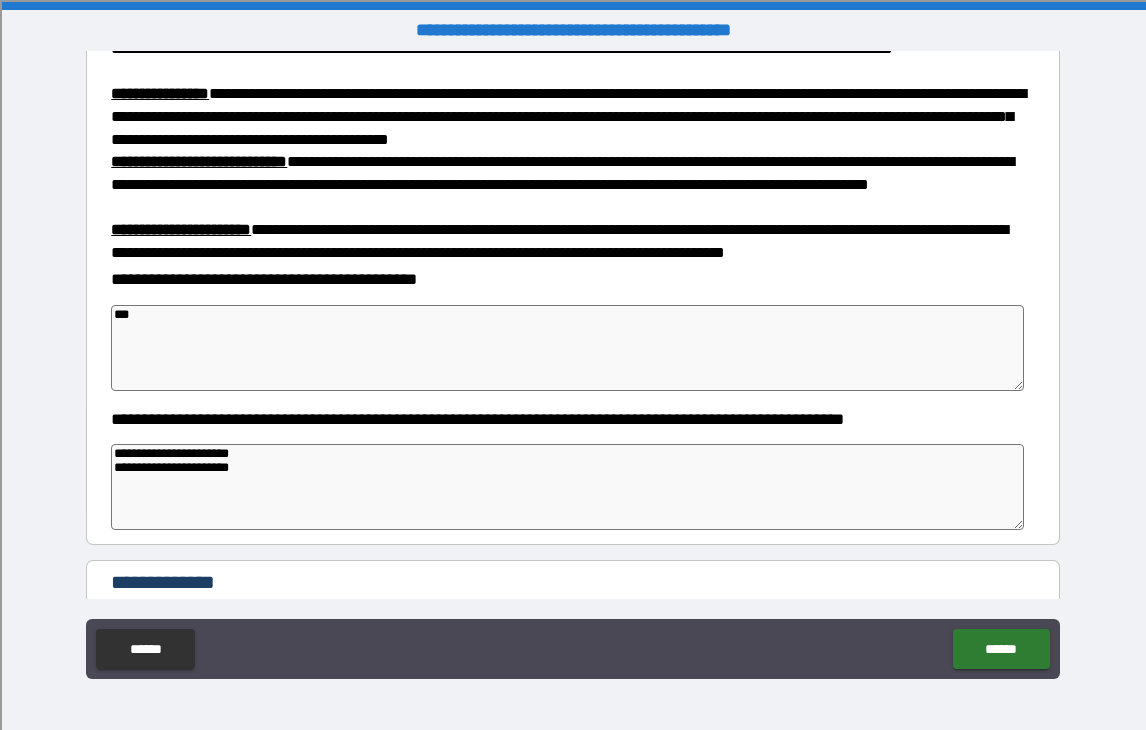 click on "**********" at bounding box center (567, 487) 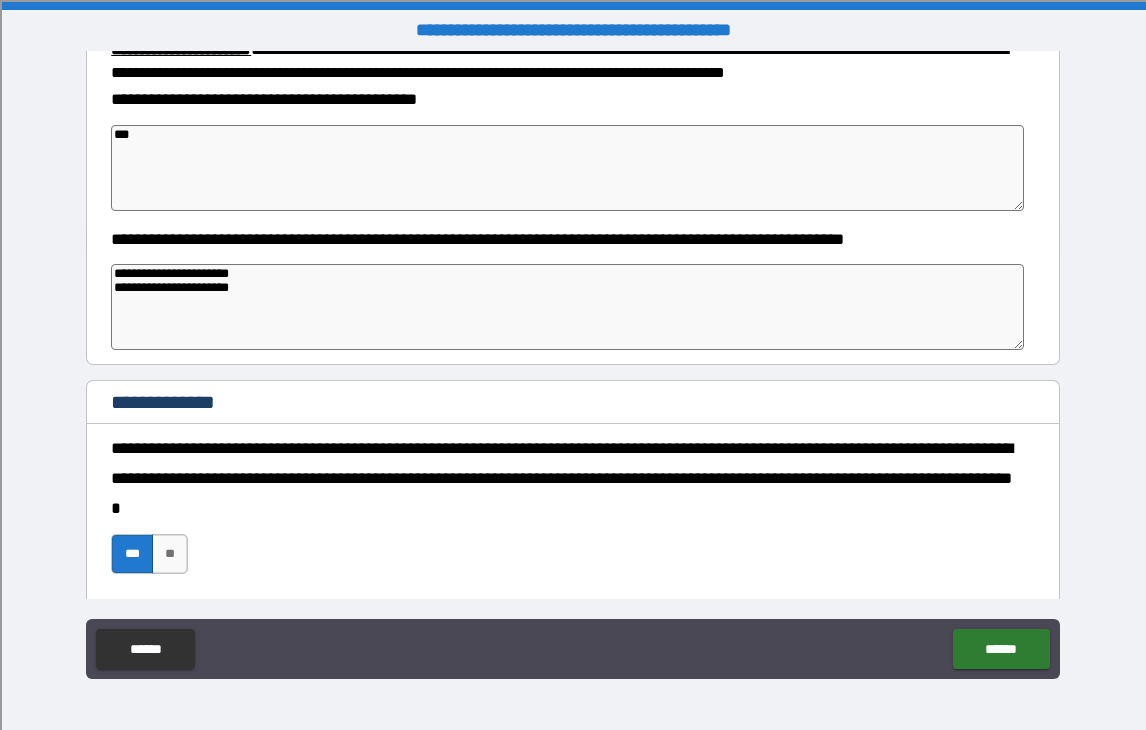 scroll, scrollTop: 576, scrollLeft: 0, axis: vertical 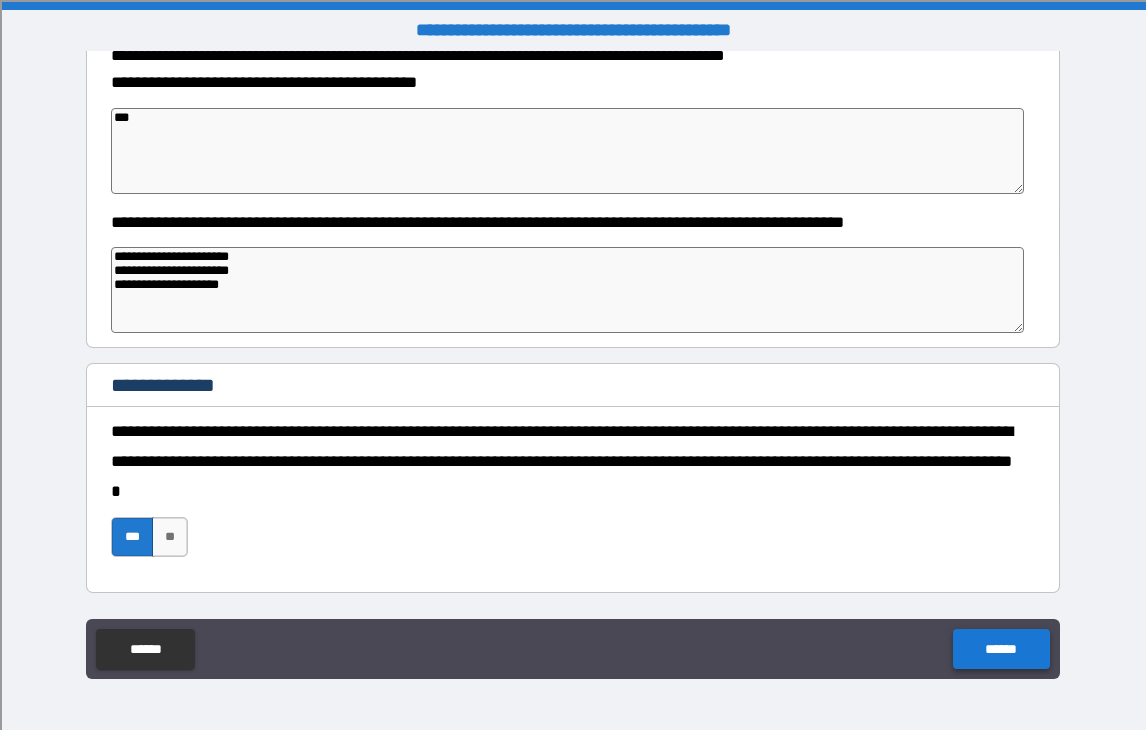click on "******" at bounding box center (1001, 649) 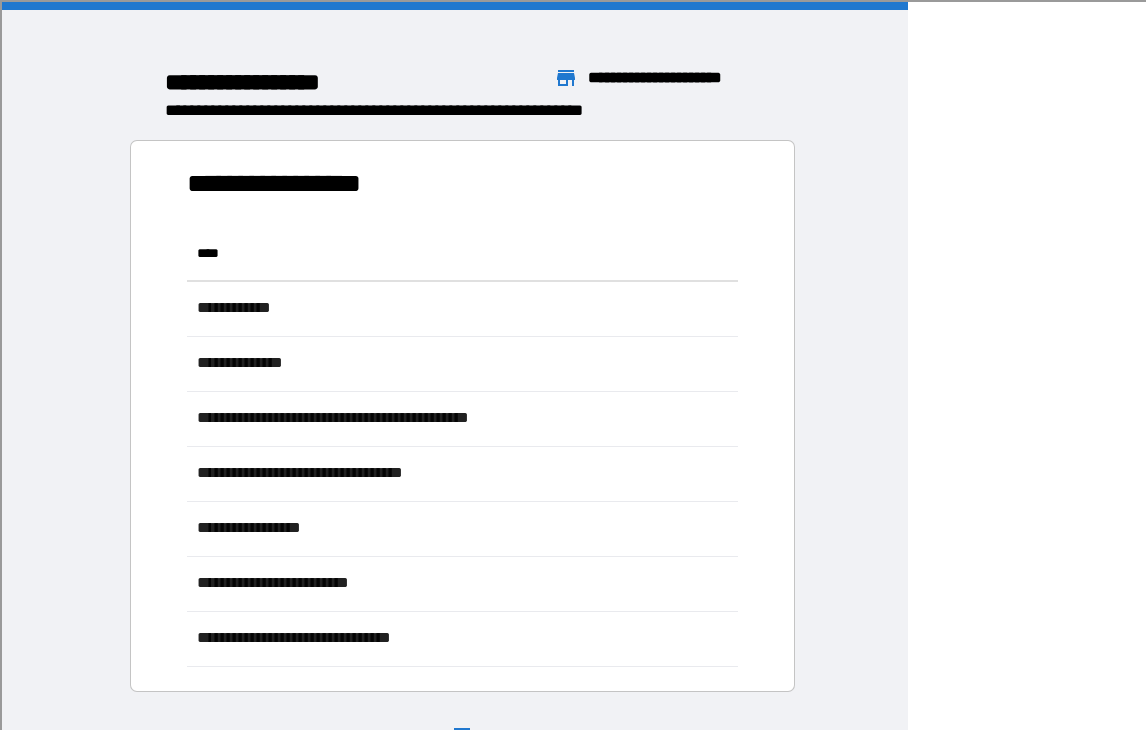 scroll, scrollTop: 1, scrollLeft: 1, axis: both 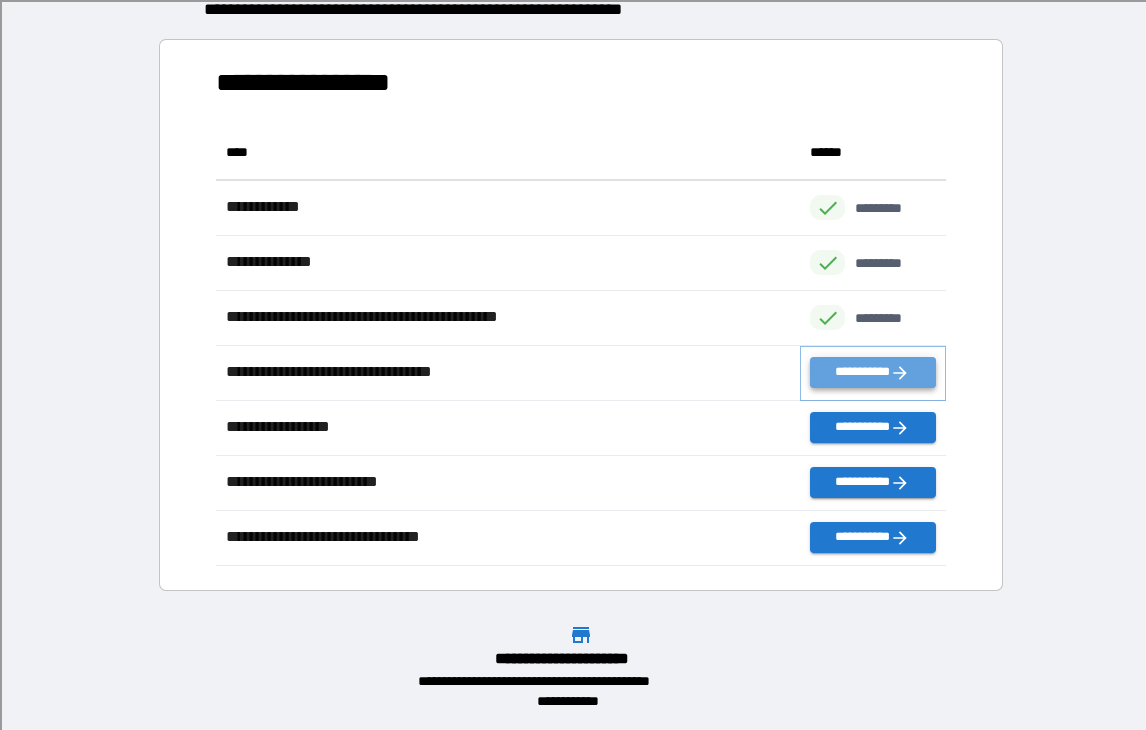 click on "**********" at bounding box center (872, 372) 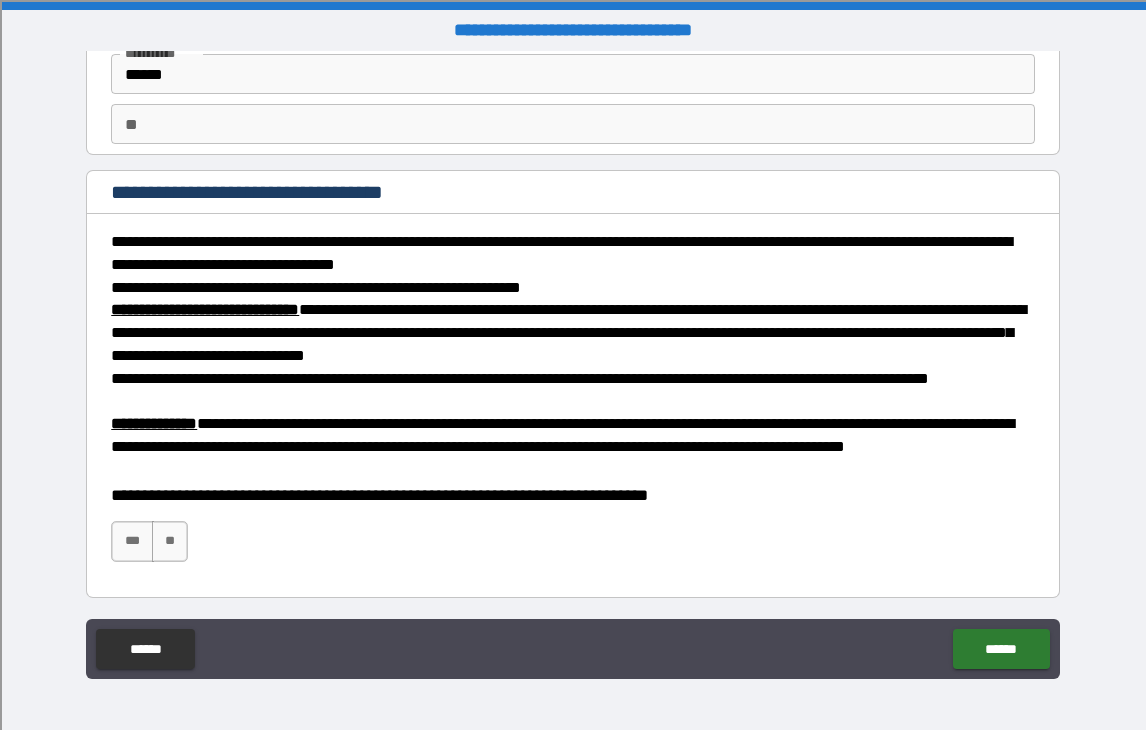 scroll, scrollTop: 144, scrollLeft: 0, axis: vertical 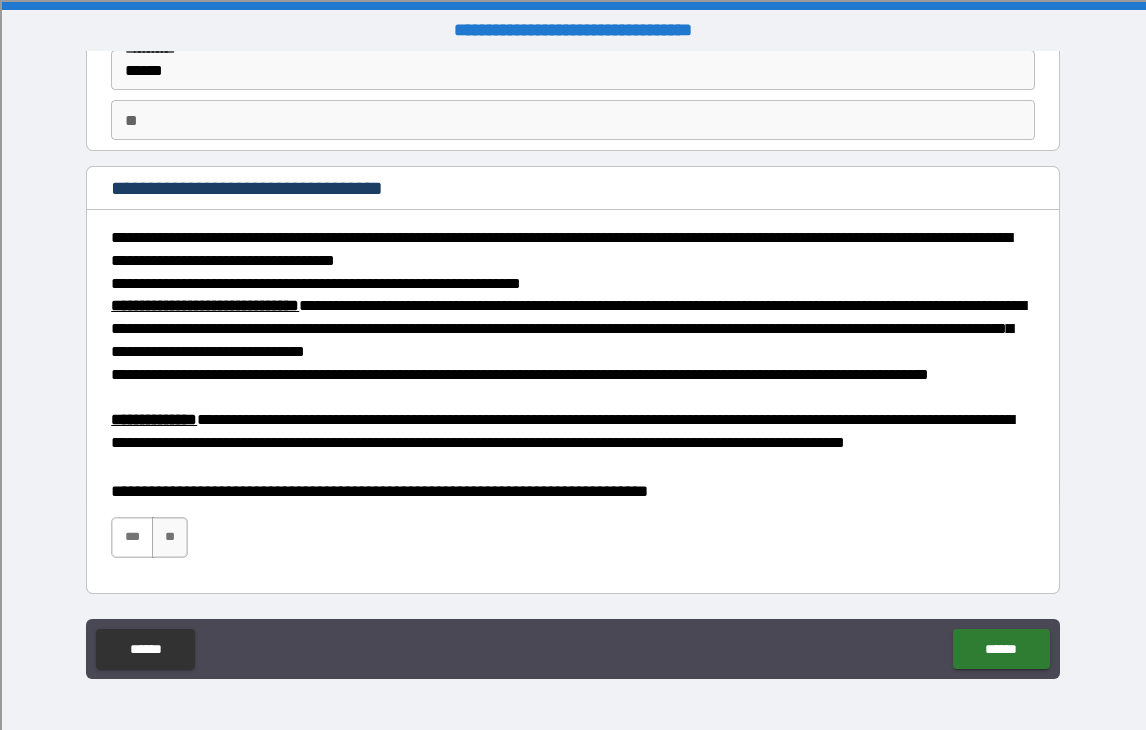 click on "***" at bounding box center (132, 537) 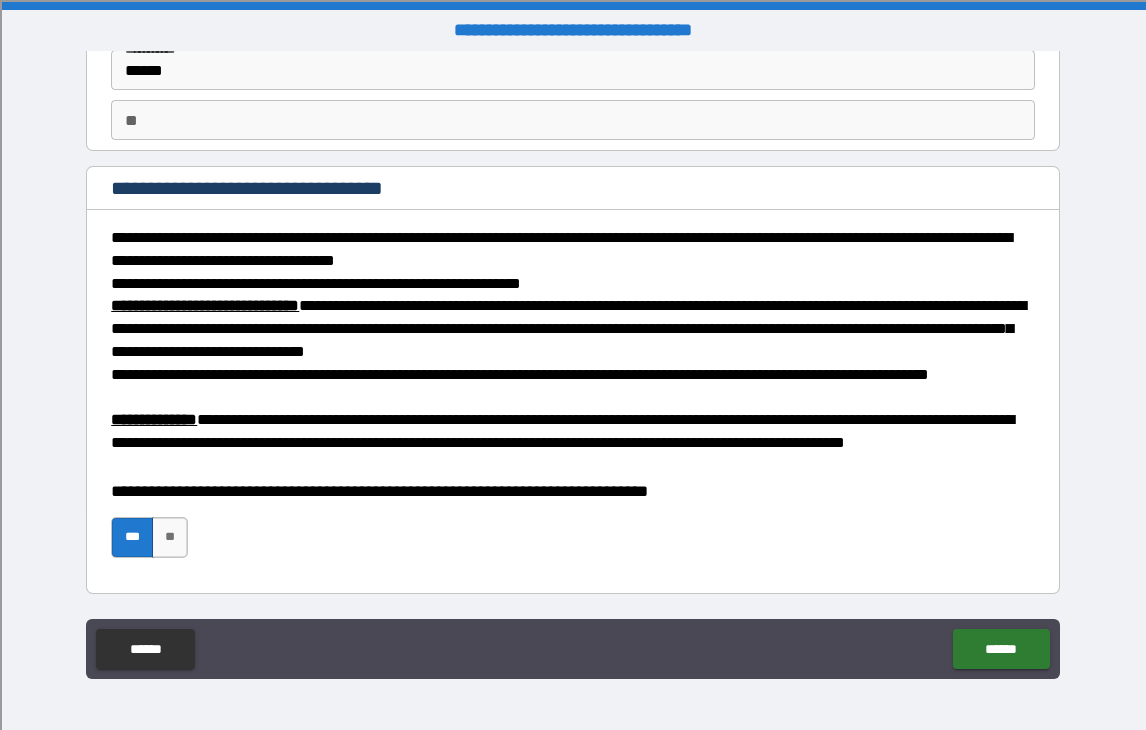click on "**" at bounding box center [572, 120] 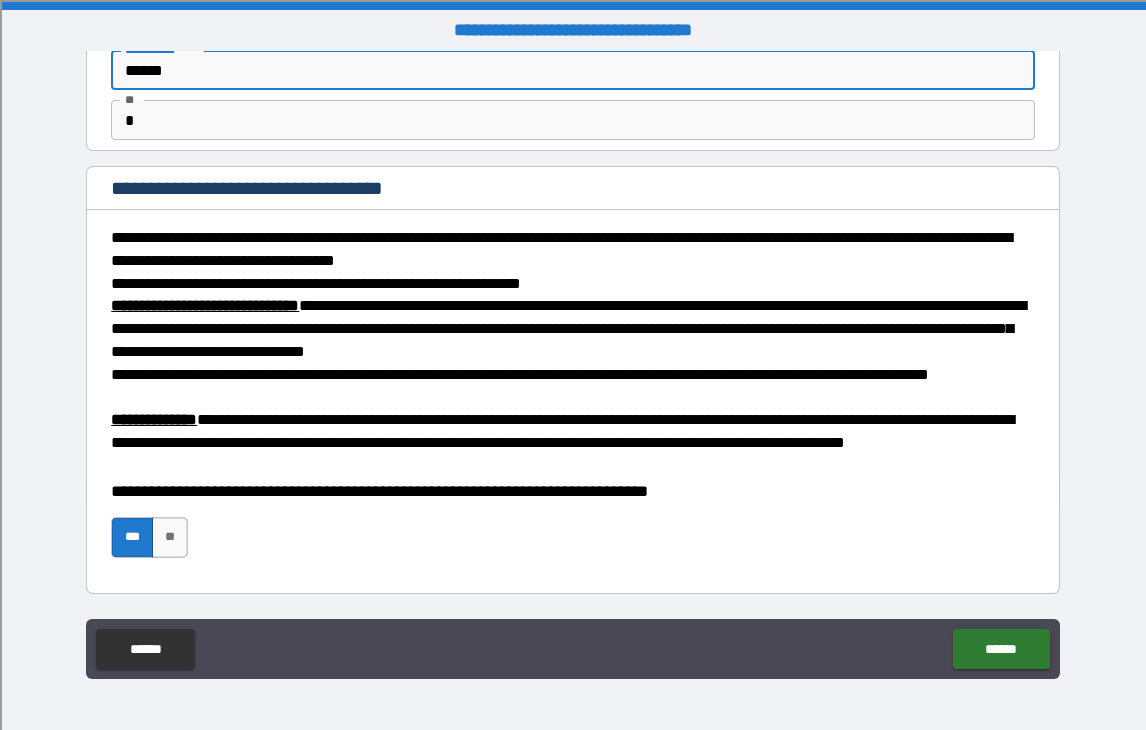 drag, startPoint x: 224, startPoint y: 77, endPoint x: 54, endPoint y: 62, distance: 170.66048 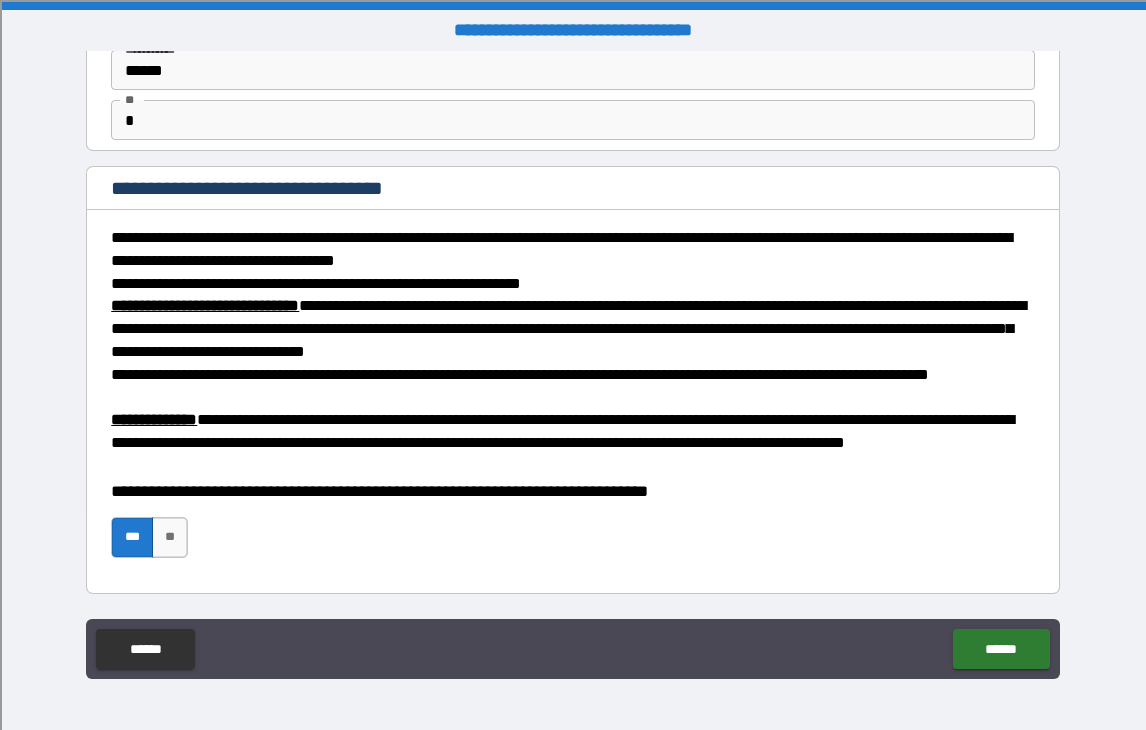 click on "**********" at bounding box center (573, 367) 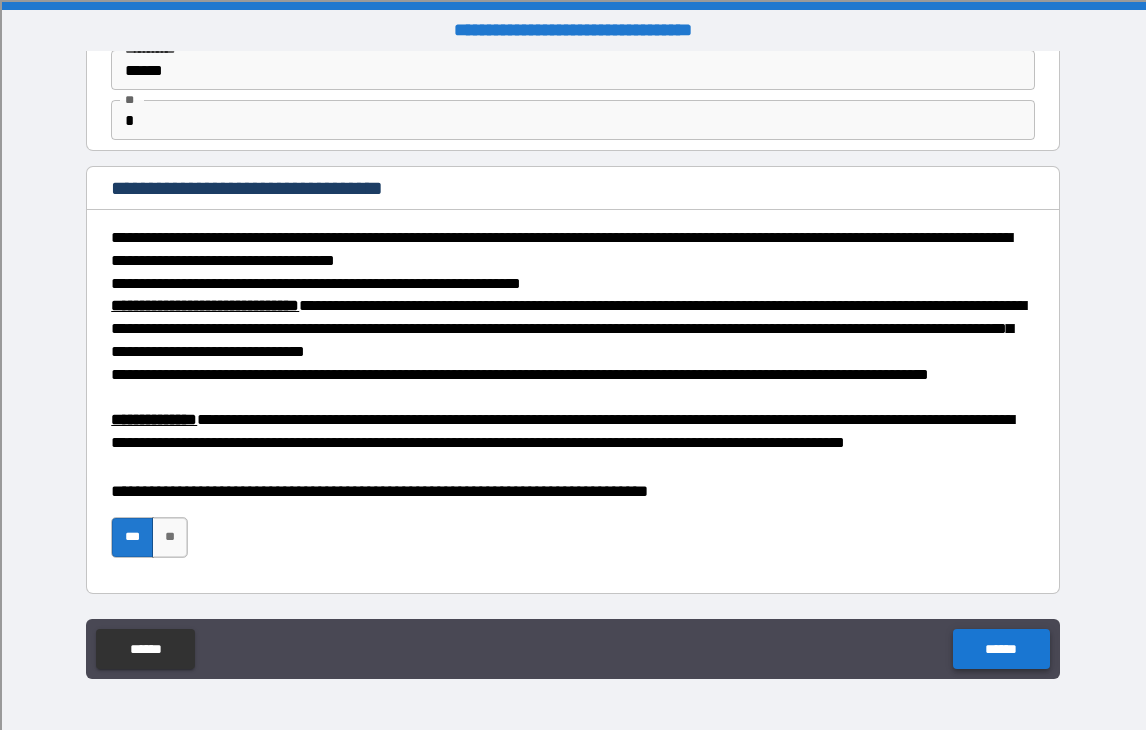 click on "******" at bounding box center [1001, 649] 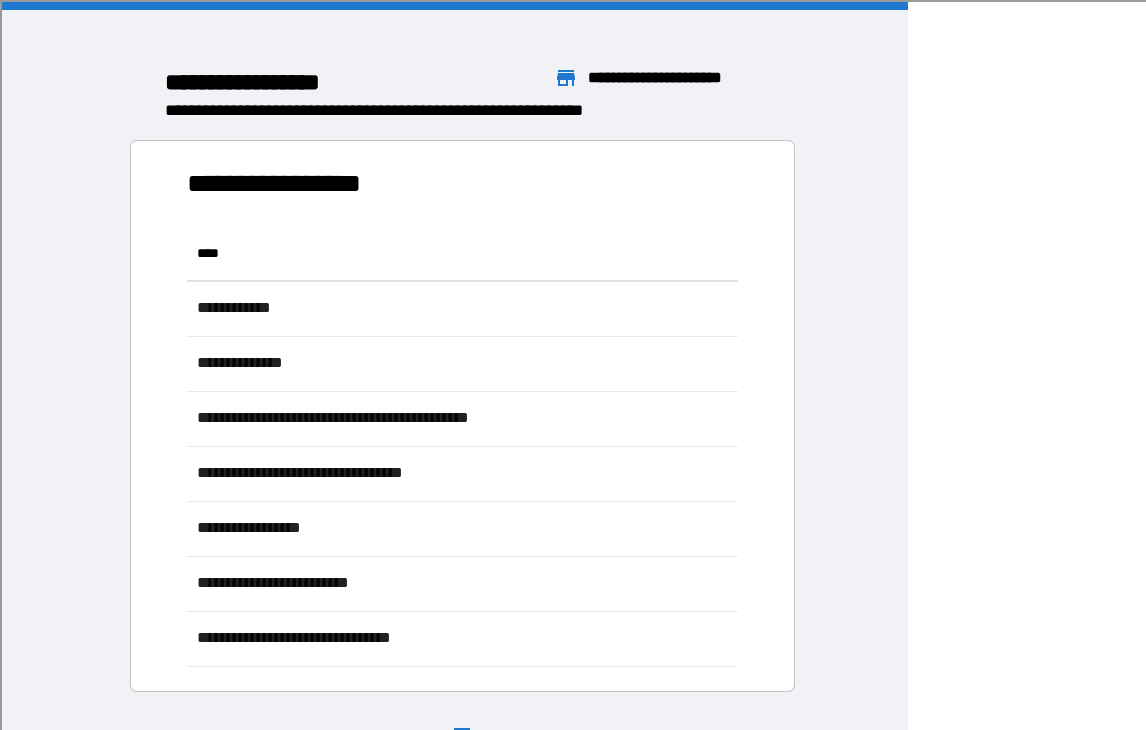 scroll, scrollTop: 1, scrollLeft: 1, axis: both 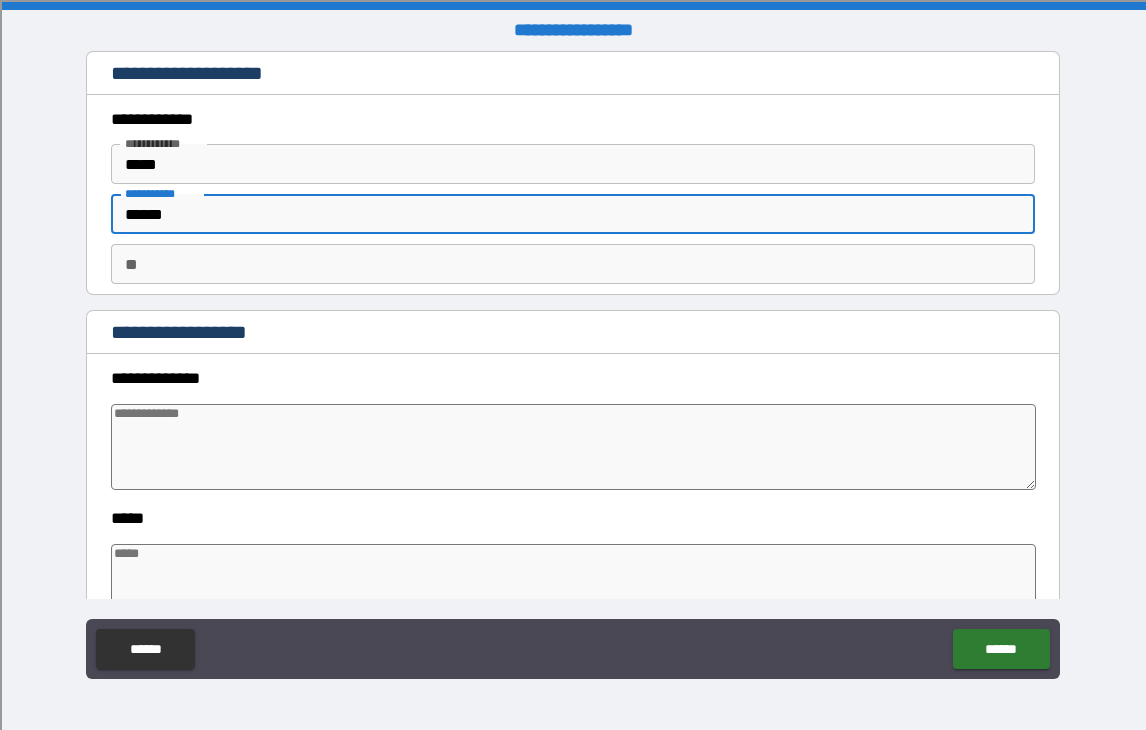 drag, startPoint x: 284, startPoint y: 222, endPoint x: 219, endPoint y: 209, distance: 66.287254 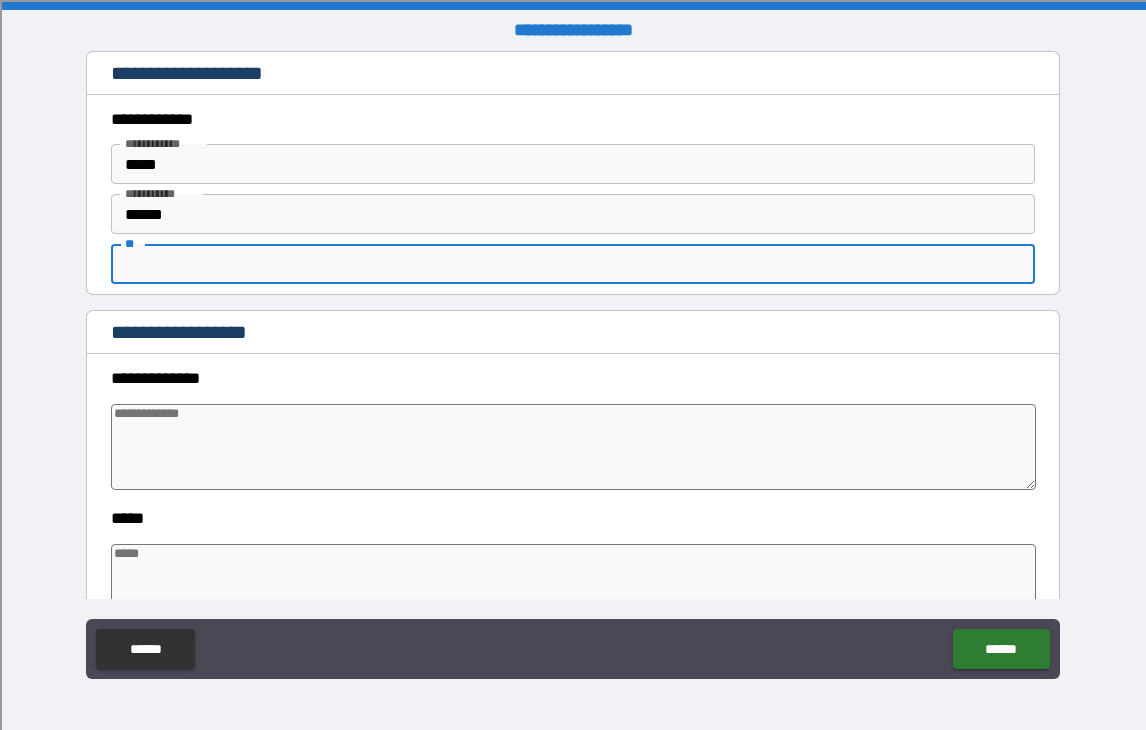 drag, startPoint x: 163, startPoint y: 266, endPoint x: 117, endPoint y: 266, distance: 46 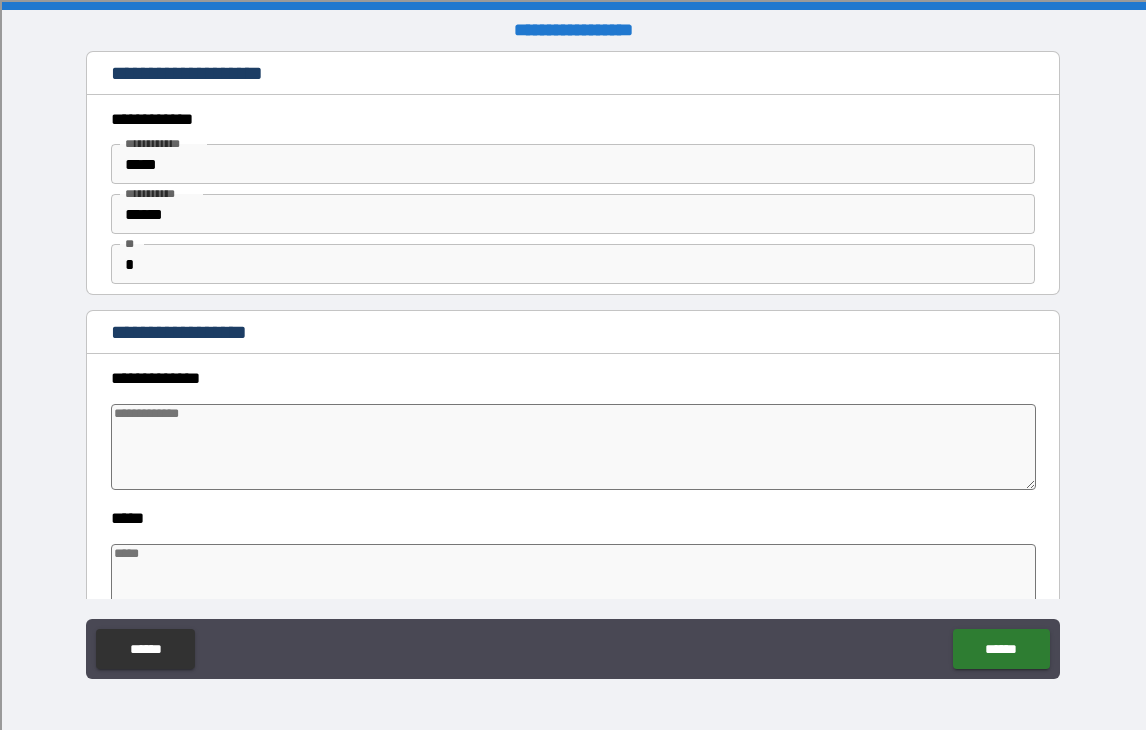 click at bounding box center (573, 447) 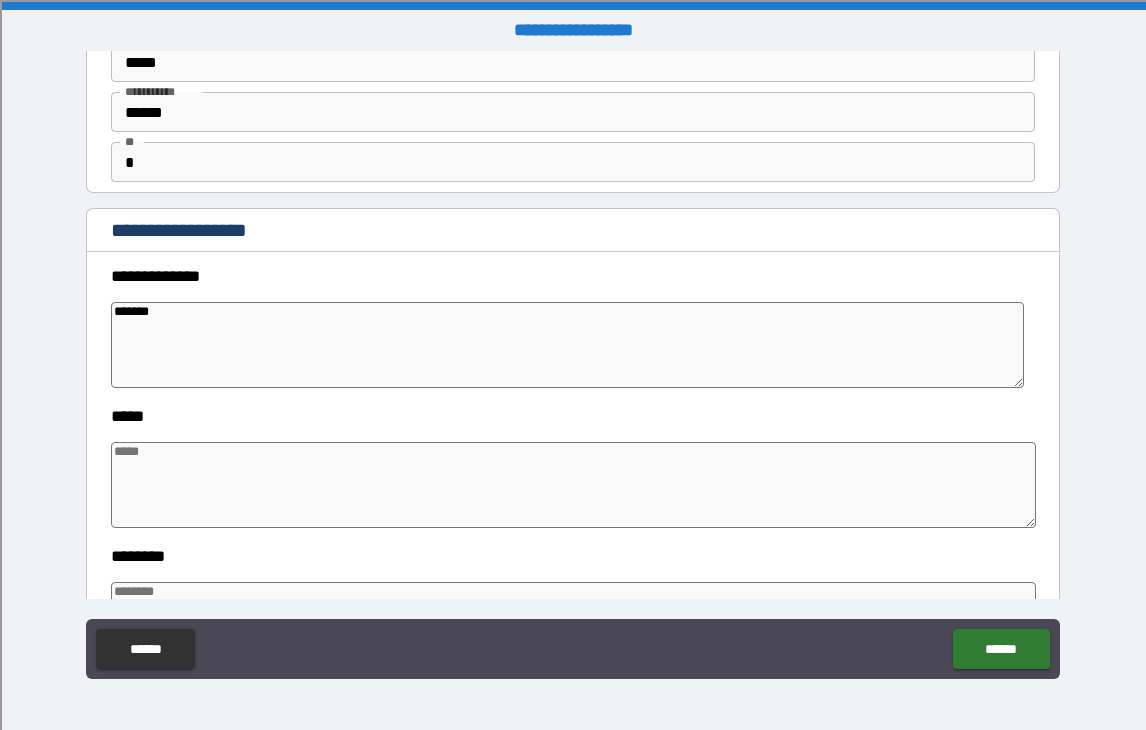 scroll, scrollTop: 165, scrollLeft: 0, axis: vertical 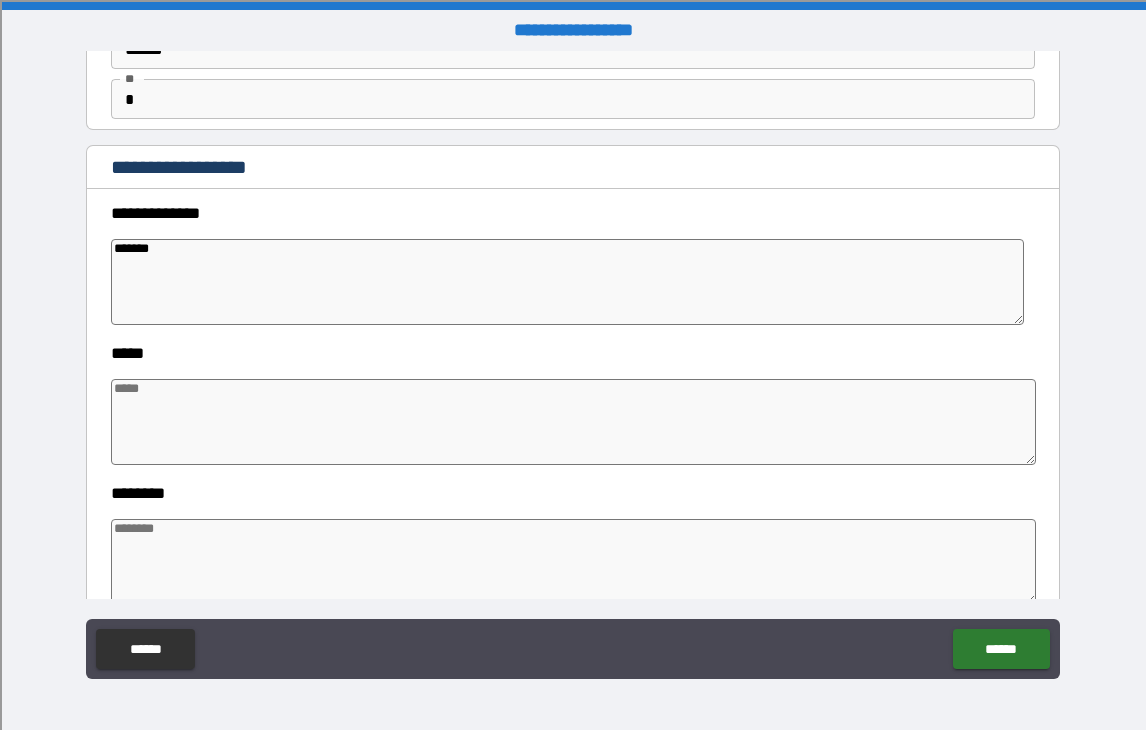 click at bounding box center [573, 422] 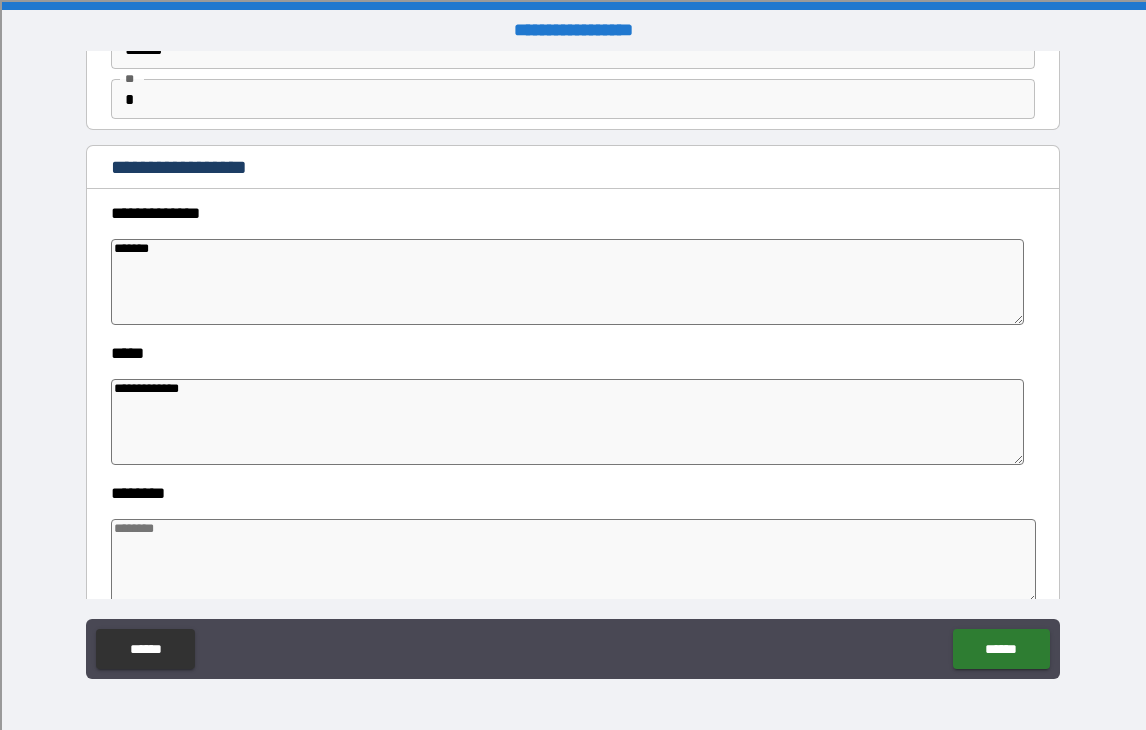 click at bounding box center [573, 562] 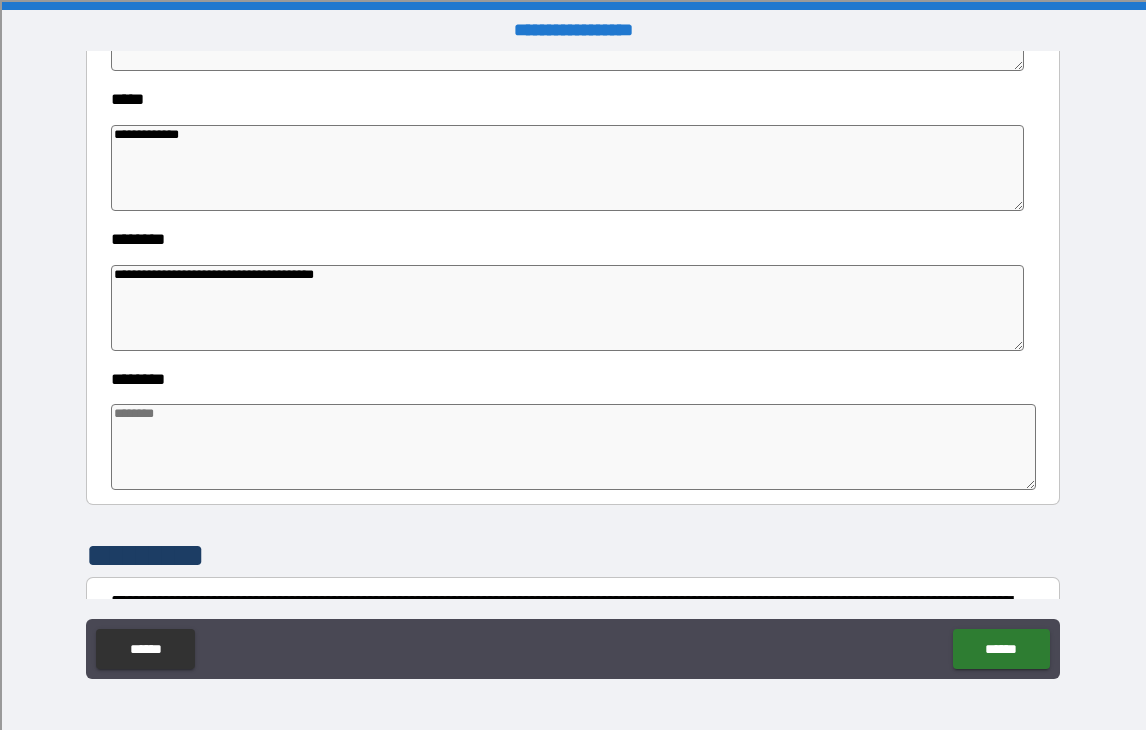 scroll, scrollTop: 451, scrollLeft: 0, axis: vertical 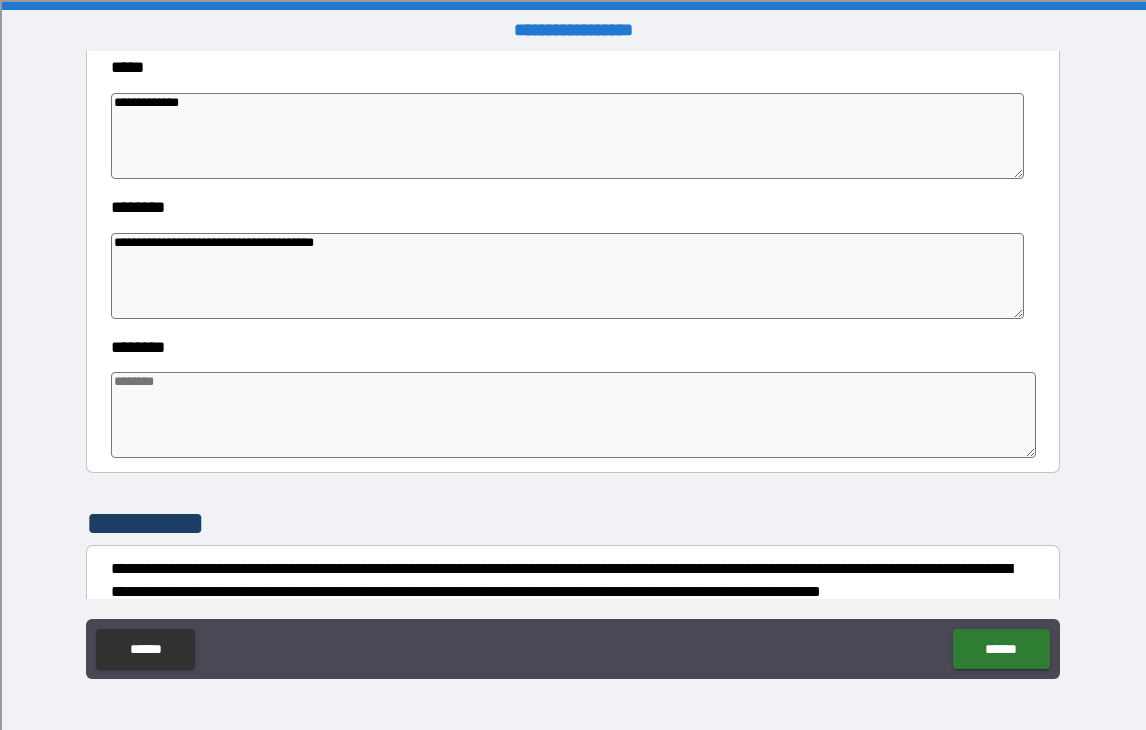 click at bounding box center [573, 415] 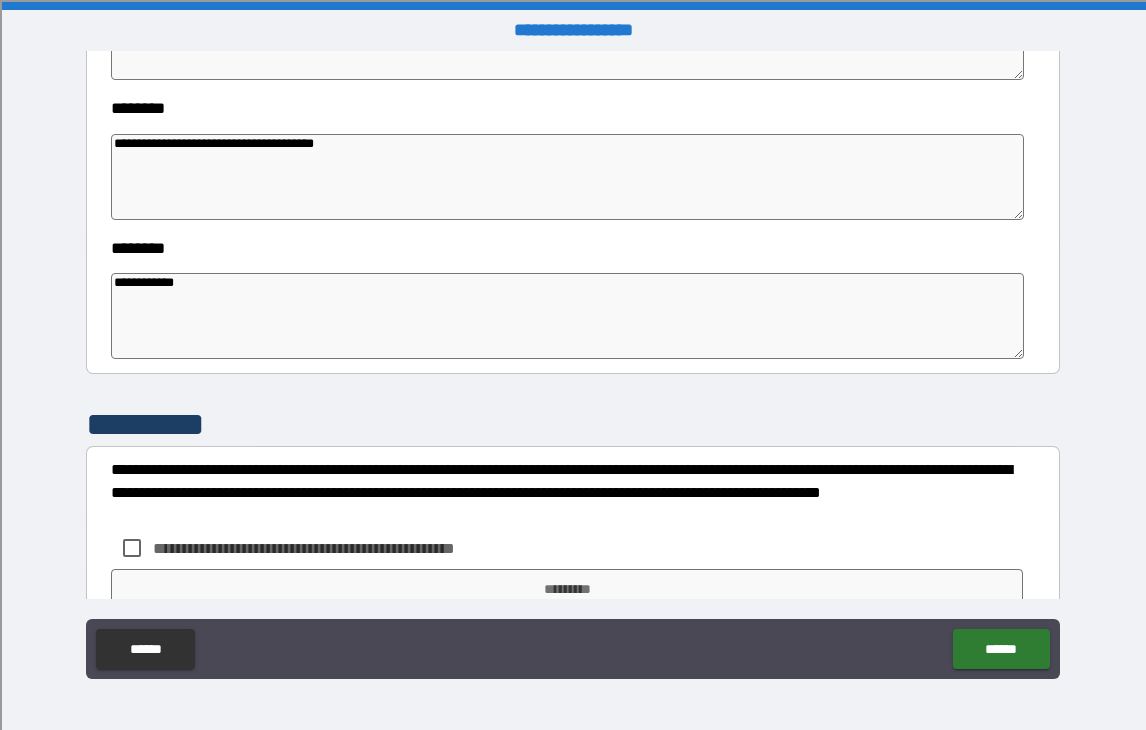 scroll, scrollTop: 642, scrollLeft: 0, axis: vertical 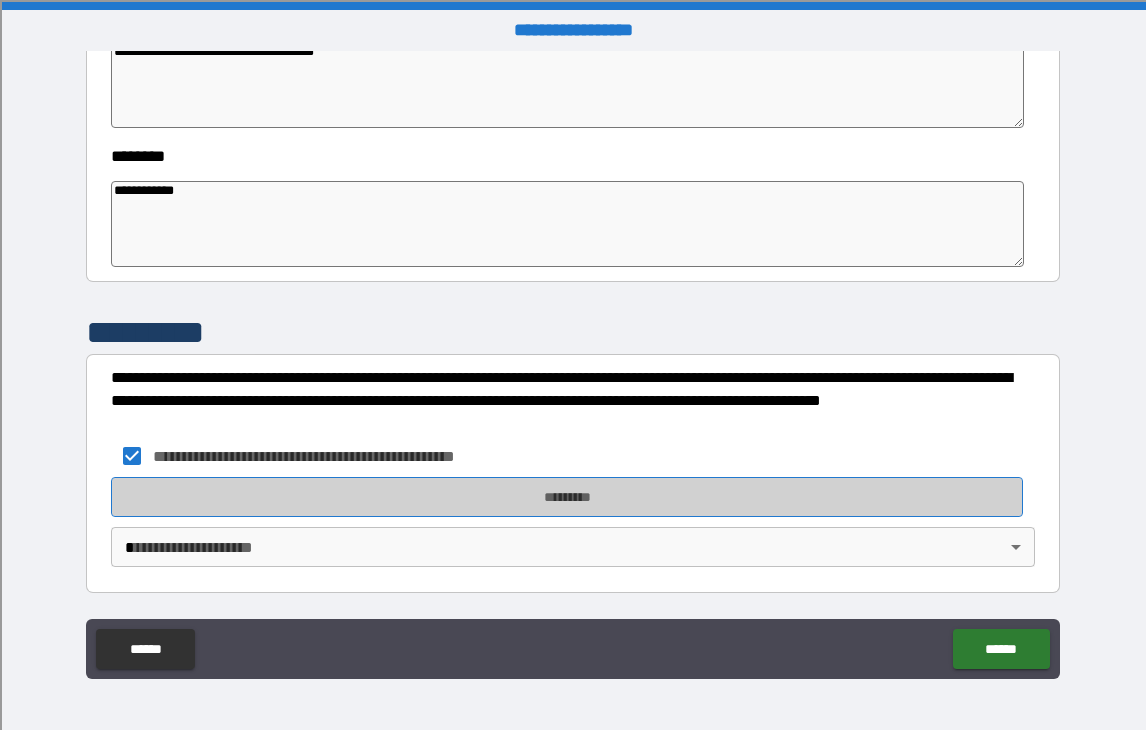 click on "*********" at bounding box center [567, 497] 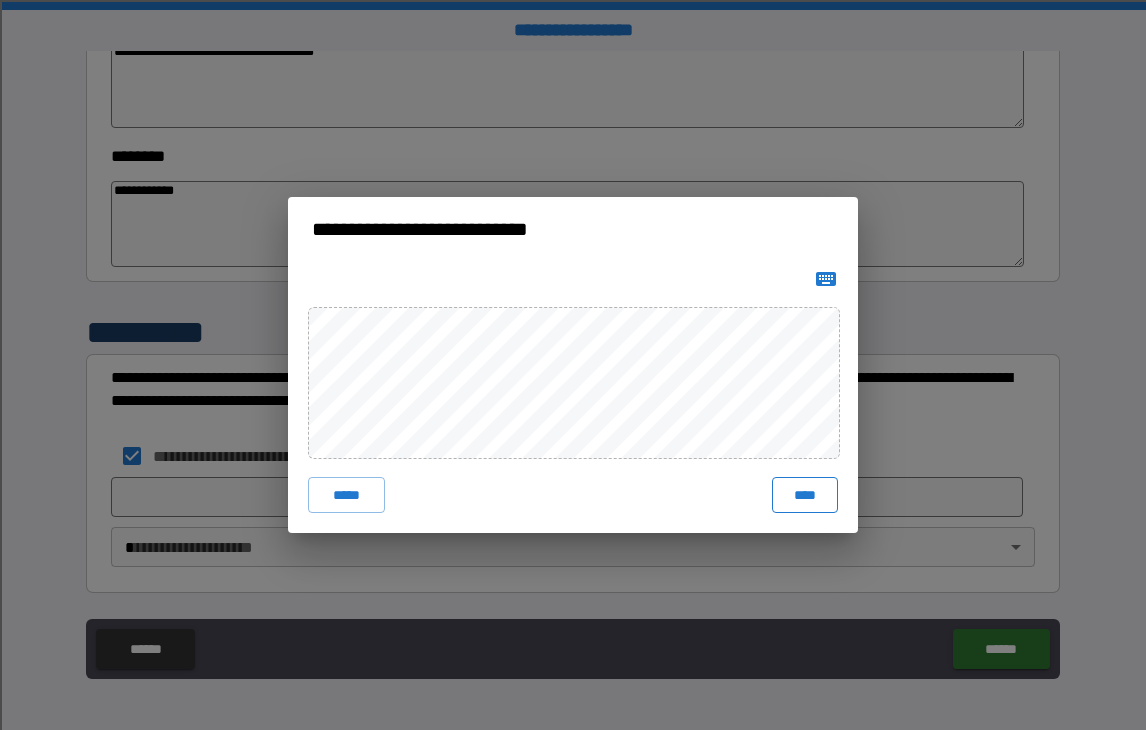 click on "****" at bounding box center (805, 495) 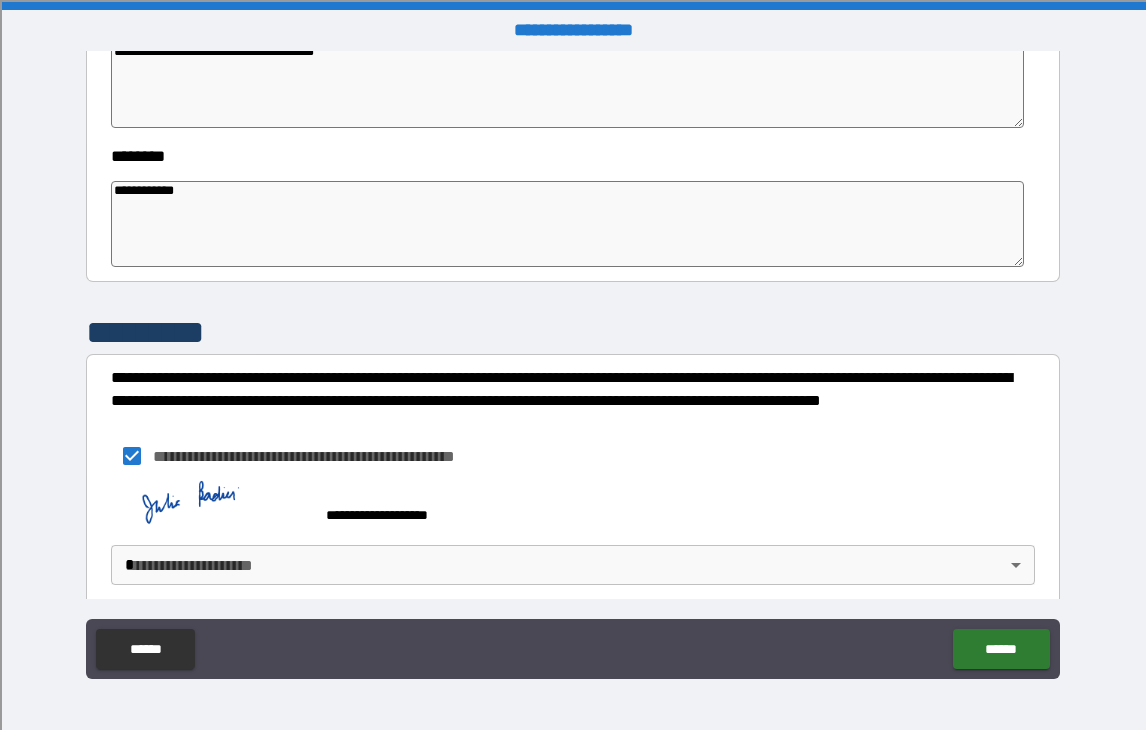 scroll, scrollTop: 659, scrollLeft: 0, axis: vertical 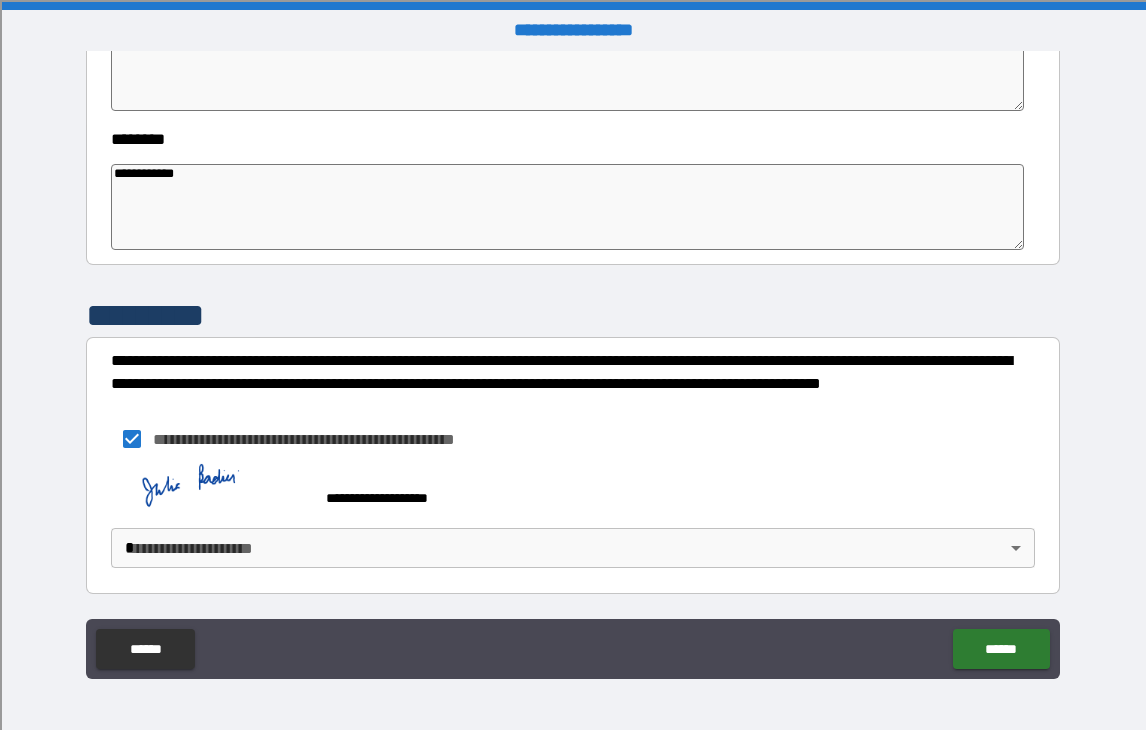 click on "**********" at bounding box center (573, 365) 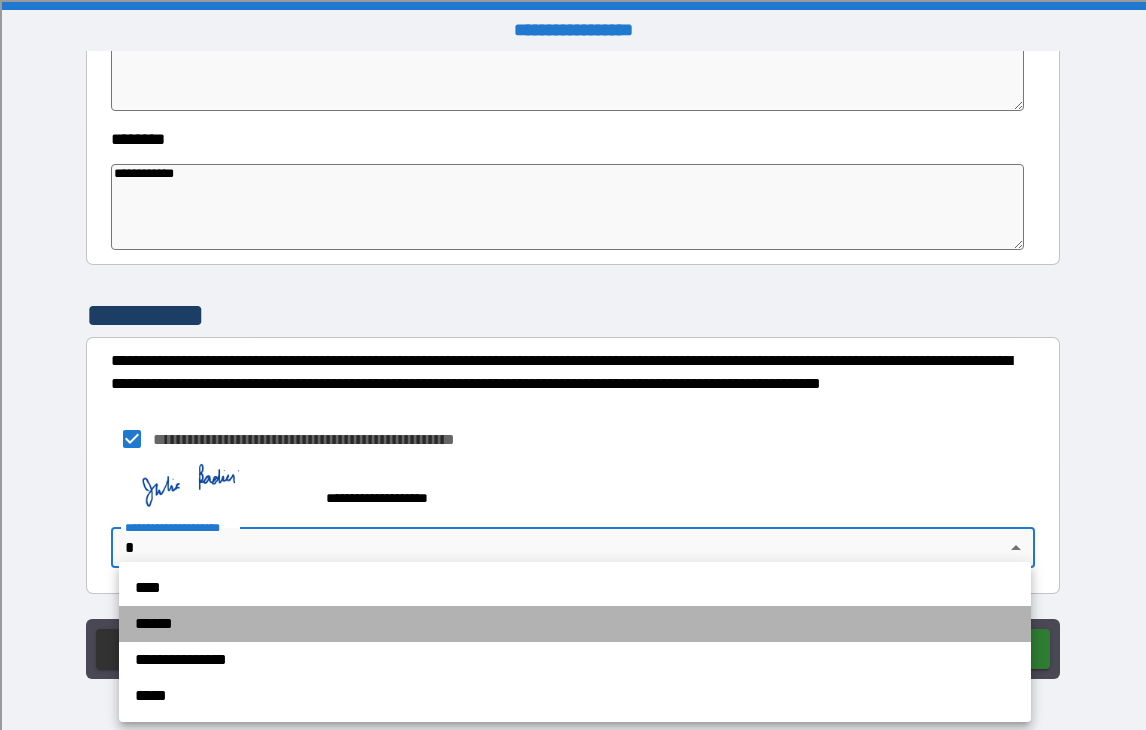 click on "******" at bounding box center (575, 624) 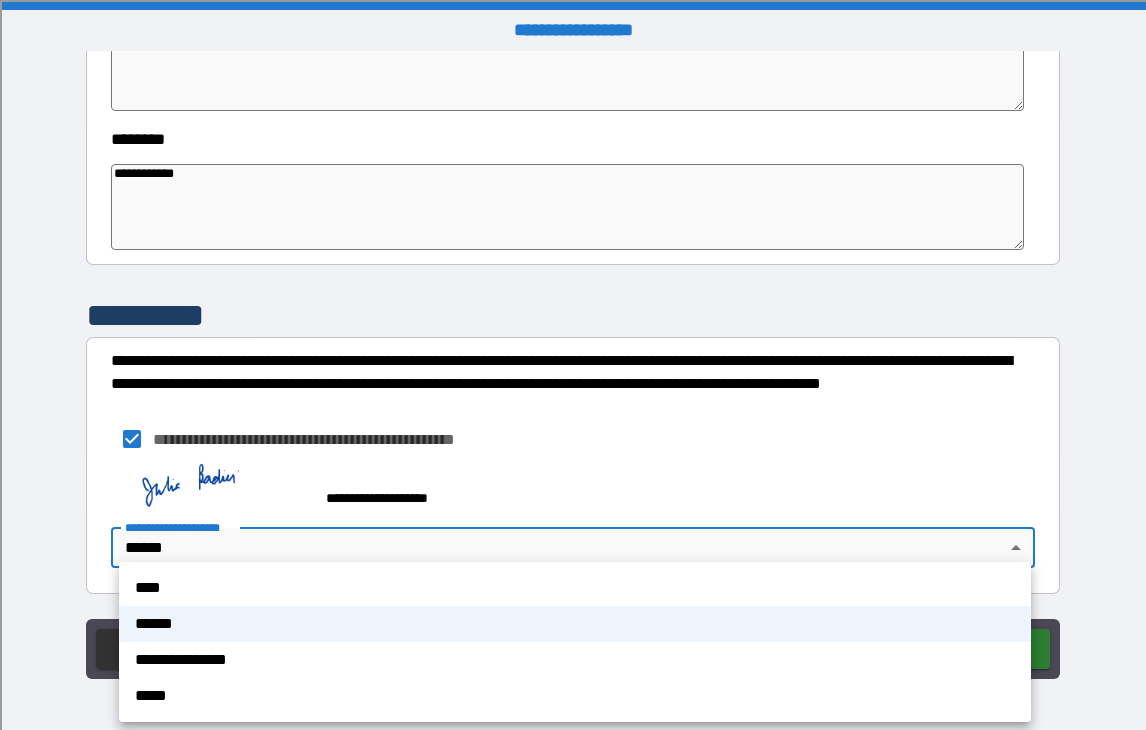 click on "**********" at bounding box center (573, 365) 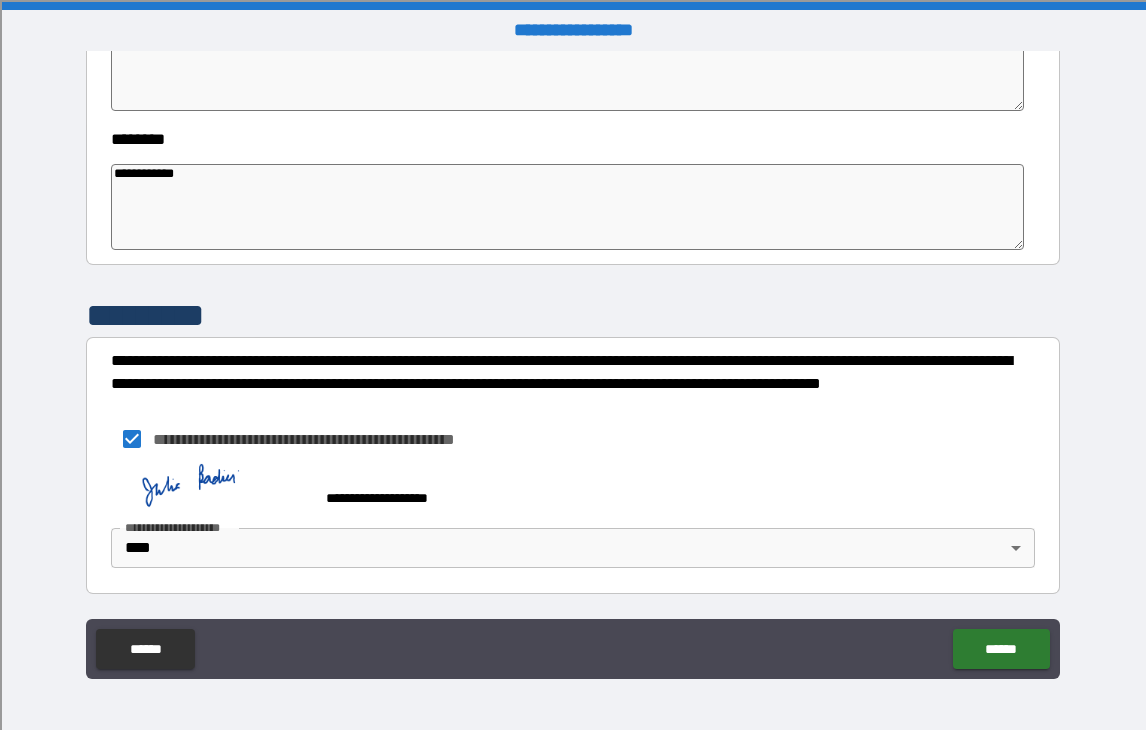 click on "**********" at bounding box center (567, 488) 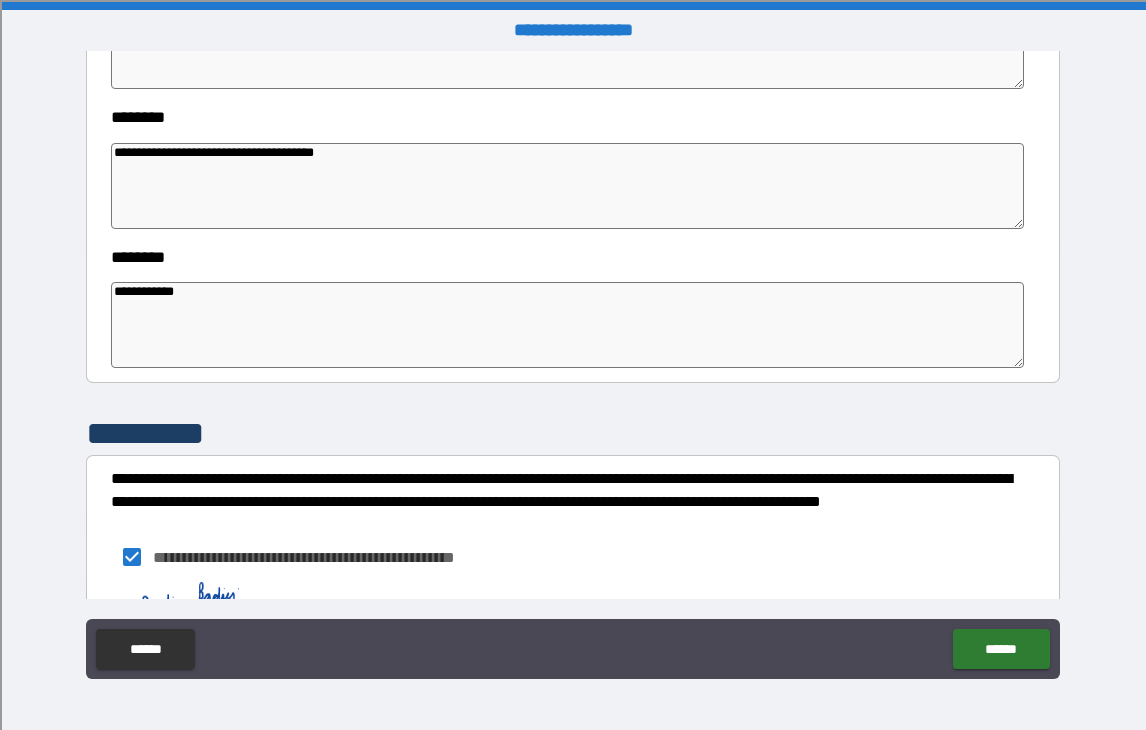 scroll, scrollTop: 659, scrollLeft: 0, axis: vertical 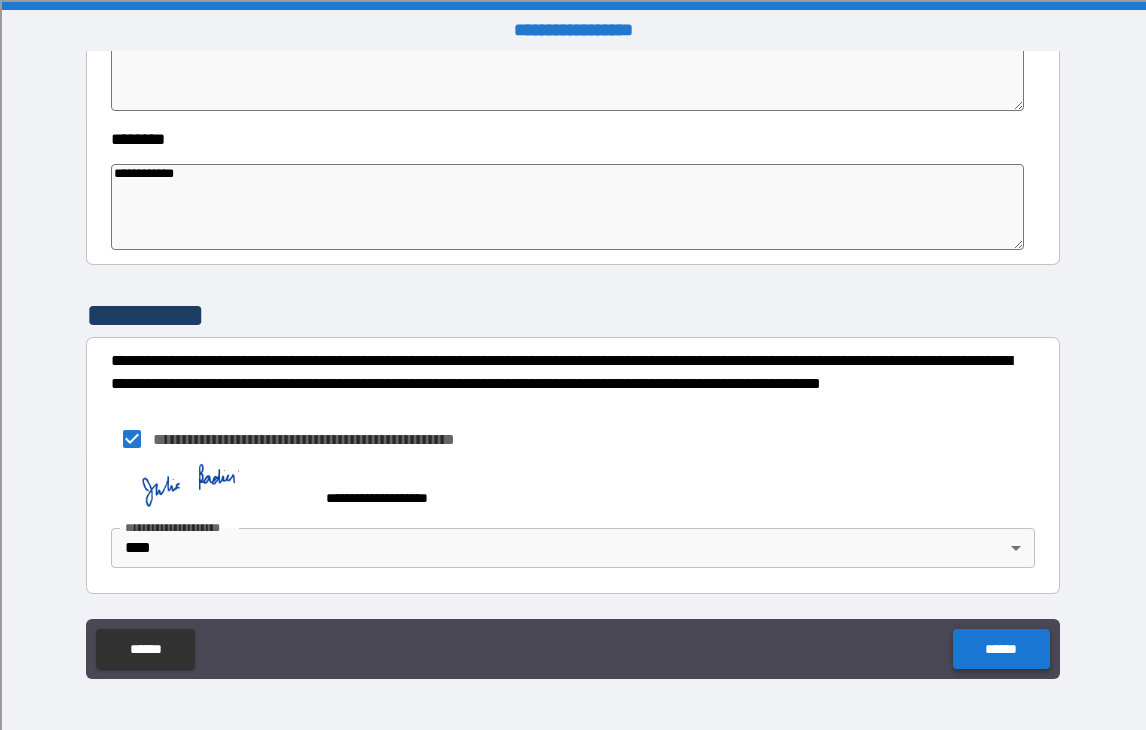 click on "******" at bounding box center (1001, 649) 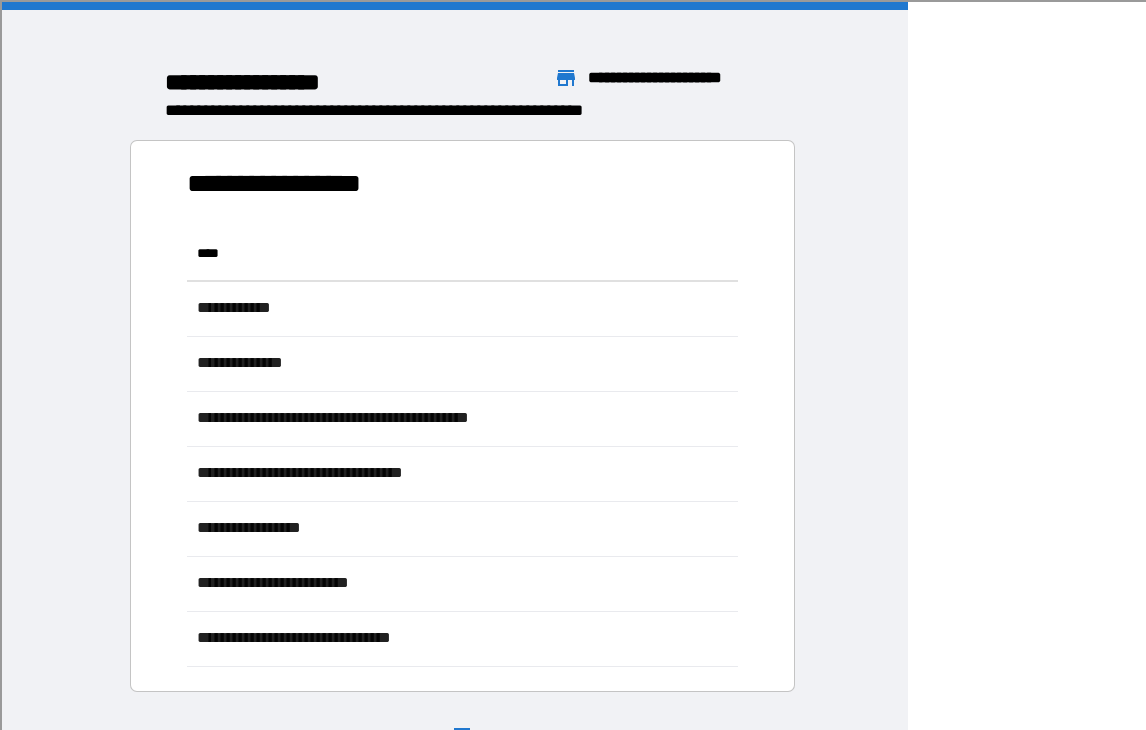 scroll, scrollTop: 1, scrollLeft: 1, axis: both 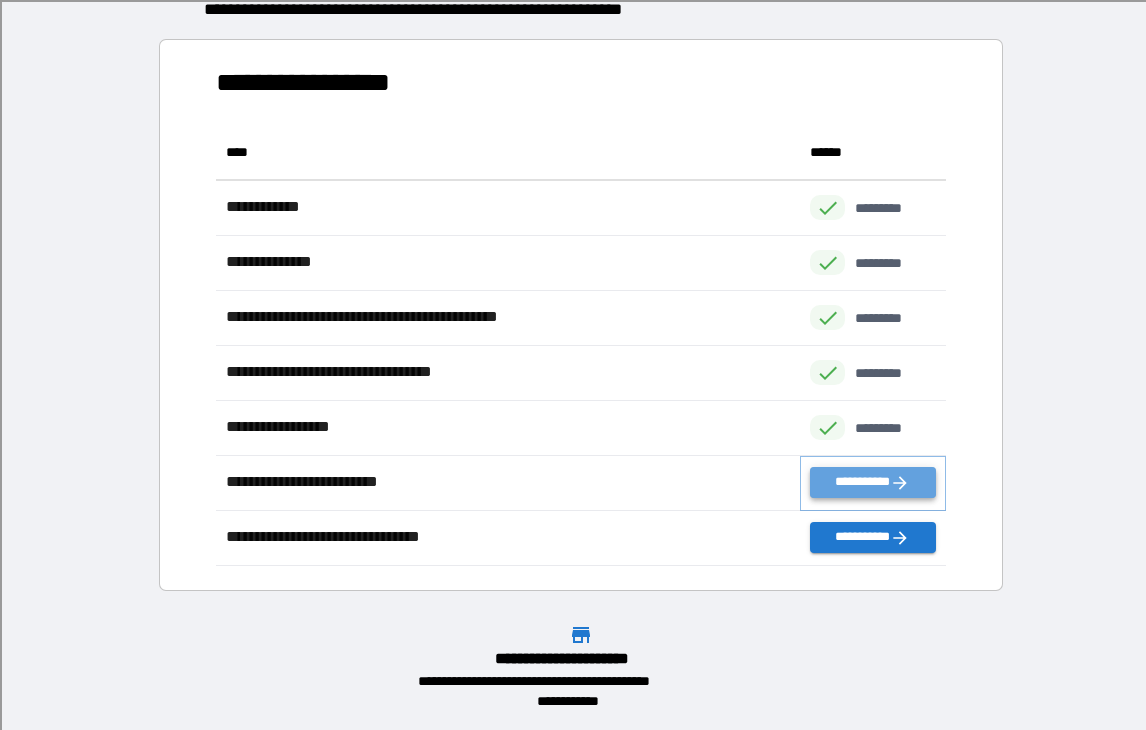 click on "**********" at bounding box center [872, 482] 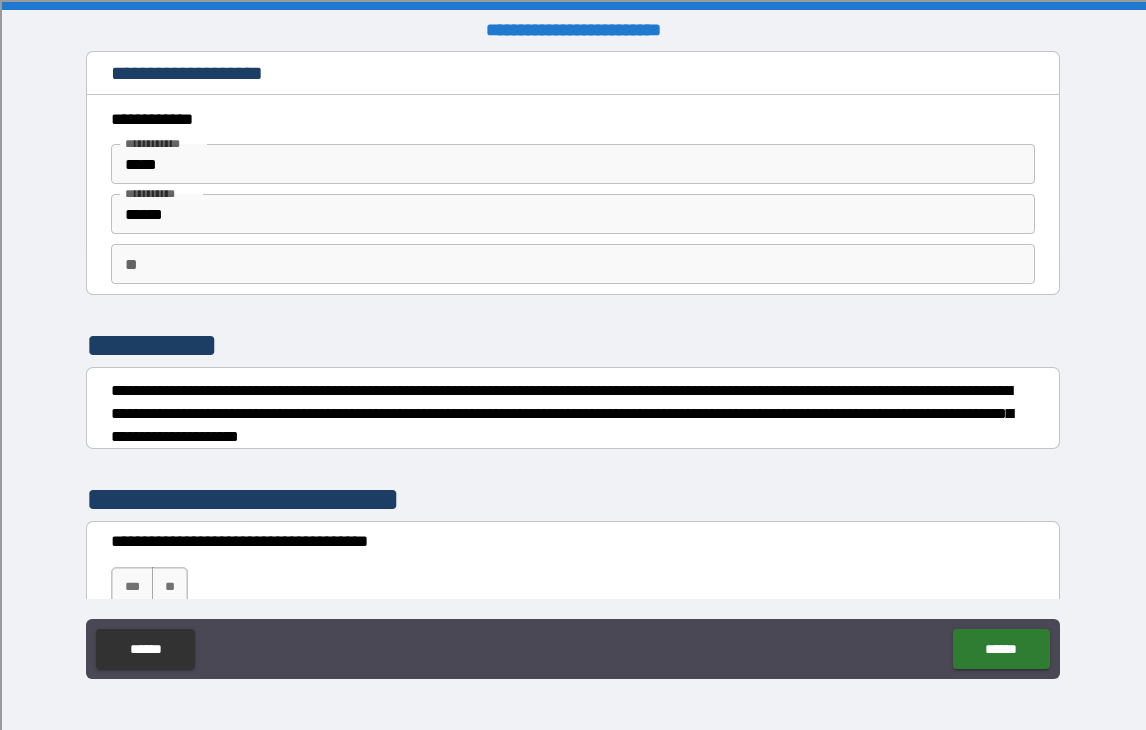 click on "******" at bounding box center (572, 214) 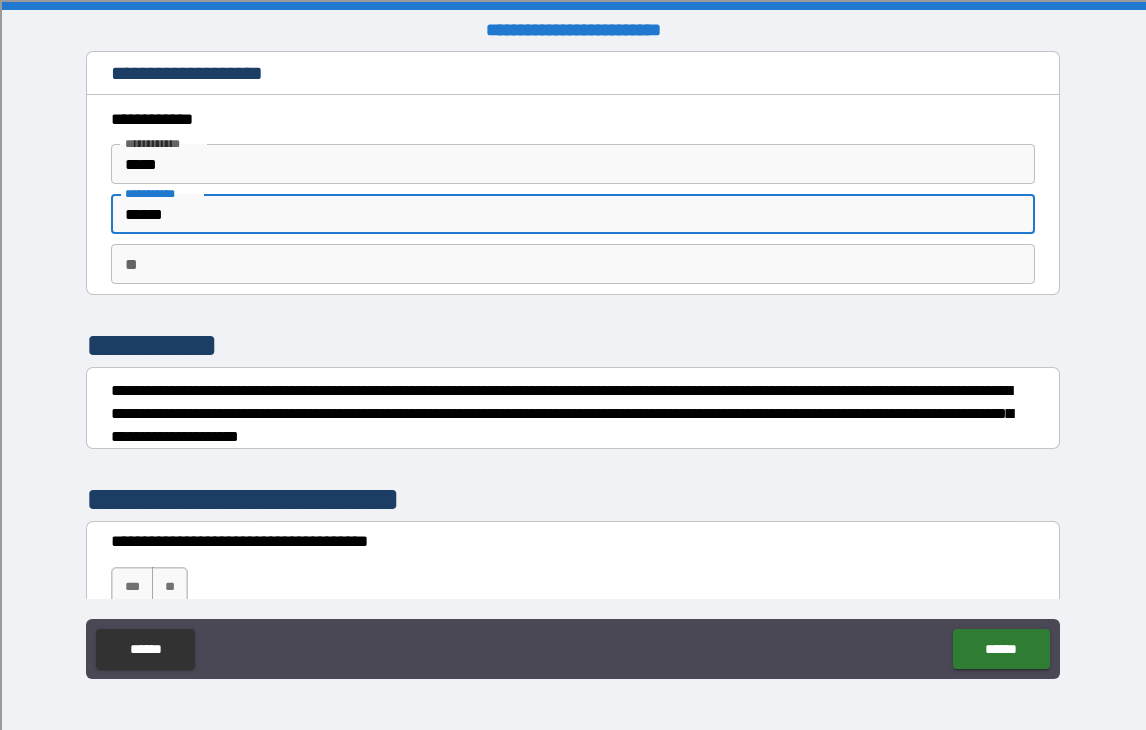 click on "**" at bounding box center (572, 264) 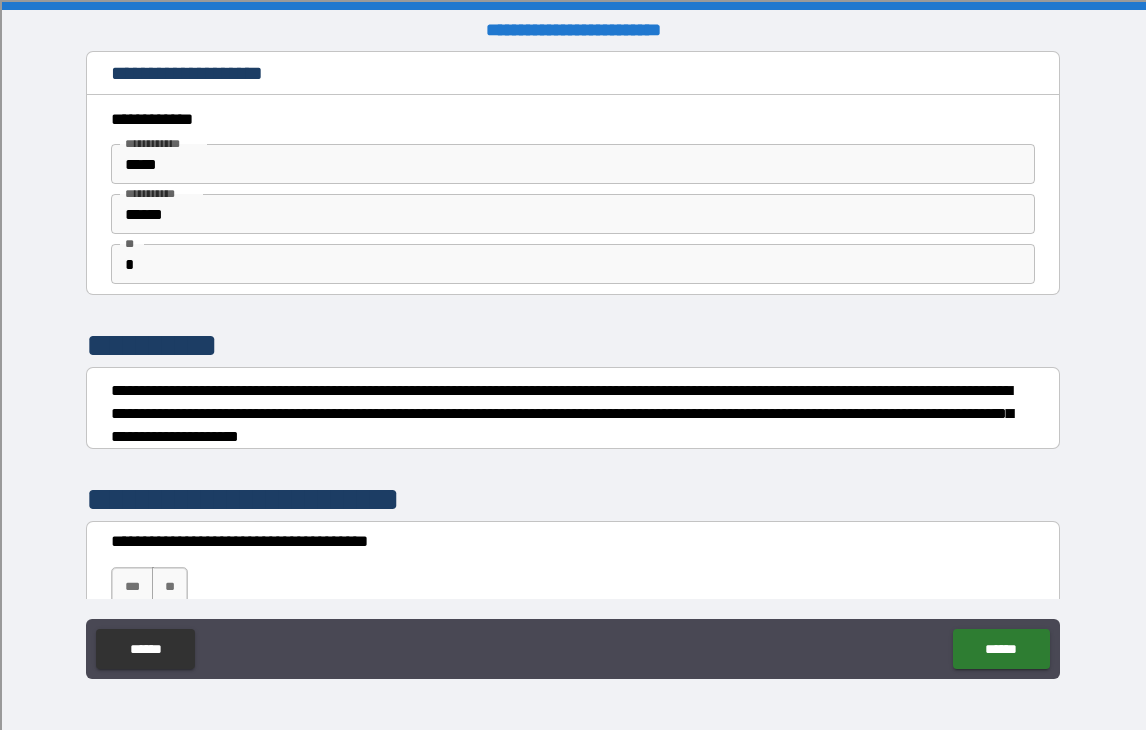 click on "**********" at bounding box center [573, 367] 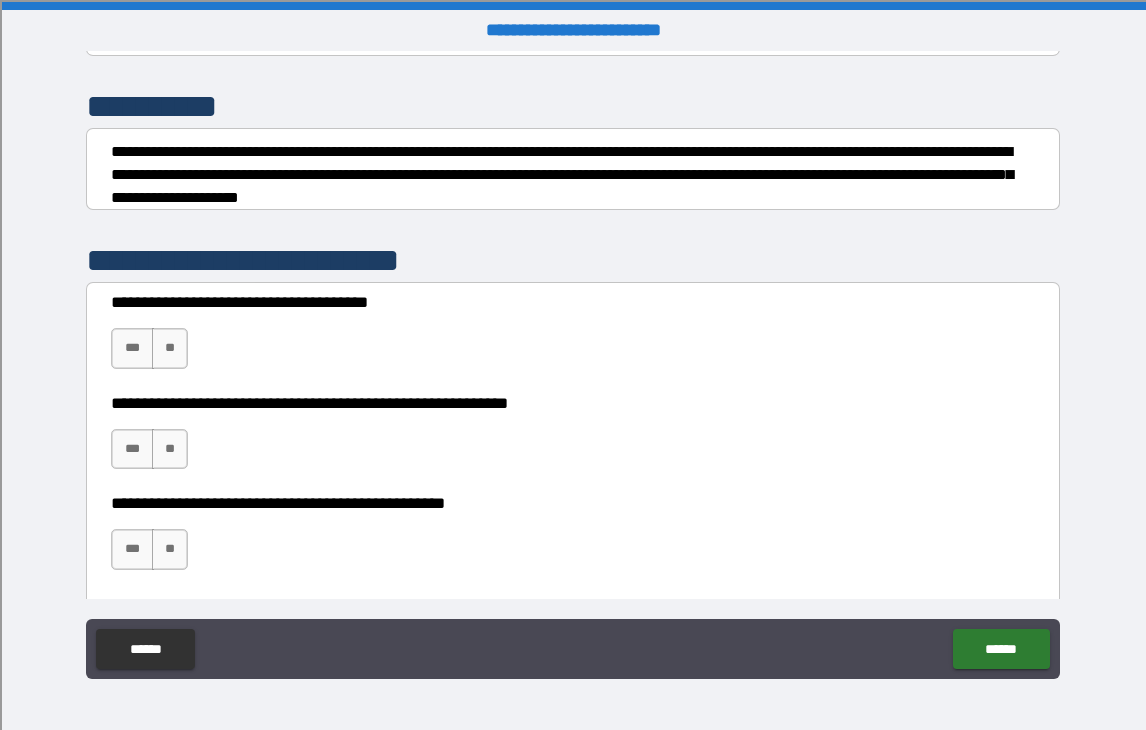 scroll, scrollTop: 302, scrollLeft: 0, axis: vertical 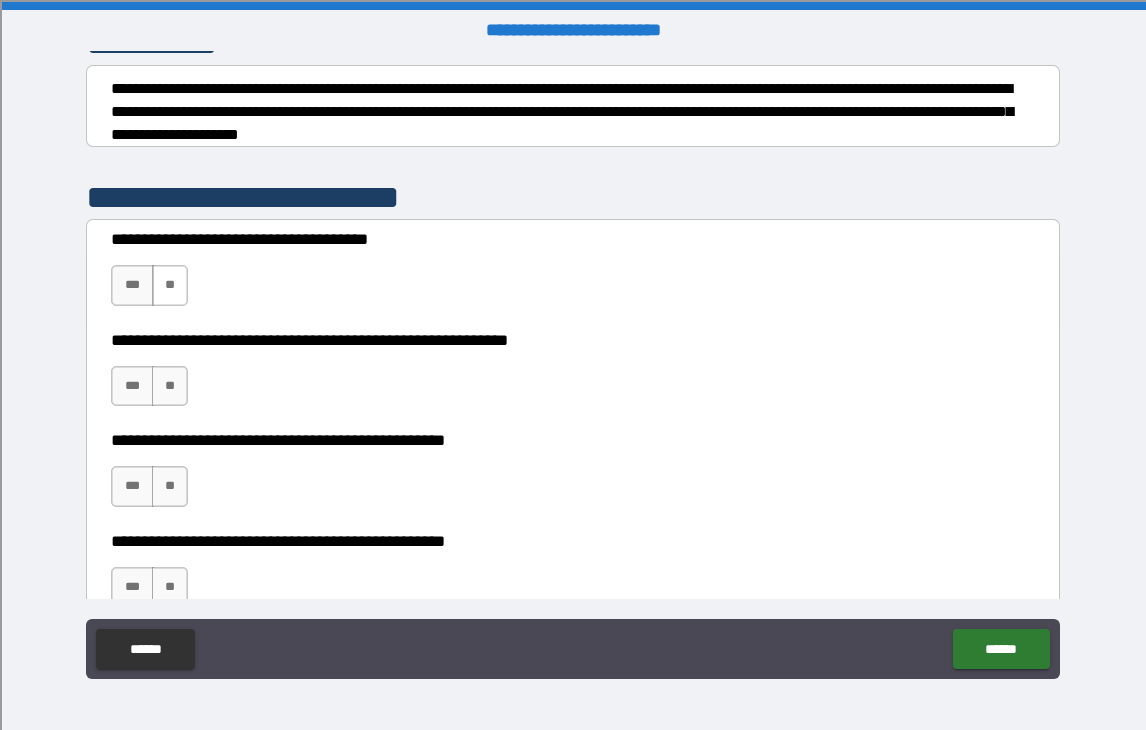 click on "**" at bounding box center (170, 285) 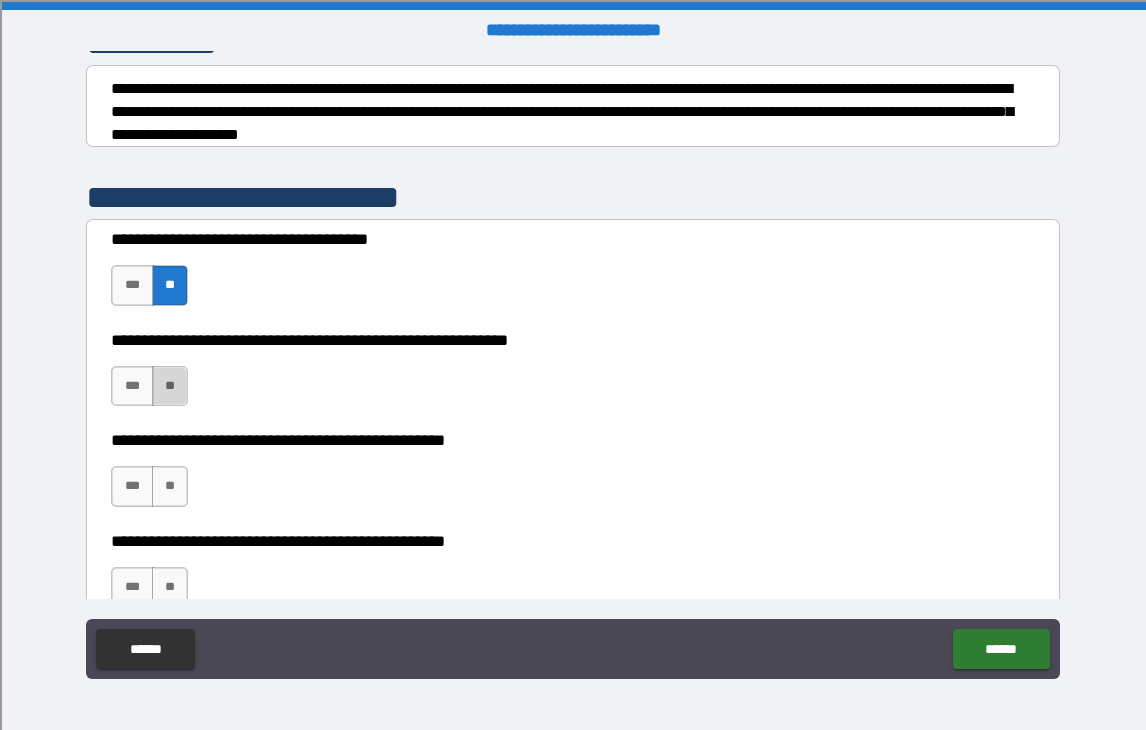 click on "**" at bounding box center (170, 386) 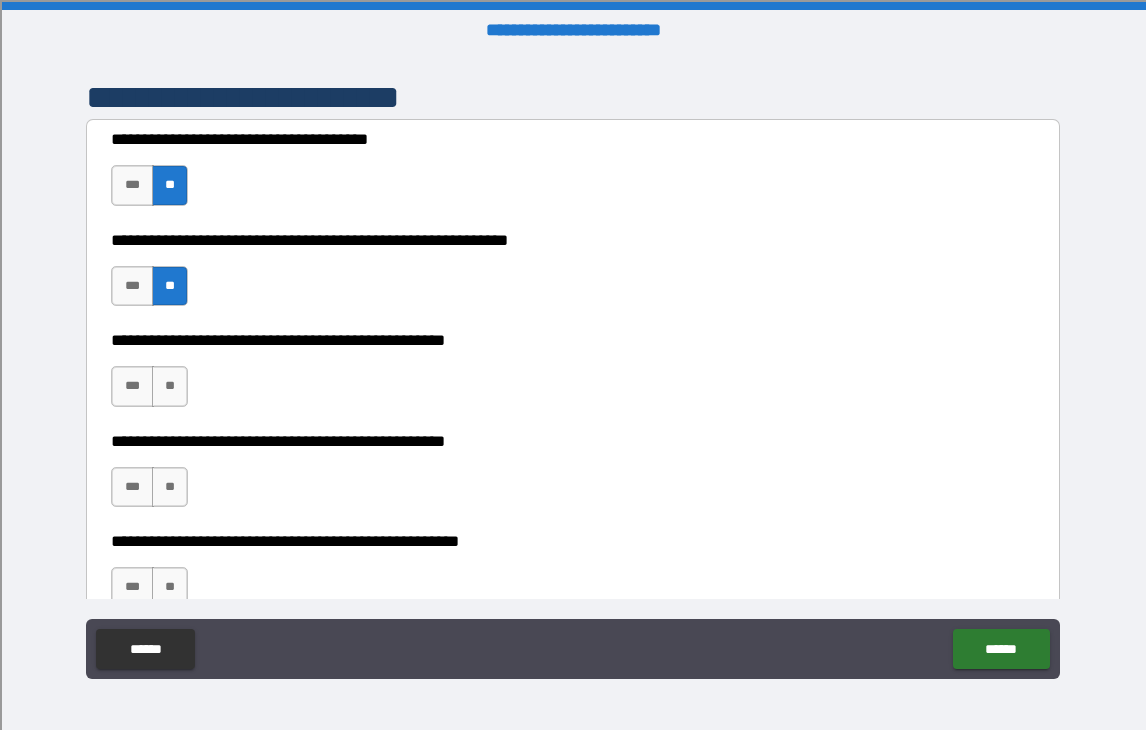 scroll, scrollTop: 410, scrollLeft: 0, axis: vertical 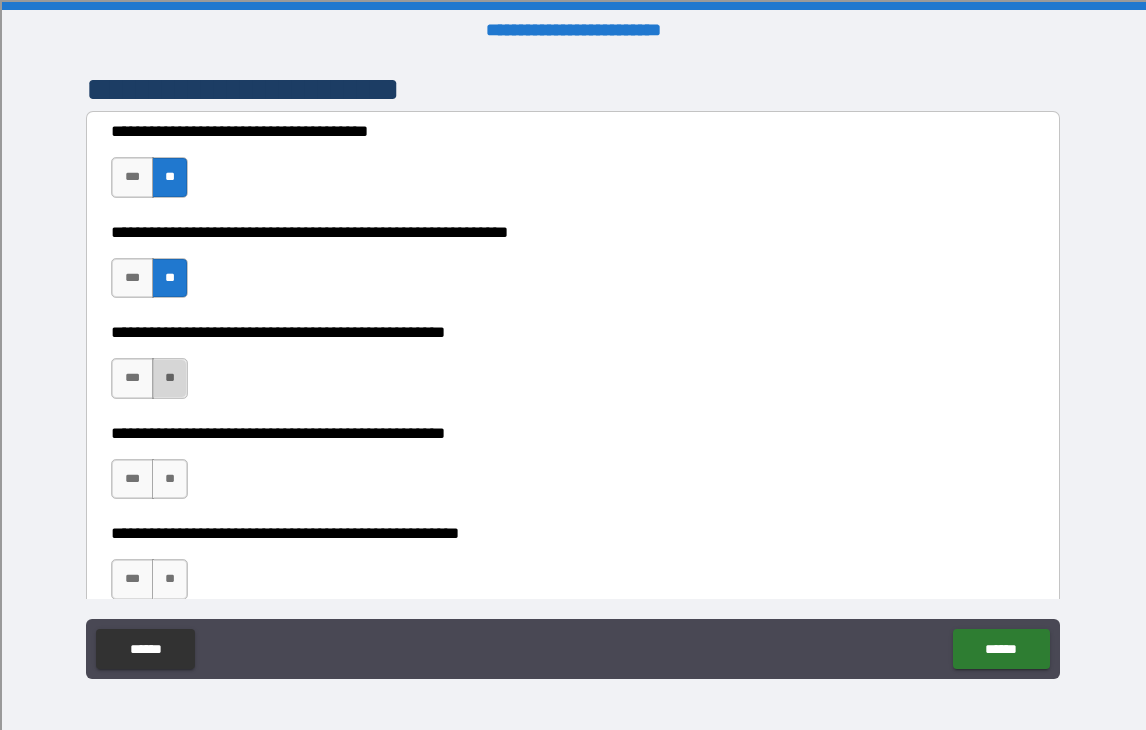 click on "**" at bounding box center [170, 378] 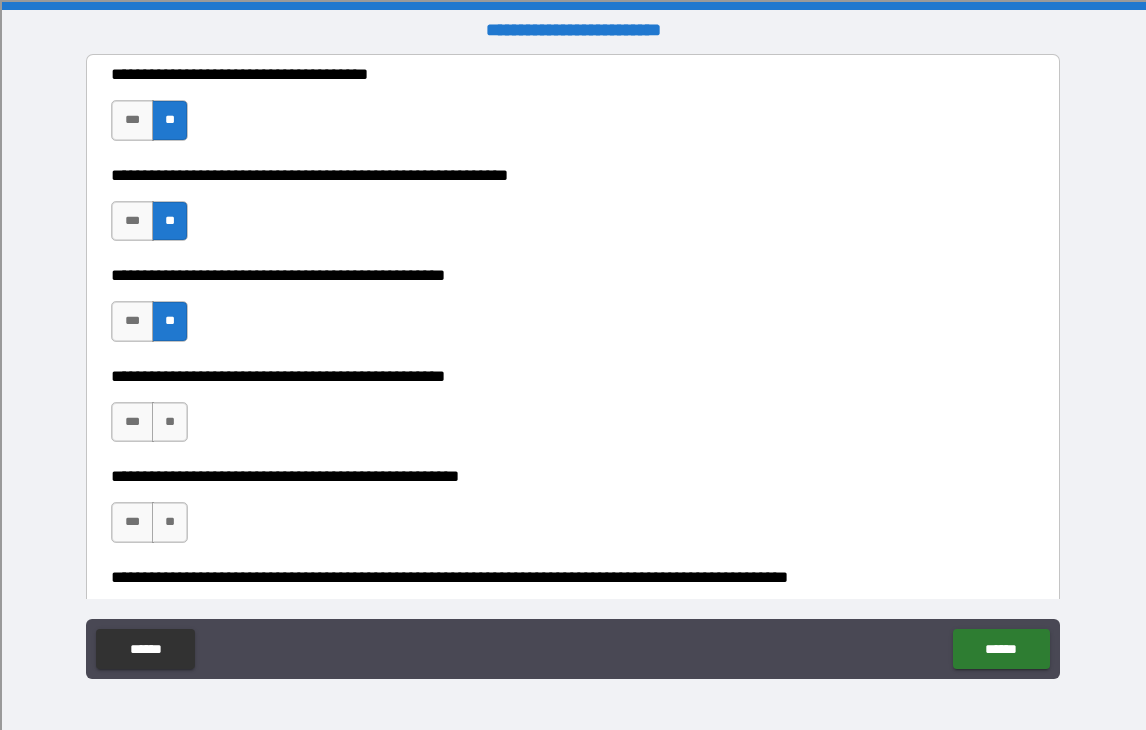 scroll, scrollTop: 473, scrollLeft: 0, axis: vertical 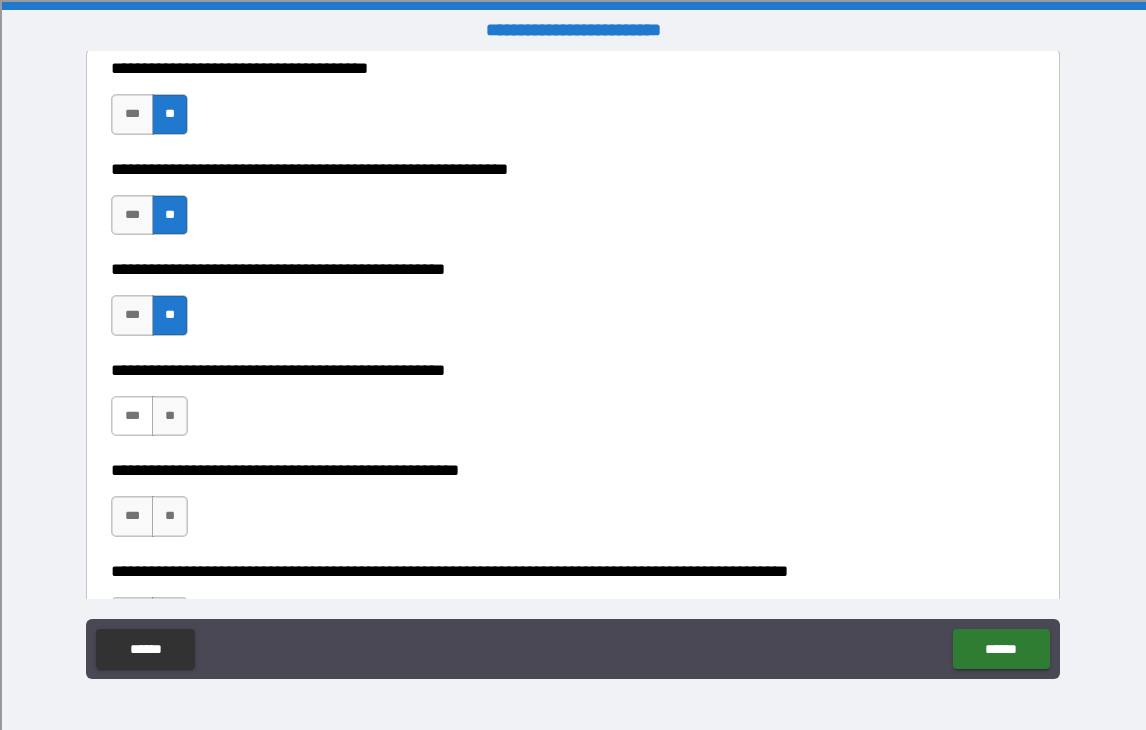click on "***" at bounding box center [132, 416] 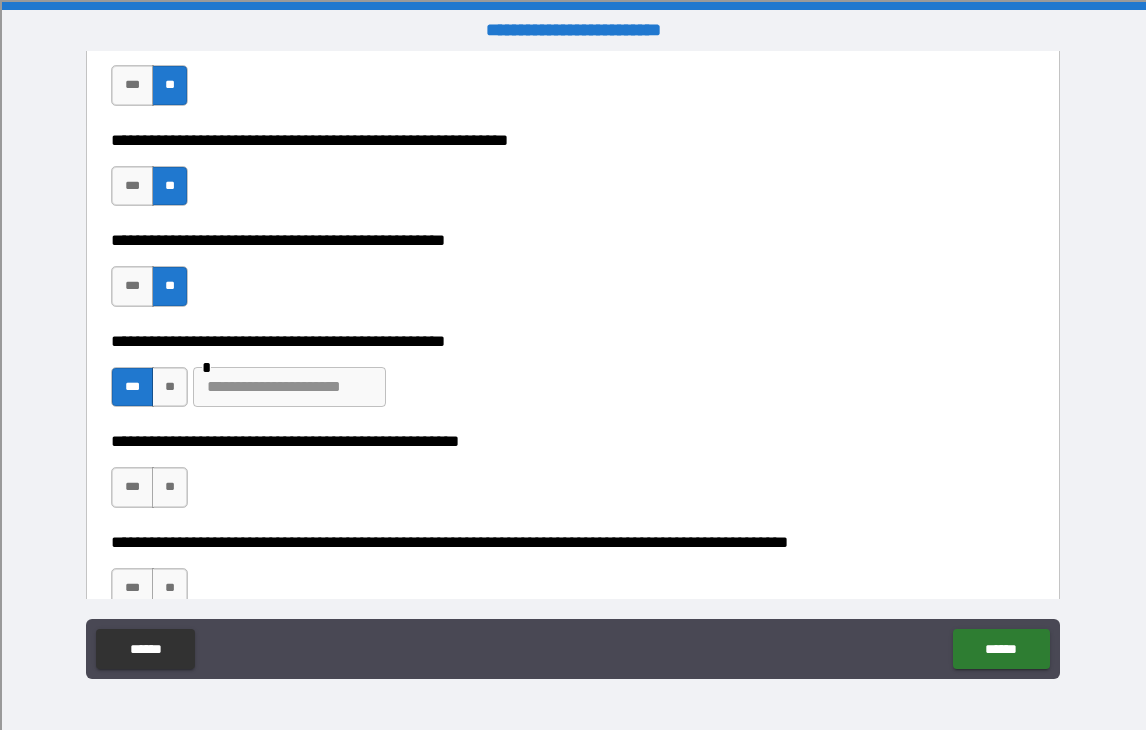 scroll, scrollTop: 504, scrollLeft: 0, axis: vertical 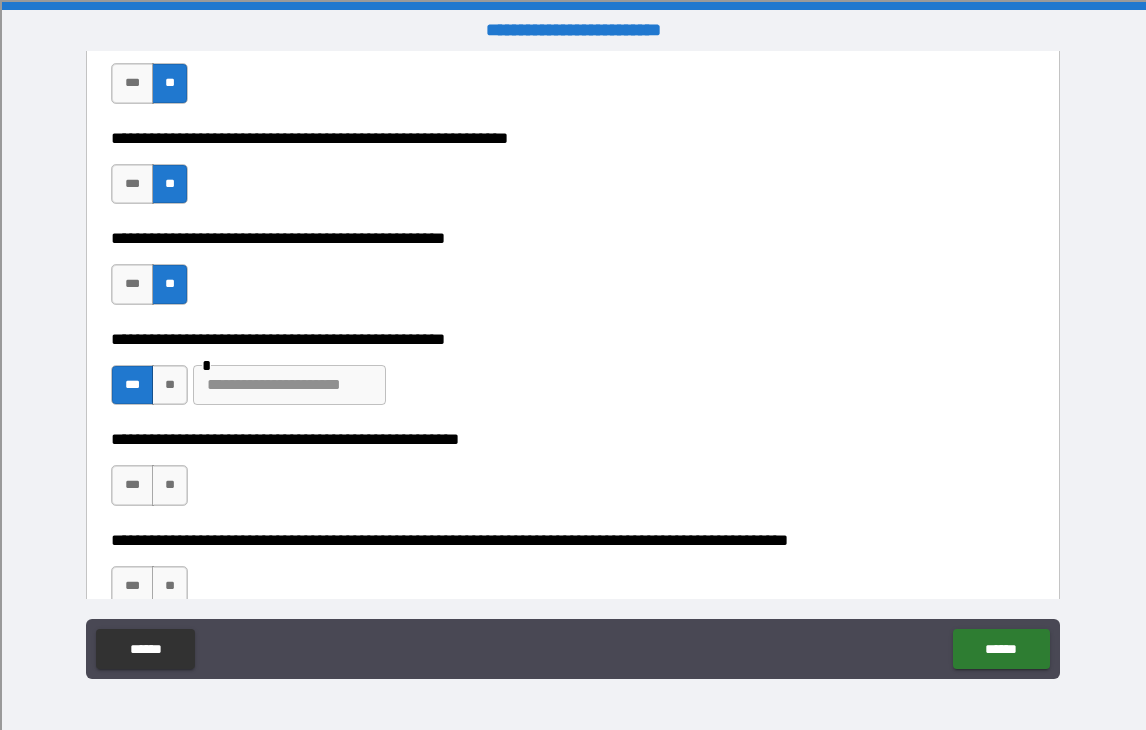click at bounding box center [289, 385] 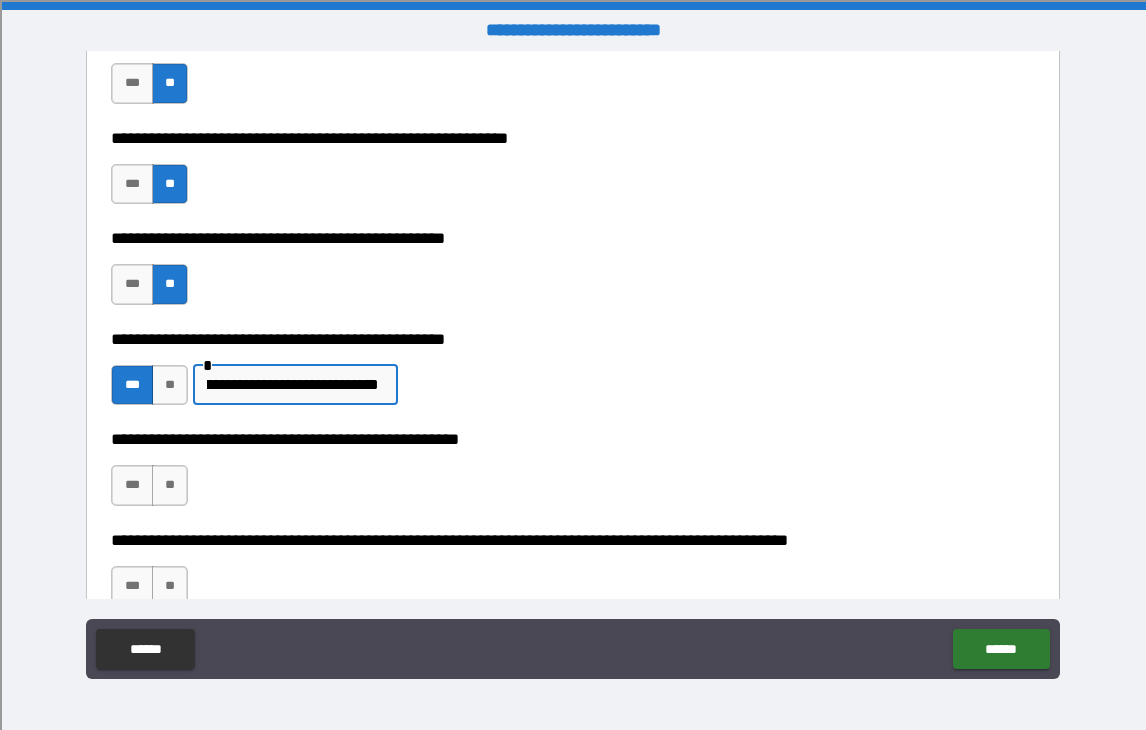 scroll, scrollTop: 0, scrollLeft: 68, axis: horizontal 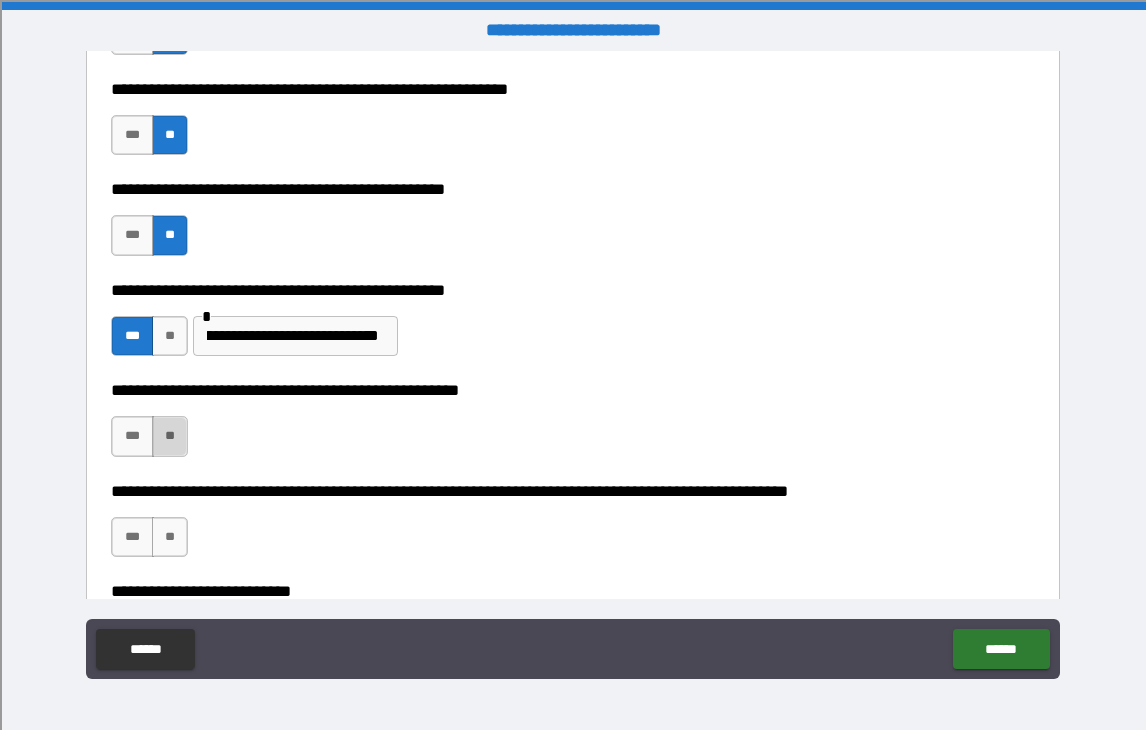 click on "**" at bounding box center (170, 436) 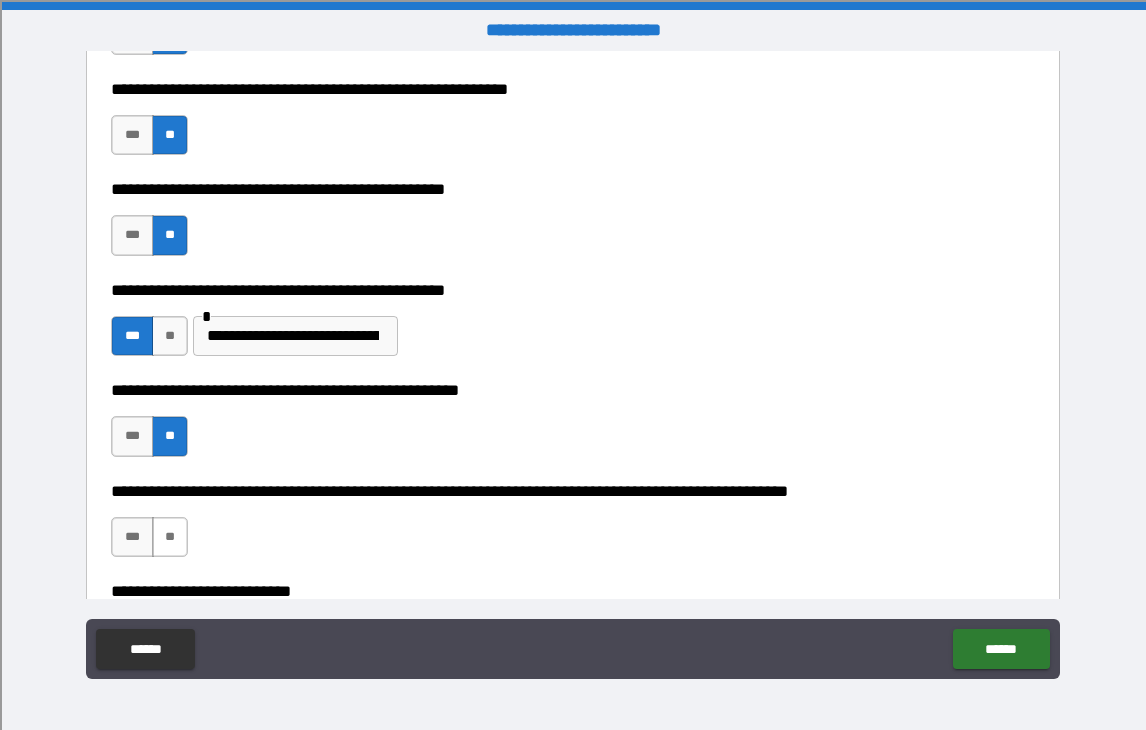click on "**" at bounding box center (170, 537) 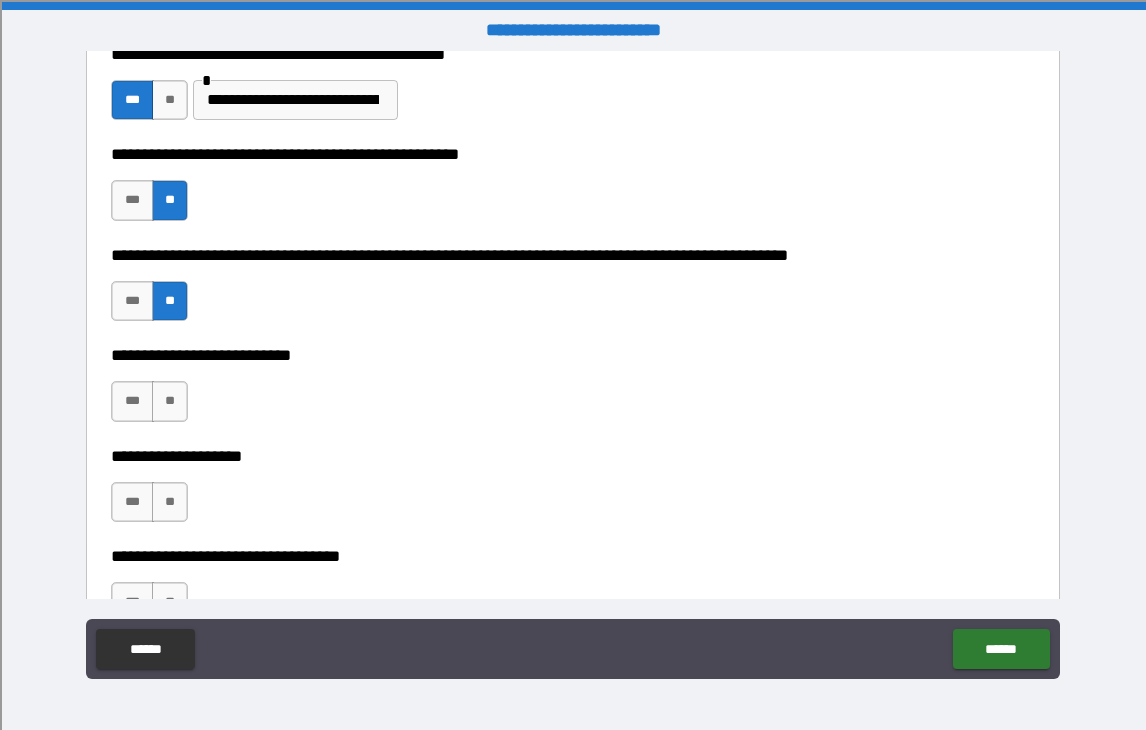 scroll, scrollTop: 799, scrollLeft: 0, axis: vertical 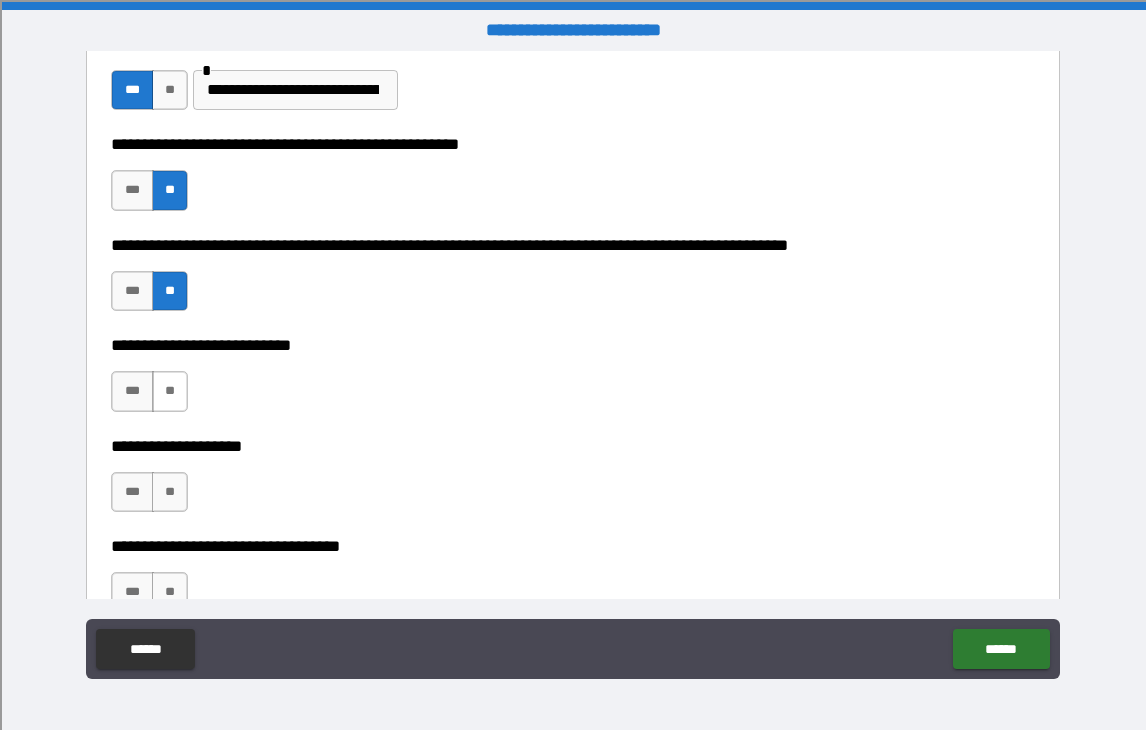 click on "**" at bounding box center (170, 391) 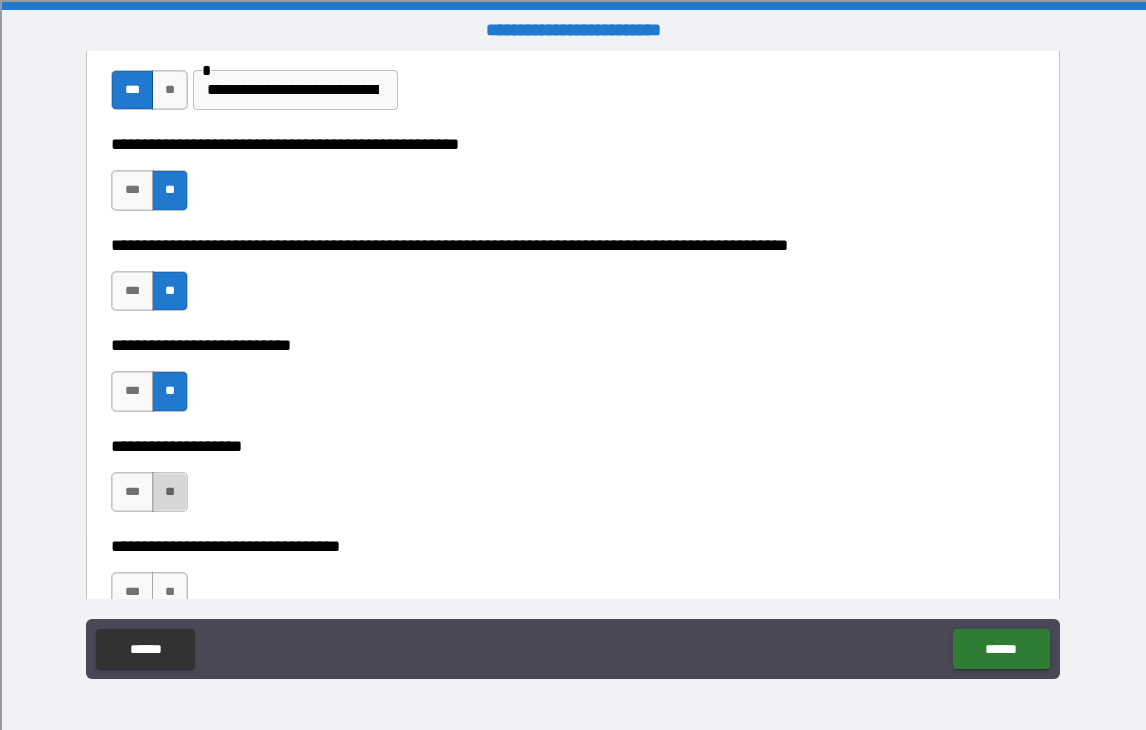 click on "**" at bounding box center [170, 492] 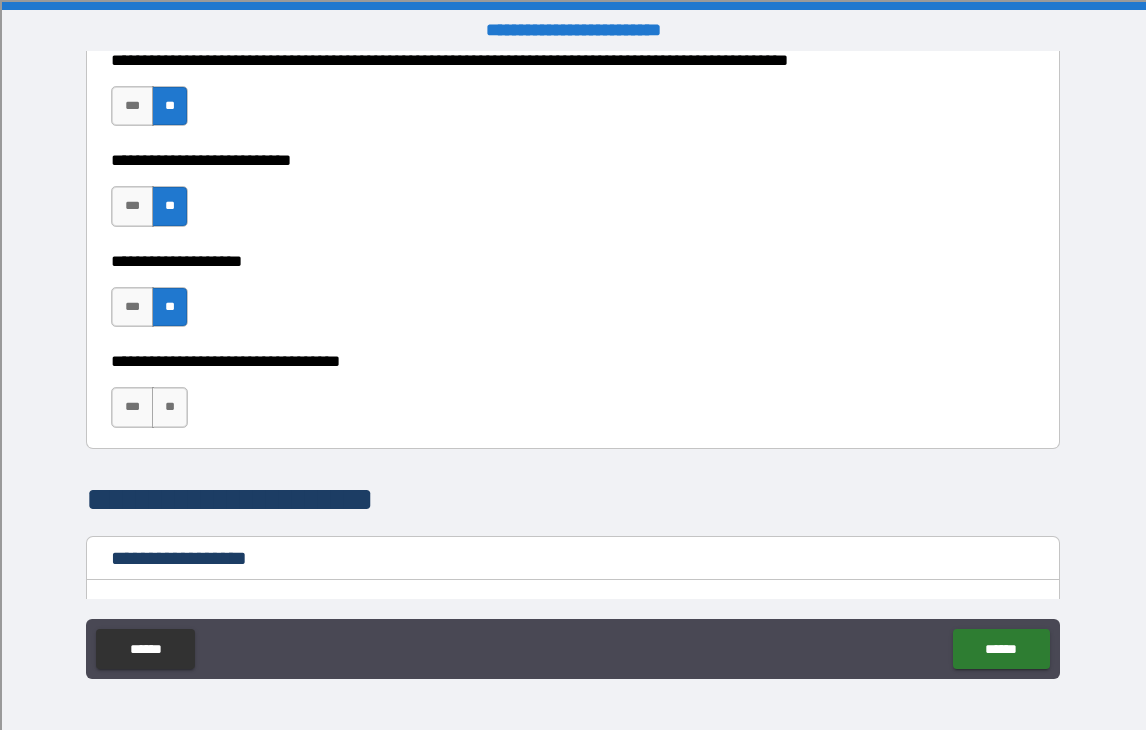 scroll, scrollTop: 1037, scrollLeft: 0, axis: vertical 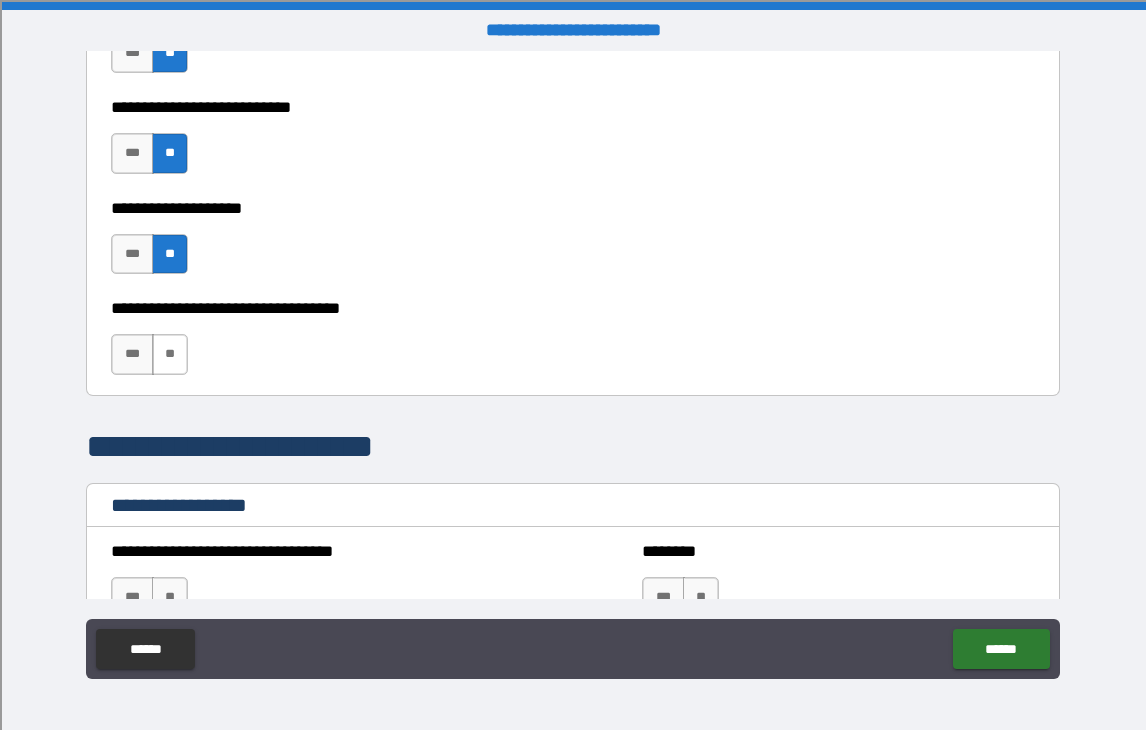 click on "**" at bounding box center (170, 354) 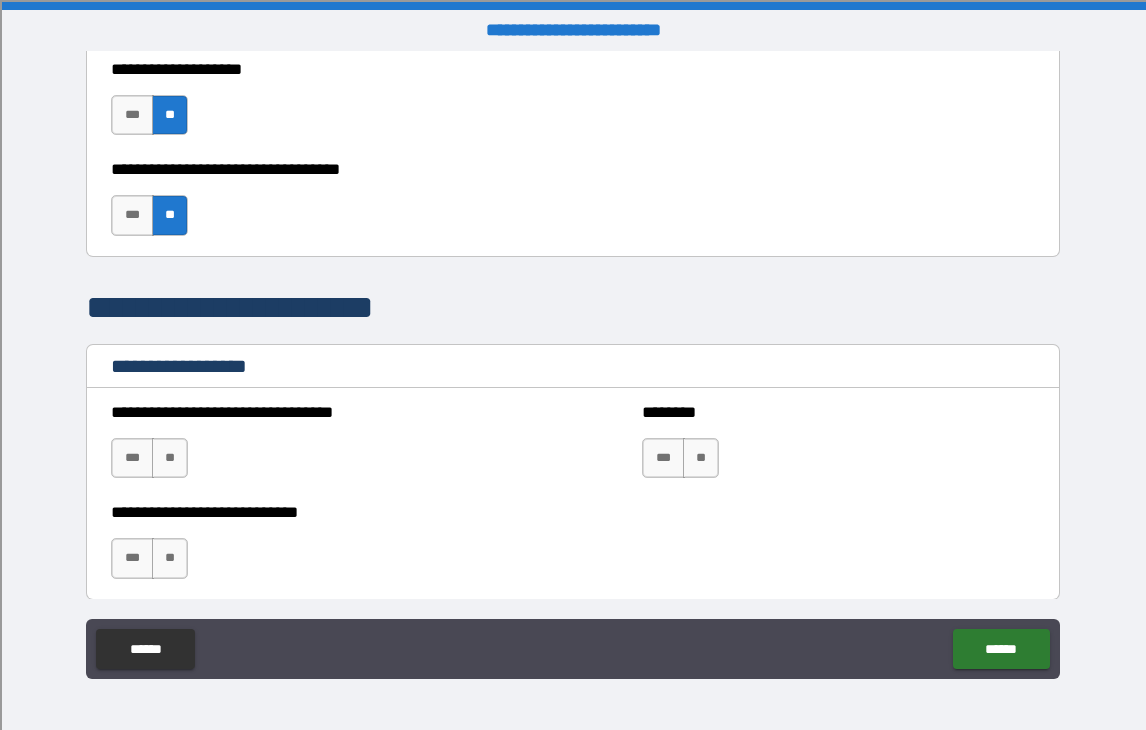scroll, scrollTop: 1253, scrollLeft: 0, axis: vertical 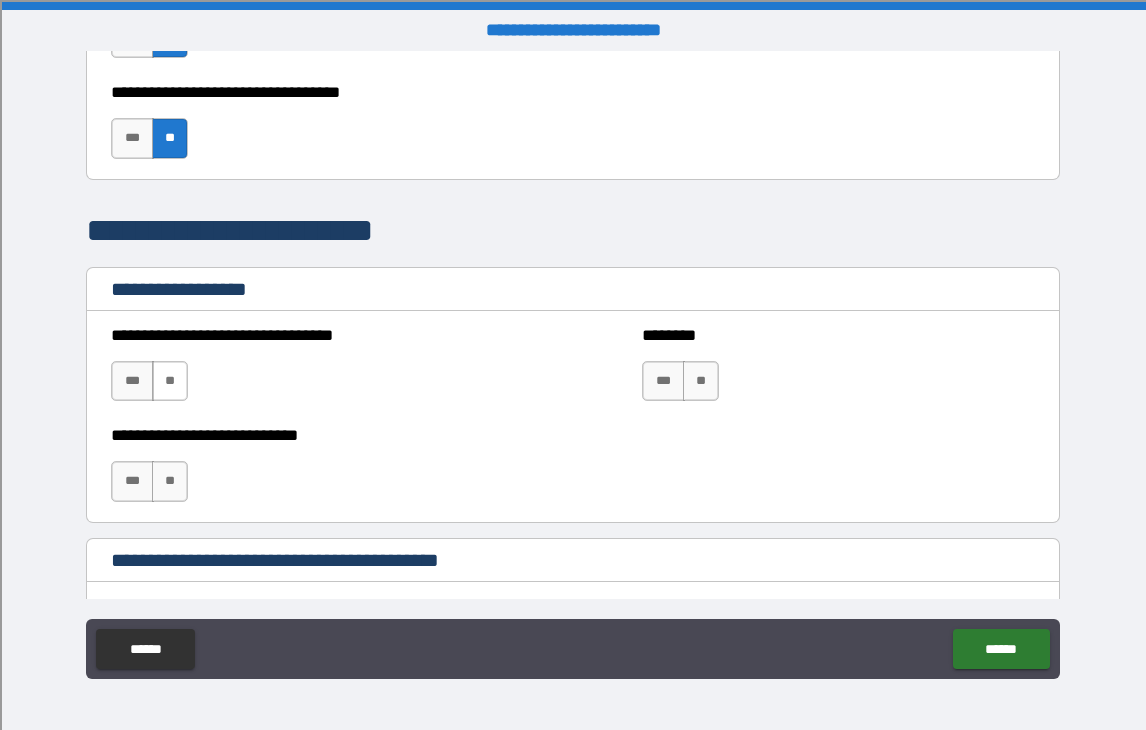 click on "**" at bounding box center [170, 381] 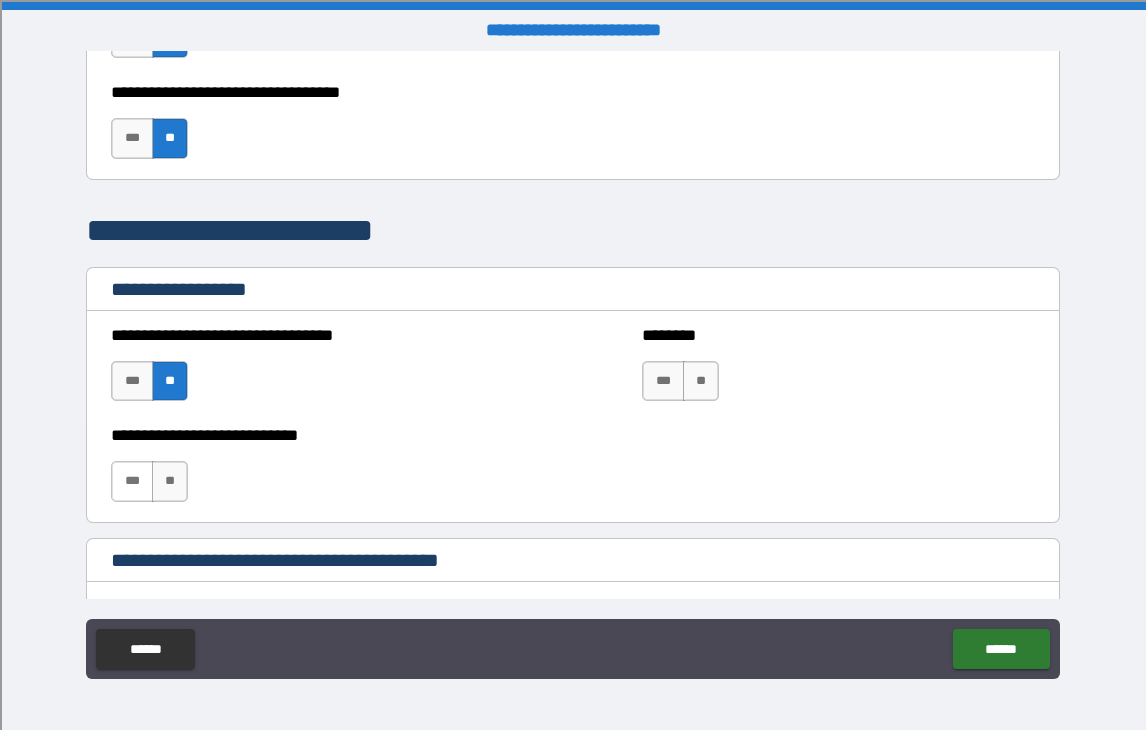 click on "***" at bounding box center [132, 481] 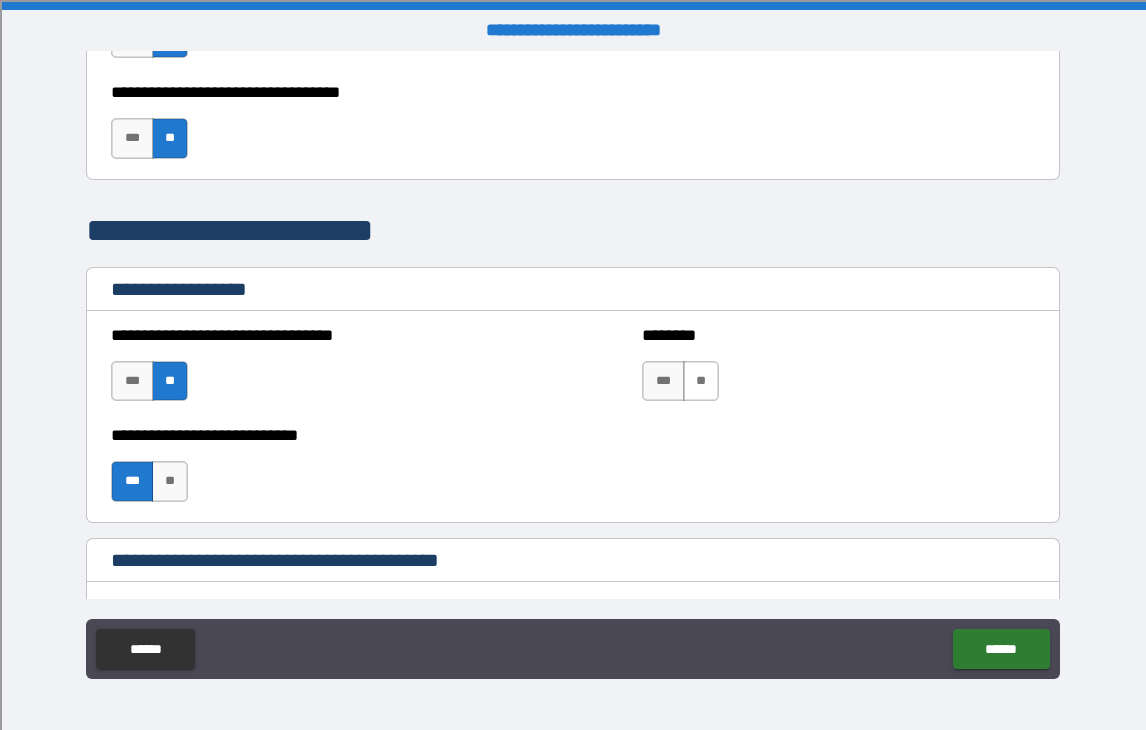 click on "**" at bounding box center [701, 381] 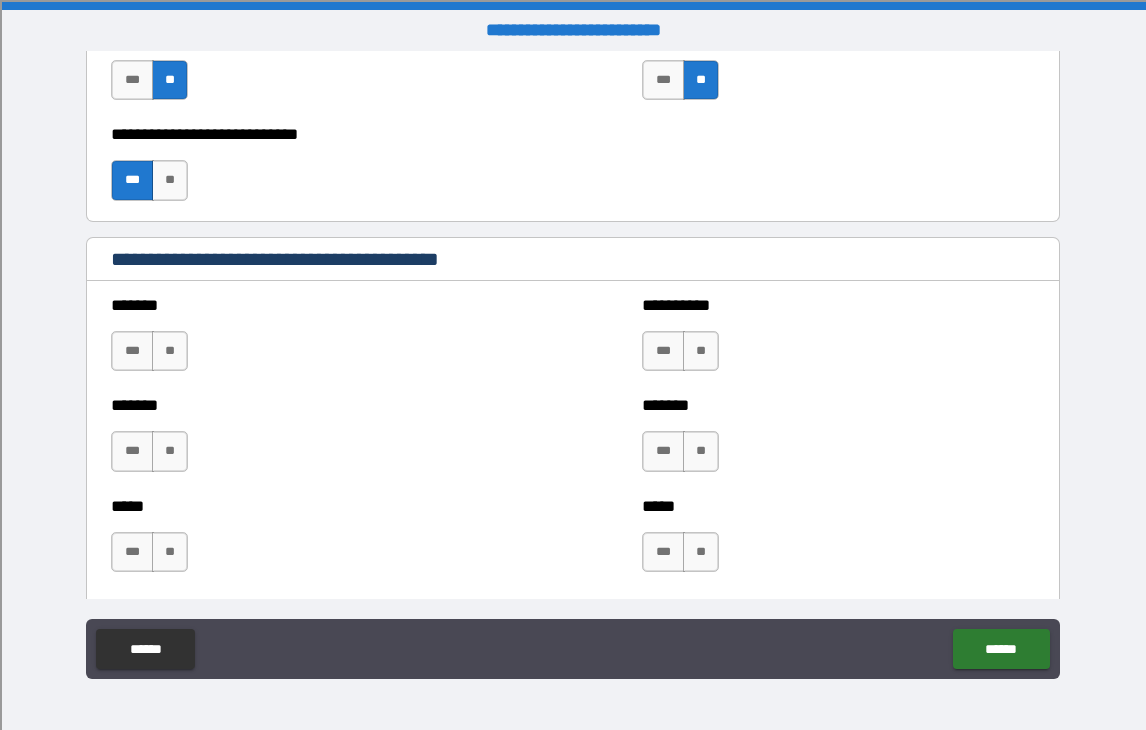 scroll, scrollTop: 1593, scrollLeft: 0, axis: vertical 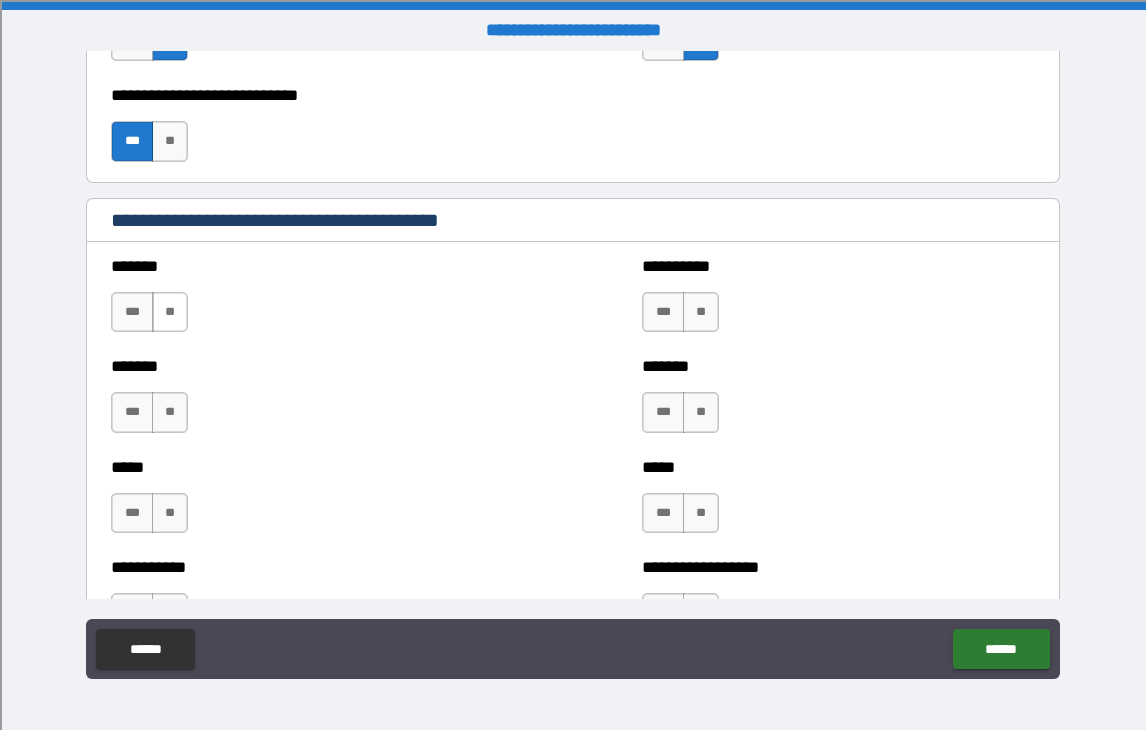 click on "**" at bounding box center [170, 312] 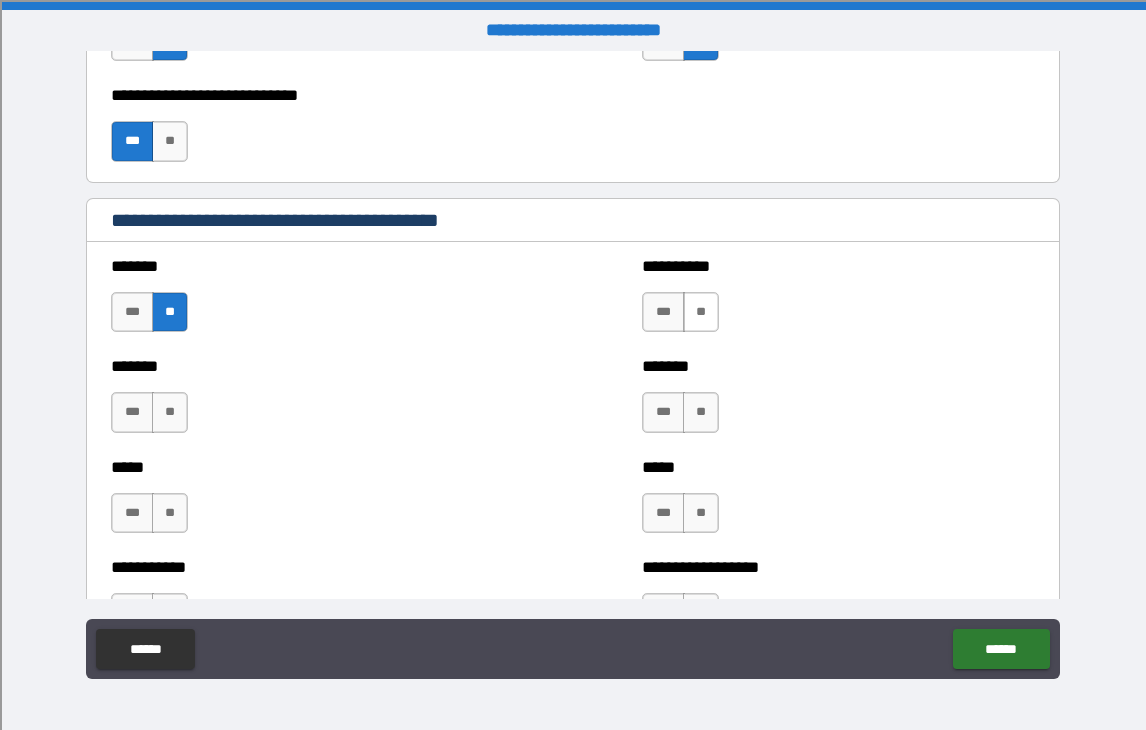 click on "**" at bounding box center [701, 312] 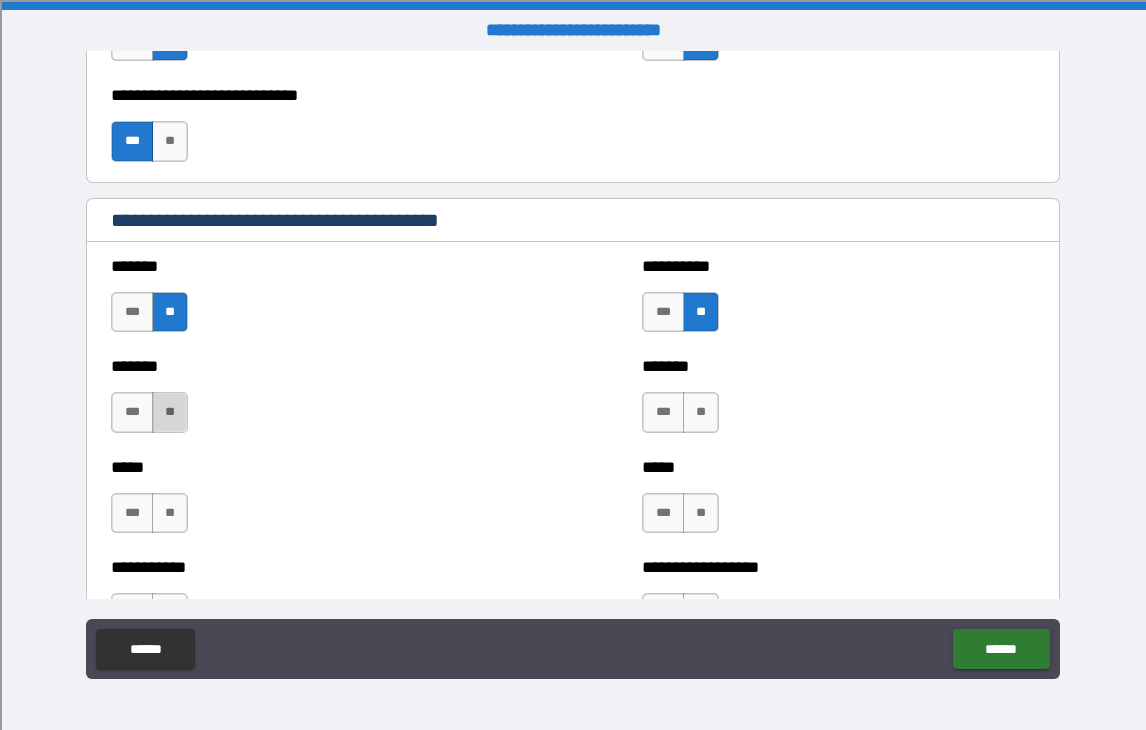 click on "**" at bounding box center [170, 412] 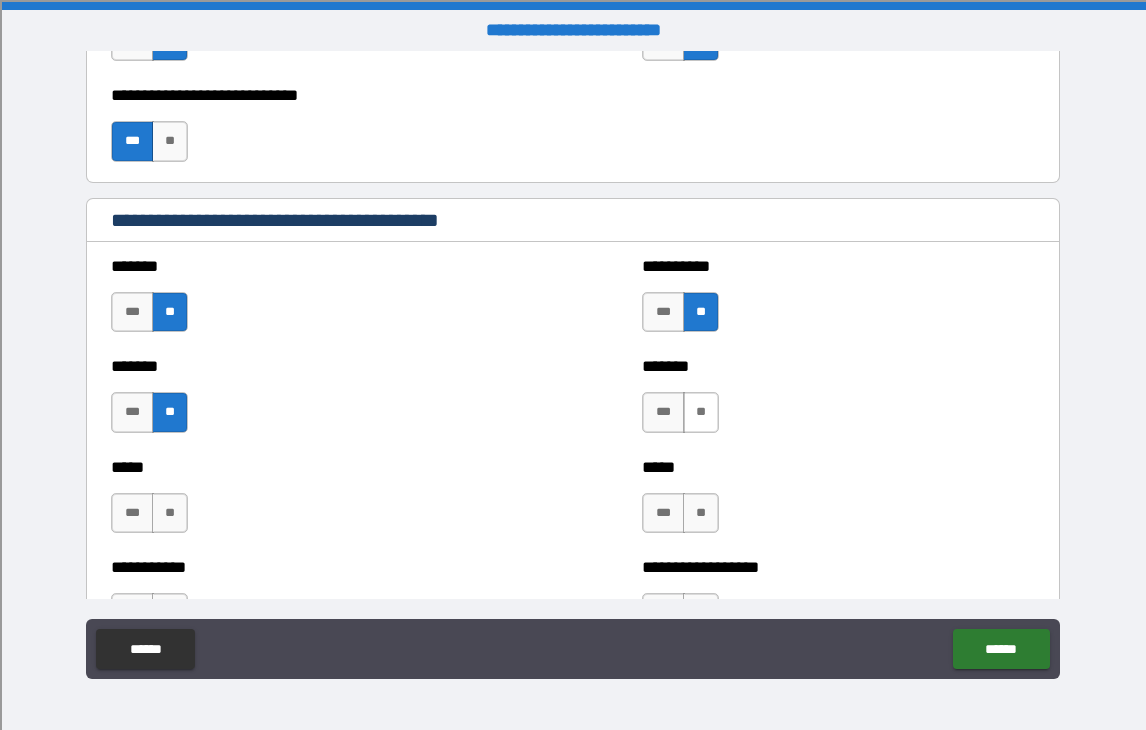 click on "**" at bounding box center (701, 412) 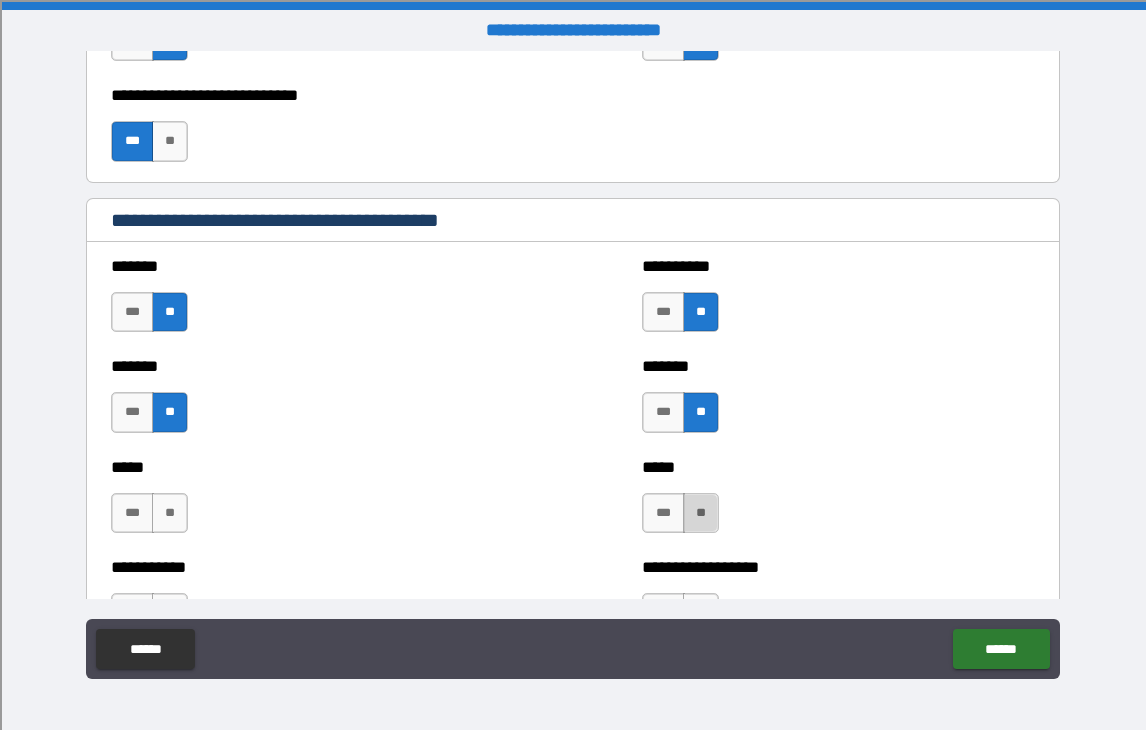 click on "**" at bounding box center (701, 513) 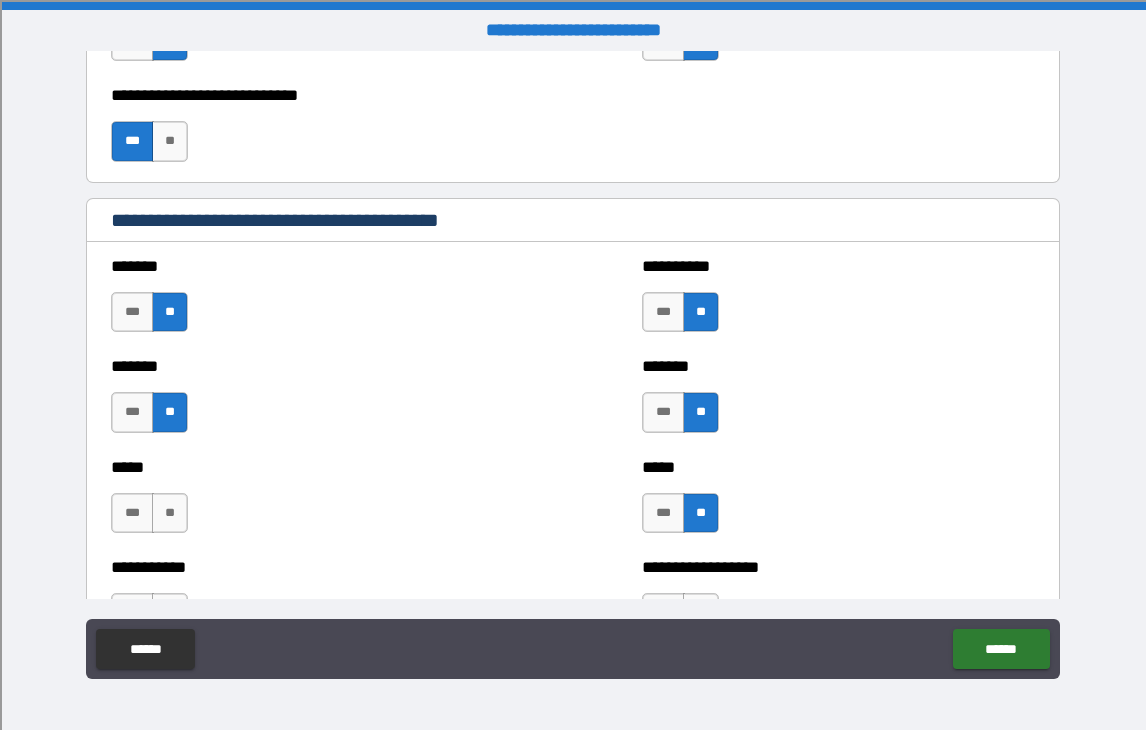 click on "***** *** **" at bounding box center (307, 503) 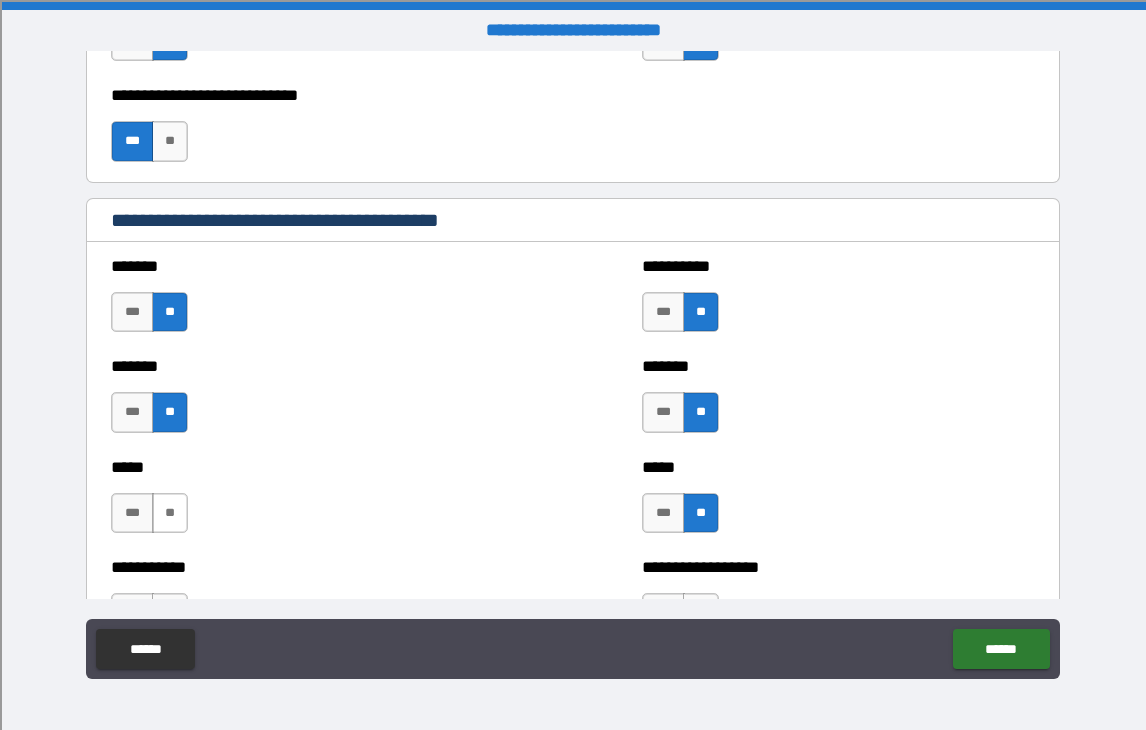 click on "**" at bounding box center [170, 513] 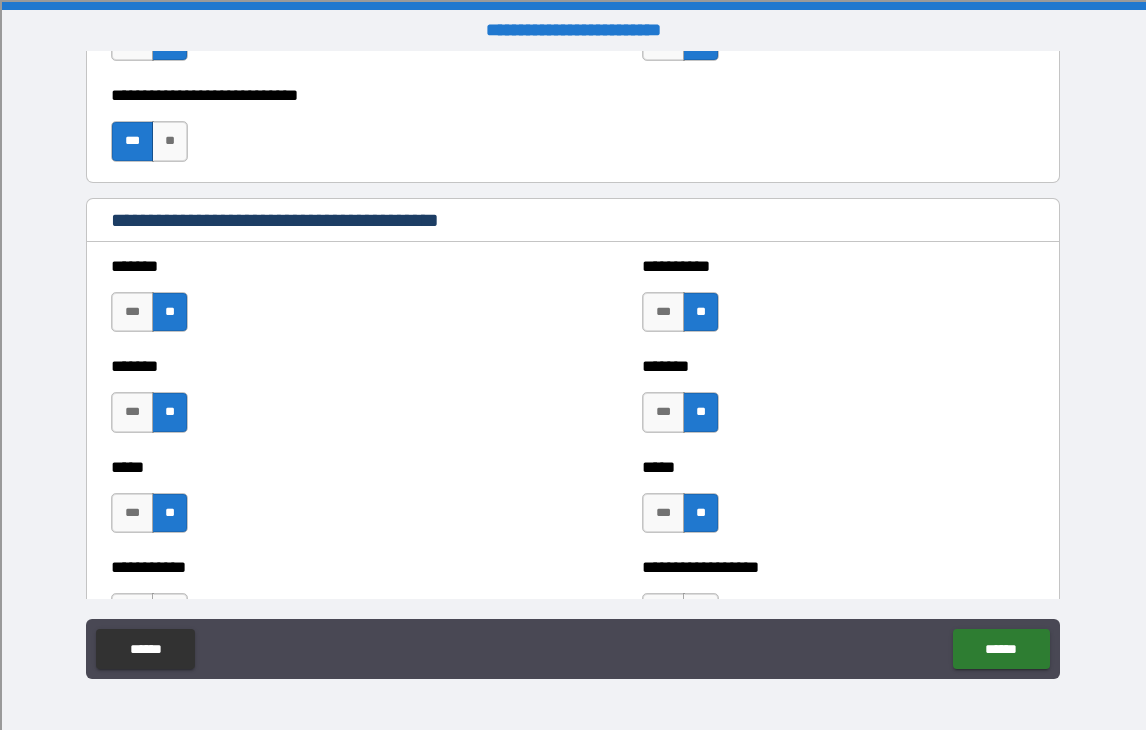 scroll, scrollTop: 1712, scrollLeft: 0, axis: vertical 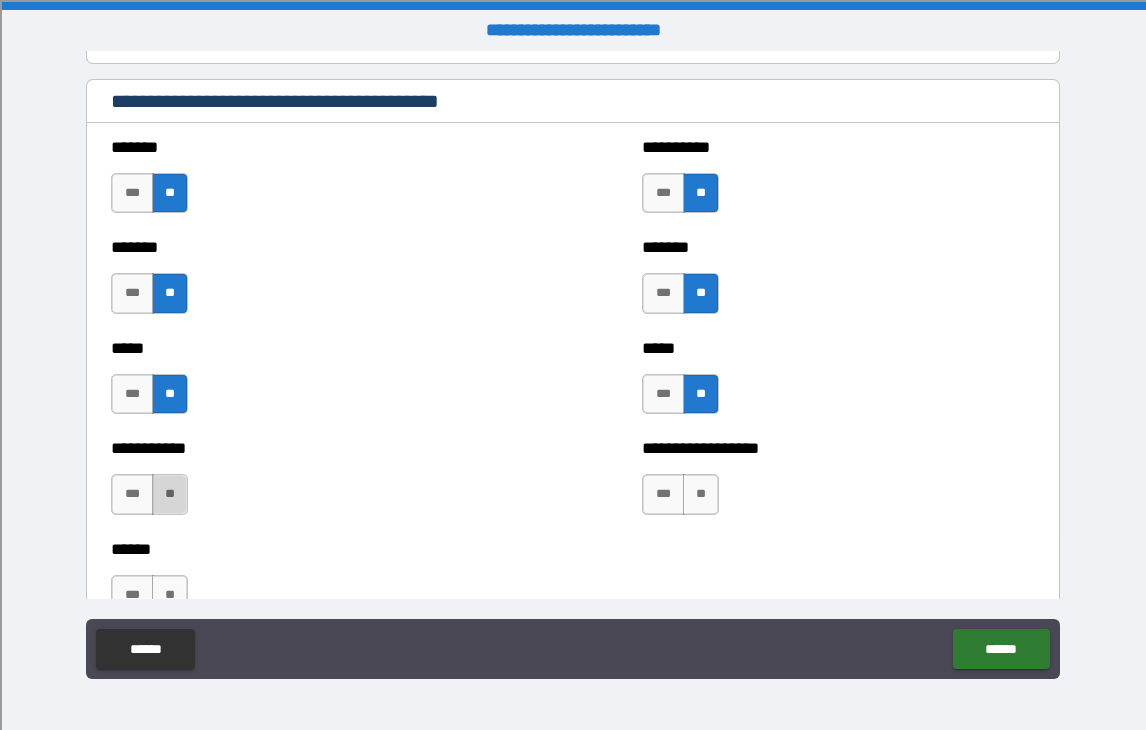 click on "**" at bounding box center [170, 494] 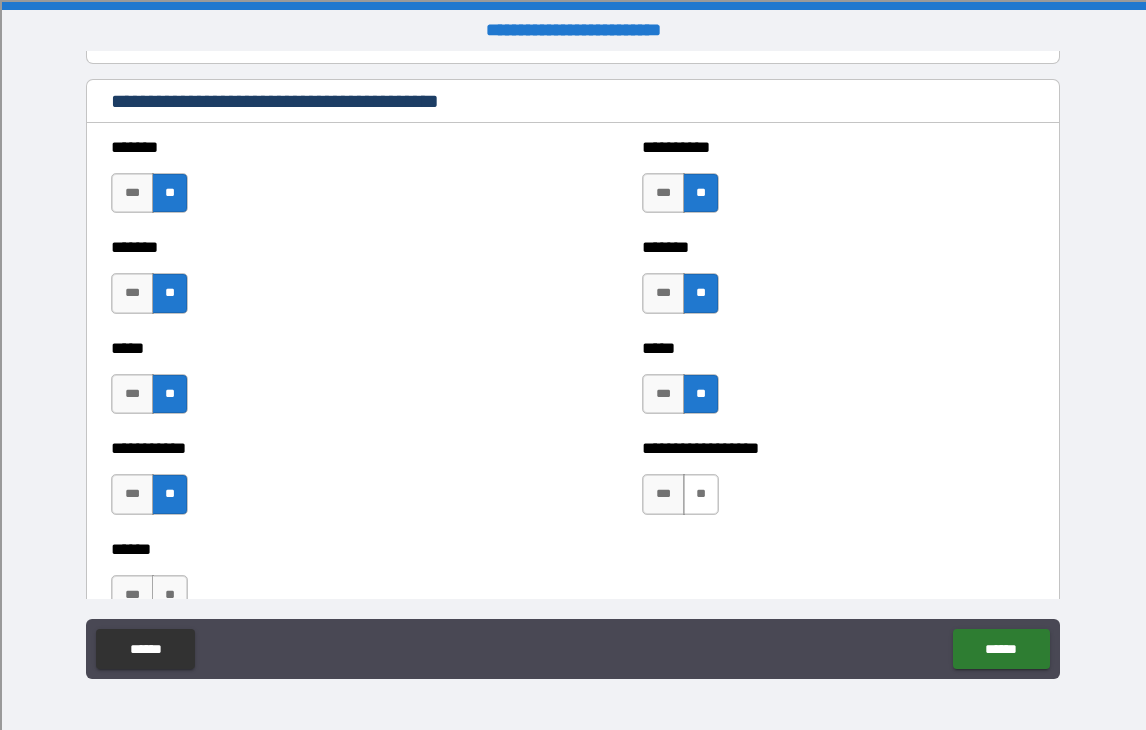 click on "**" at bounding box center (701, 494) 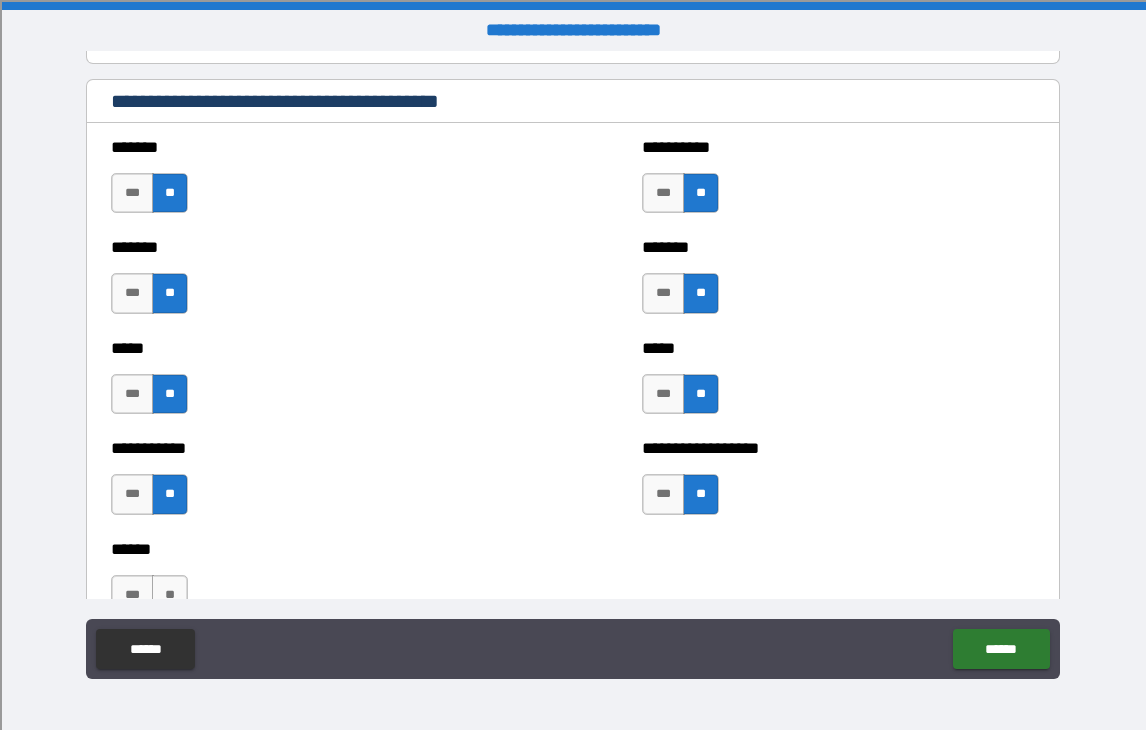 scroll, scrollTop: 1925, scrollLeft: 0, axis: vertical 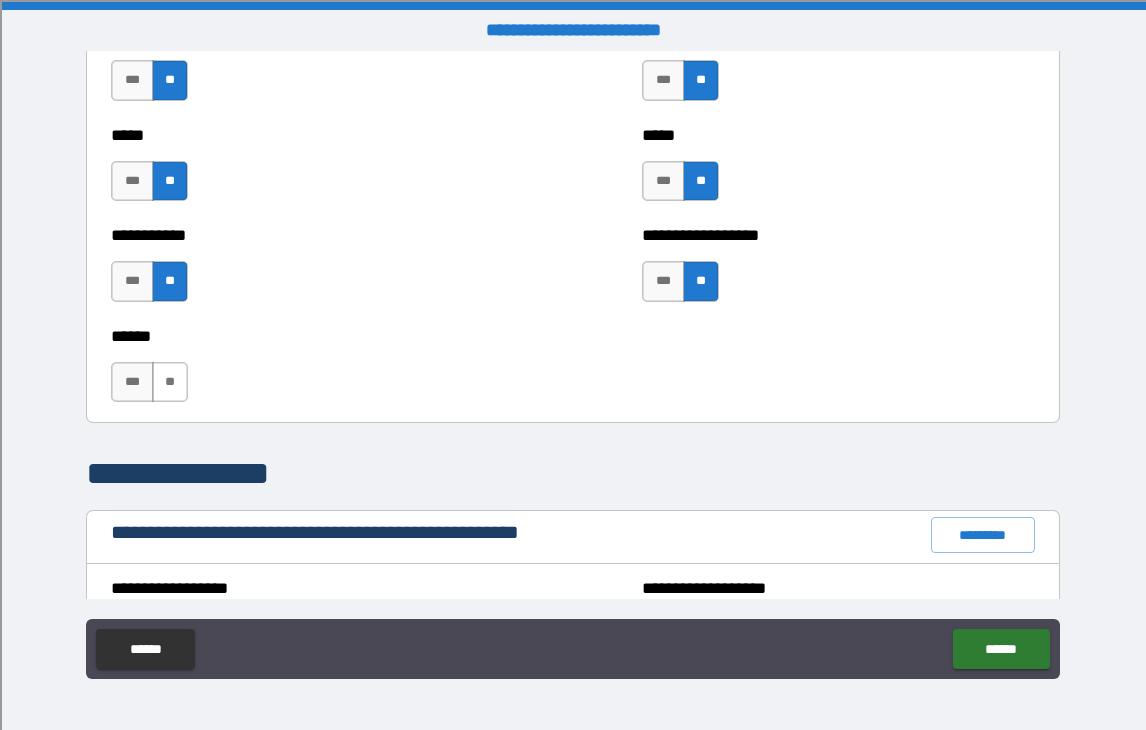click on "**" at bounding box center [170, 382] 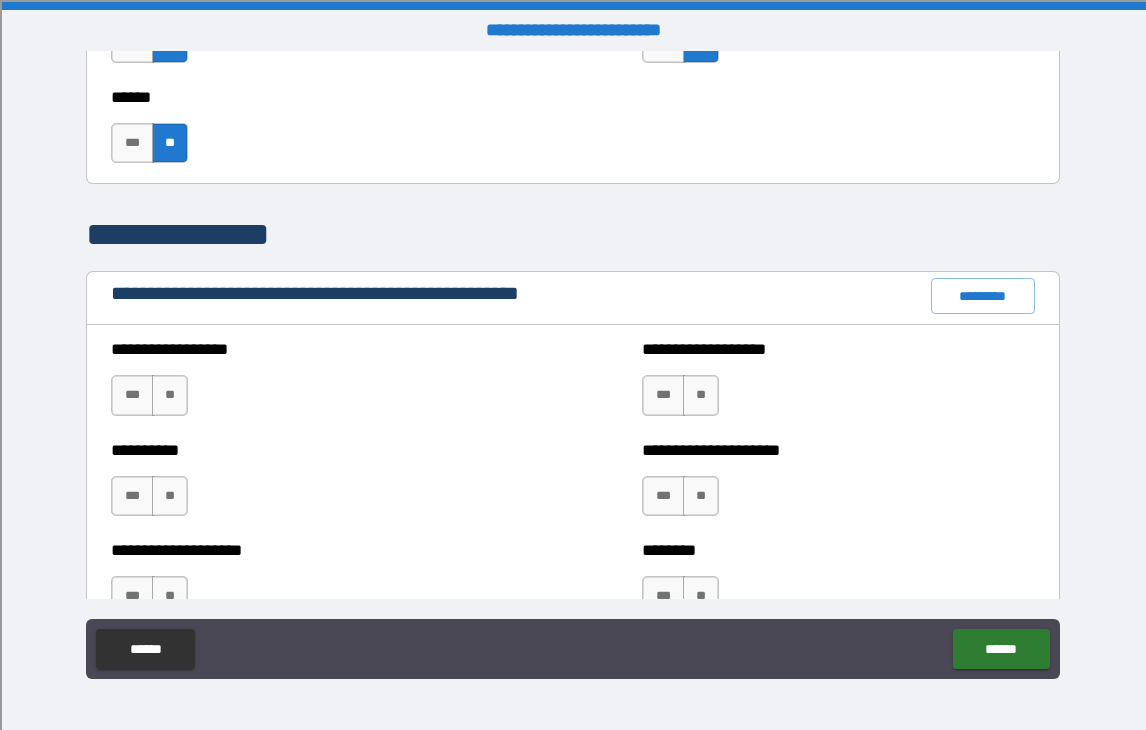 scroll, scrollTop: 2242, scrollLeft: 0, axis: vertical 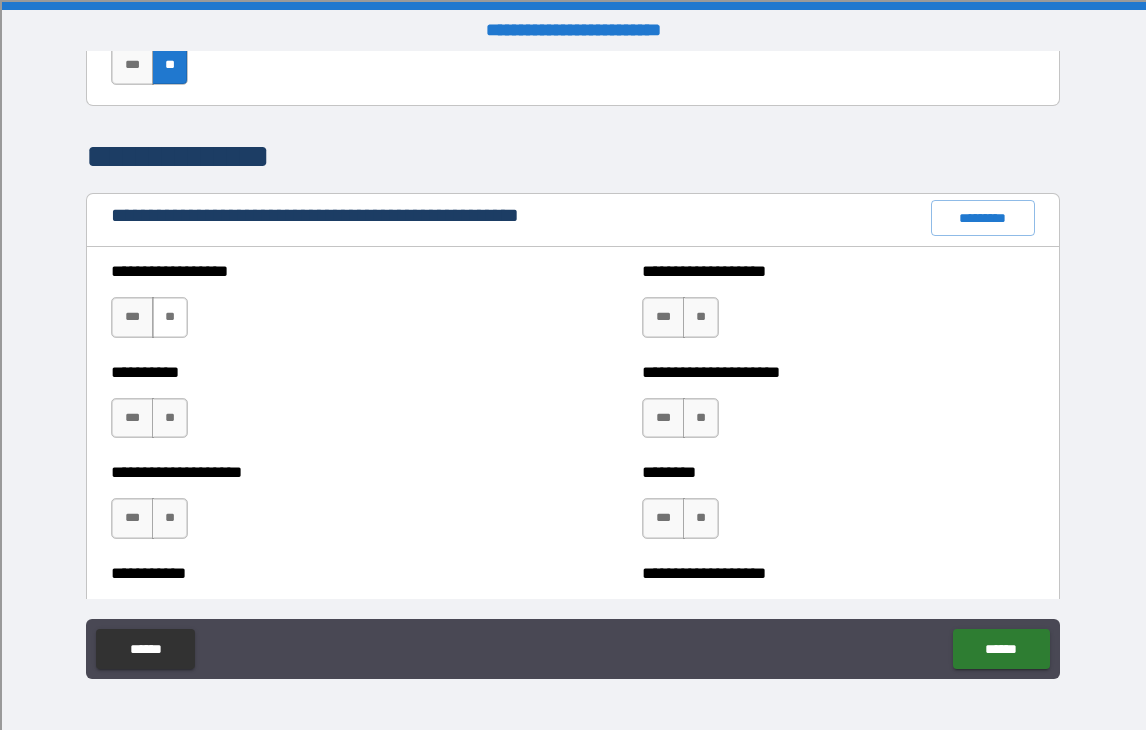 click on "**" at bounding box center [170, 317] 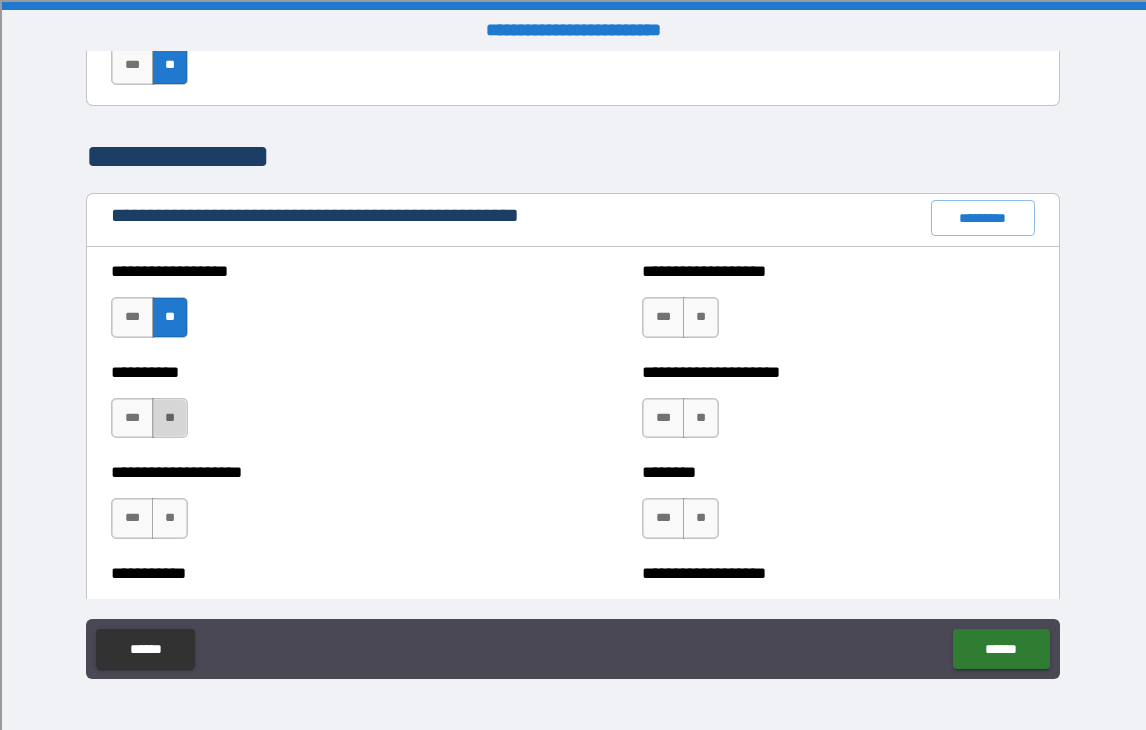 click on "**" at bounding box center (170, 418) 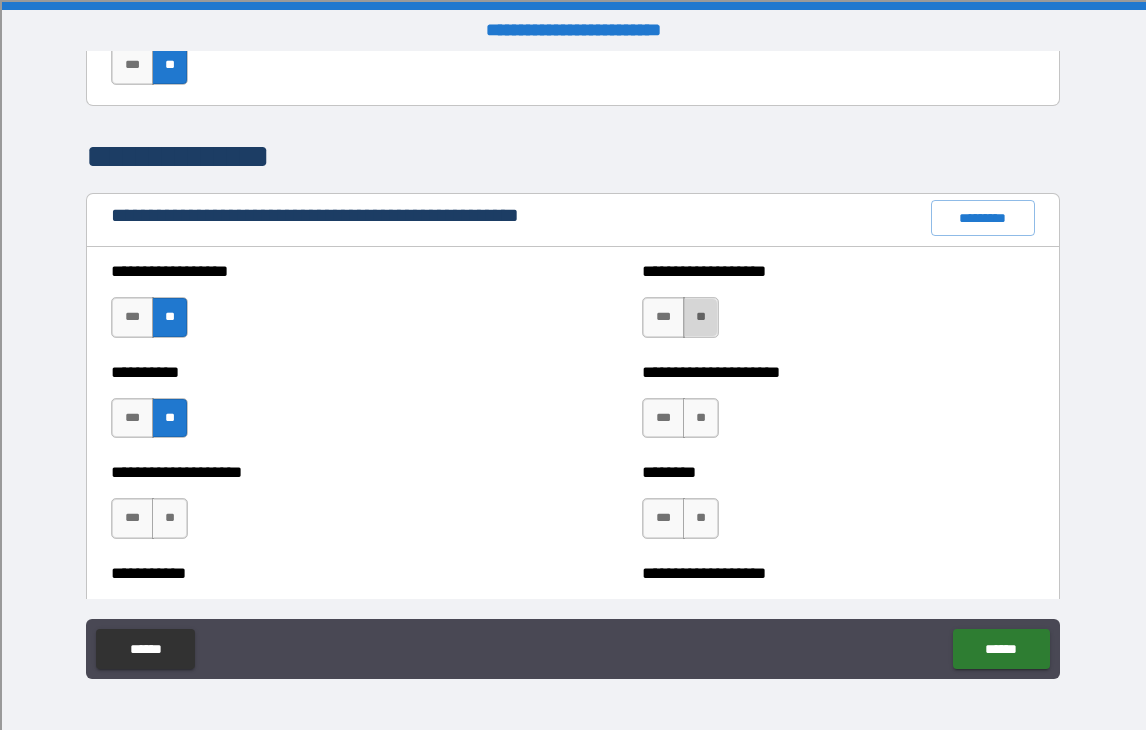 click on "**" at bounding box center (701, 317) 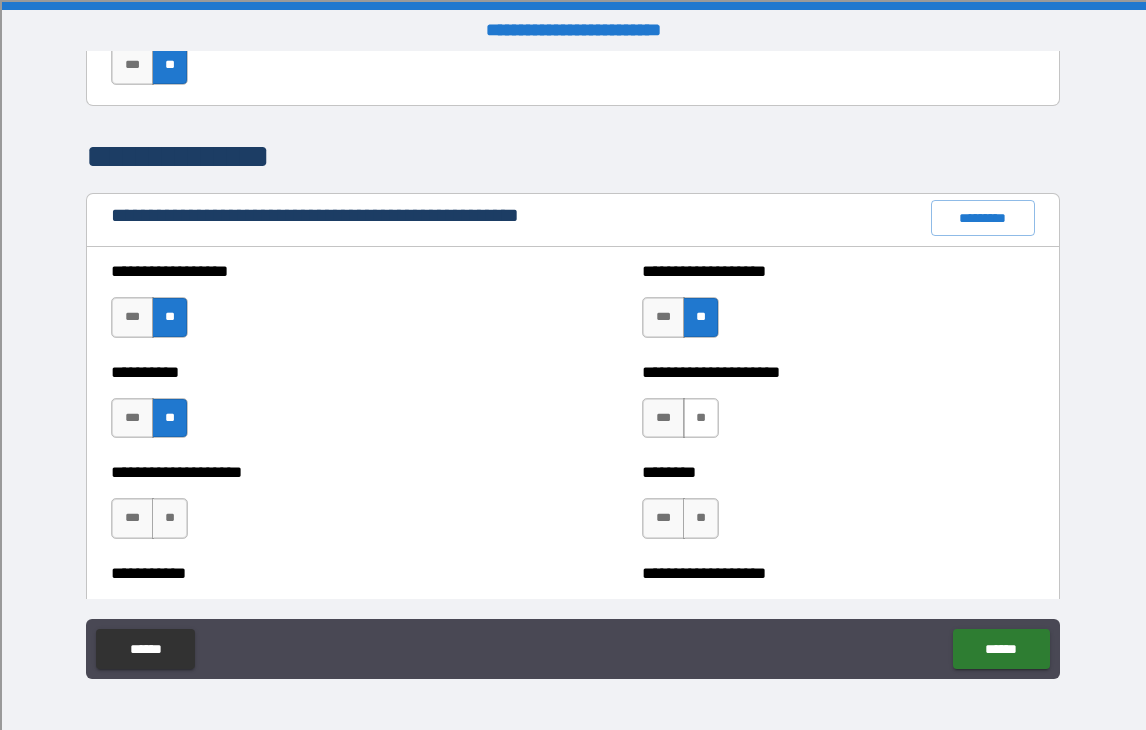 click on "**" at bounding box center [701, 418] 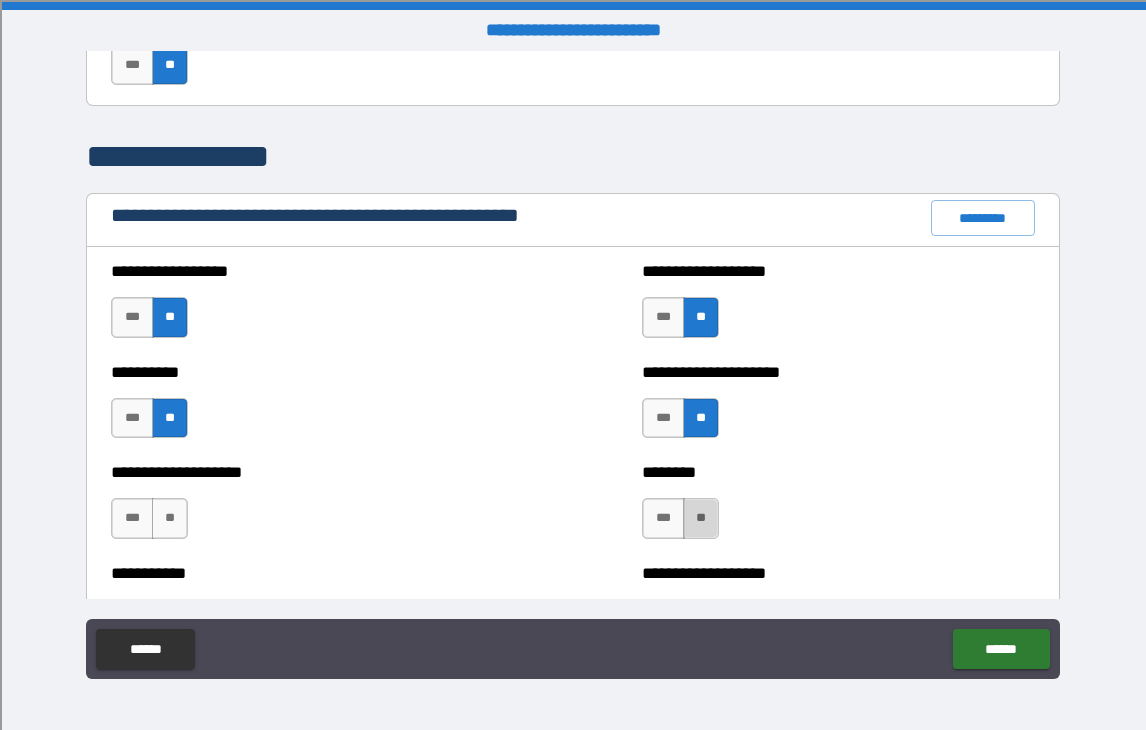 click on "**" at bounding box center (701, 518) 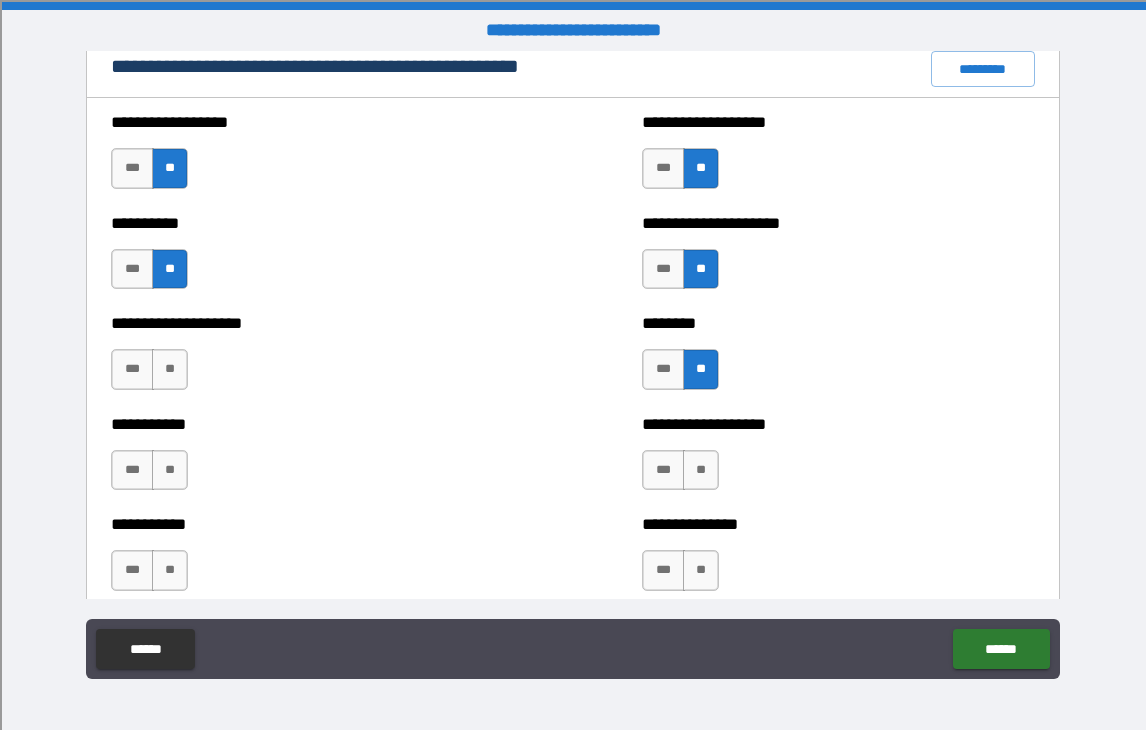 scroll, scrollTop: 2419, scrollLeft: 0, axis: vertical 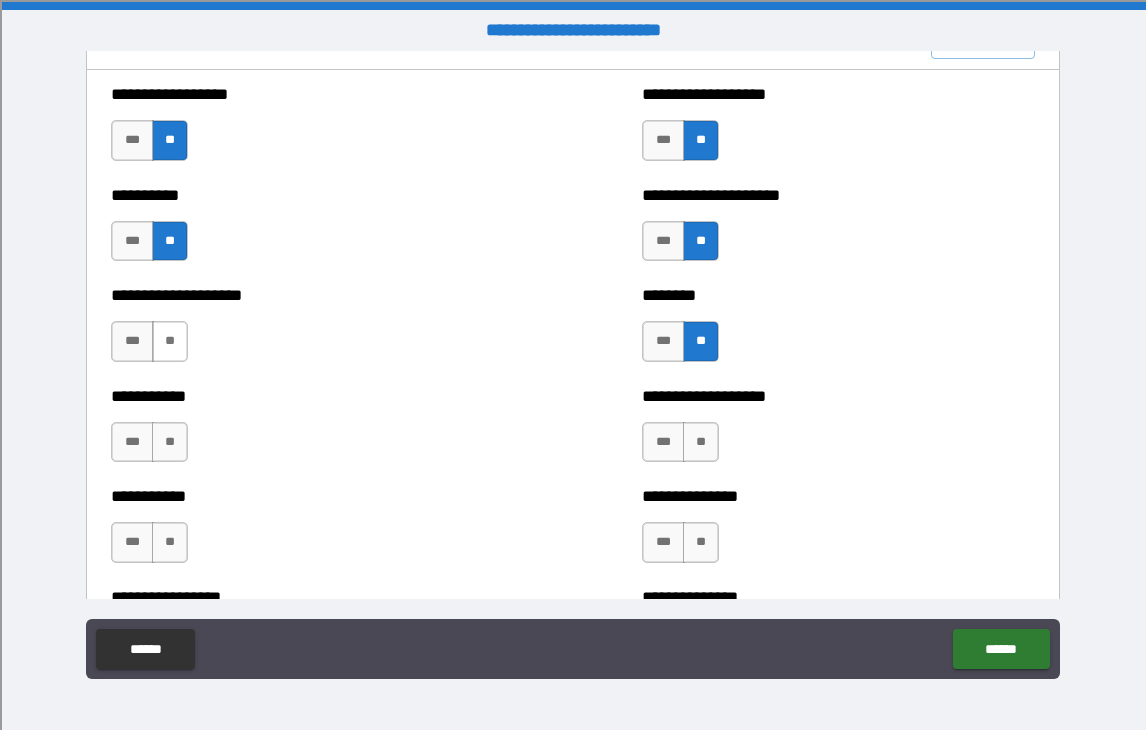 click on "**" at bounding box center (170, 341) 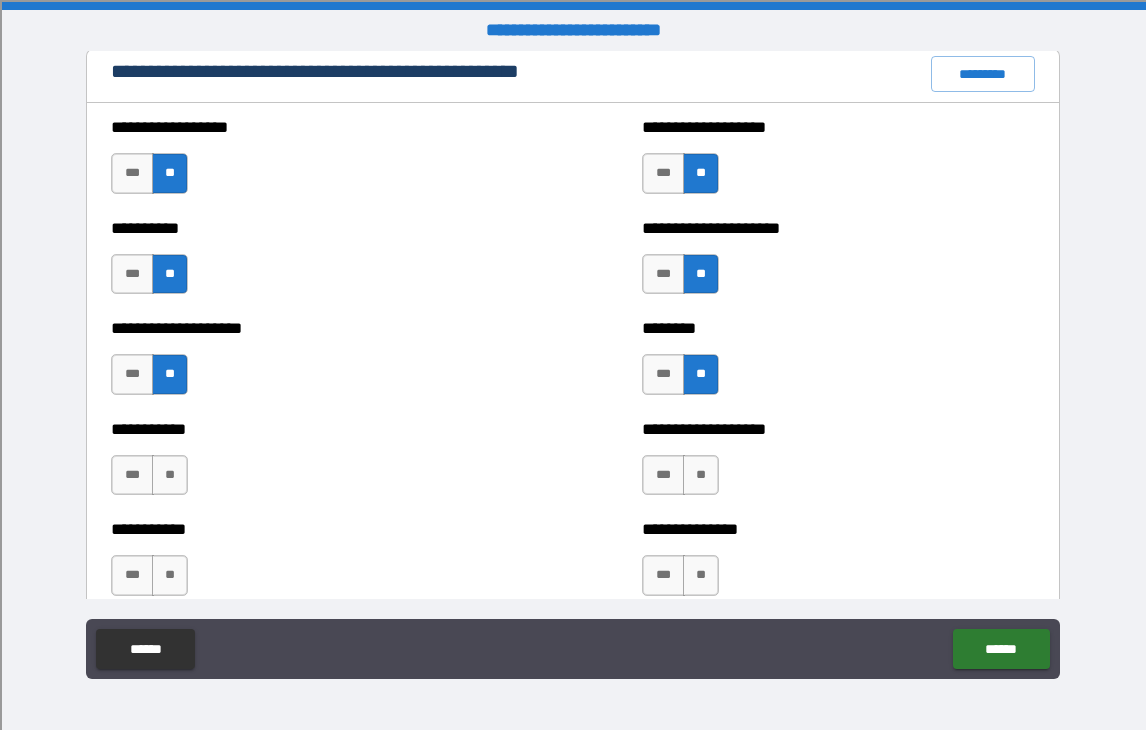 scroll, scrollTop: 2354, scrollLeft: 0, axis: vertical 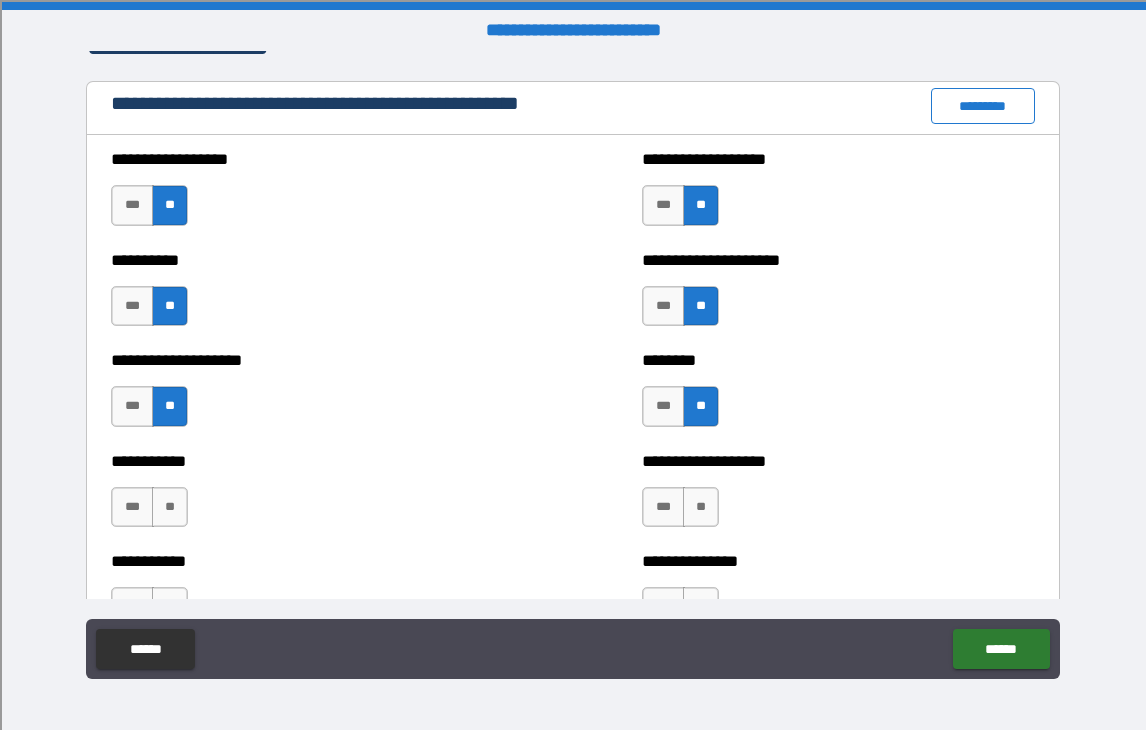 click on "*********" at bounding box center [983, 106] 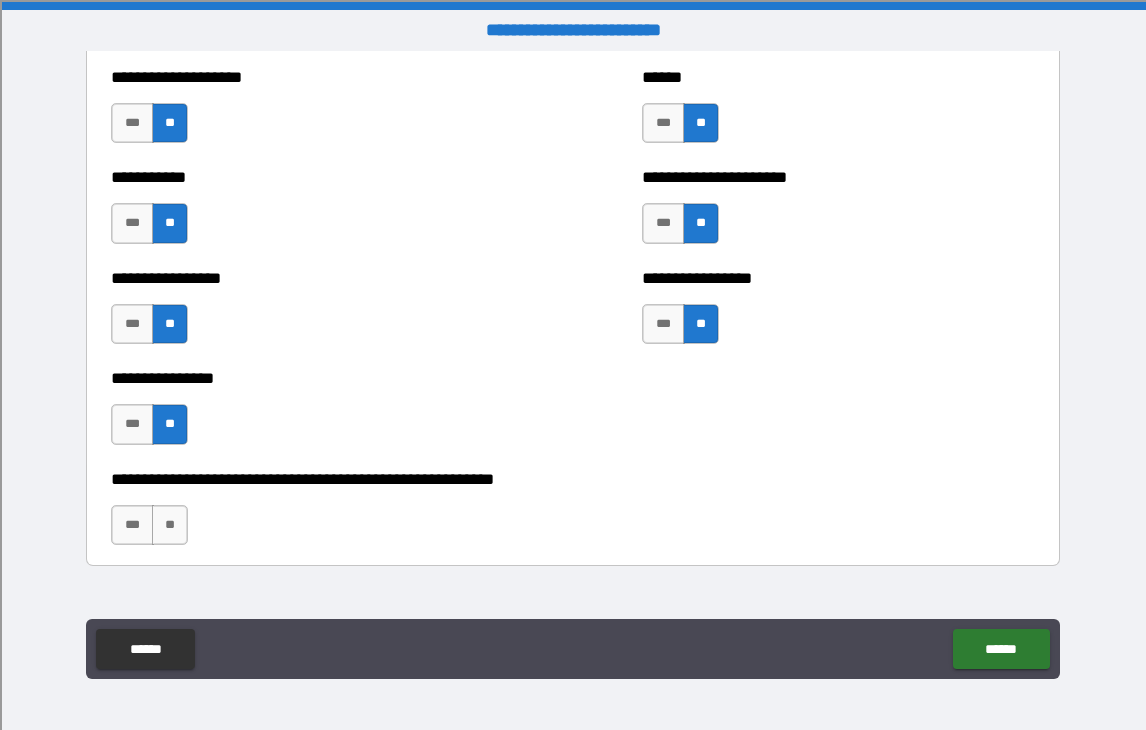 scroll, scrollTop: 6039, scrollLeft: 0, axis: vertical 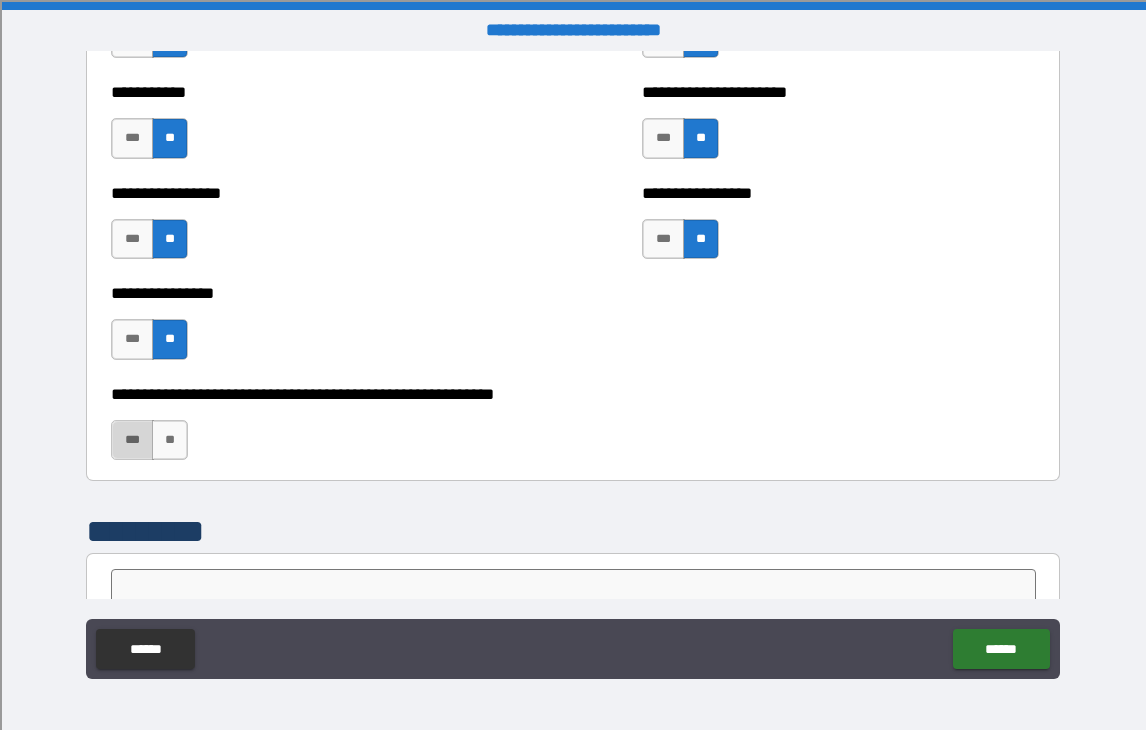 click on "***" at bounding box center (132, 440) 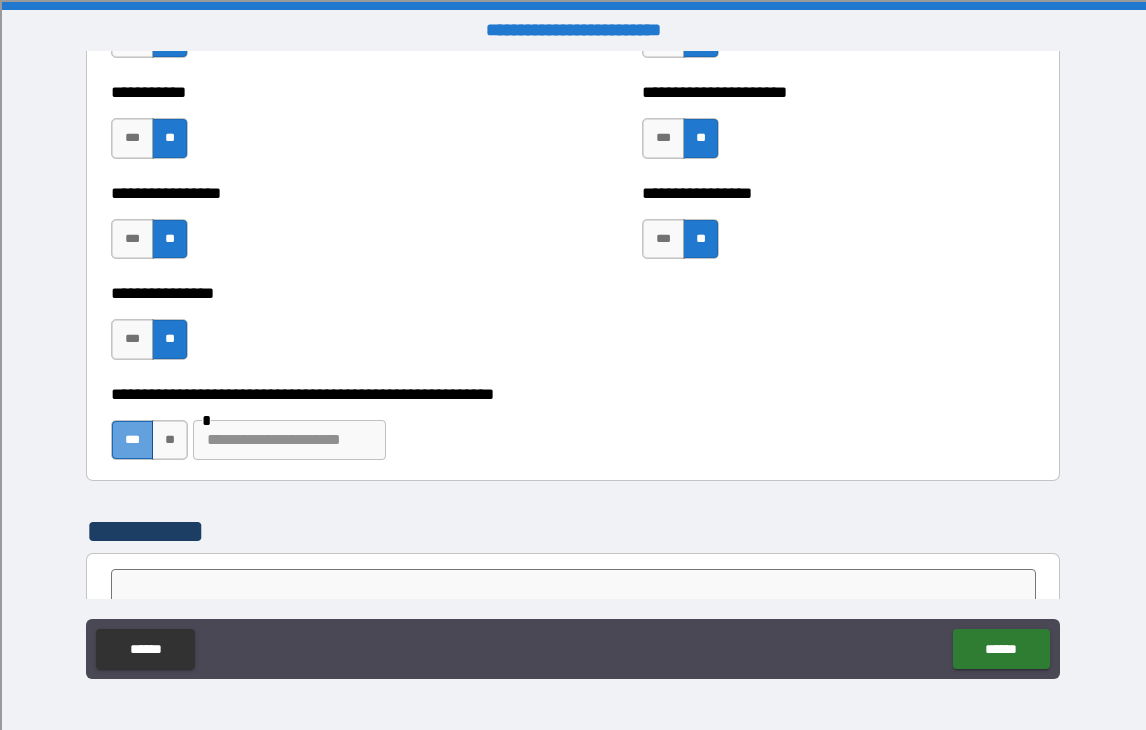 click on "***" at bounding box center (132, 440) 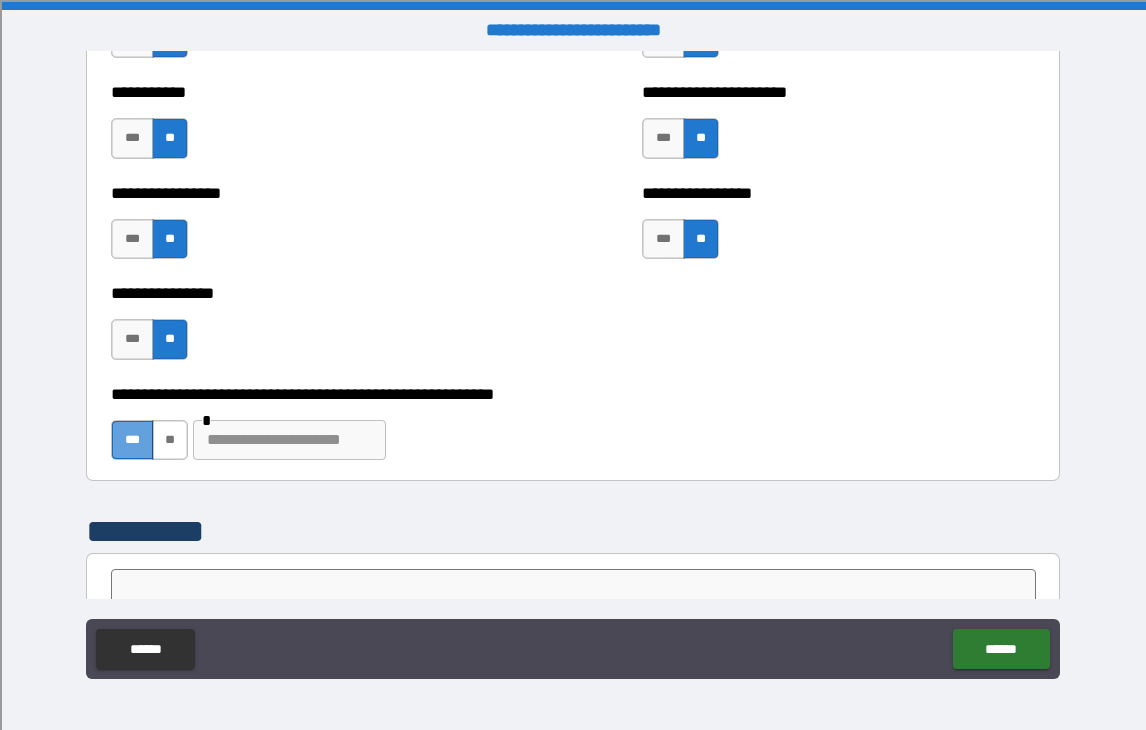 click on "**" at bounding box center [170, 440] 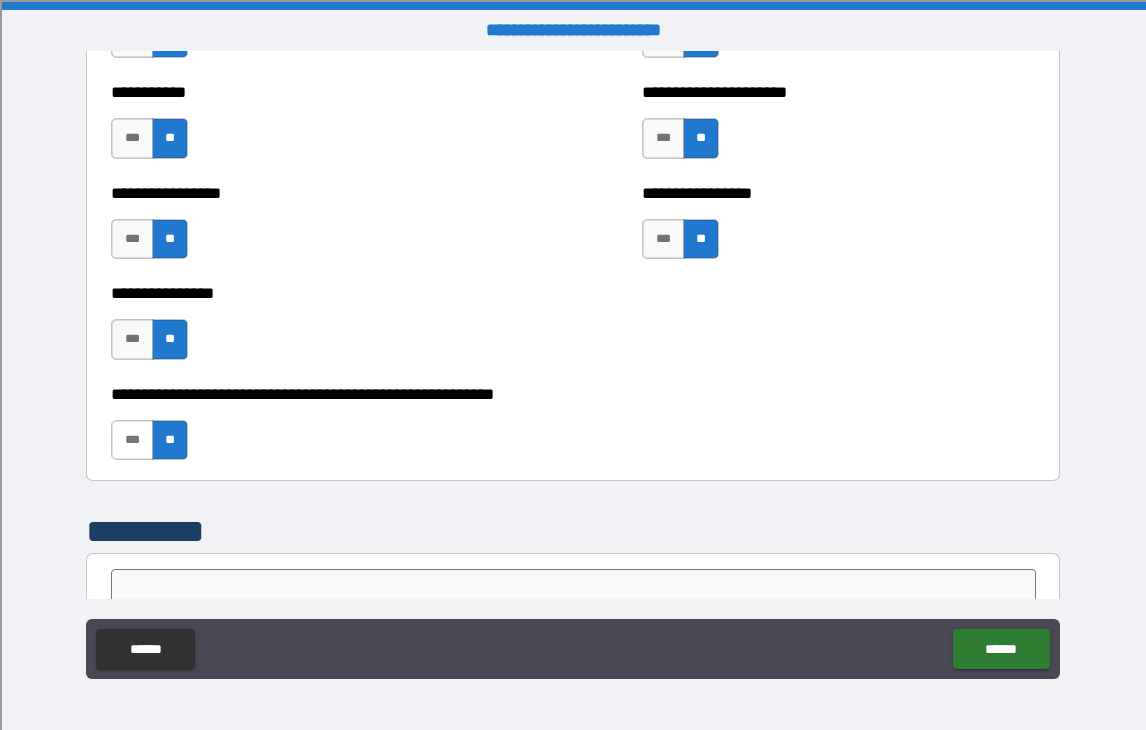 click on "***" at bounding box center (132, 440) 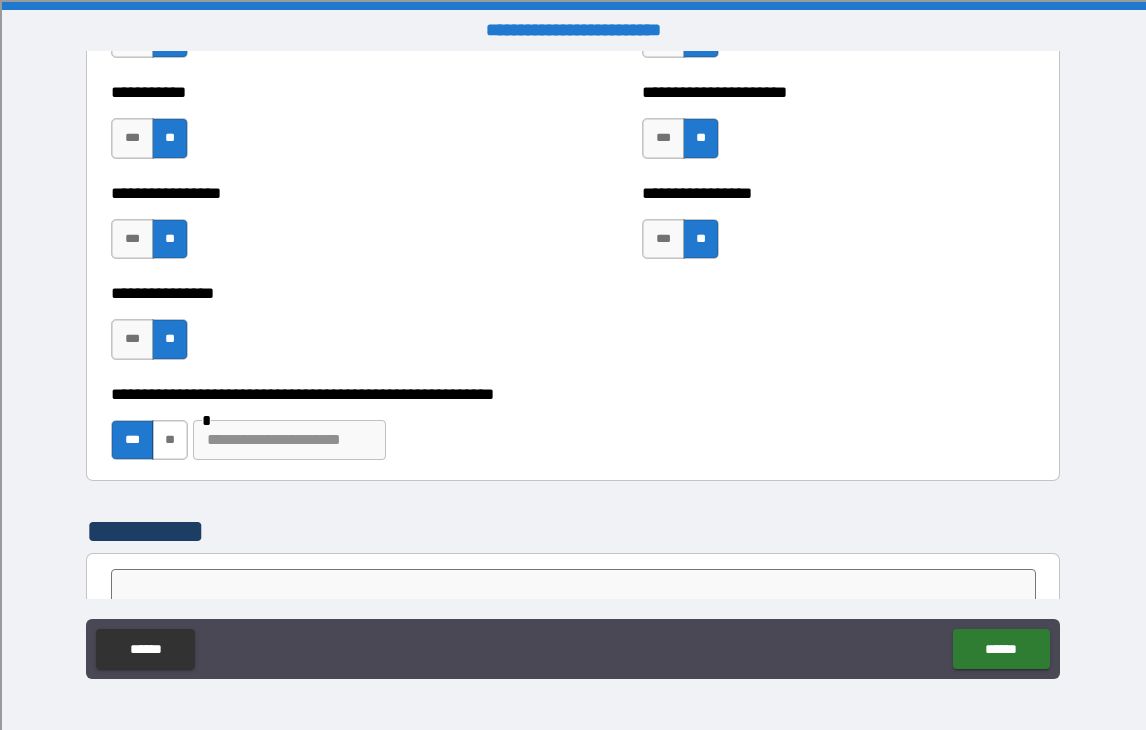 click on "**" at bounding box center (170, 440) 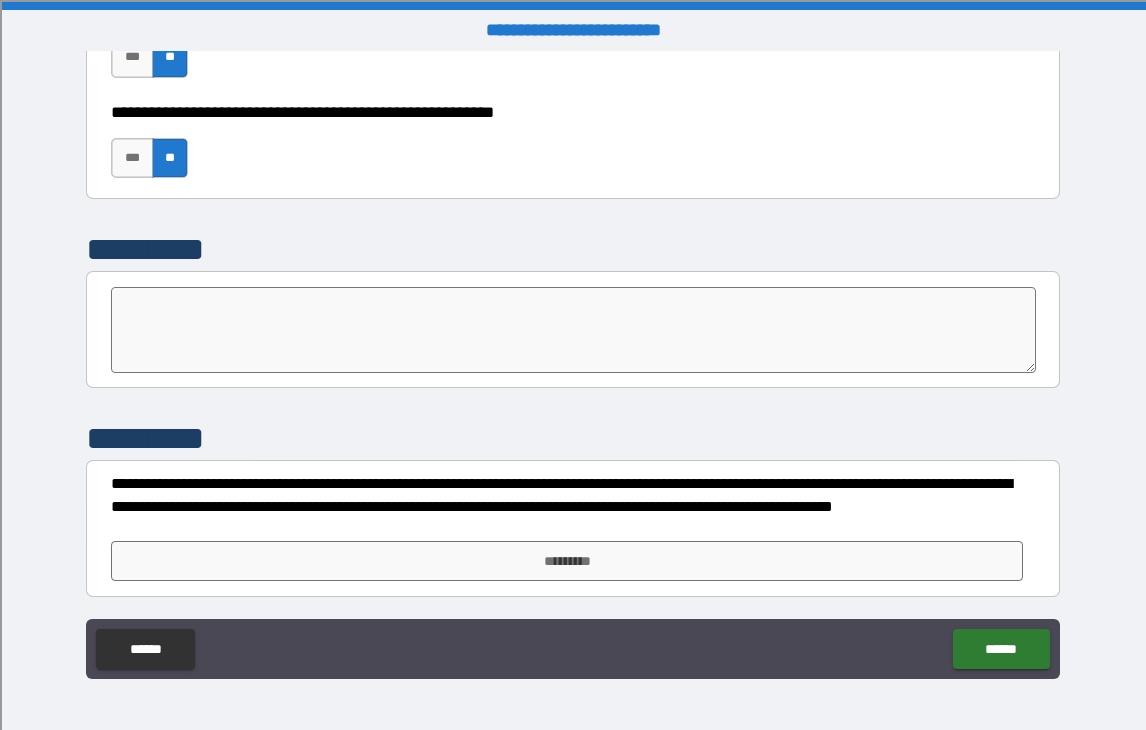 scroll, scrollTop: 6325, scrollLeft: 0, axis: vertical 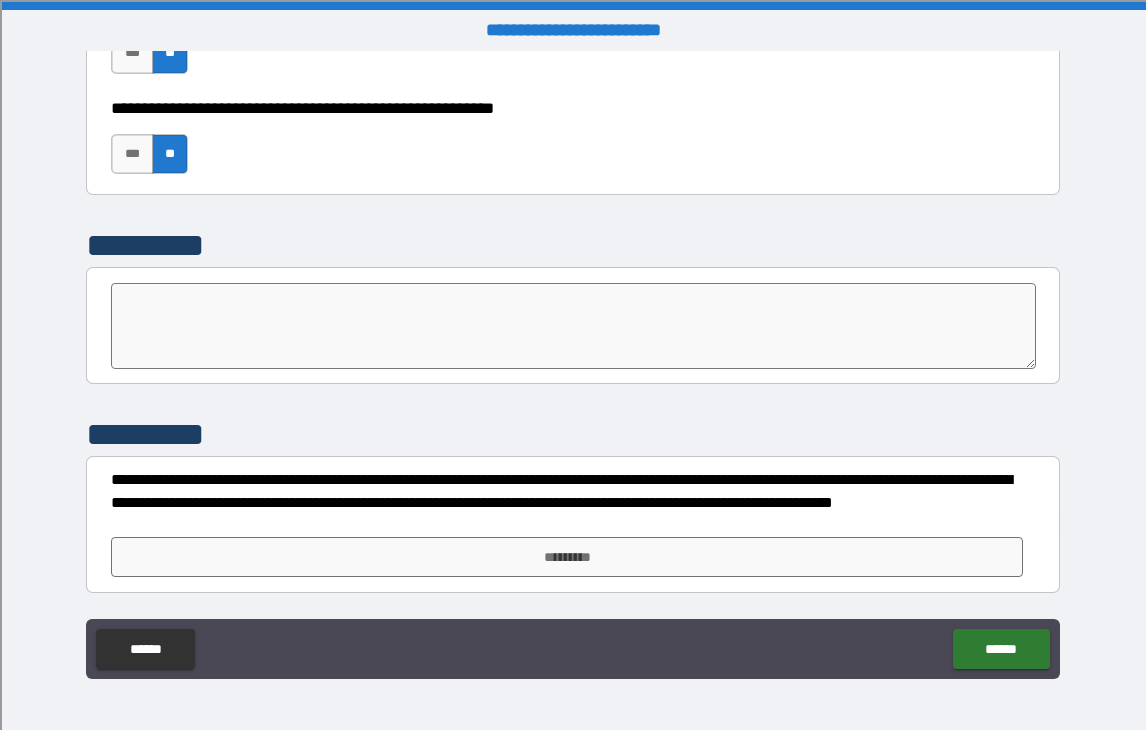 click at bounding box center (573, 326) 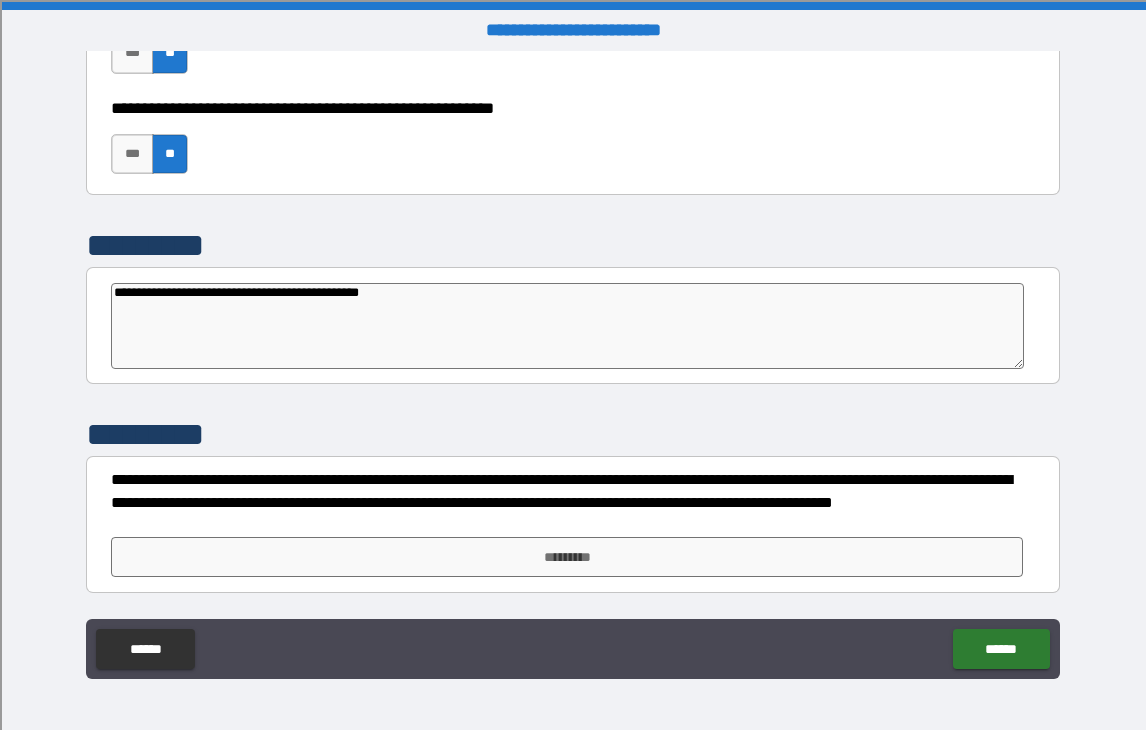 click on "**********" at bounding box center [567, 326] 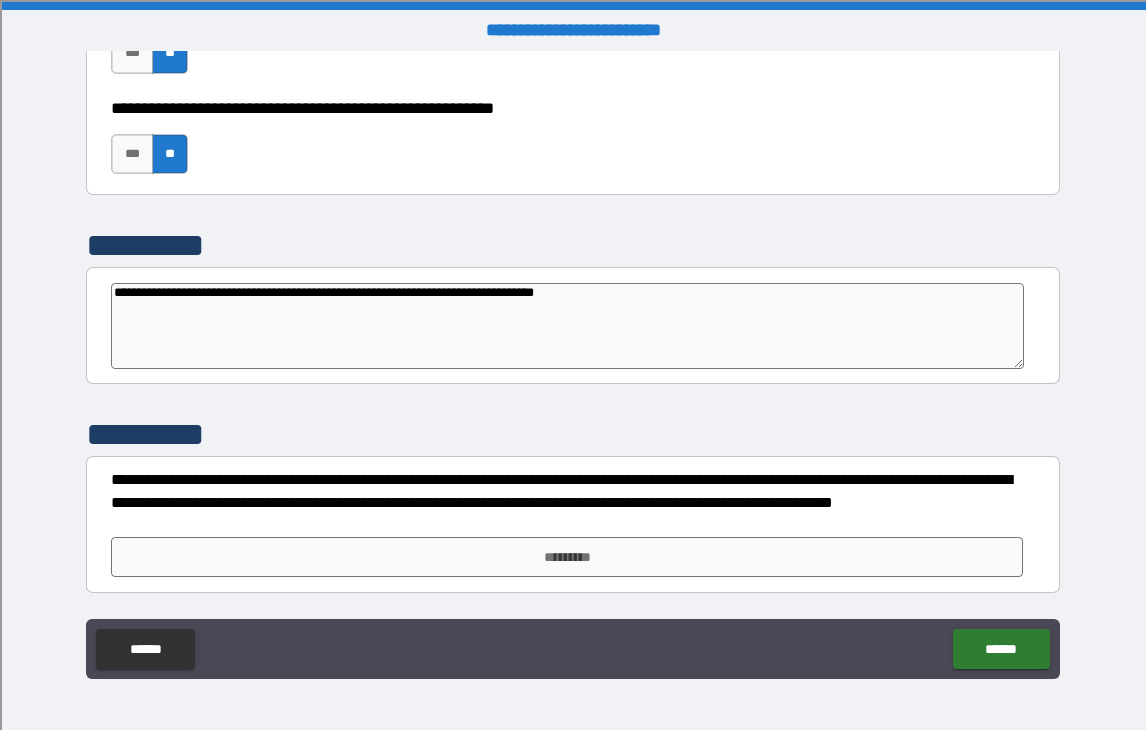 click on "**********" at bounding box center (567, 326) 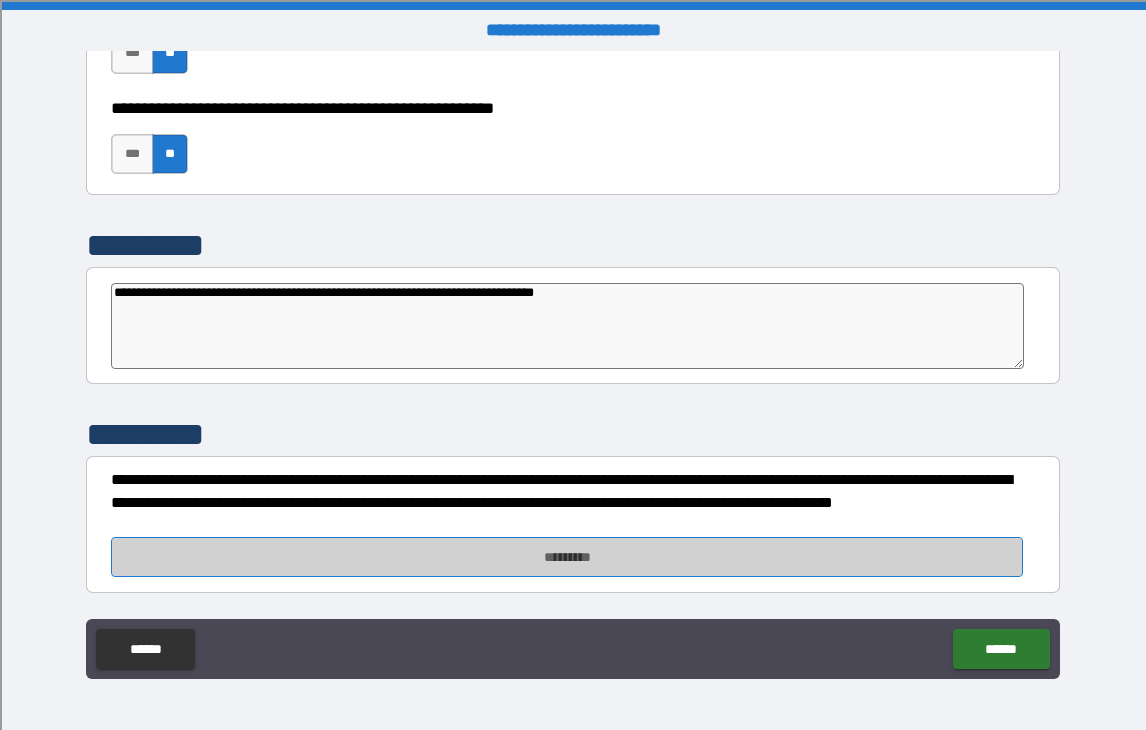 click on "*********" at bounding box center (567, 557) 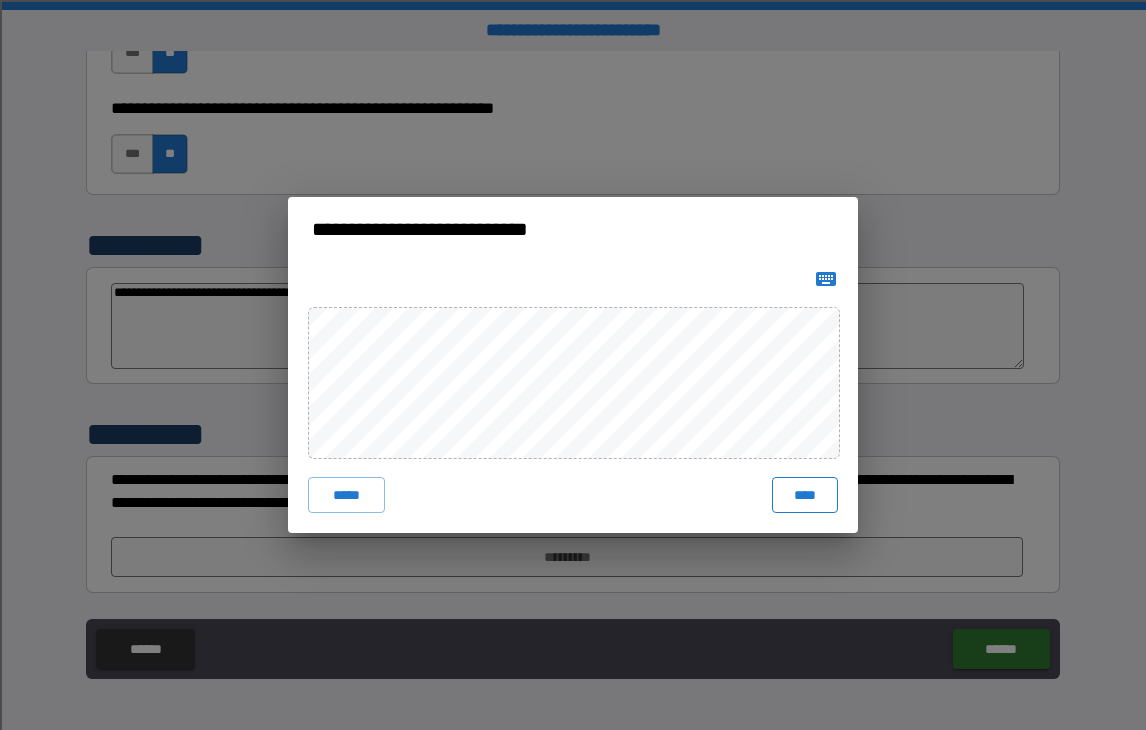 click on "****" at bounding box center [805, 495] 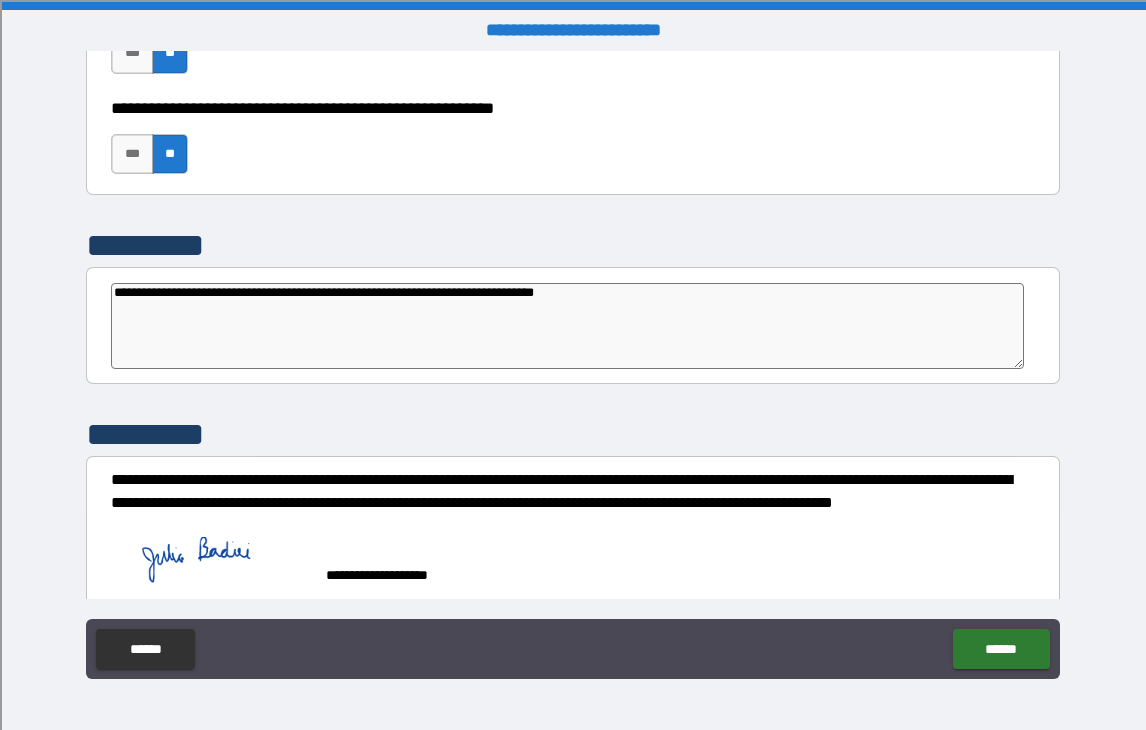 scroll, scrollTop: 6342, scrollLeft: 0, axis: vertical 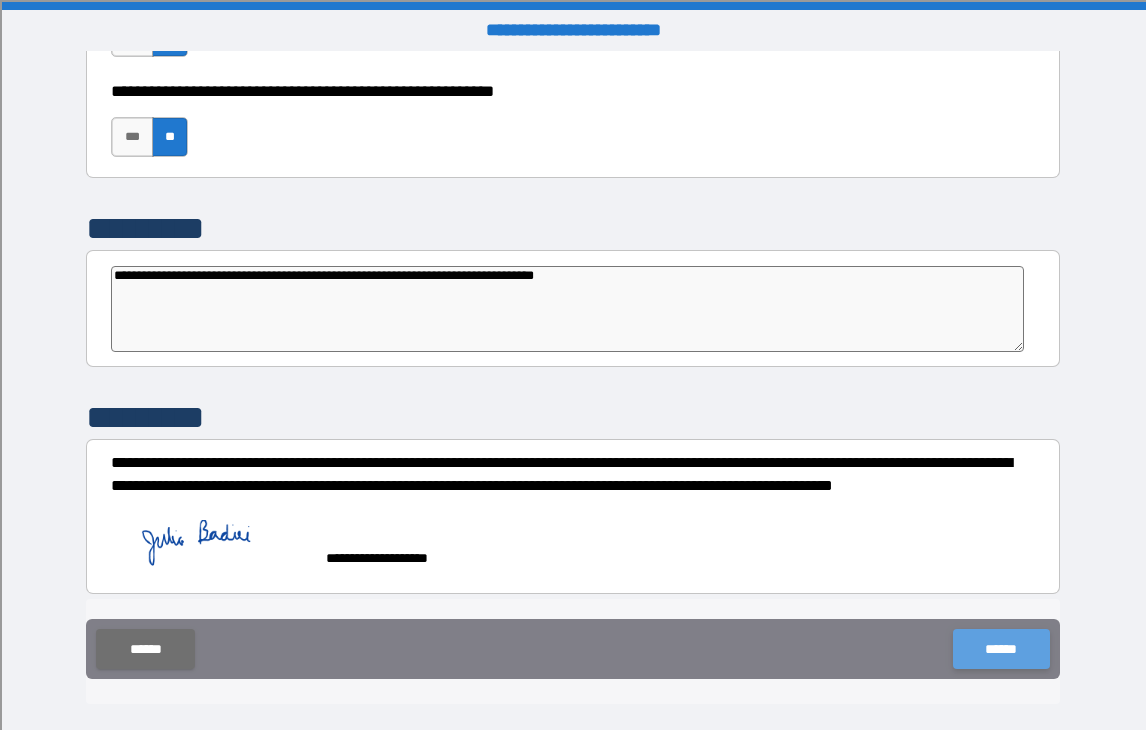 click on "******" at bounding box center (1001, 649) 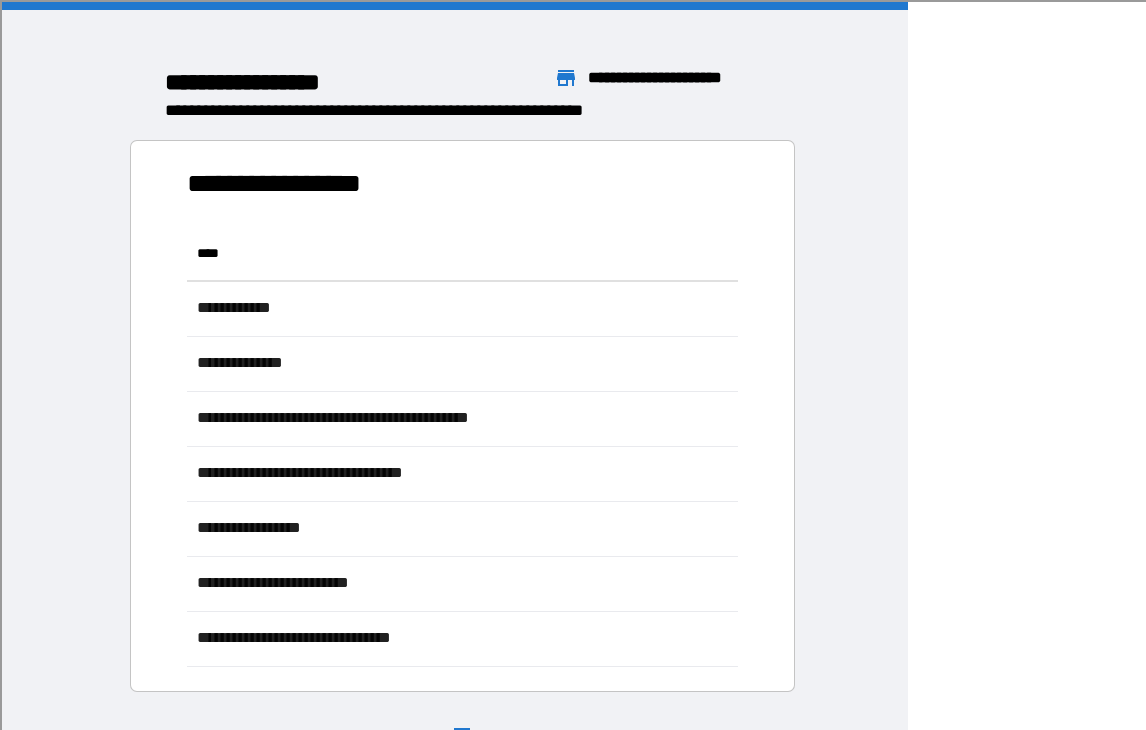 scroll, scrollTop: 1, scrollLeft: 1, axis: both 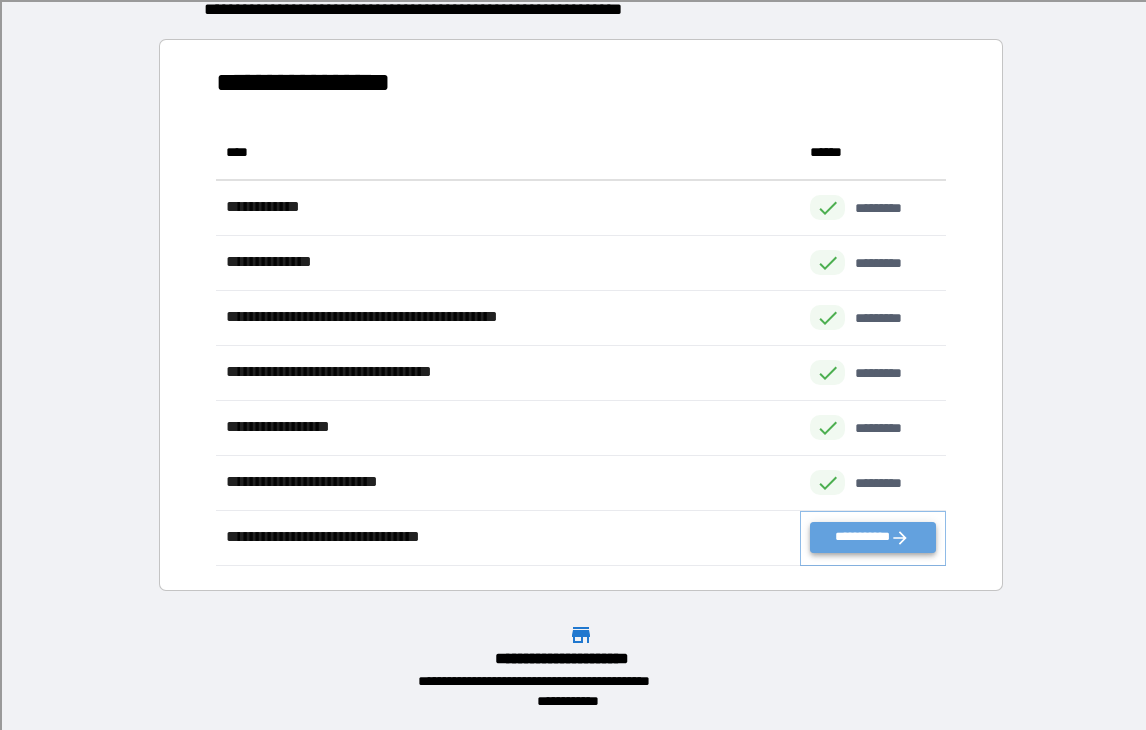 click 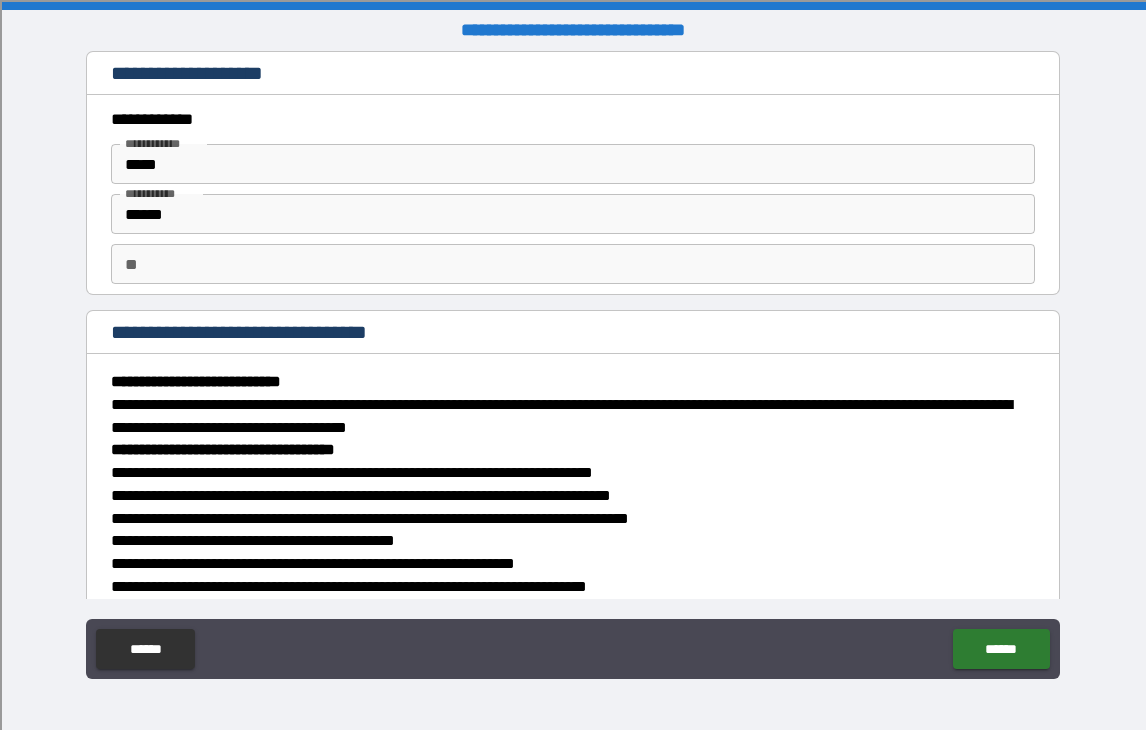 click on "******" at bounding box center (572, 214) 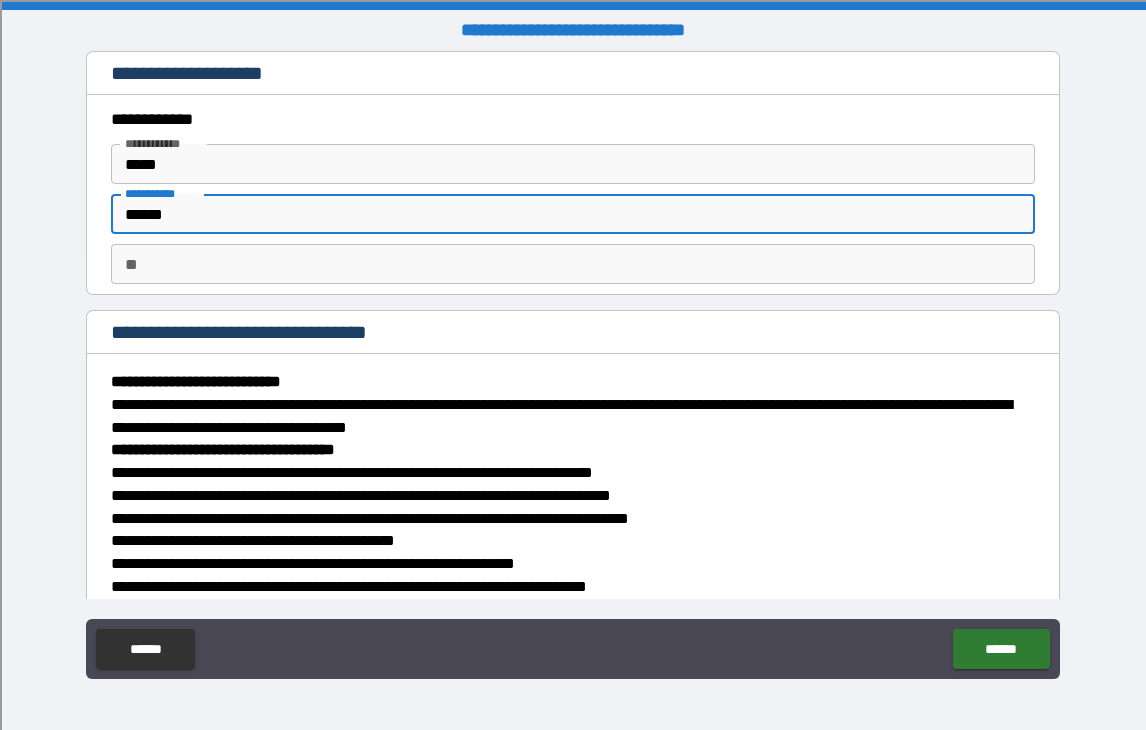 click on "**" at bounding box center [572, 264] 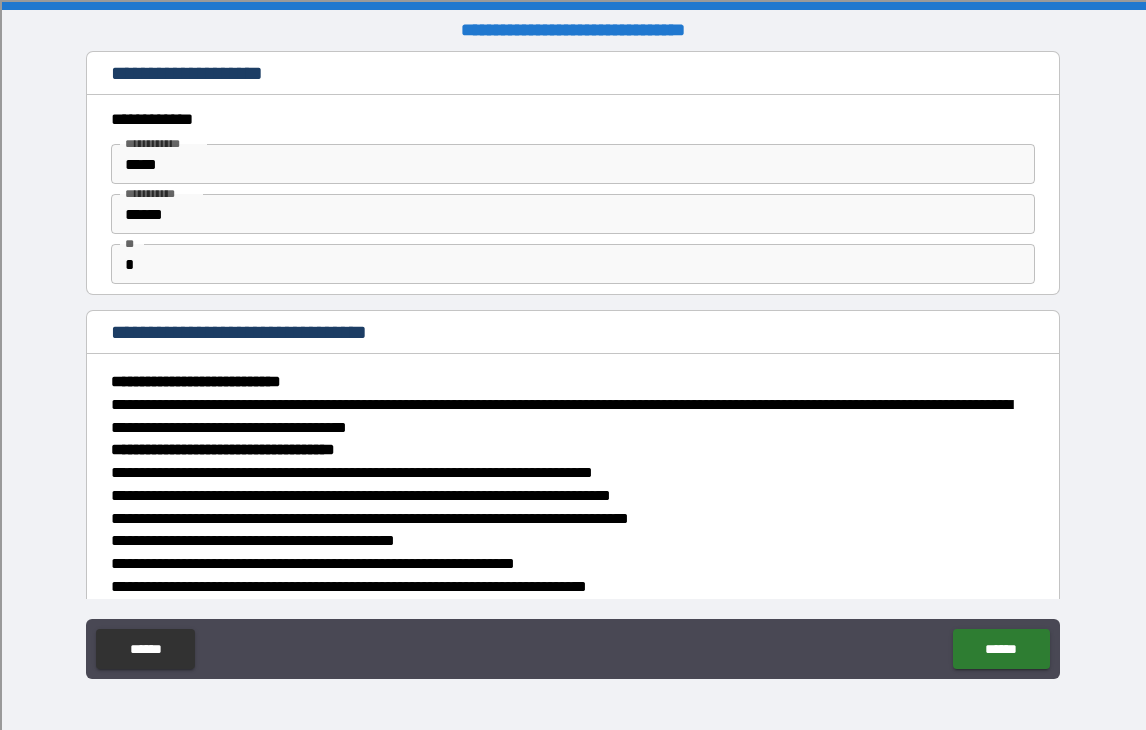 click on "**********" at bounding box center (573, 367) 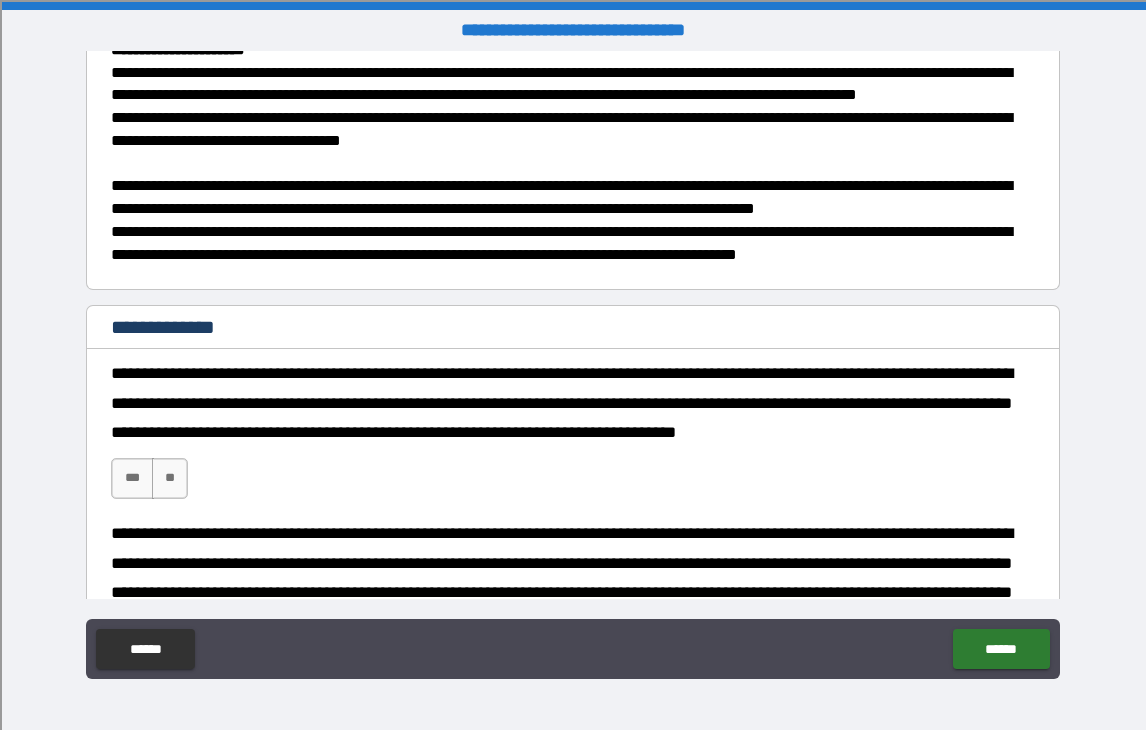scroll, scrollTop: 709, scrollLeft: 0, axis: vertical 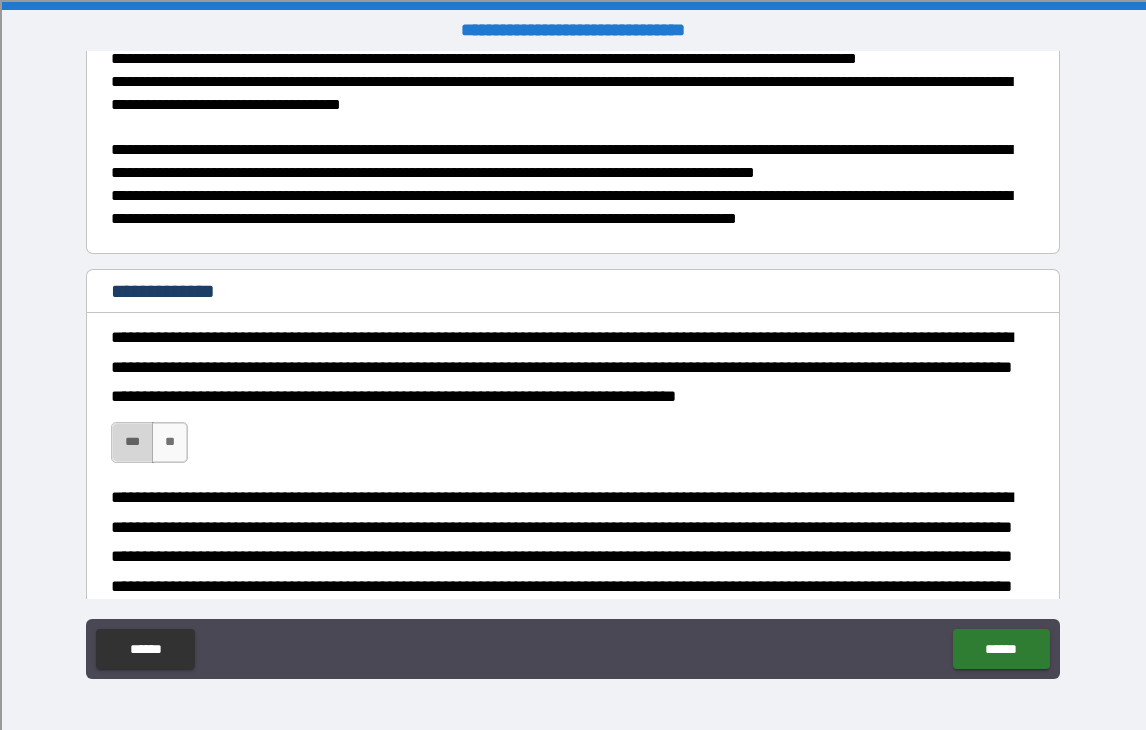 click on "***" at bounding box center (132, 442) 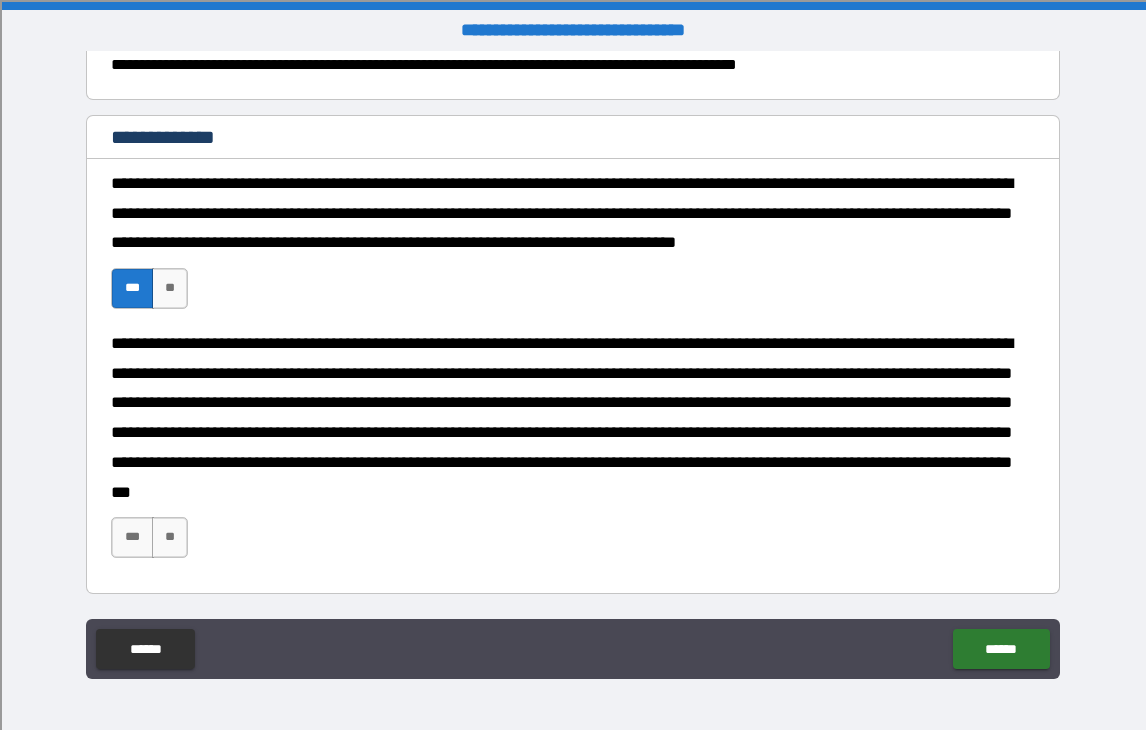 scroll, scrollTop: 863, scrollLeft: 0, axis: vertical 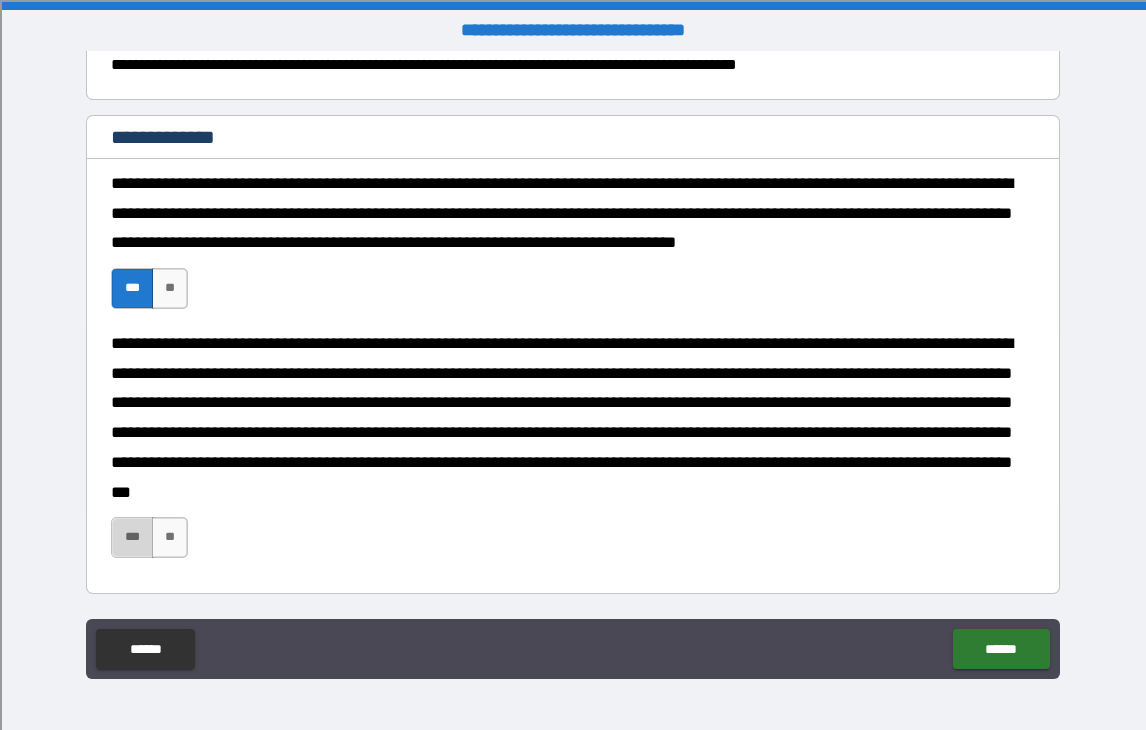 click on "***" at bounding box center [132, 537] 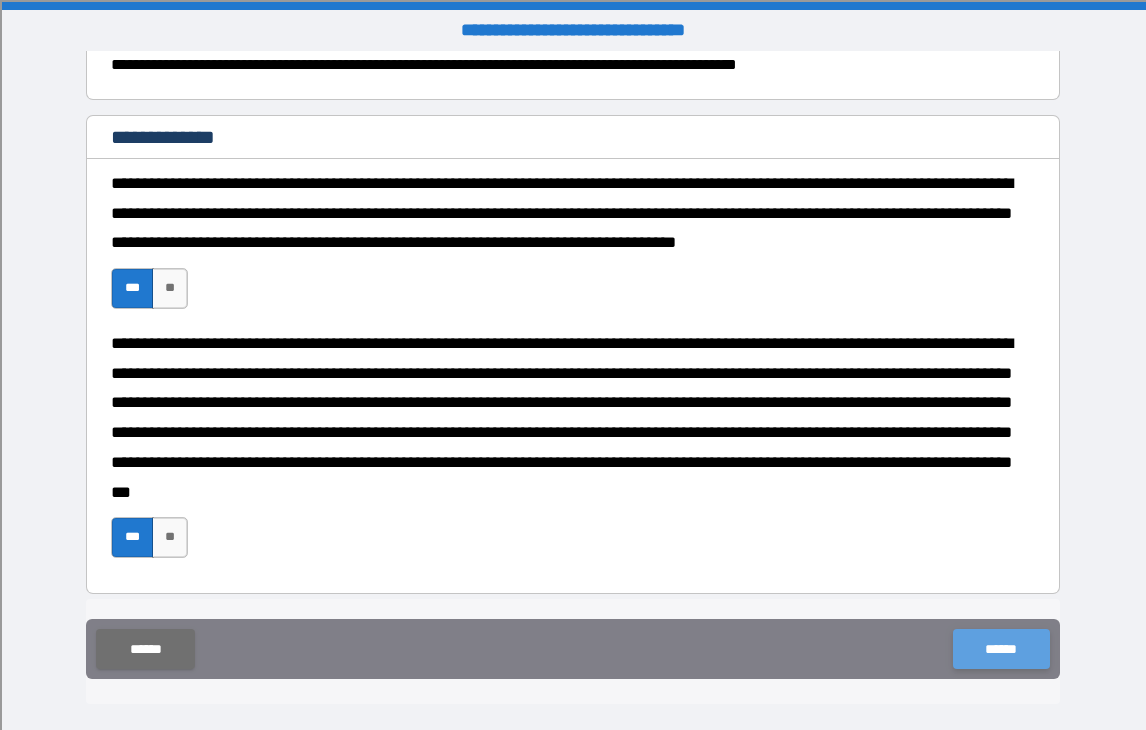 click on "******" at bounding box center (1001, 649) 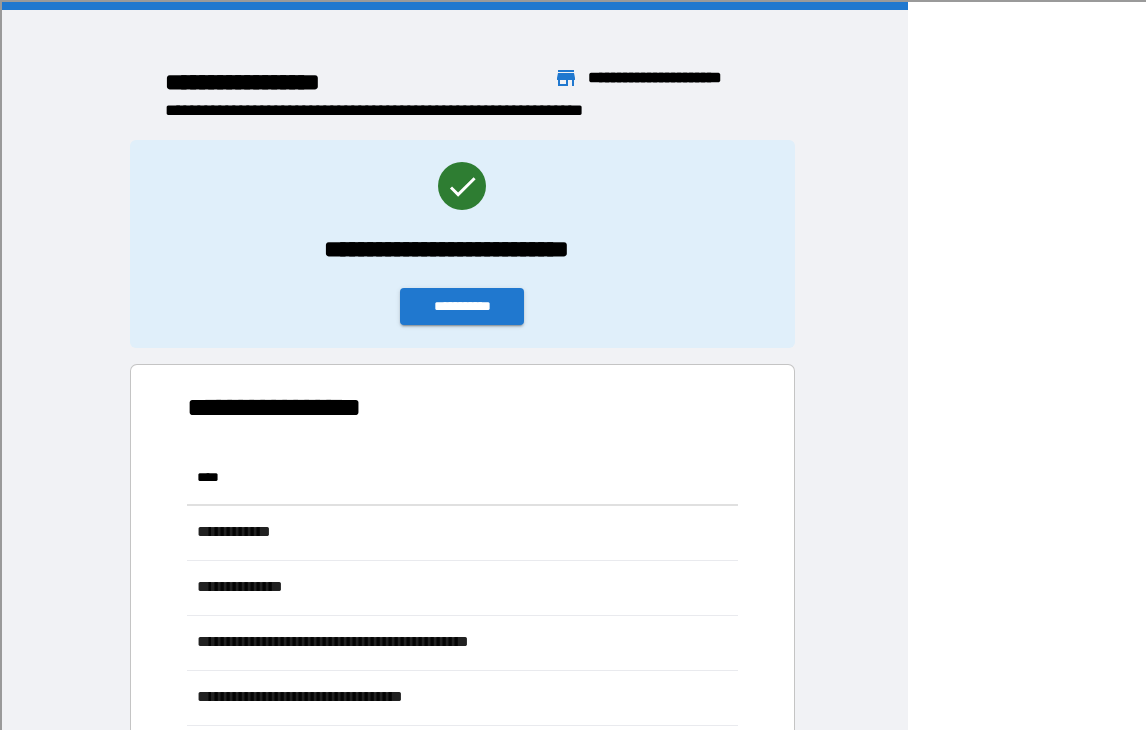scroll, scrollTop: 1, scrollLeft: 1, axis: both 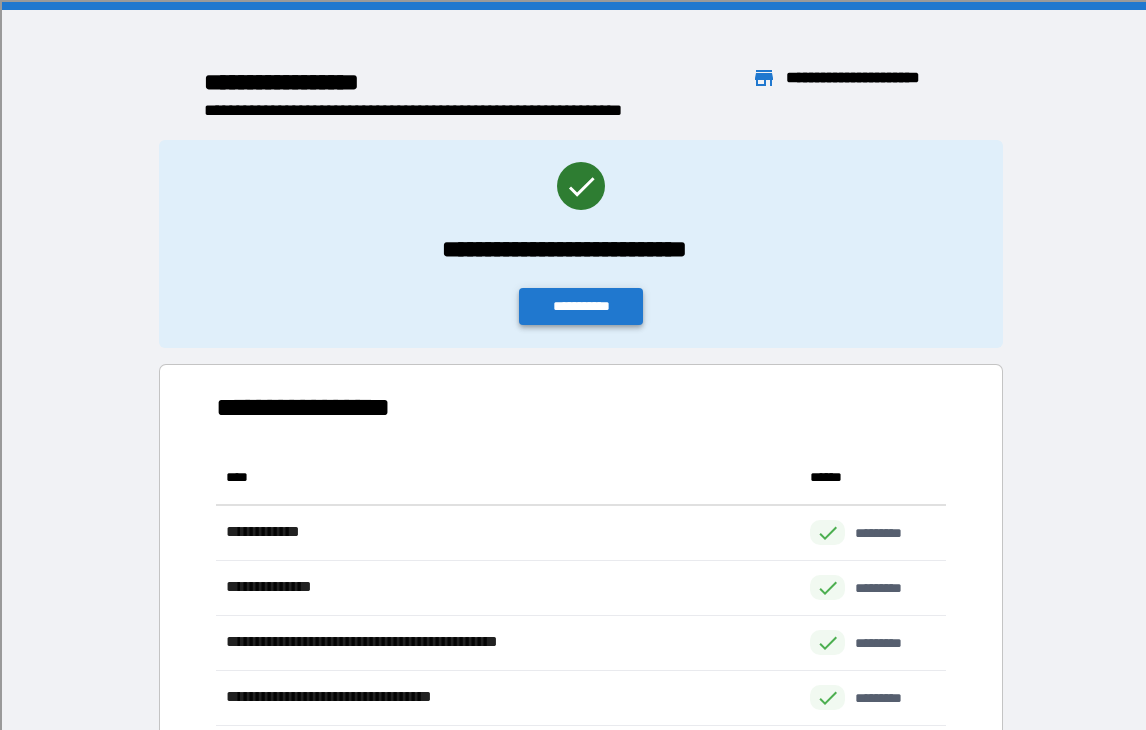 click on "**********" at bounding box center (581, 306) 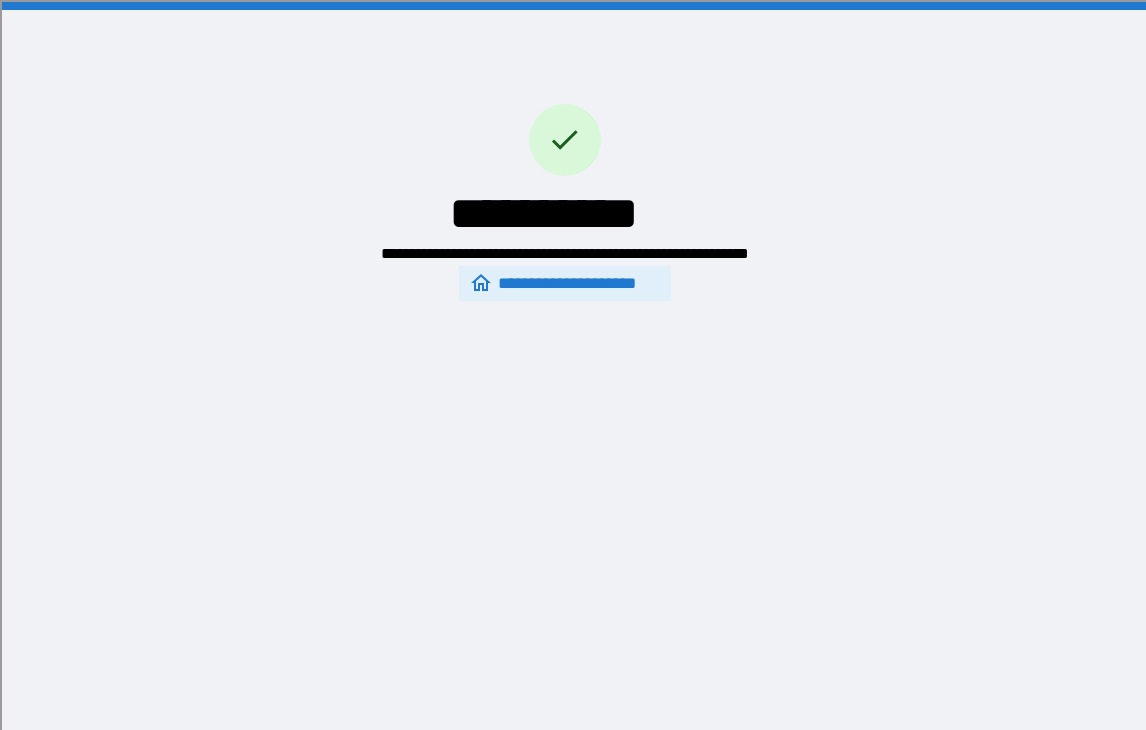 click on "**********" at bounding box center [564, 284] 